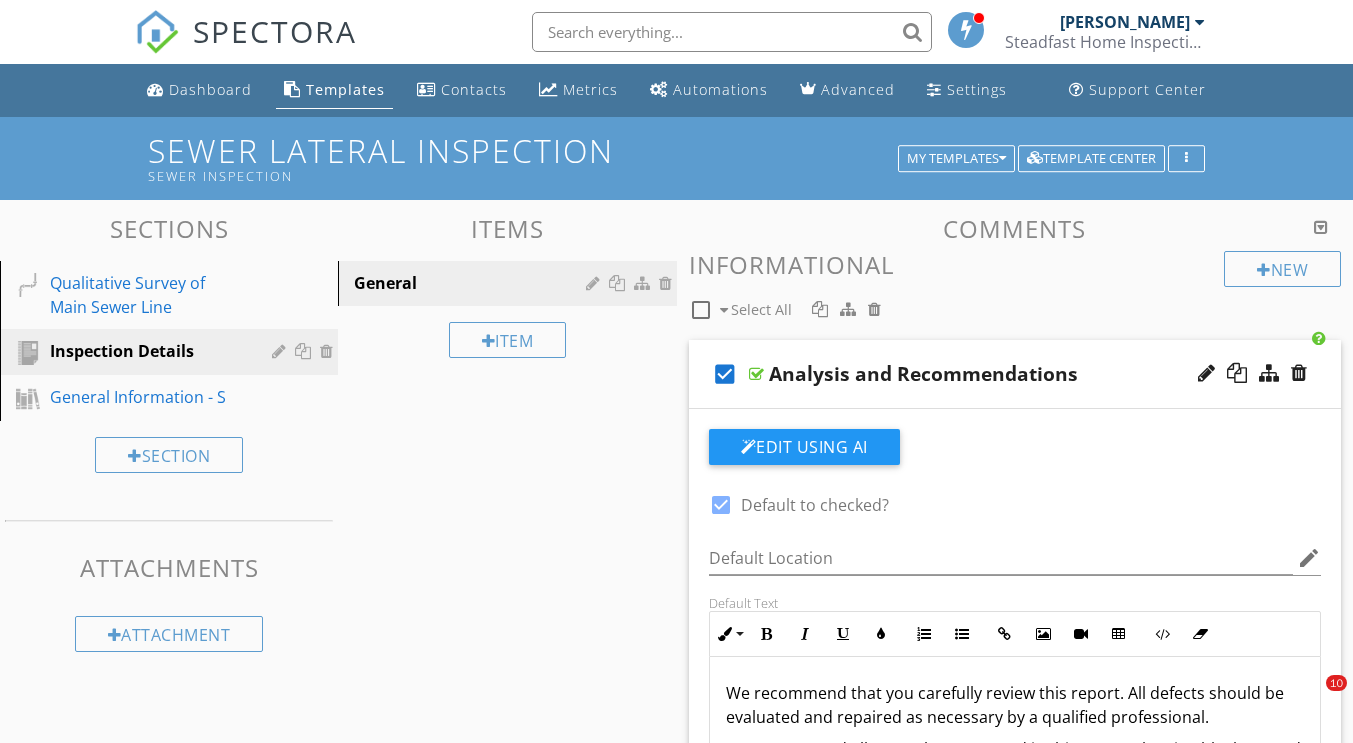 scroll, scrollTop: 502, scrollLeft: 0, axis: vertical 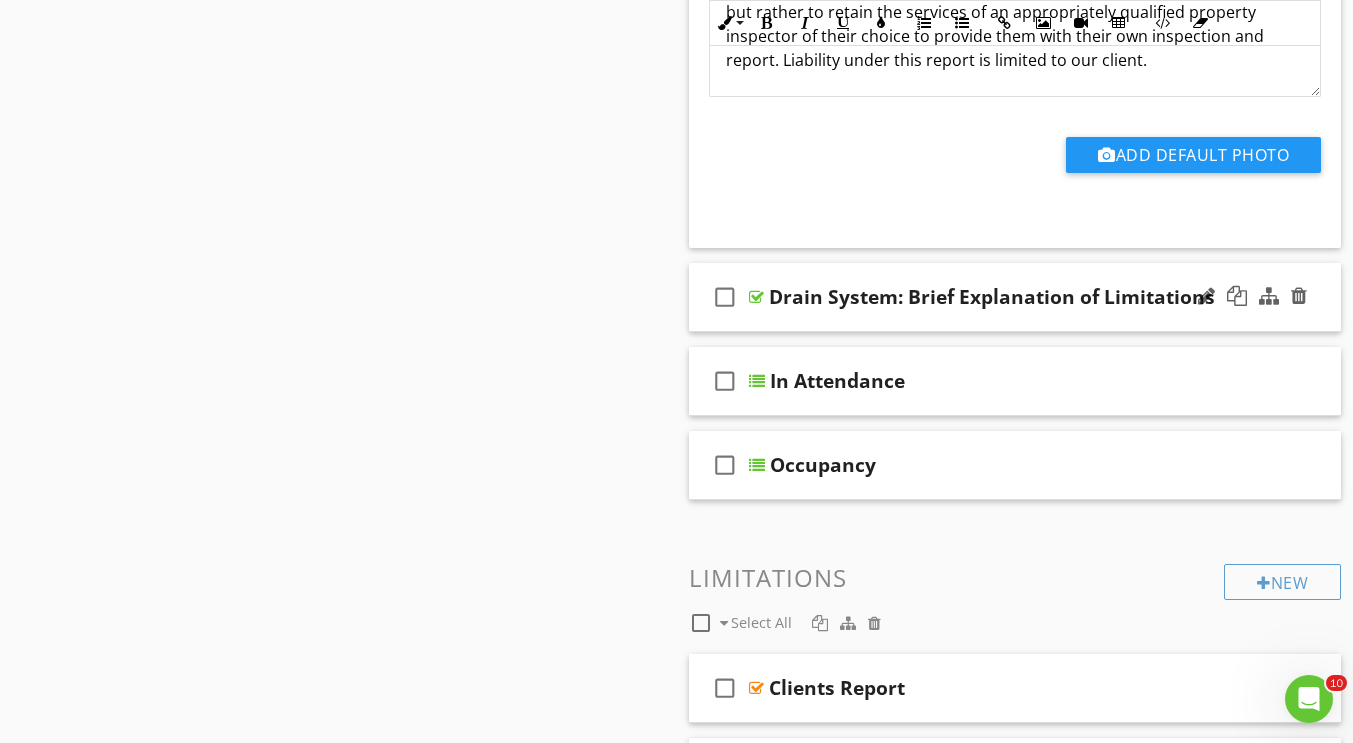 click at bounding box center [756, 297] 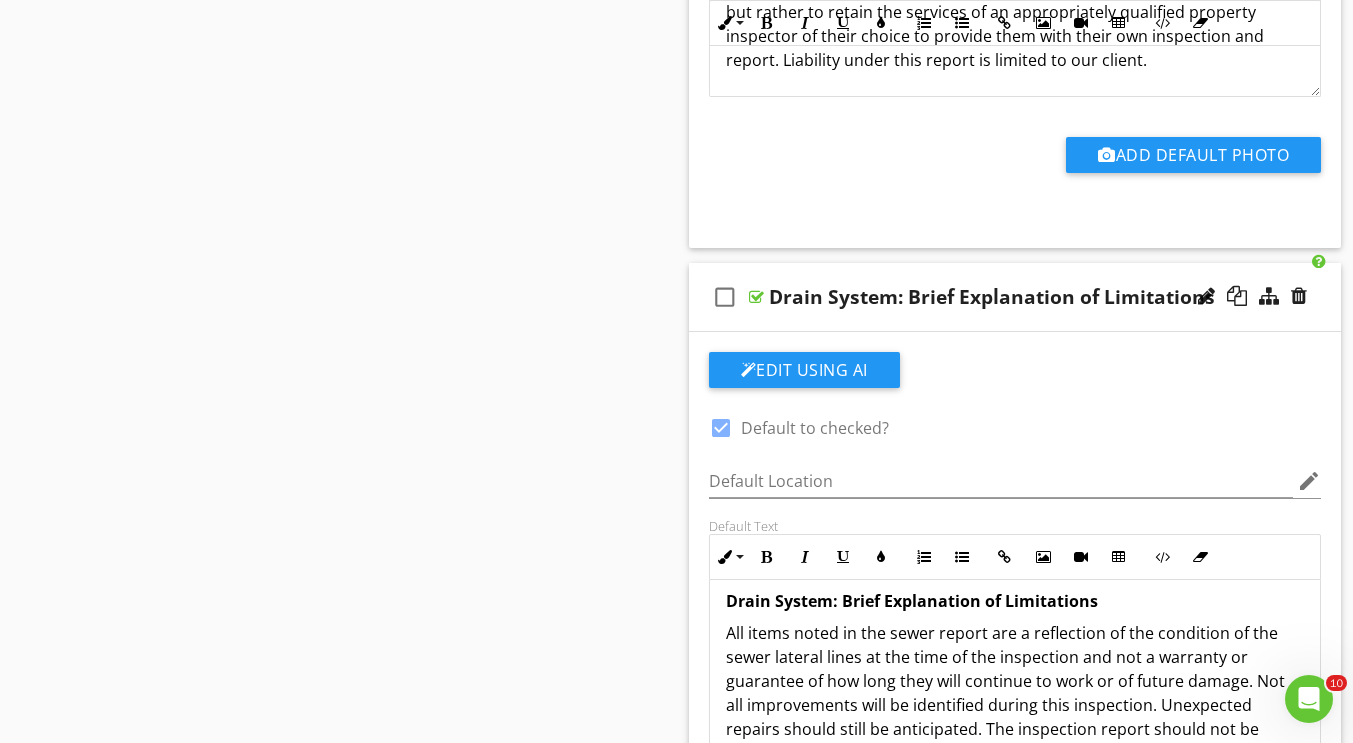 scroll, scrollTop: 15, scrollLeft: 0, axis: vertical 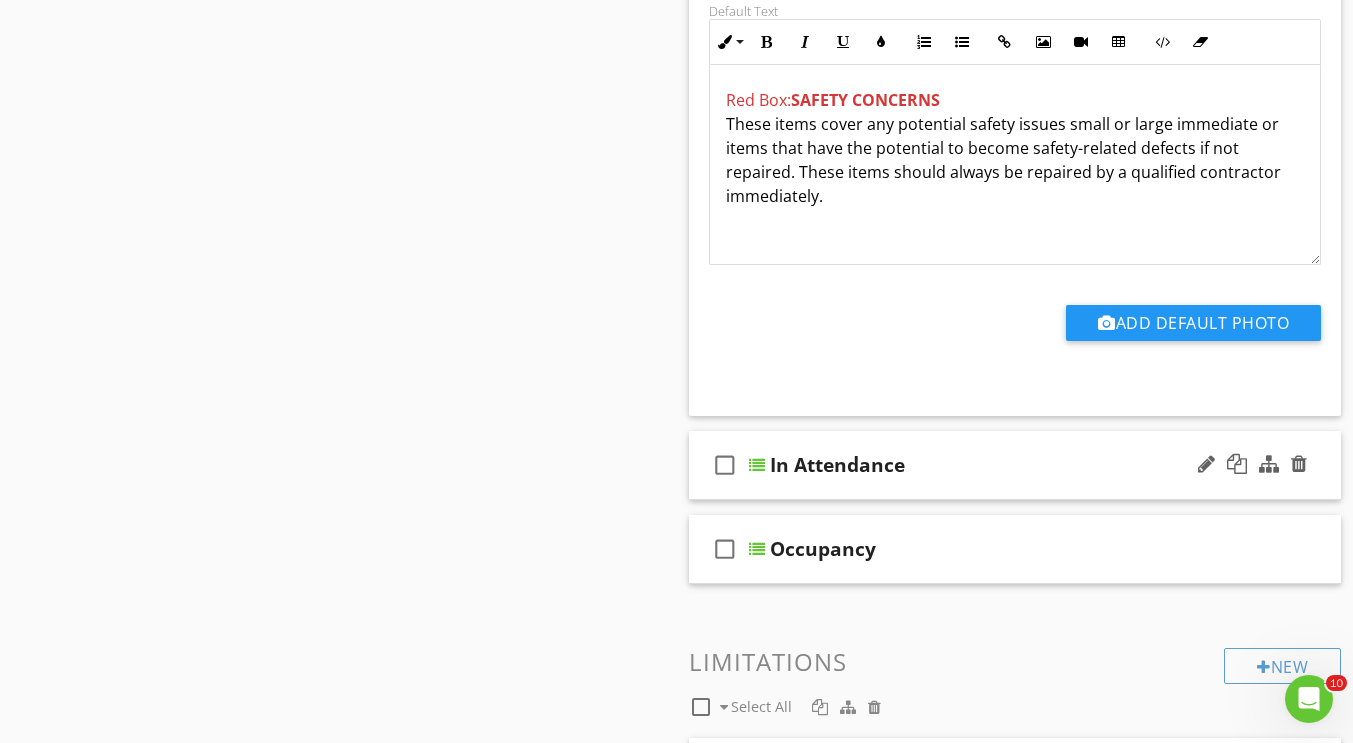 click at bounding box center [757, 465] 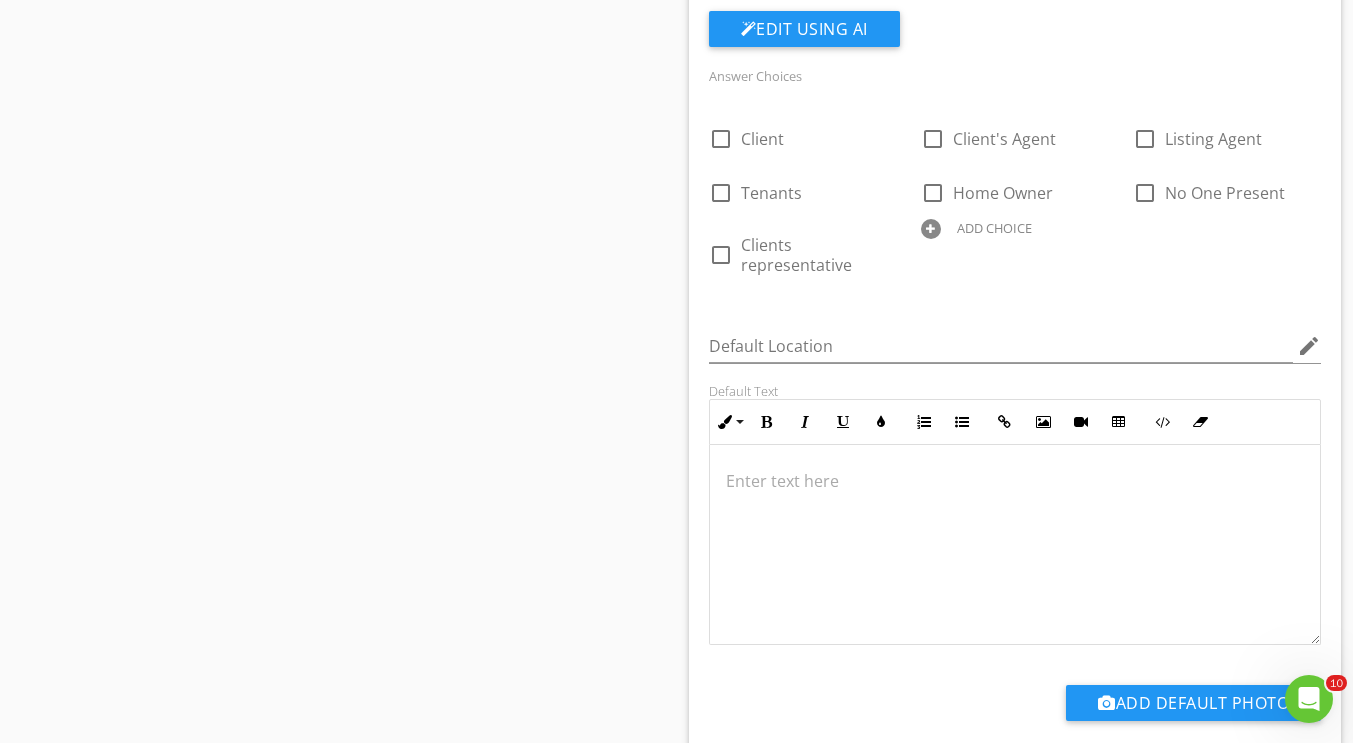 scroll, scrollTop: 1792, scrollLeft: 0, axis: vertical 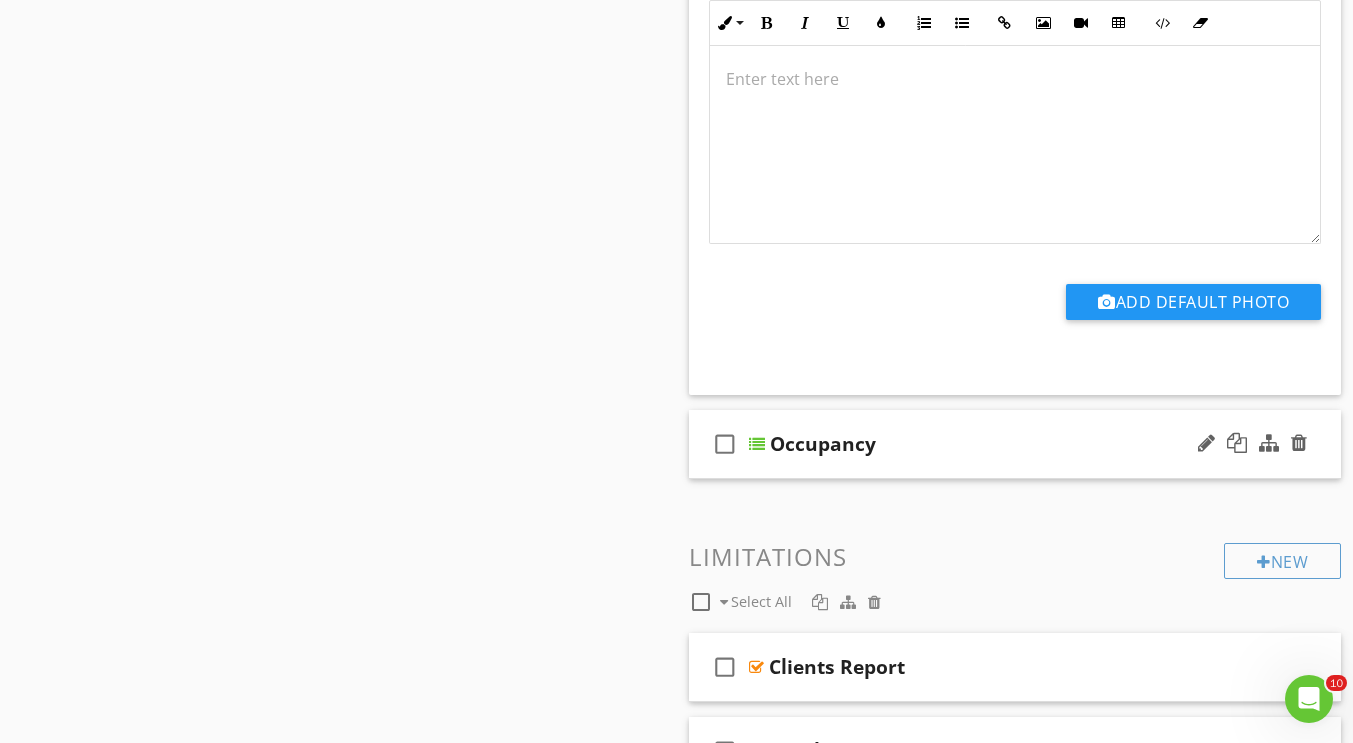 click at bounding box center [757, 444] 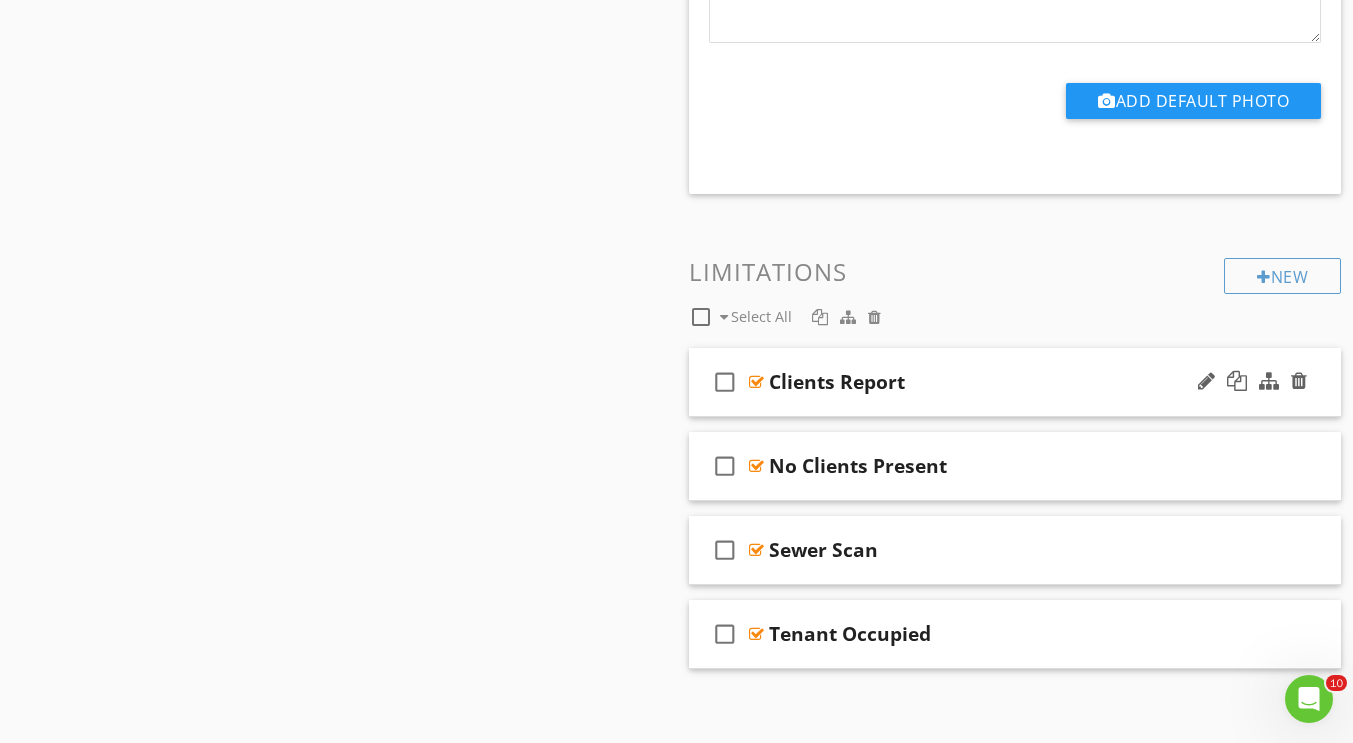 scroll, scrollTop: 3153, scrollLeft: 0, axis: vertical 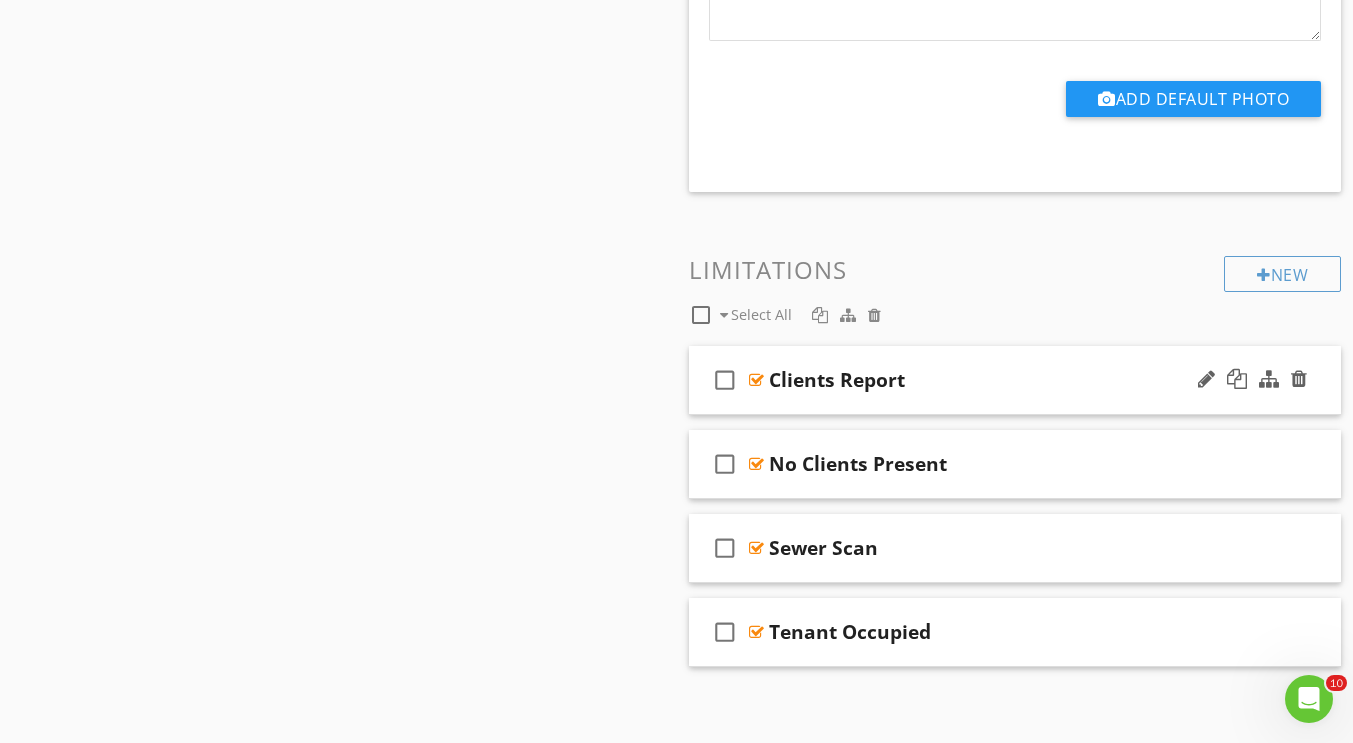 click at bounding box center [756, 380] 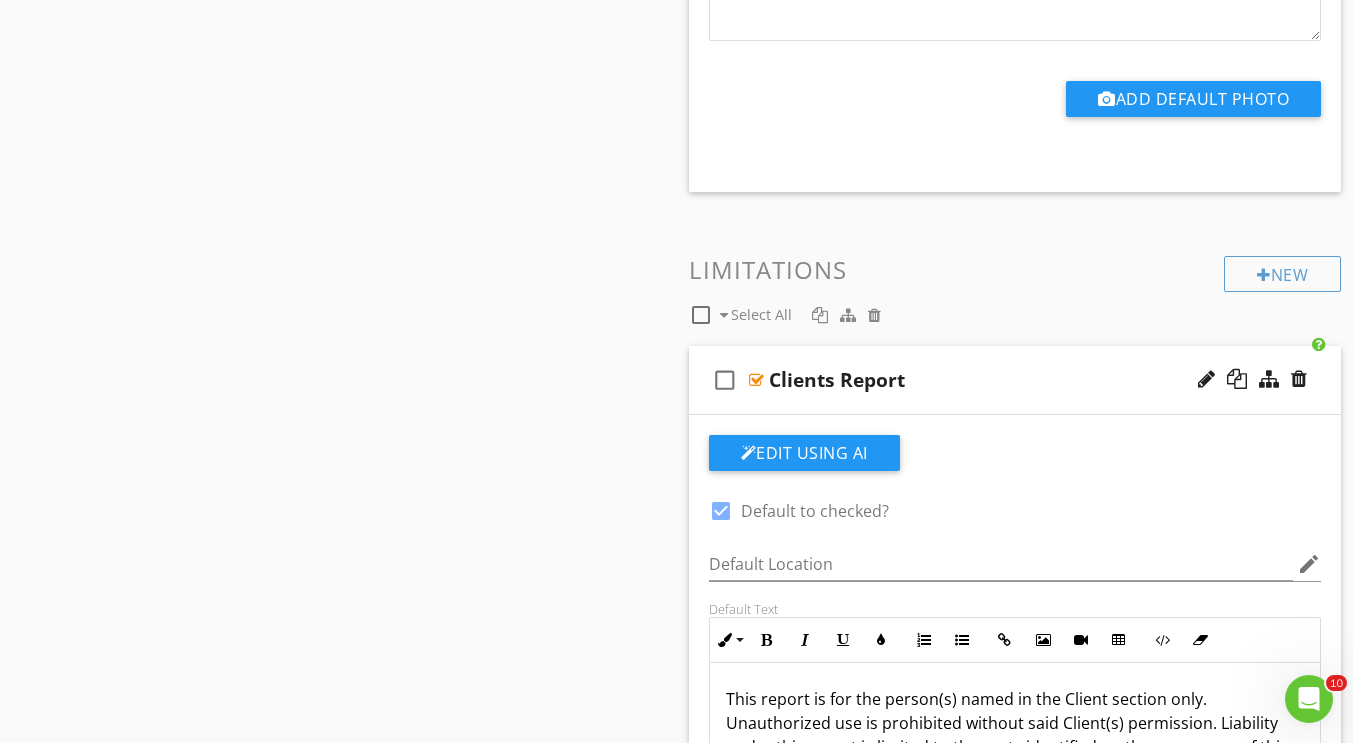 scroll, scrollTop: 1, scrollLeft: 0, axis: vertical 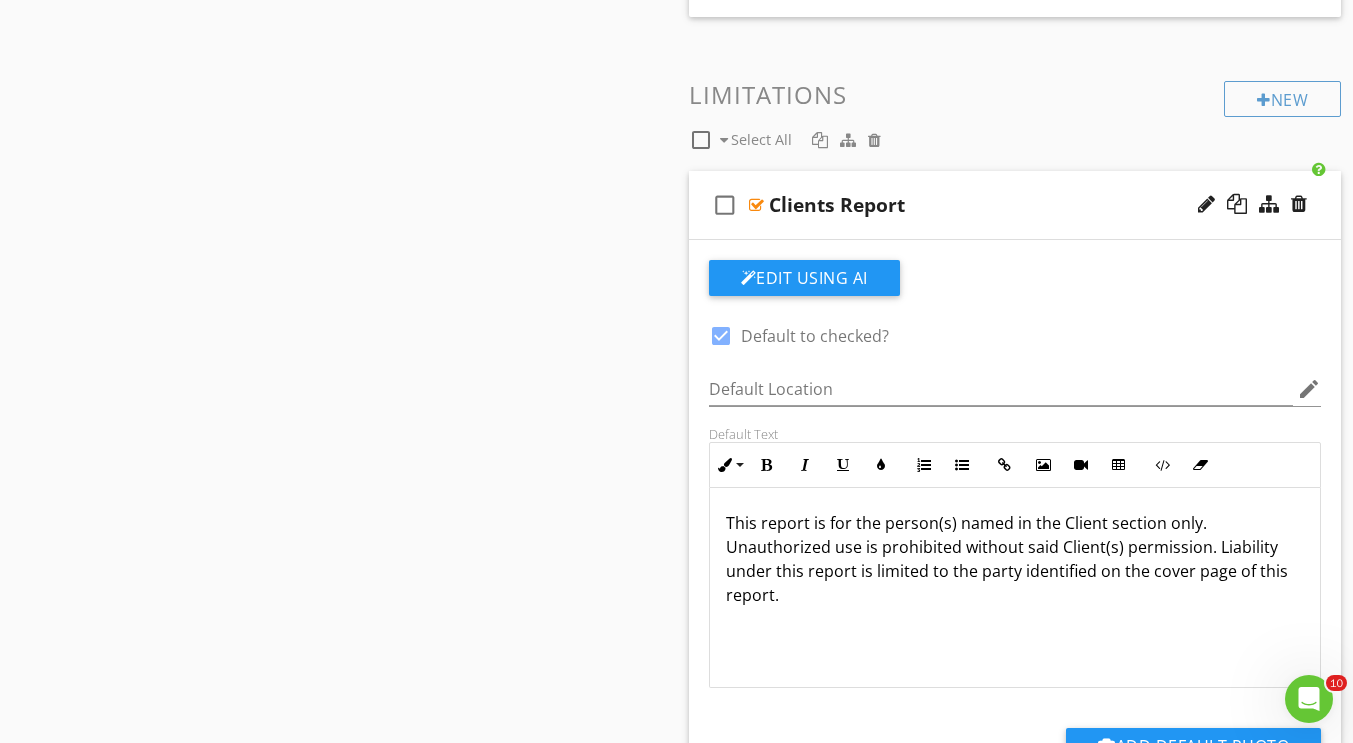 click at bounding box center [756, 205] 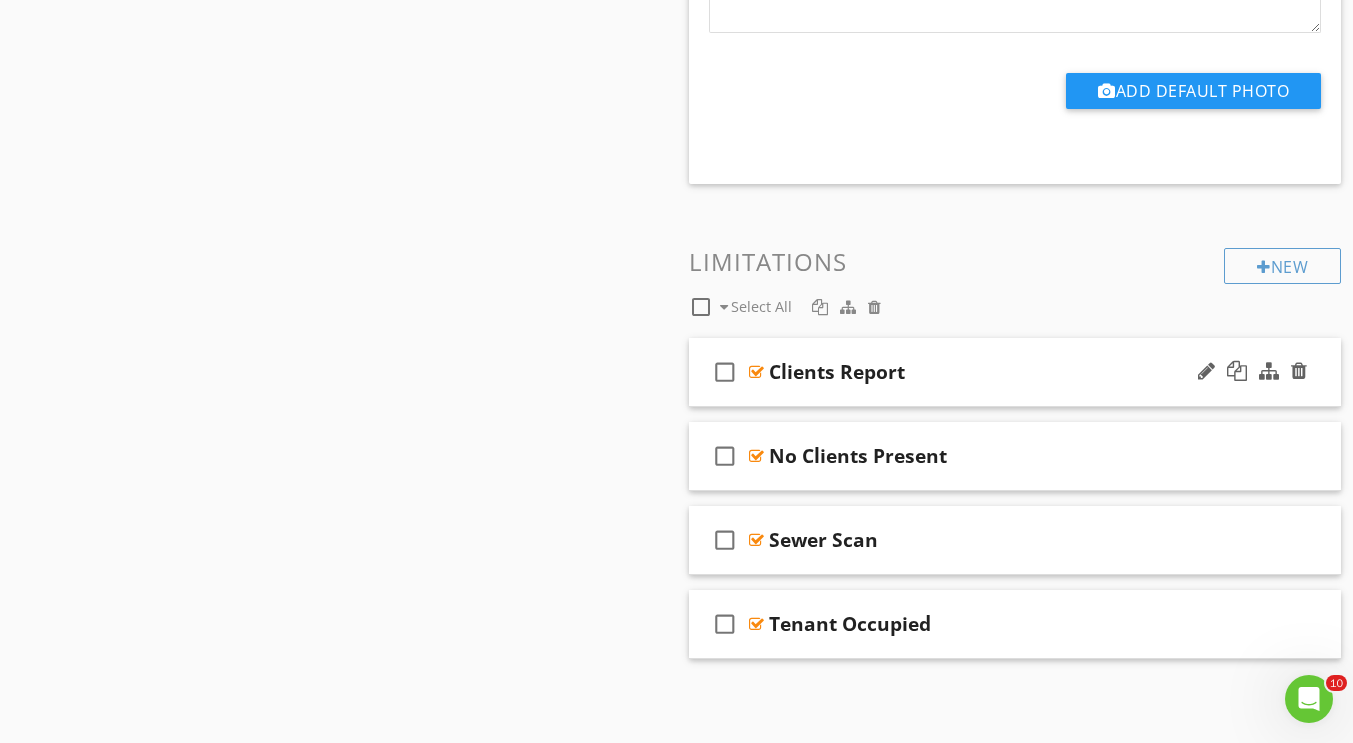 scroll, scrollTop: 3161, scrollLeft: 0, axis: vertical 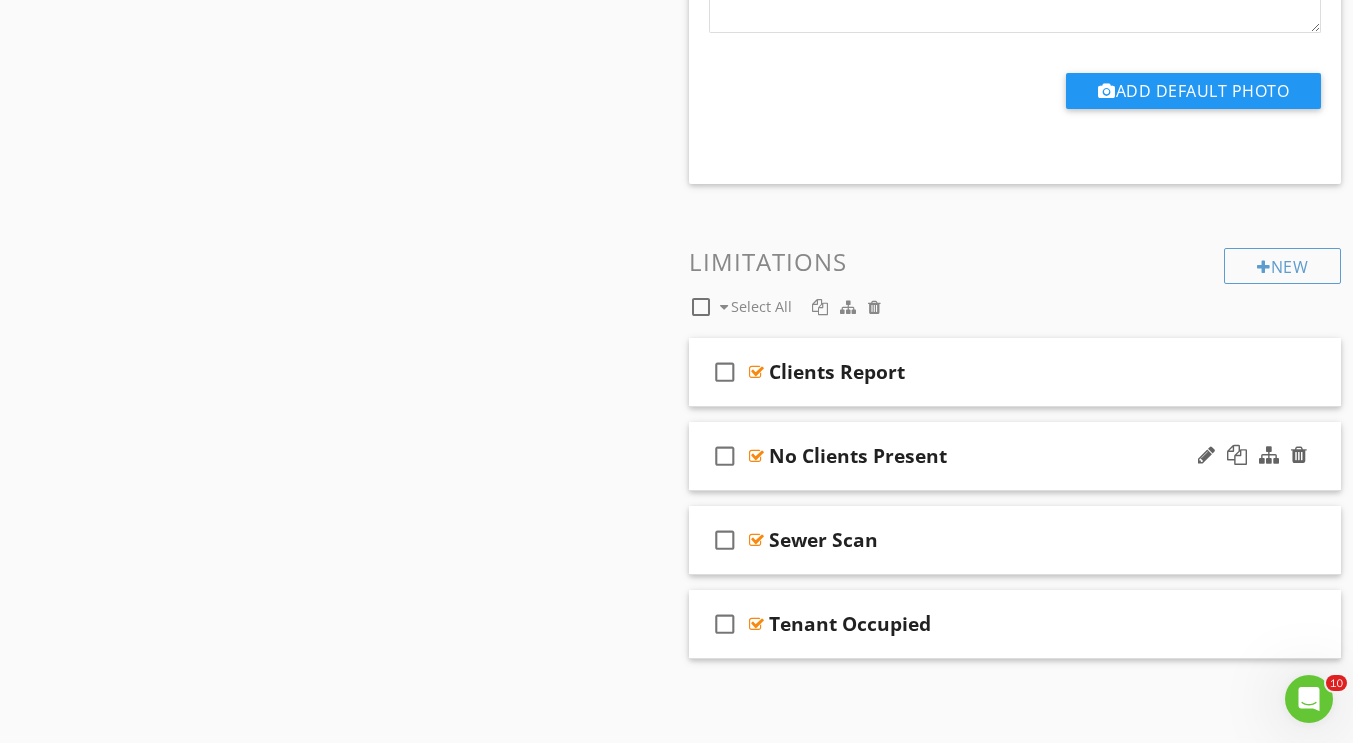 click at bounding box center (756, 456) 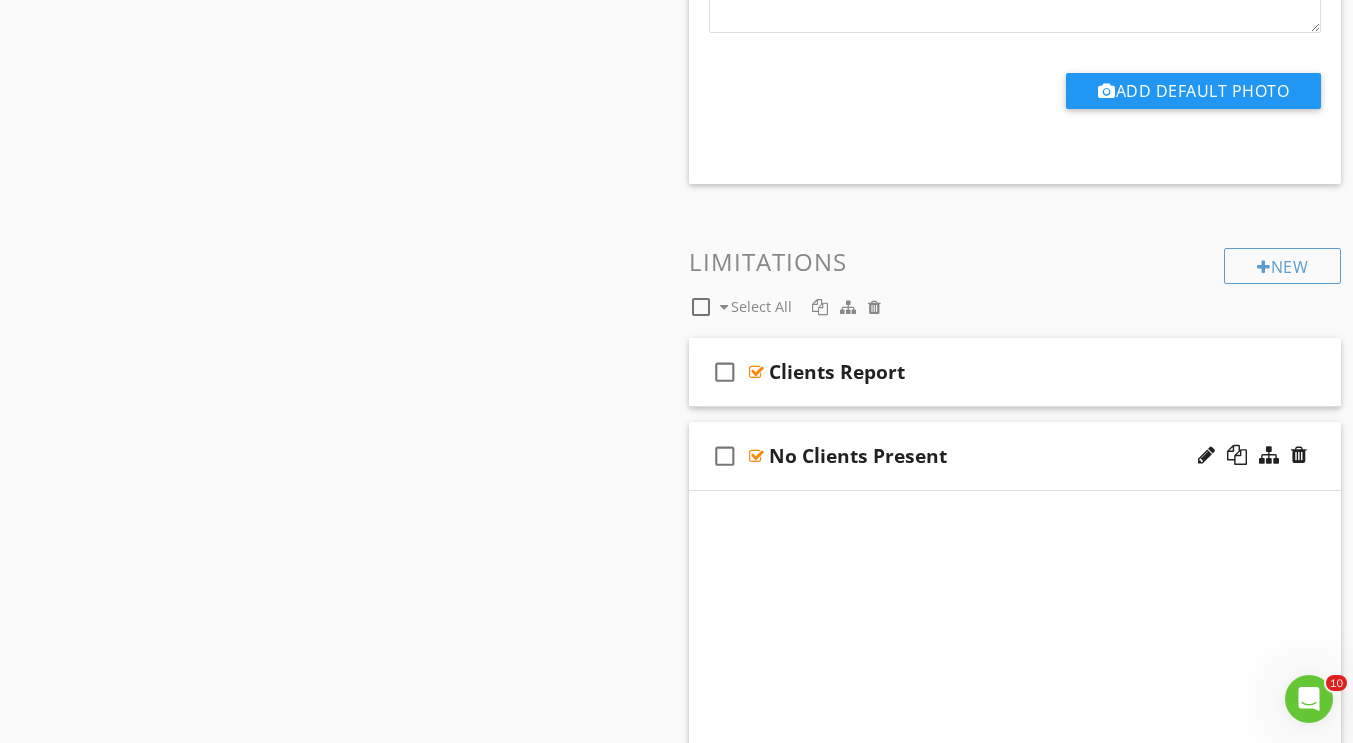 scroll, scrollTop: 3328, scrollLeft: 0, axis: vertical 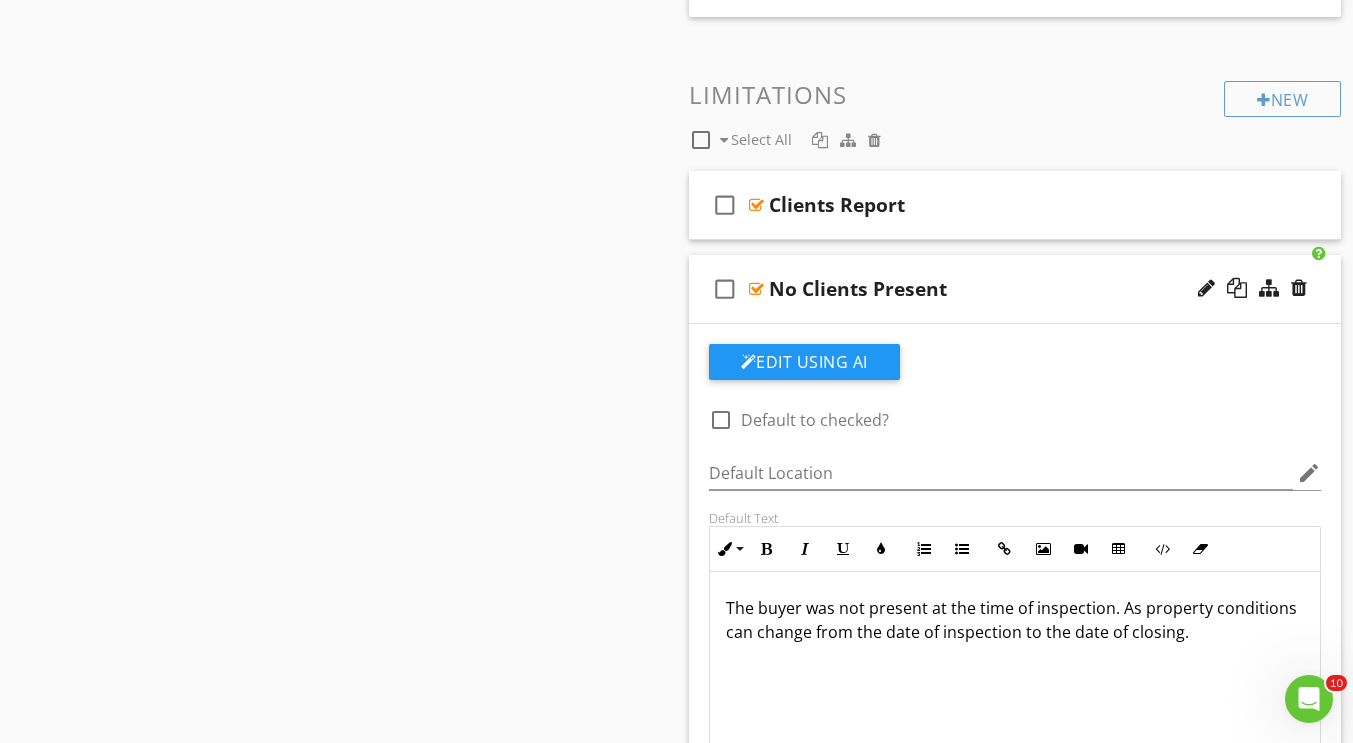 click at bounding box center [756, 289] 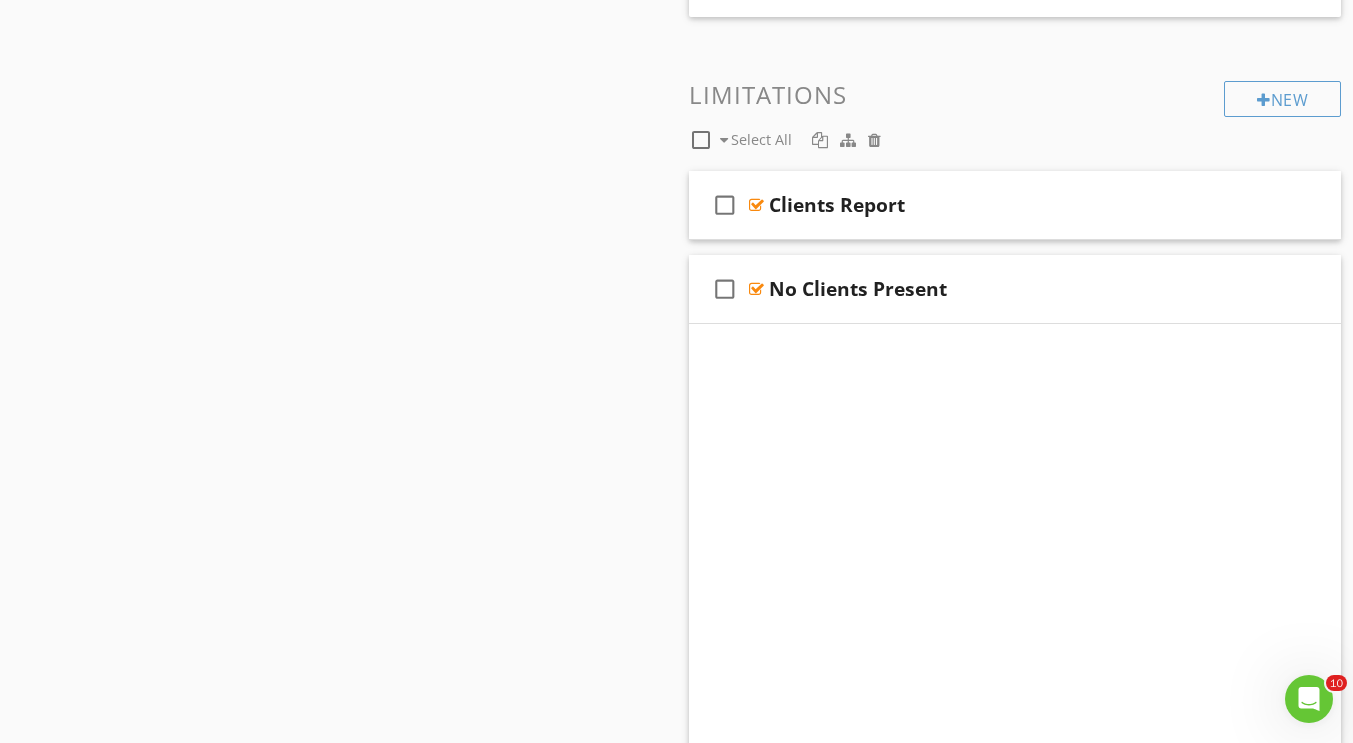 scroll, scrollTop: 3161, scrollLeft: 0, axis: vertical 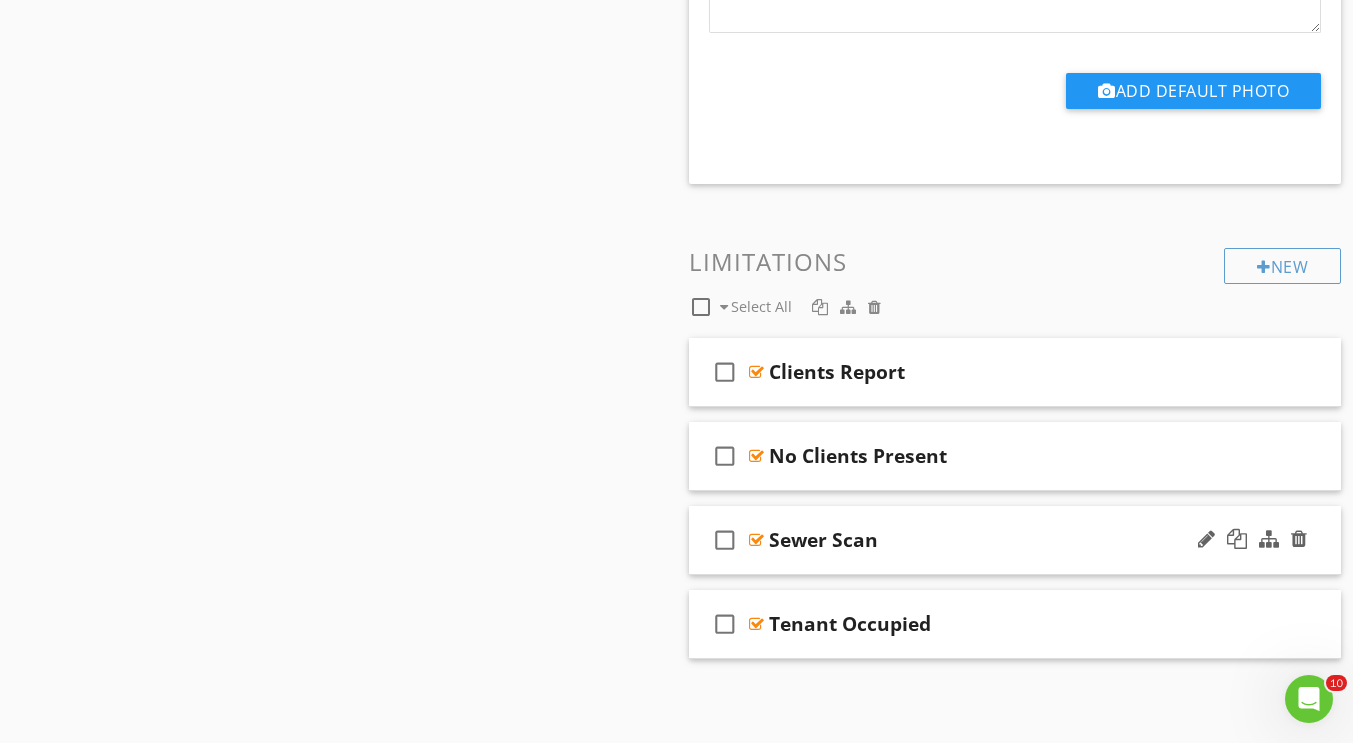click at bounding box center [756, 540] 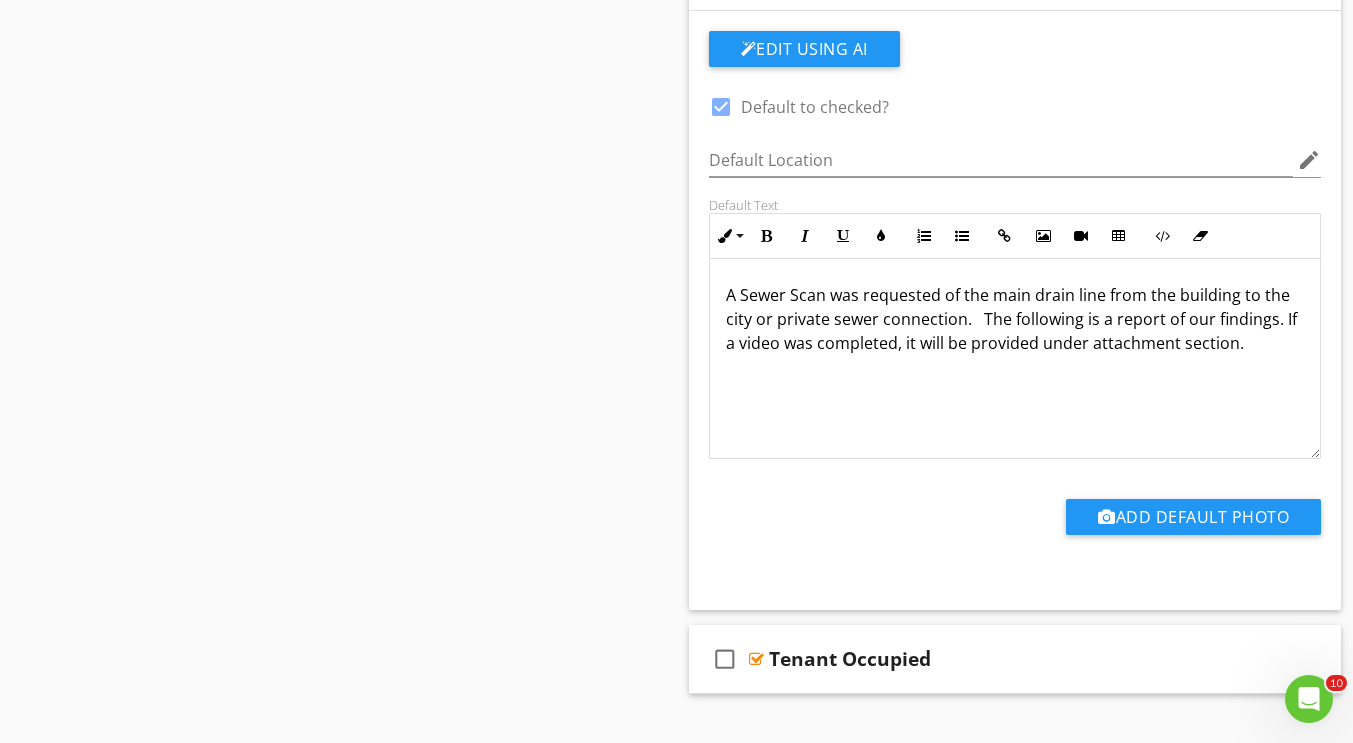 scroll, scrollTop: 3727, scrollLeft: 0, axis: vertical 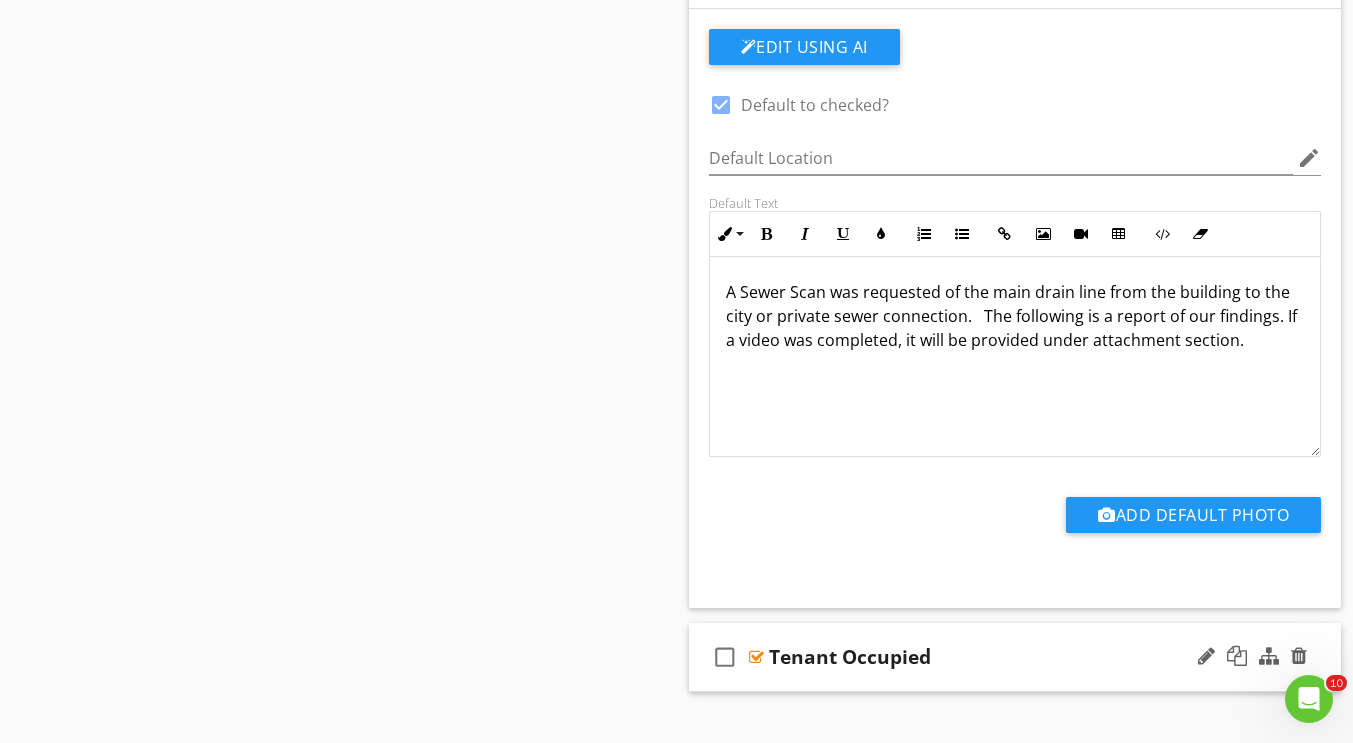click at bounding box center (756, 657) 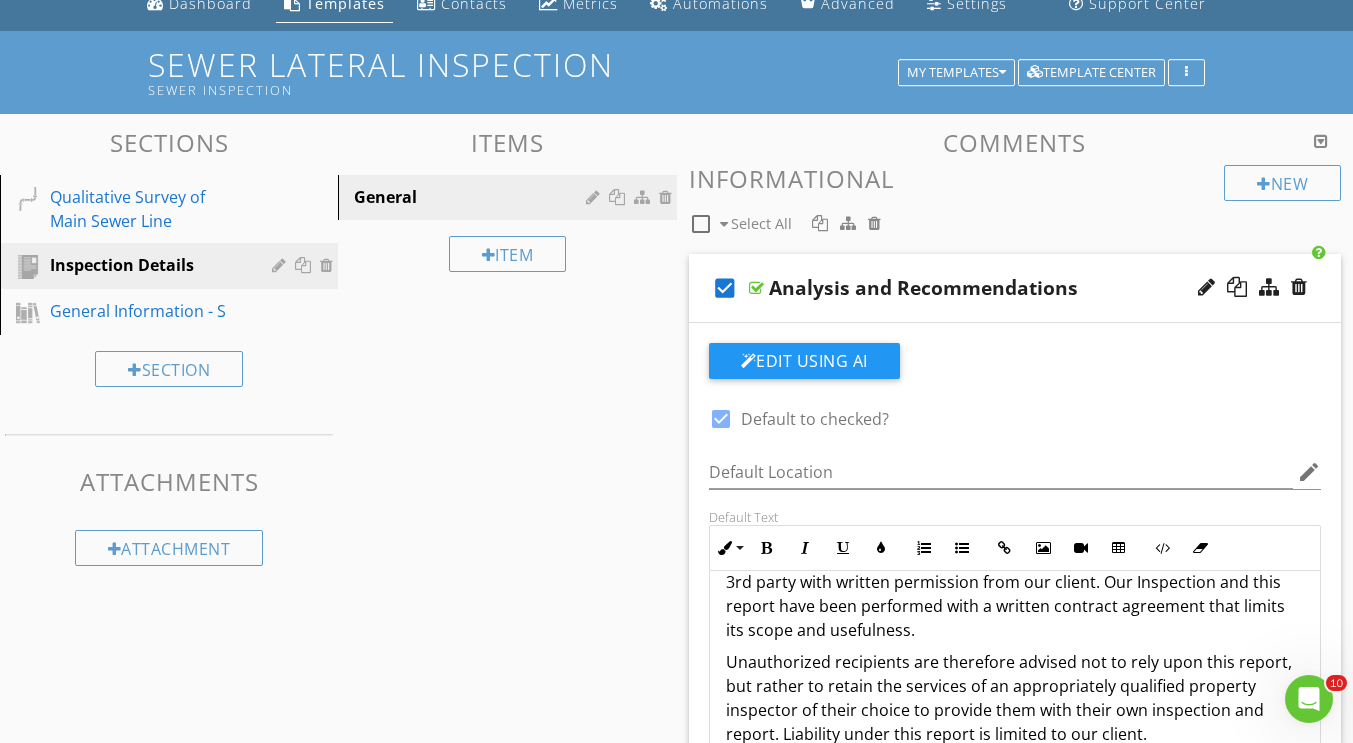 scroll, scrollTop: 103, scrollLeft: 0, axis: vertical 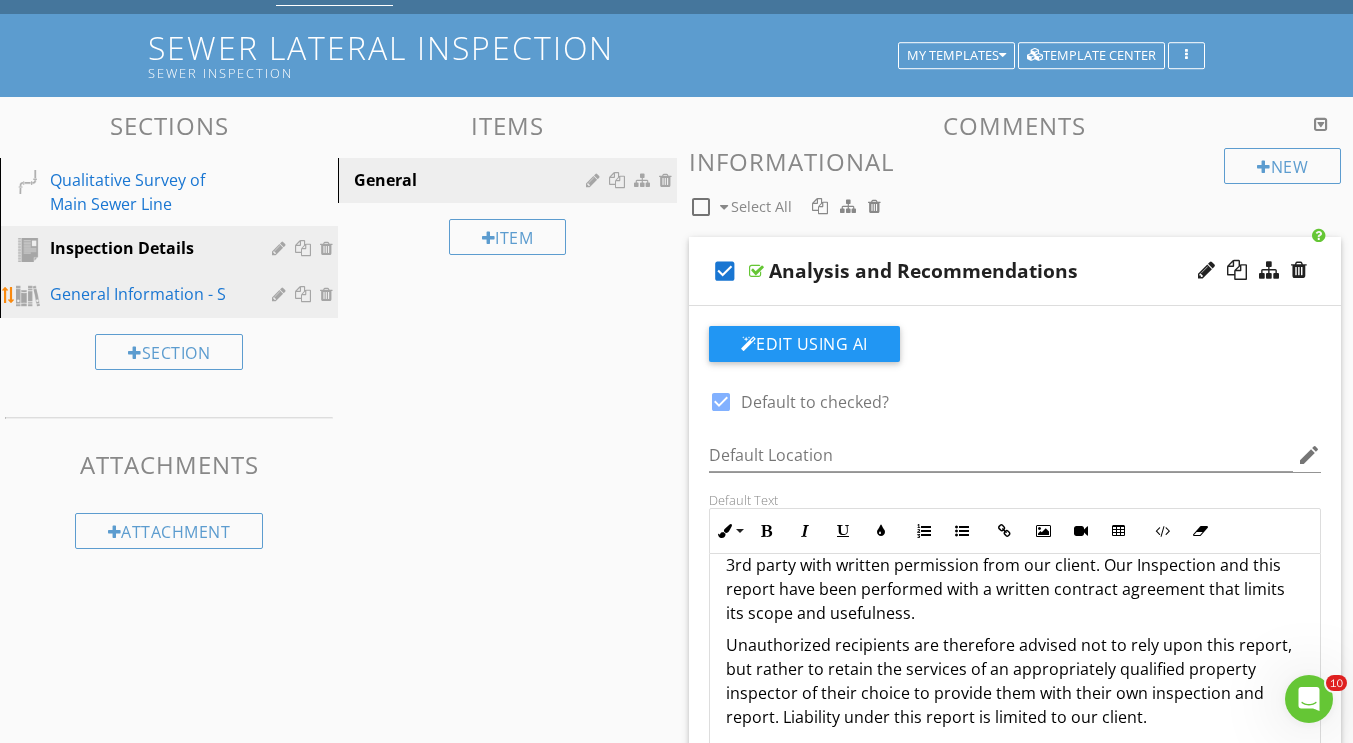 click on "General Information - S" at bounding box center [146, 294] 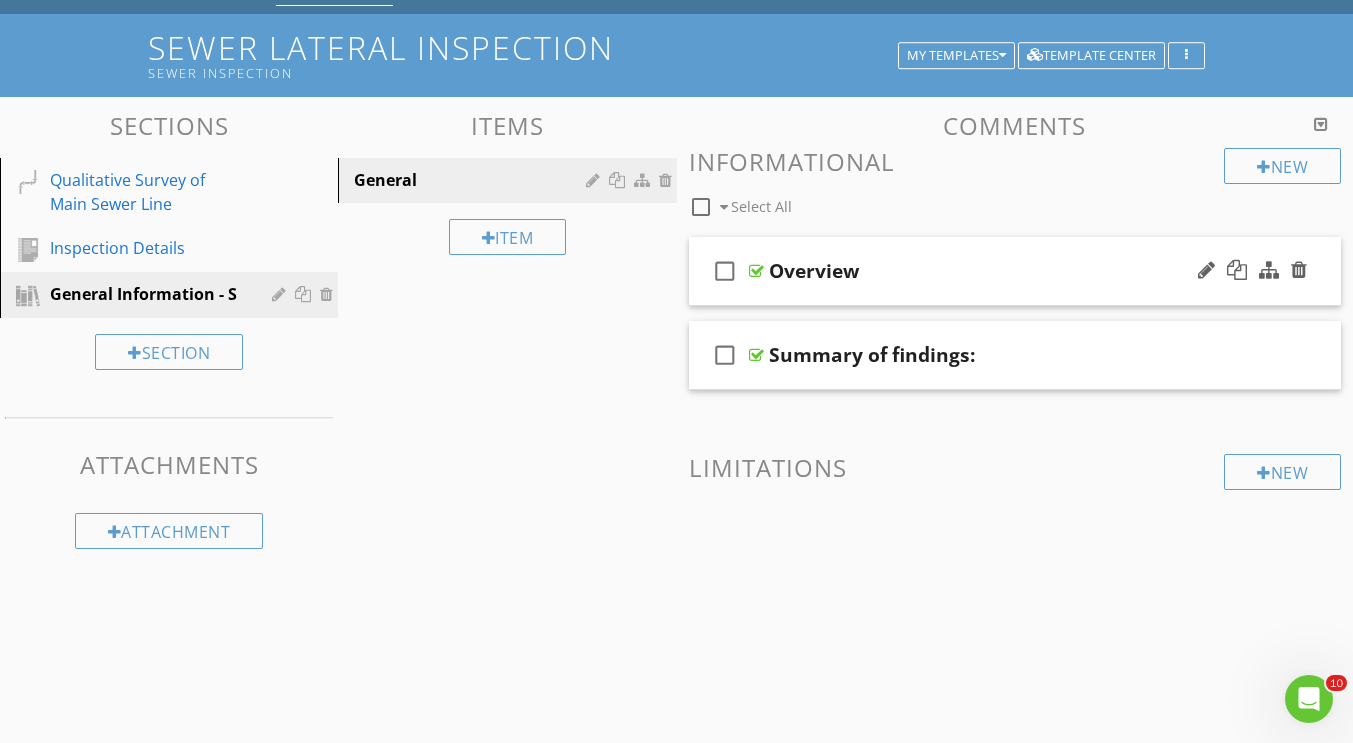 click at bounding box center (756, 271) 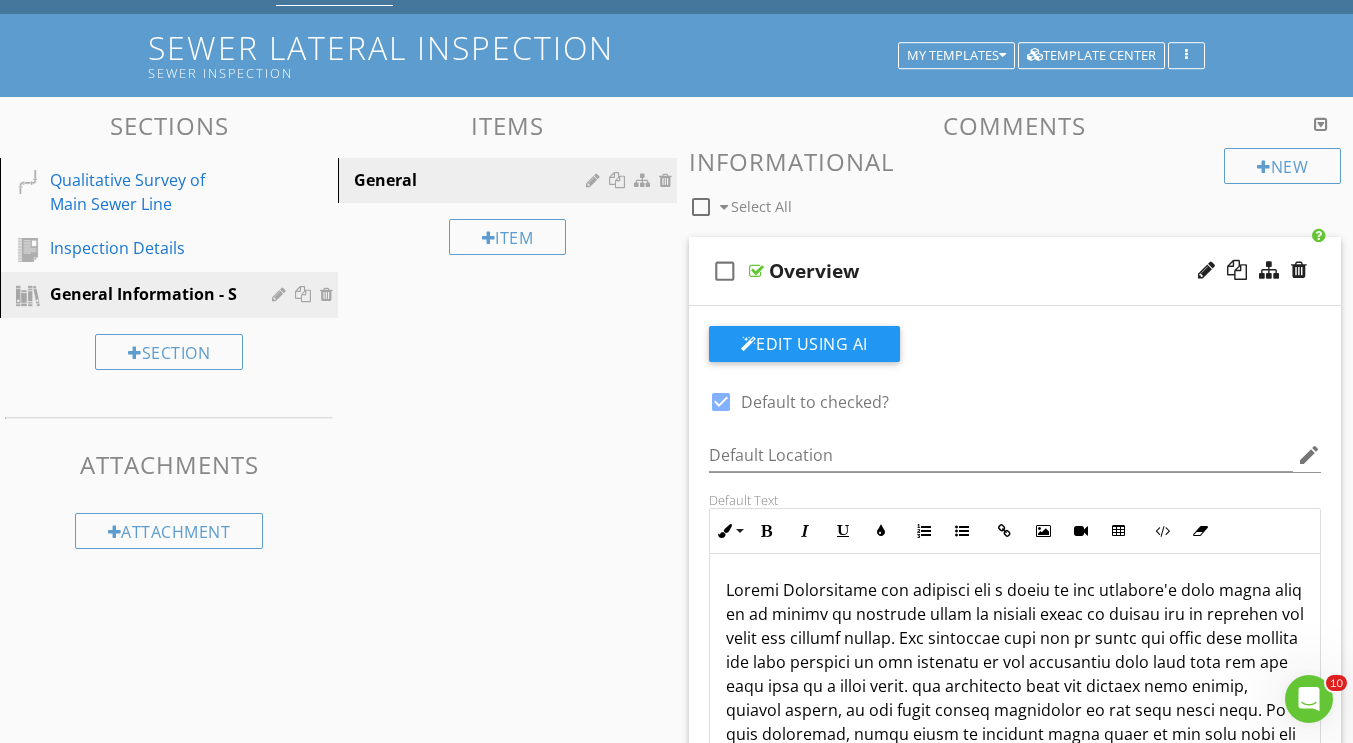 click at bounding box center (1015, 962) 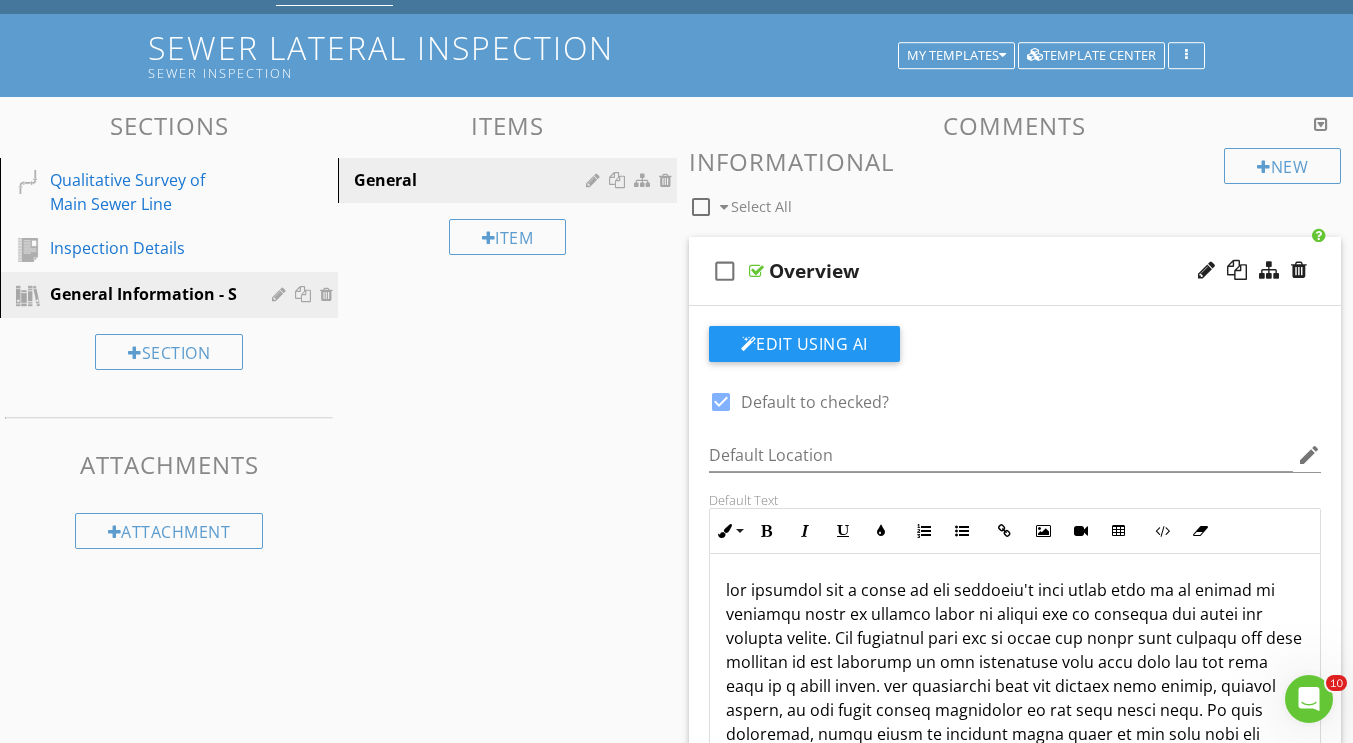 type 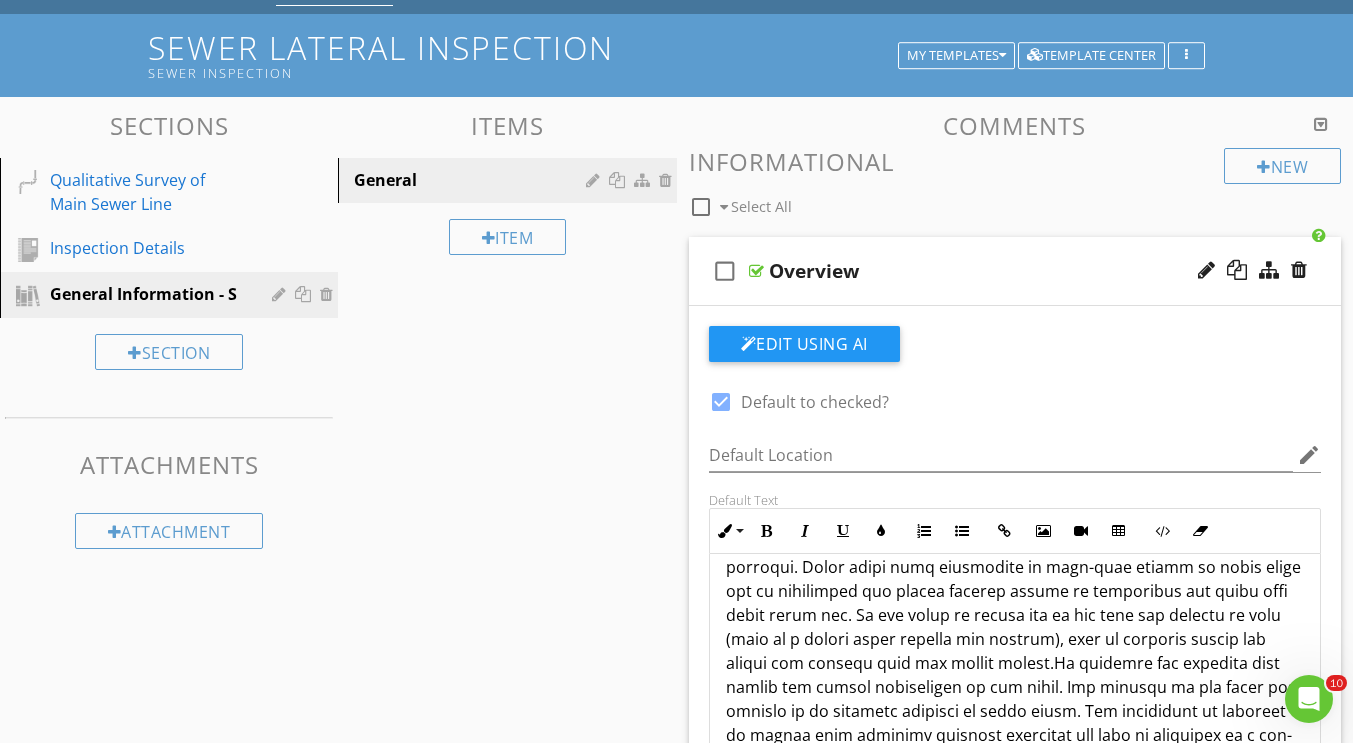 scroll, scrollTop: 457, scrollLeft: 0, axis: vertical 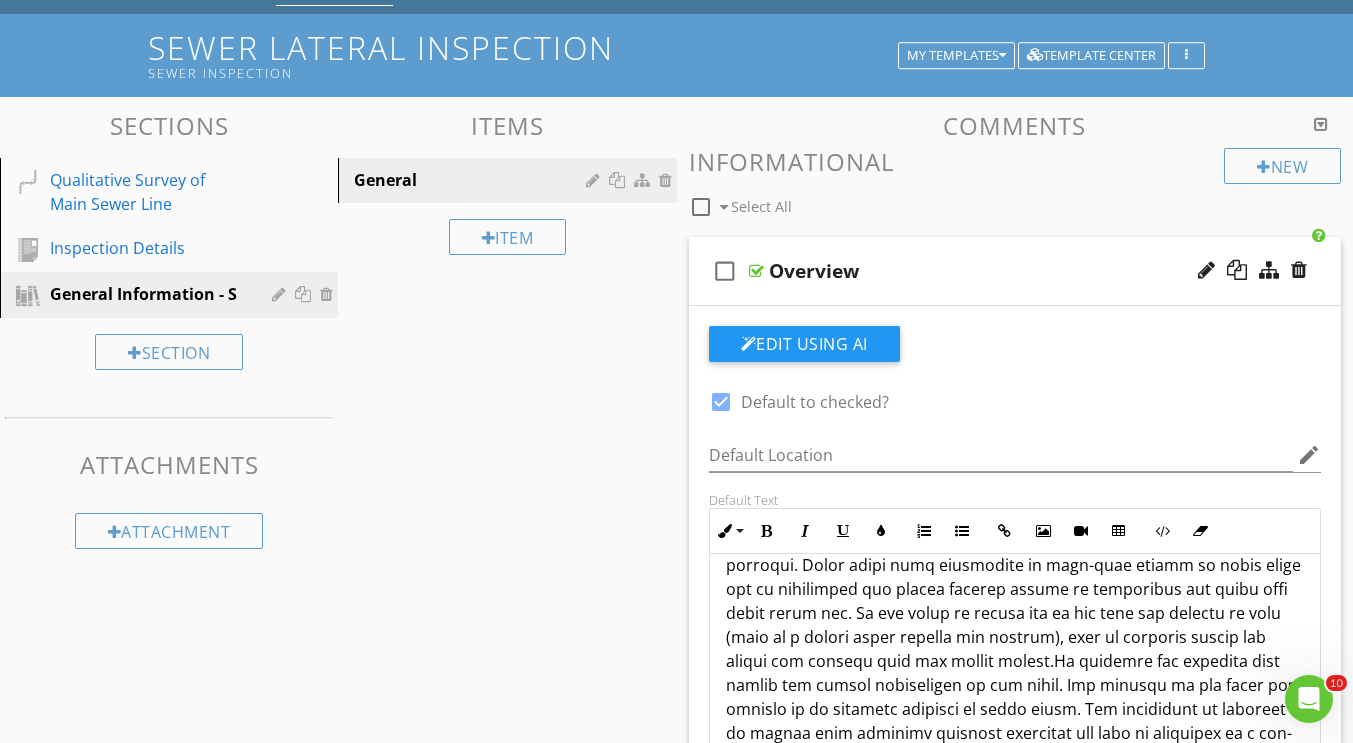 click at bounding box center (1015, 505) 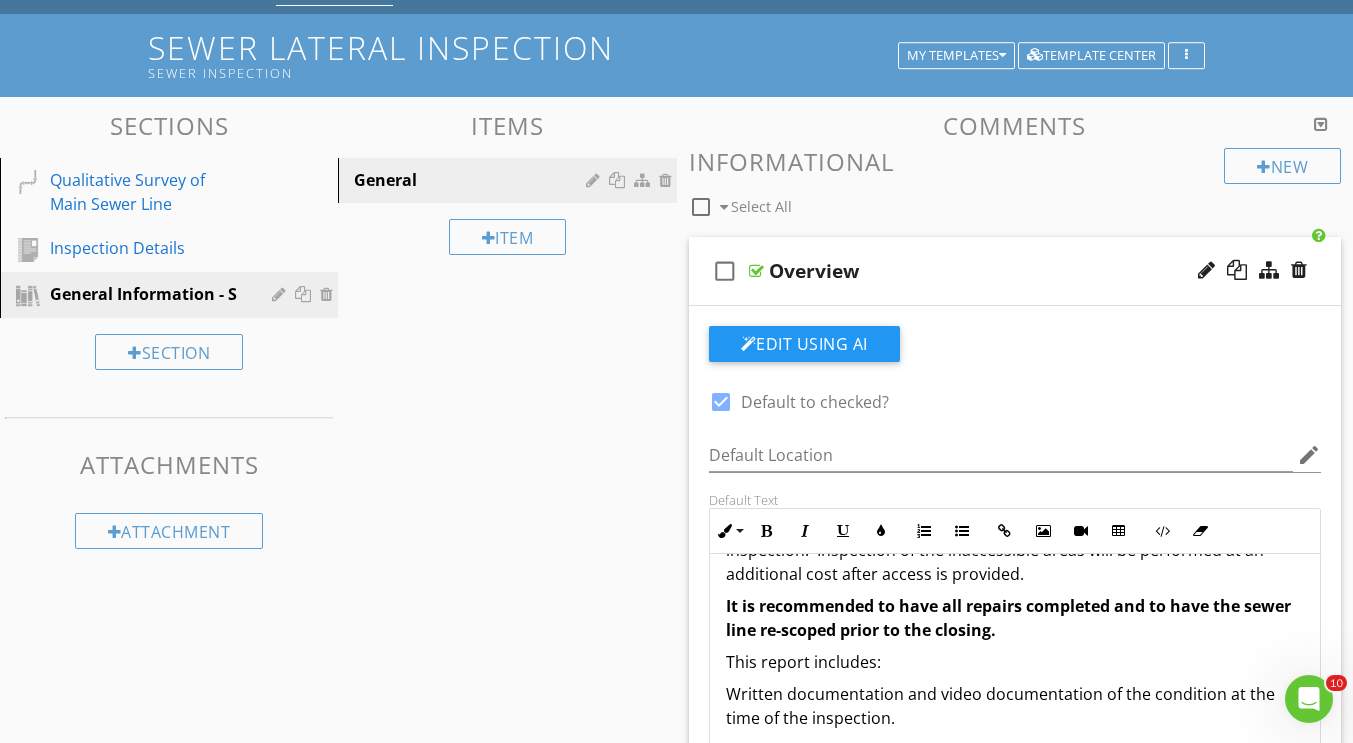 scroll, scrollTop: 1033, scrollLeft: 0, axis: vertical 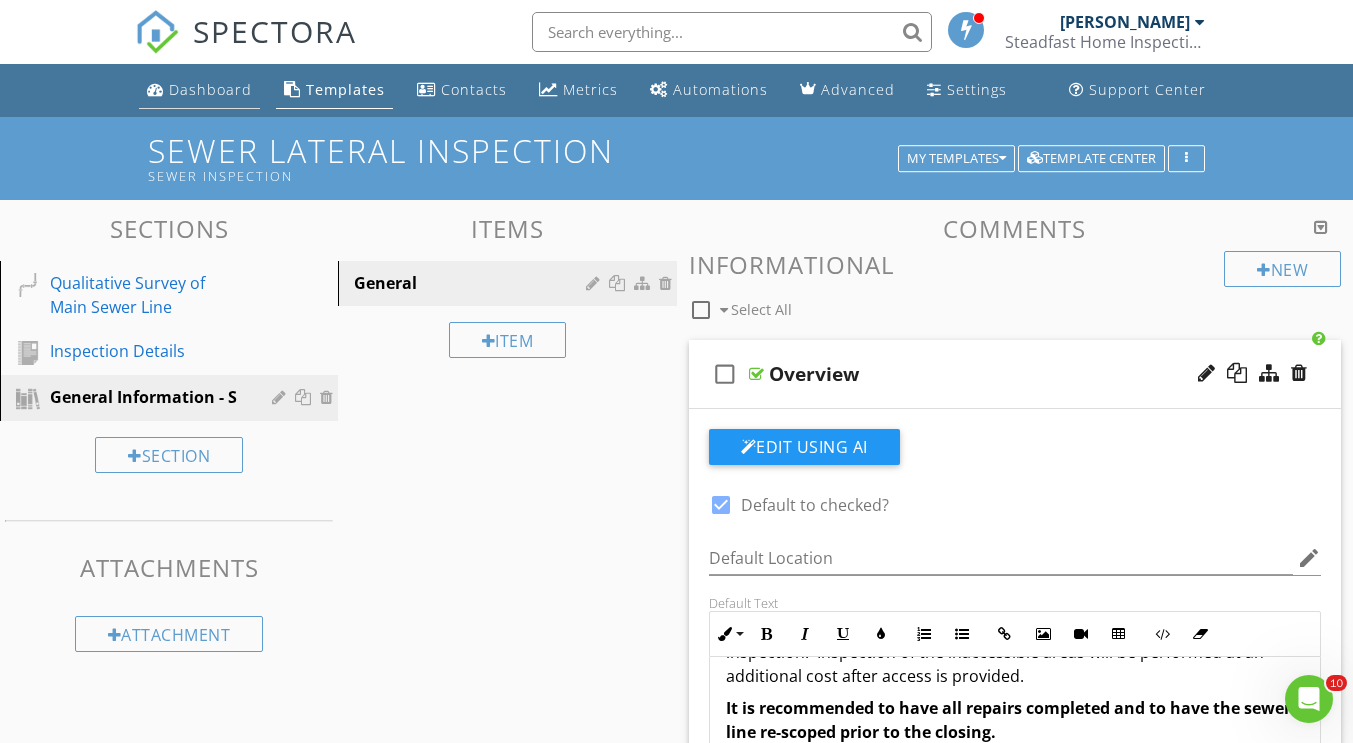 click on "Dashboard" at bounding box center (210, 89) 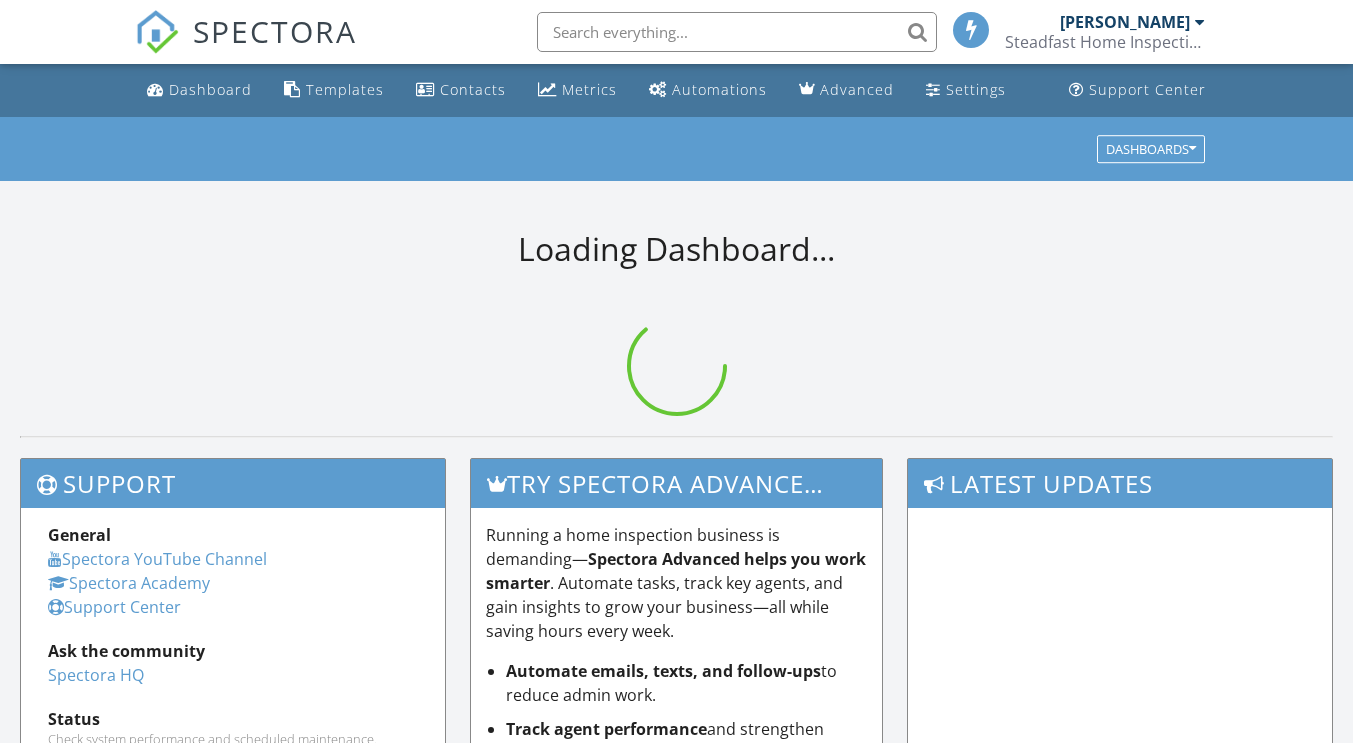 scroll, scrollTop: 0, scrollLeft: 0, axis: both 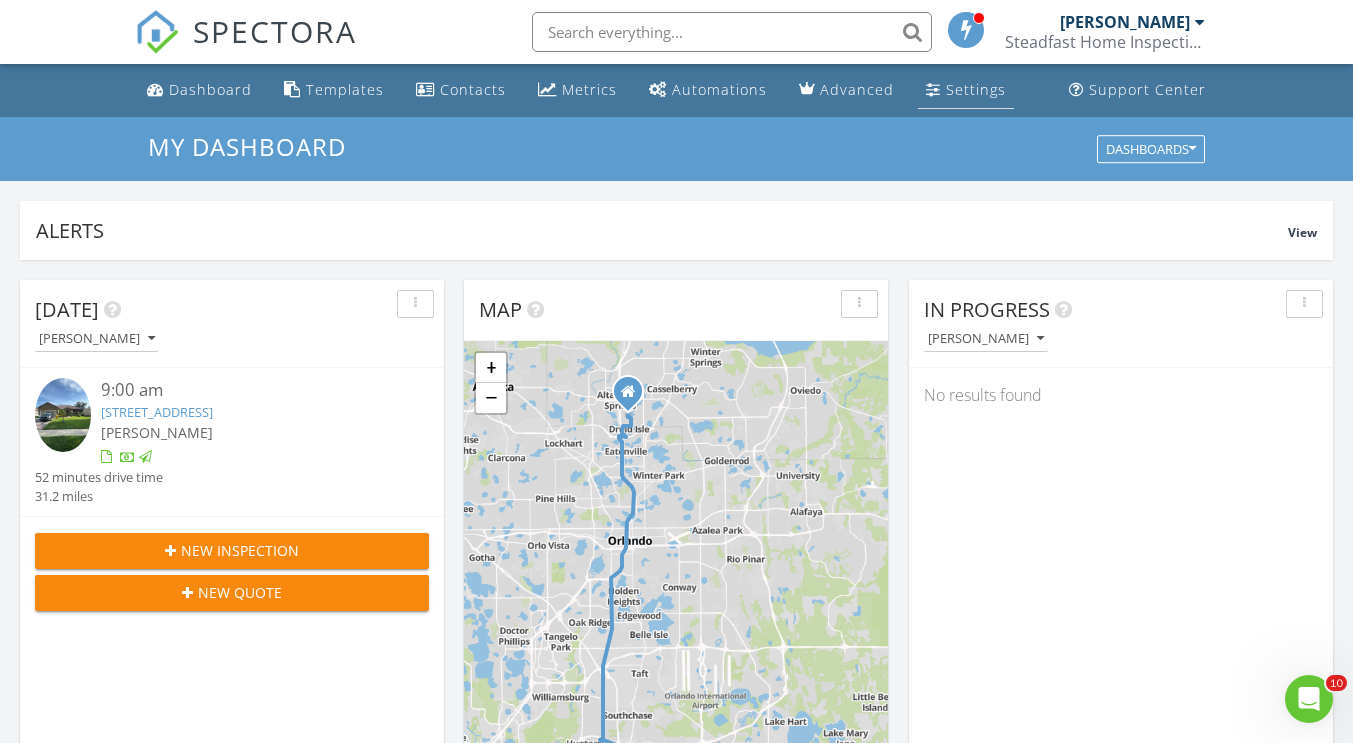 click on "Settings" at bounding box center (976, 89) 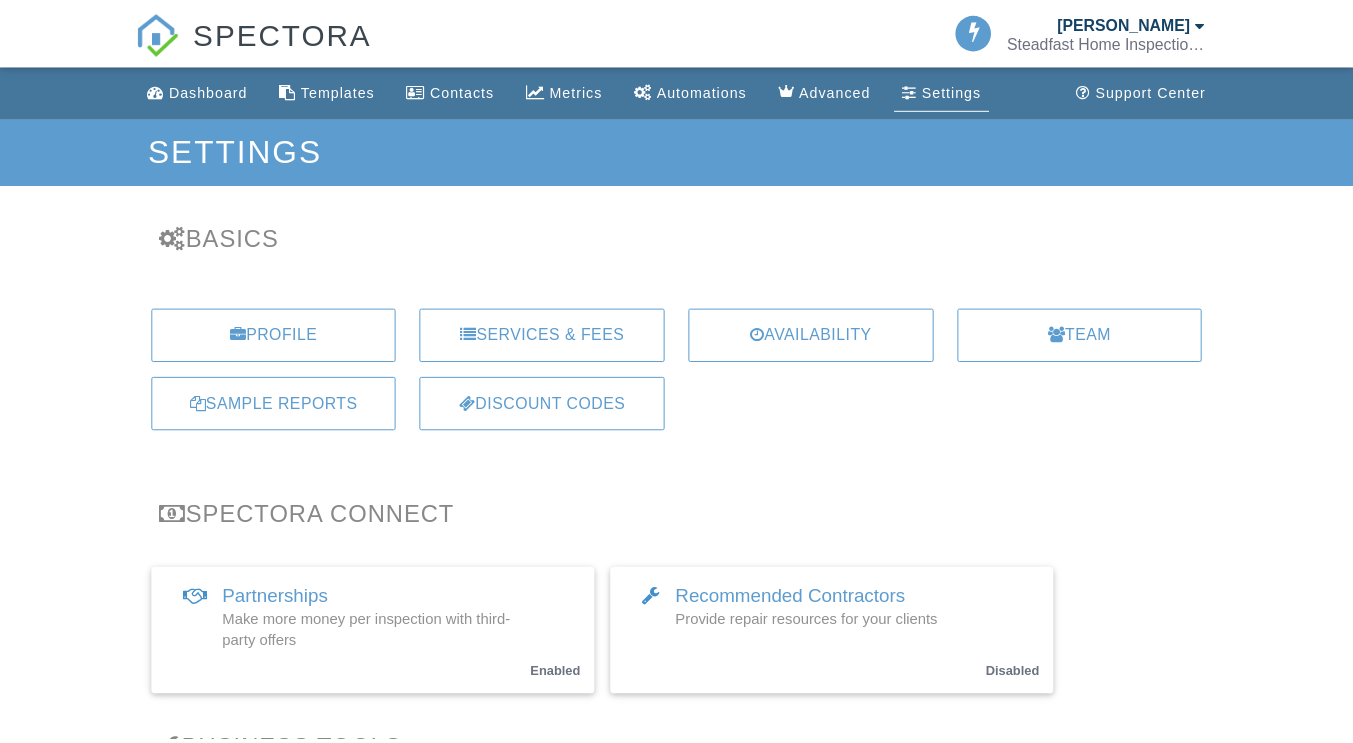 scroll, scrollTop: 0, scrollLeft: 0, axis: both 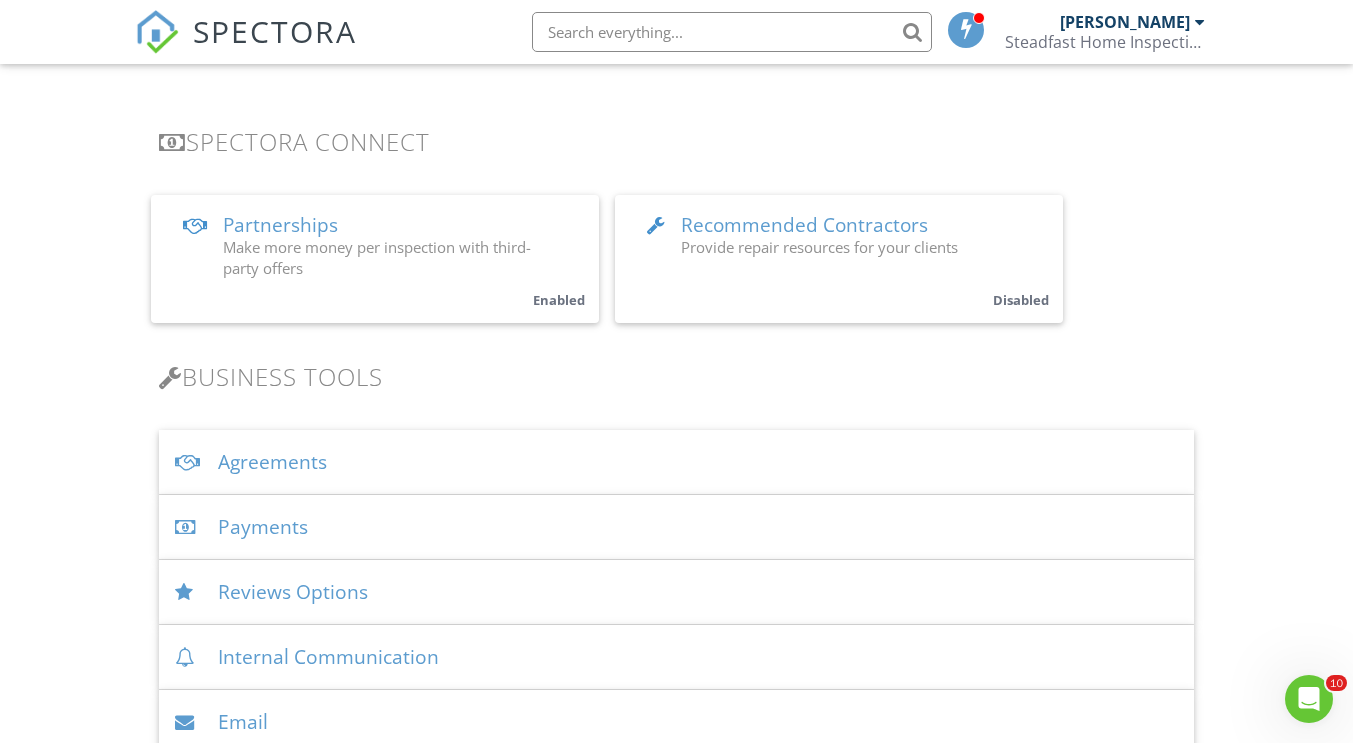 click on "Agreements" at bounding box center [676, 462] 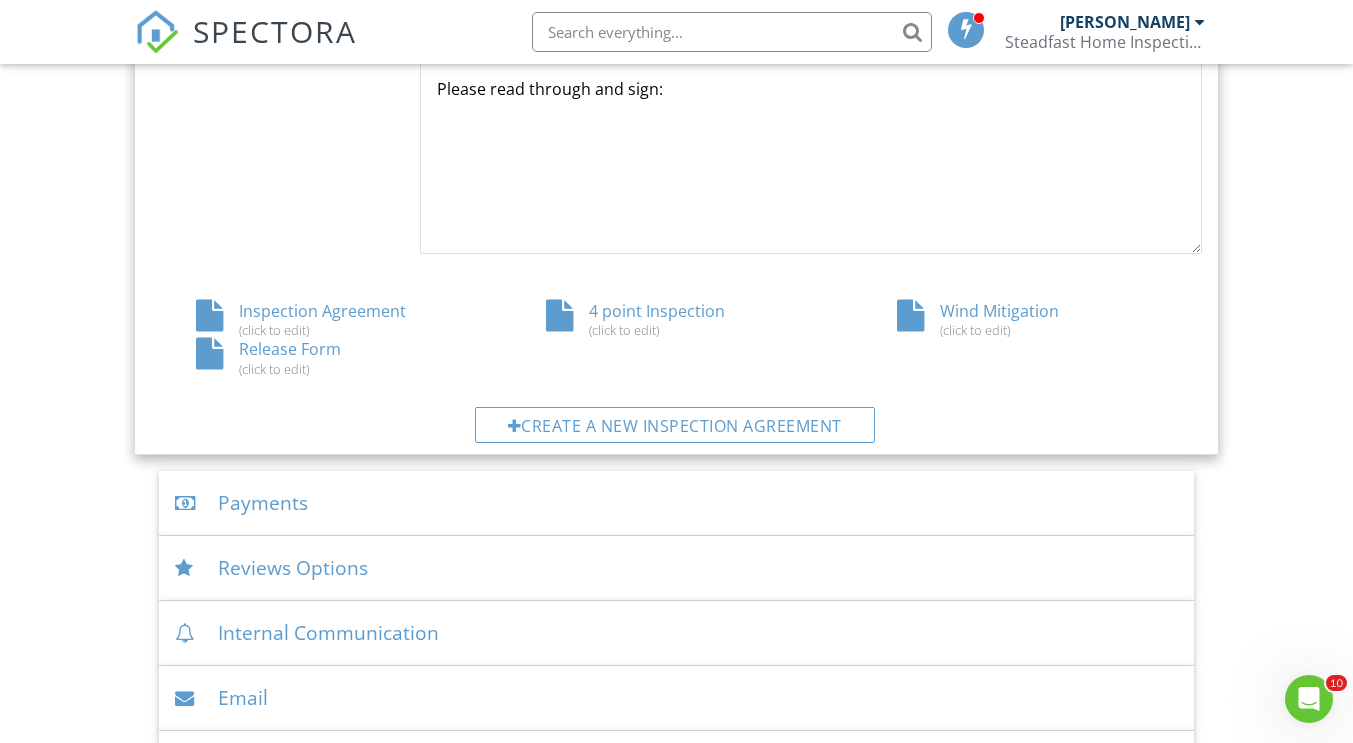 scroll, scrollTop: 1019, scrollLeft: 0, axis: vertical 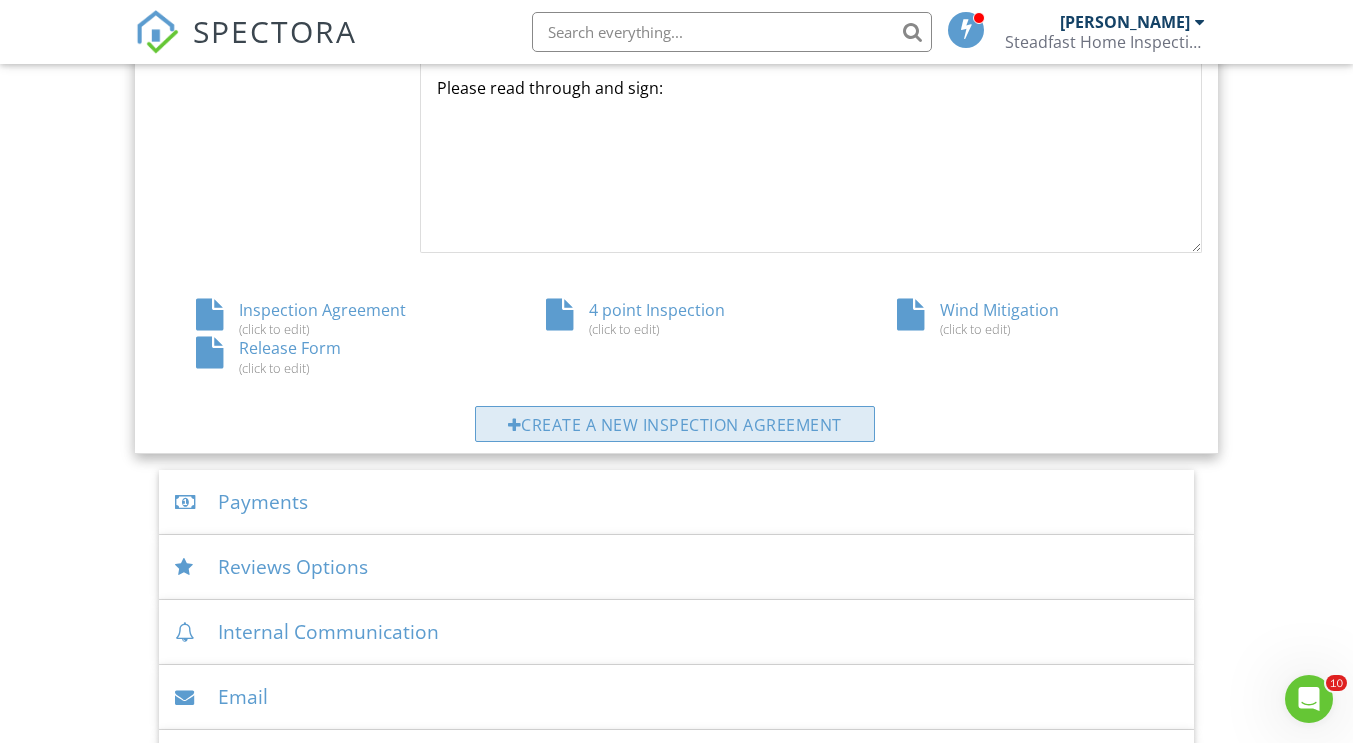 click on "Create a new inspection agreement" at bounding box center (675, 424) 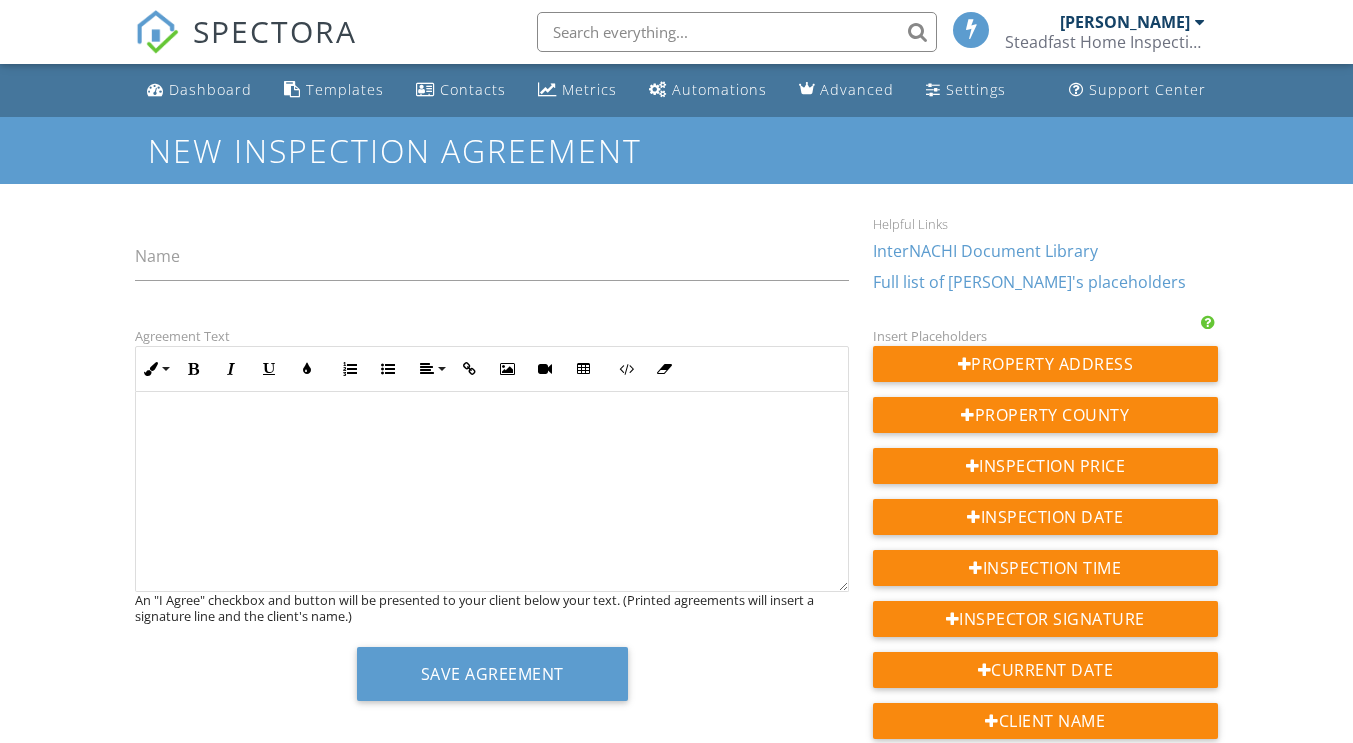 scroll, scrollTop: 0, scrollLeft: 0, axis: both 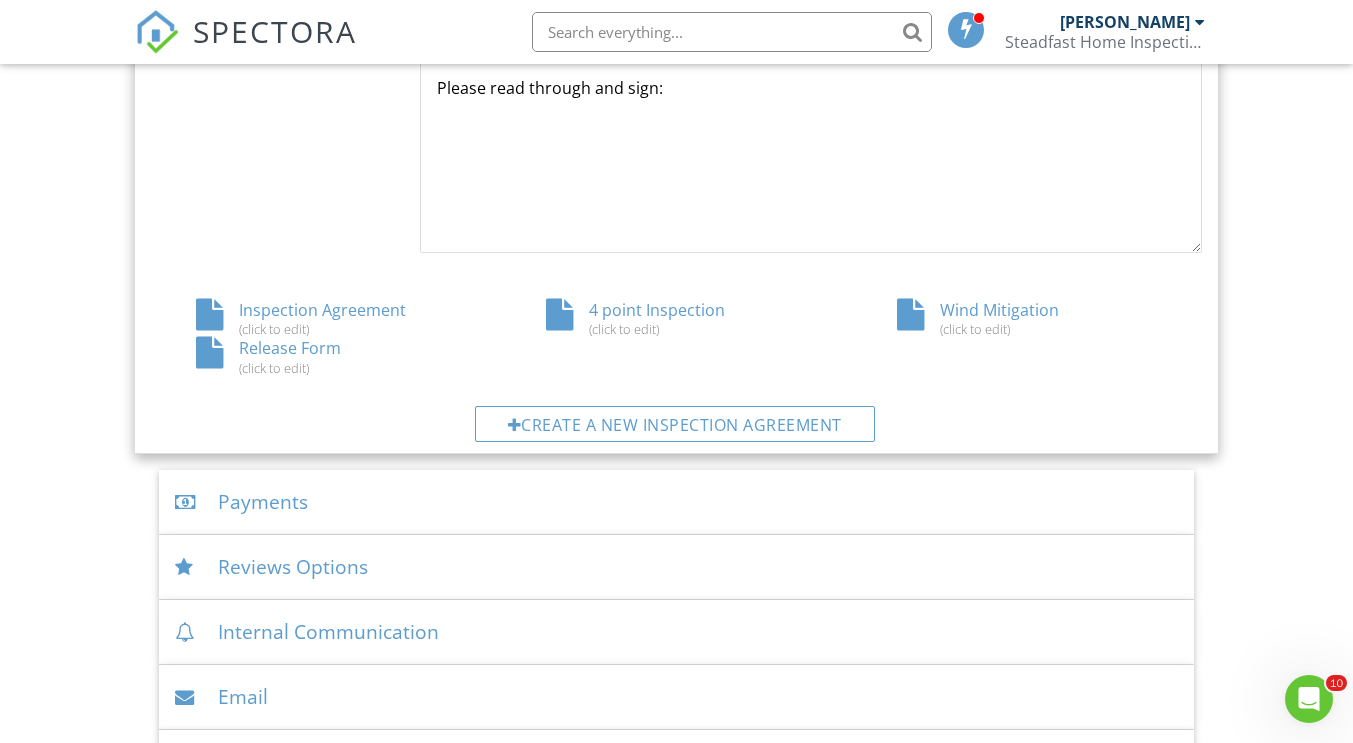 click on "Dashboard
Templates
Contacts
Metrics
Automations
Advanced
Settings
Support Center
Settings
Basics
Profile
Services & Fees
Availability
Team
Sample Reports
Discount Codes
Spectora Connect
Partnerships
Make more money per inspection with third-party offers
Enabled
Recommended Contractors
Provide repair resources for your clients
Disabled
Business Tools
Agreements
Signature Type
▼ E-signature (checkbox) E-signature (checkbox) Written Signature E-signature (checkbox)
Written Signature
Client agreement instructions
This text will appear on the client portal under "Sign Agreement(s)"
Inline Style XLarge Large Normal Small Light Small/Light Bold Italic Underline Colors Ordered List Unordered List Align" at bounding box center [676, 1013] 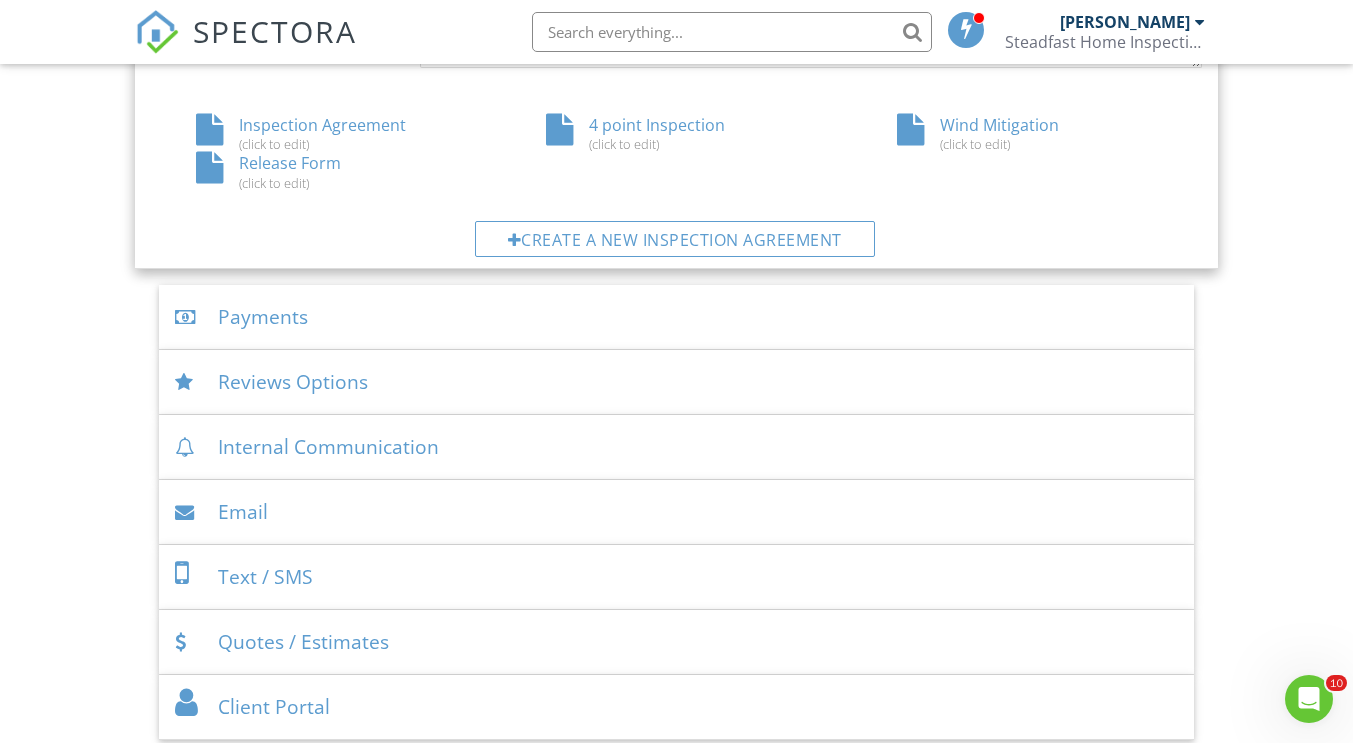 scroll, scrollTop: 1205, scrollLeft: 0, axis: vertical 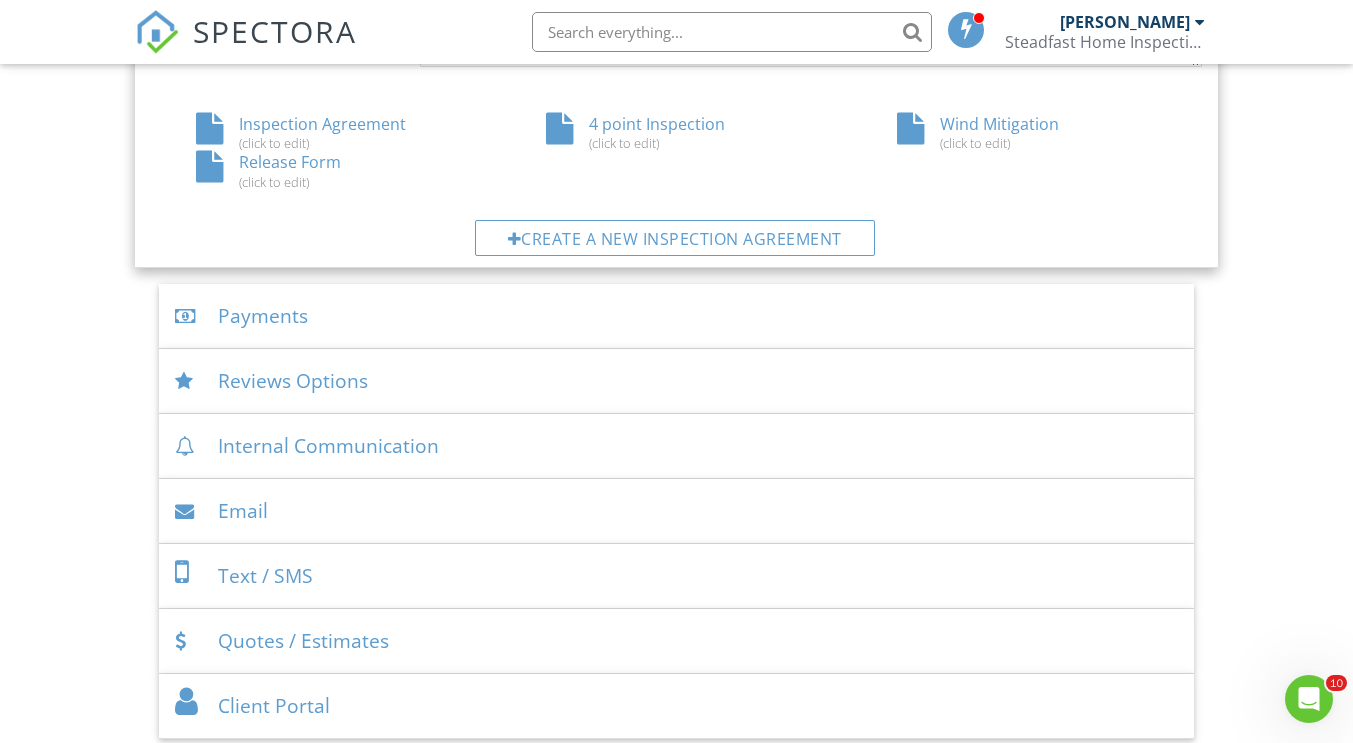click on "Inspection Agreement
(click to edit)" at bounding box center (326, 132) 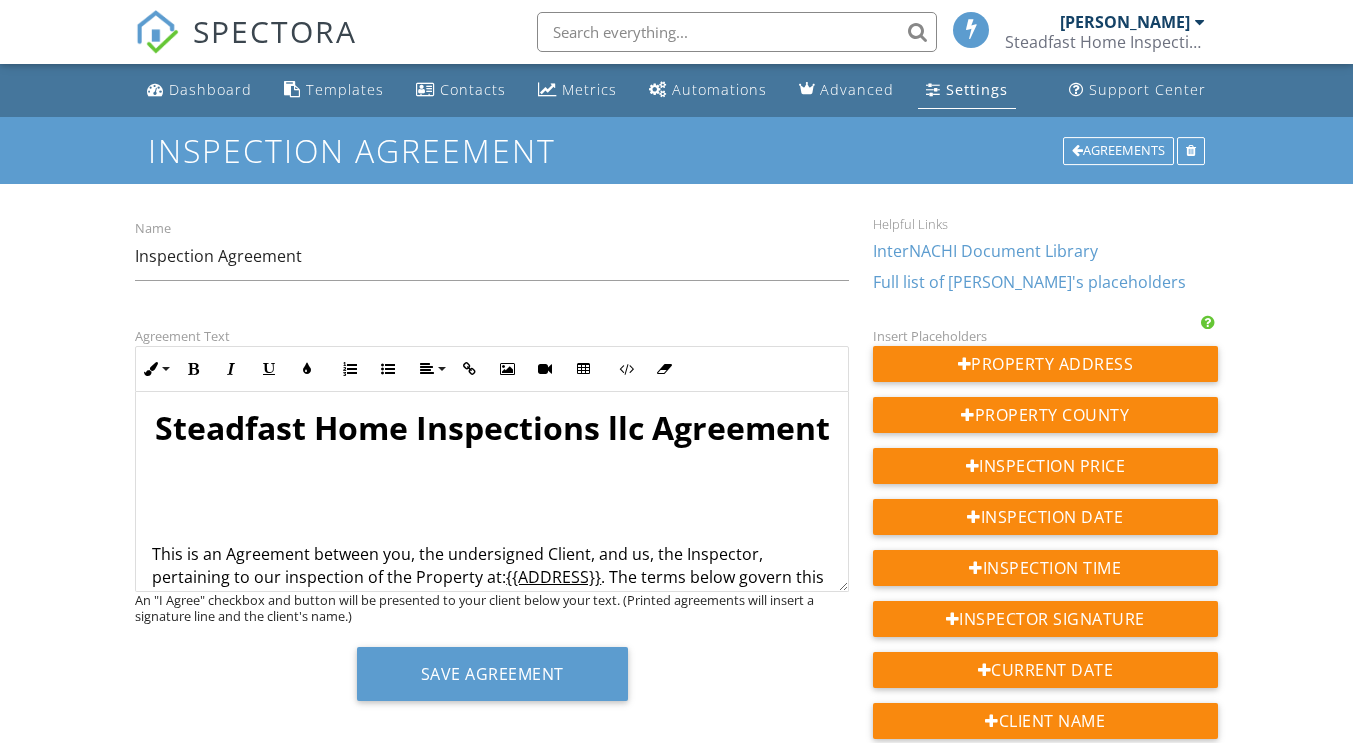 scroll, scrollTop: 0, scrollLeft: 0, axis: both 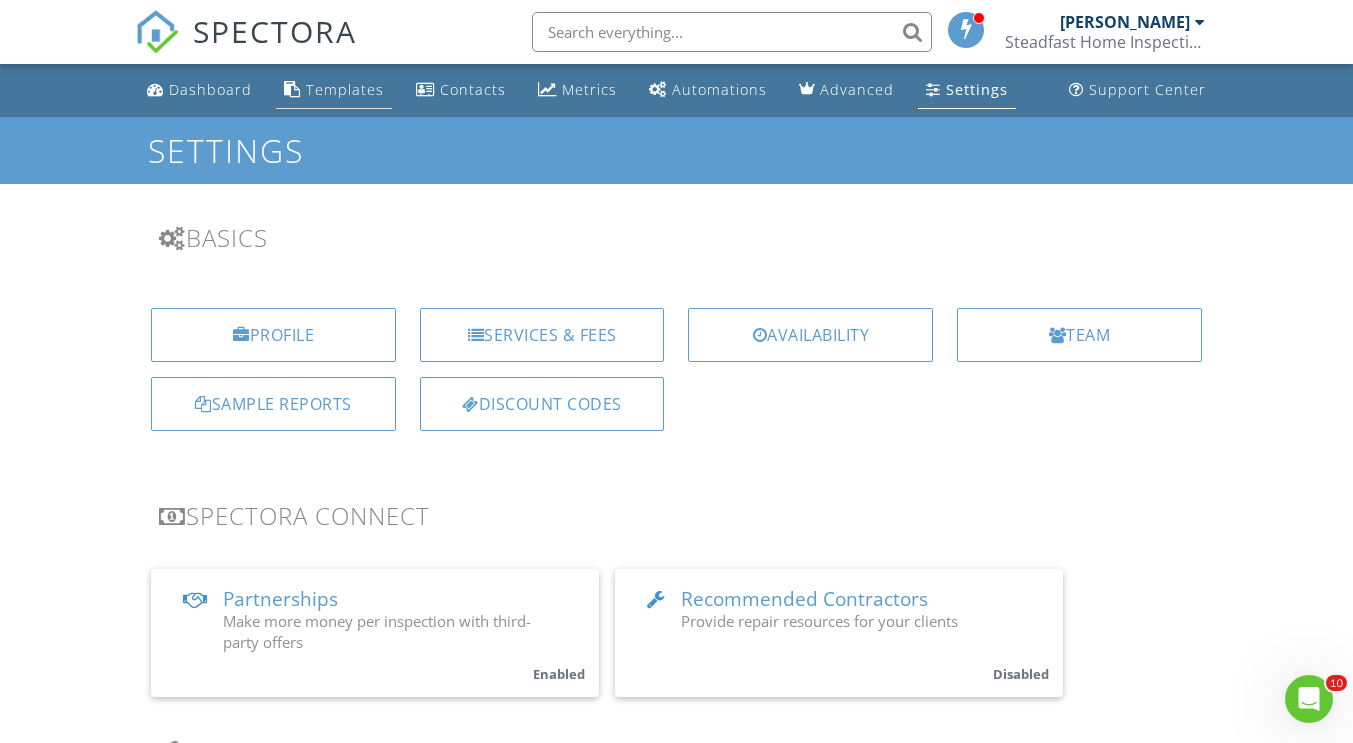 click on "Templates" at bounding box center (345, 89) 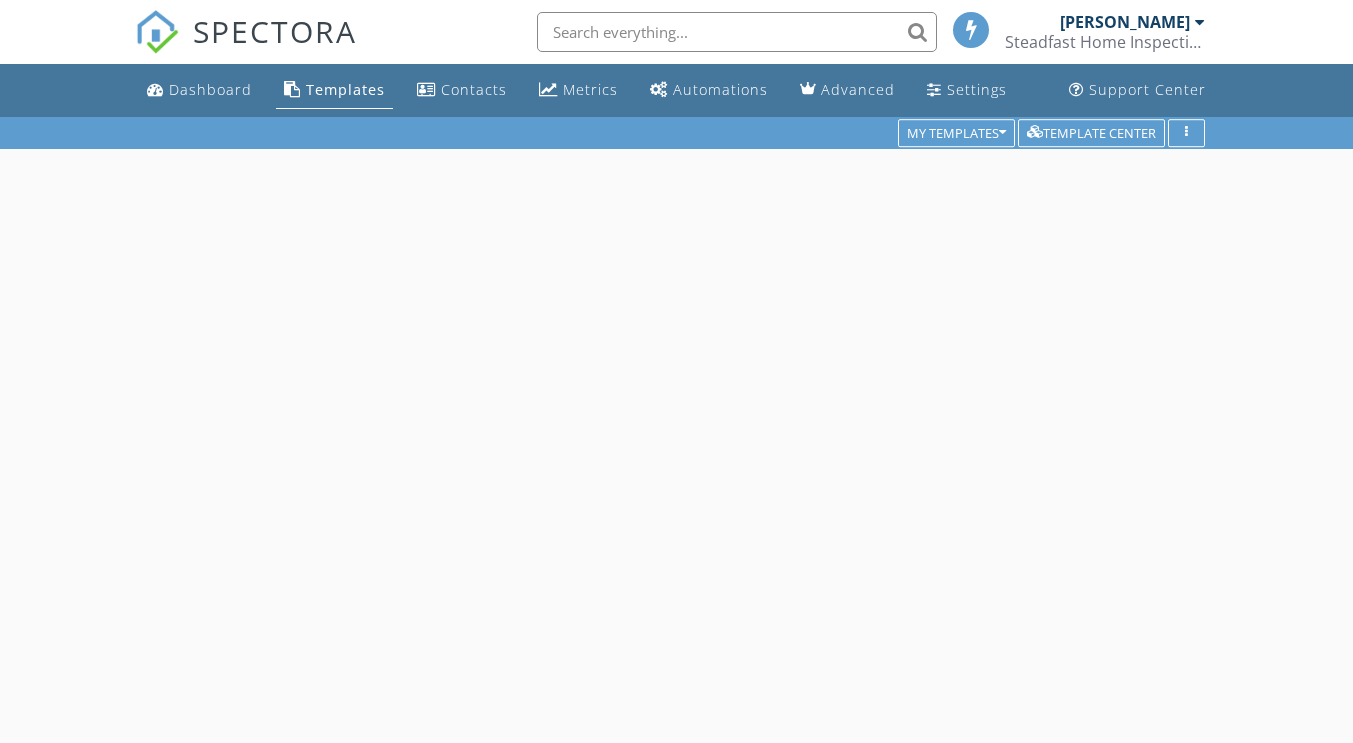 scroll, scrollTop: 0, scrollLeft: 0, axis: both 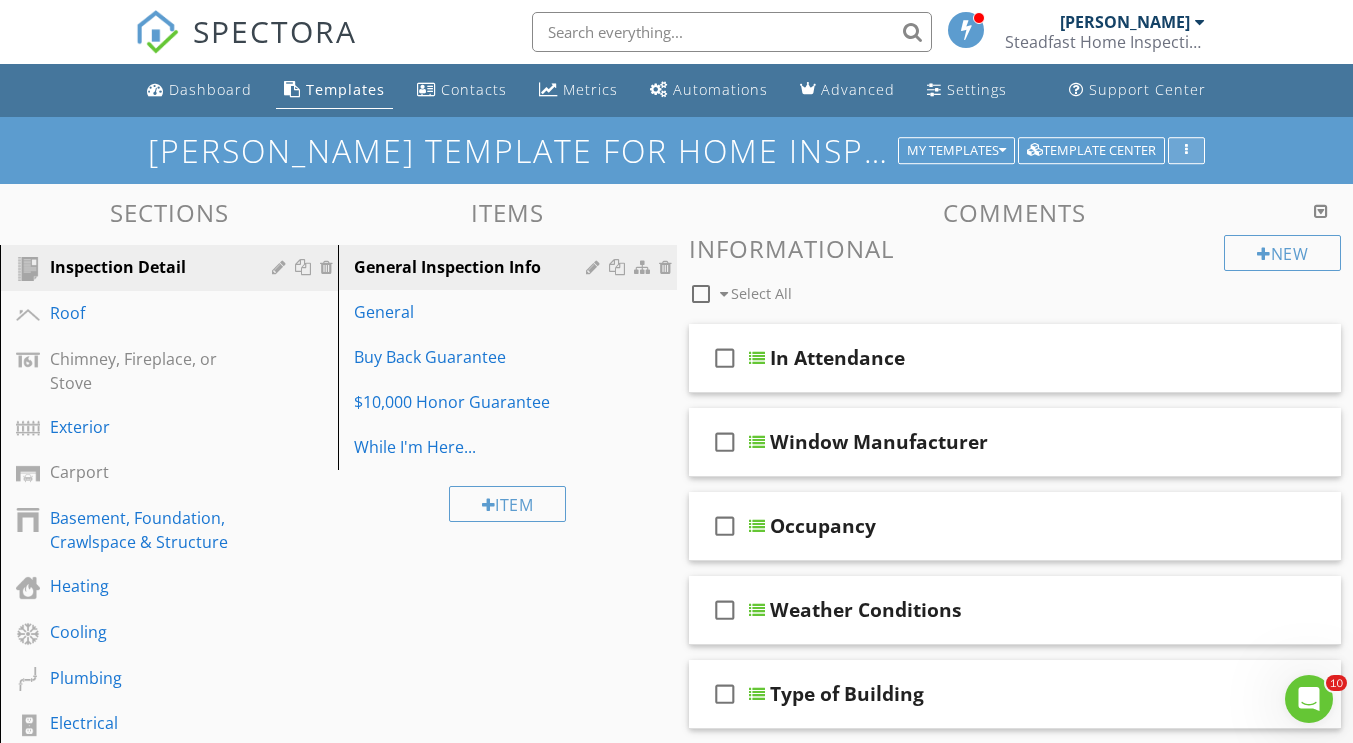 click at bounding box center (1186, 151) 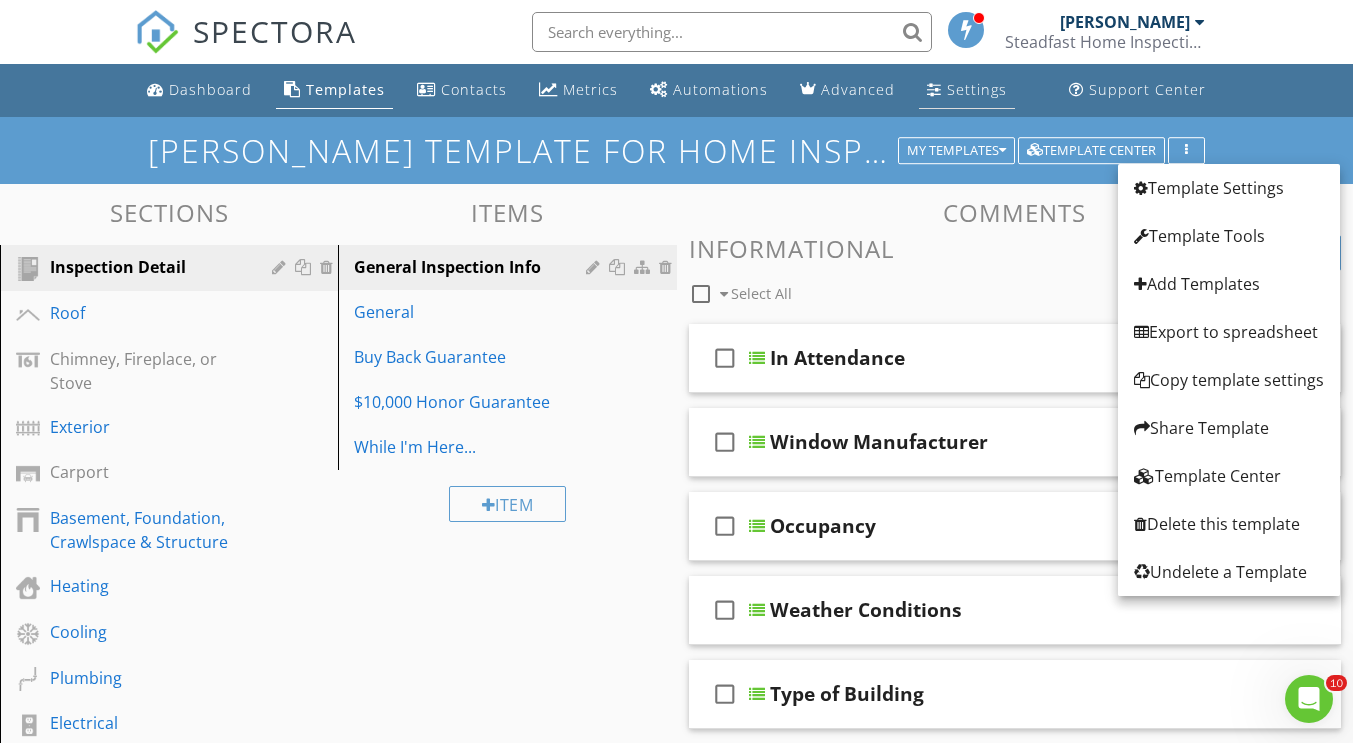 click on "Settings" at bounding box center [977, 89] 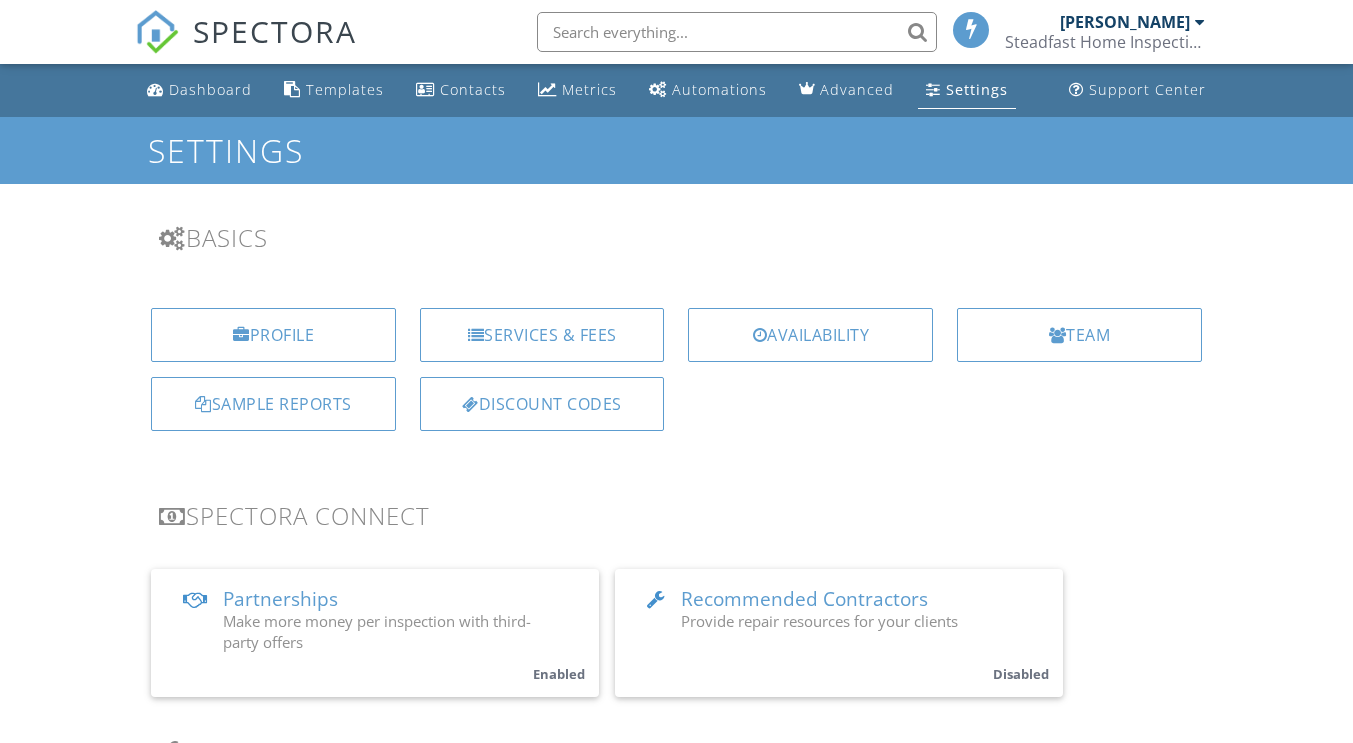 scroll, scrollTop: 0, scrollLeft: 0, axis: both 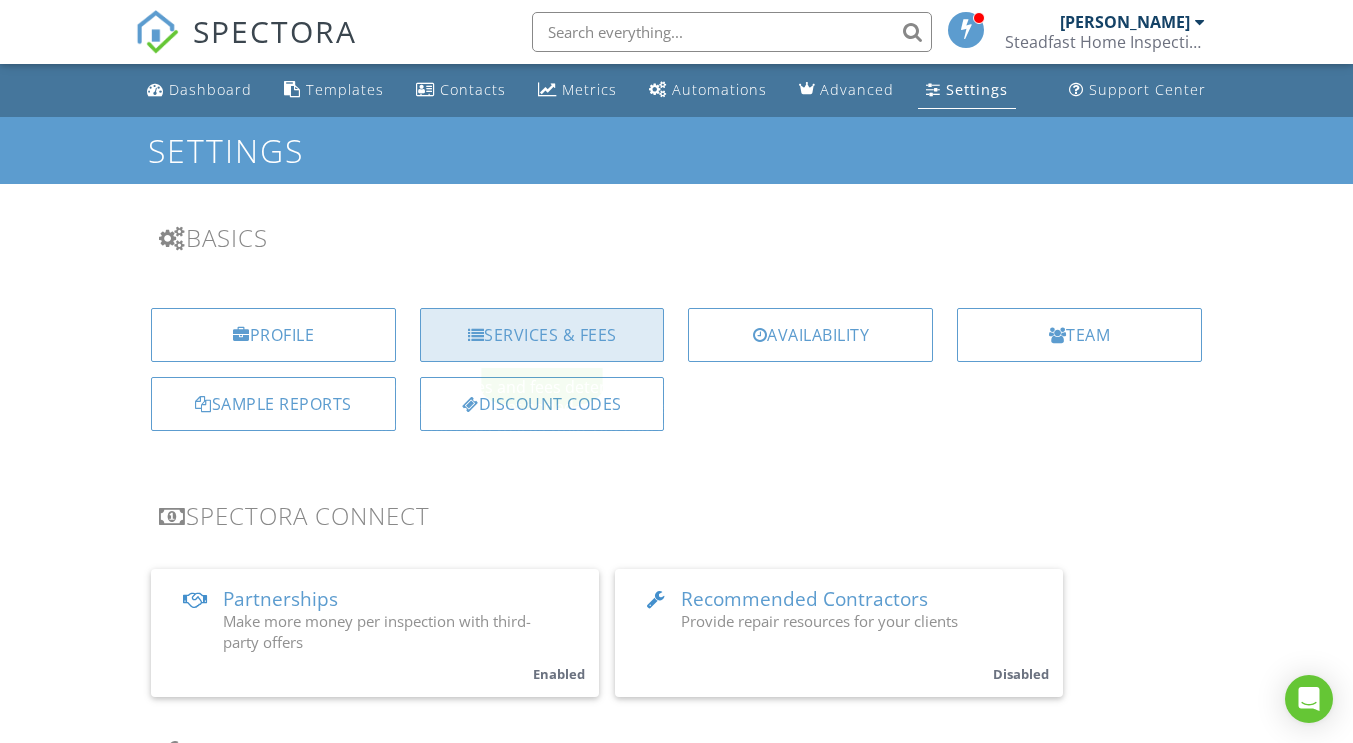 click on "Services & Fees" at bounding box center (542, 335) 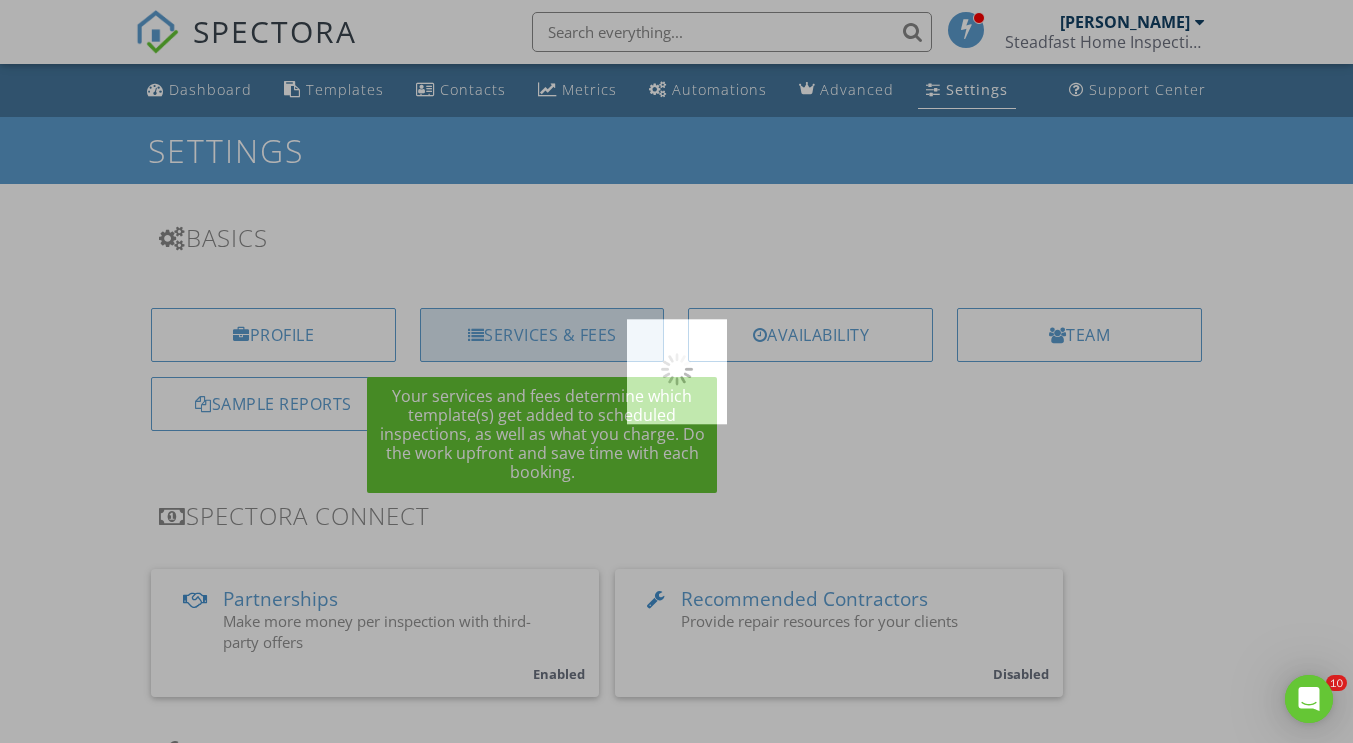 scroll, scrollTop: 0, scrollLeft: 0, axis: both 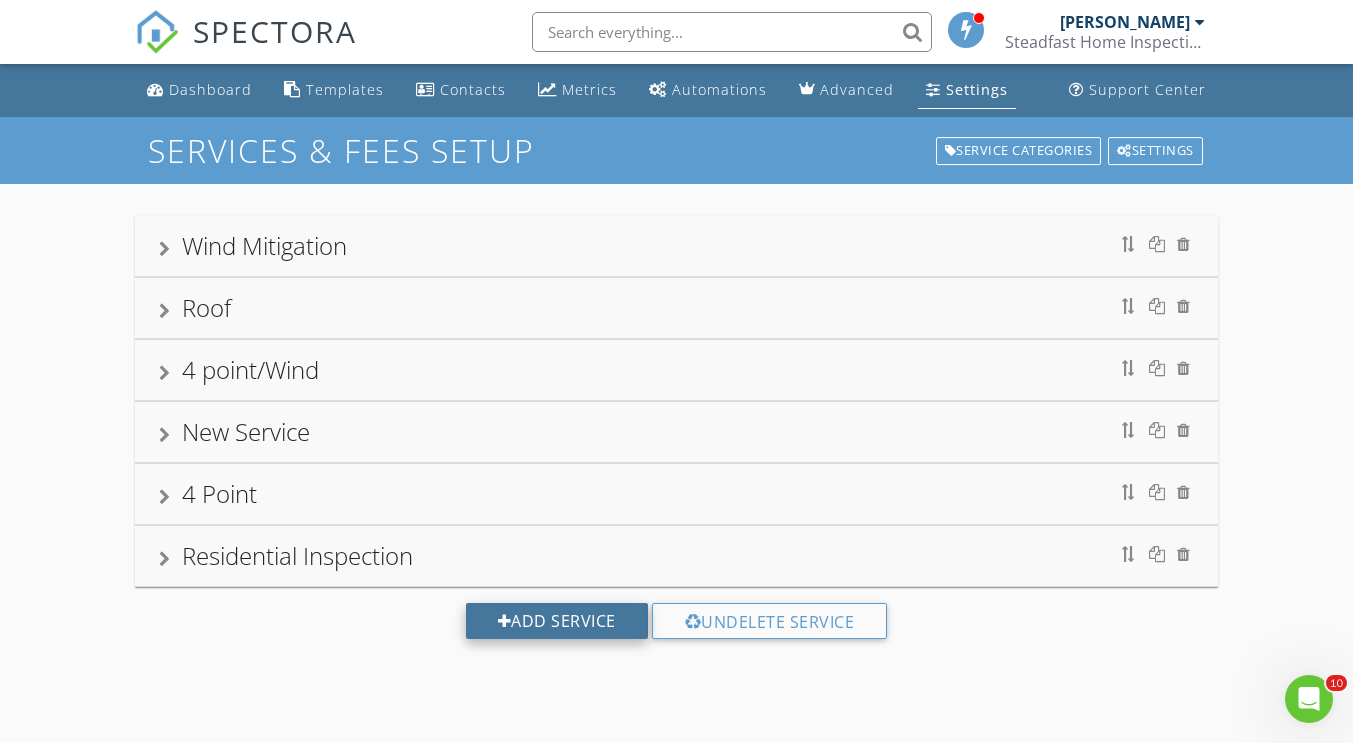 click on "Add Service" at bounding box center (557, 621) 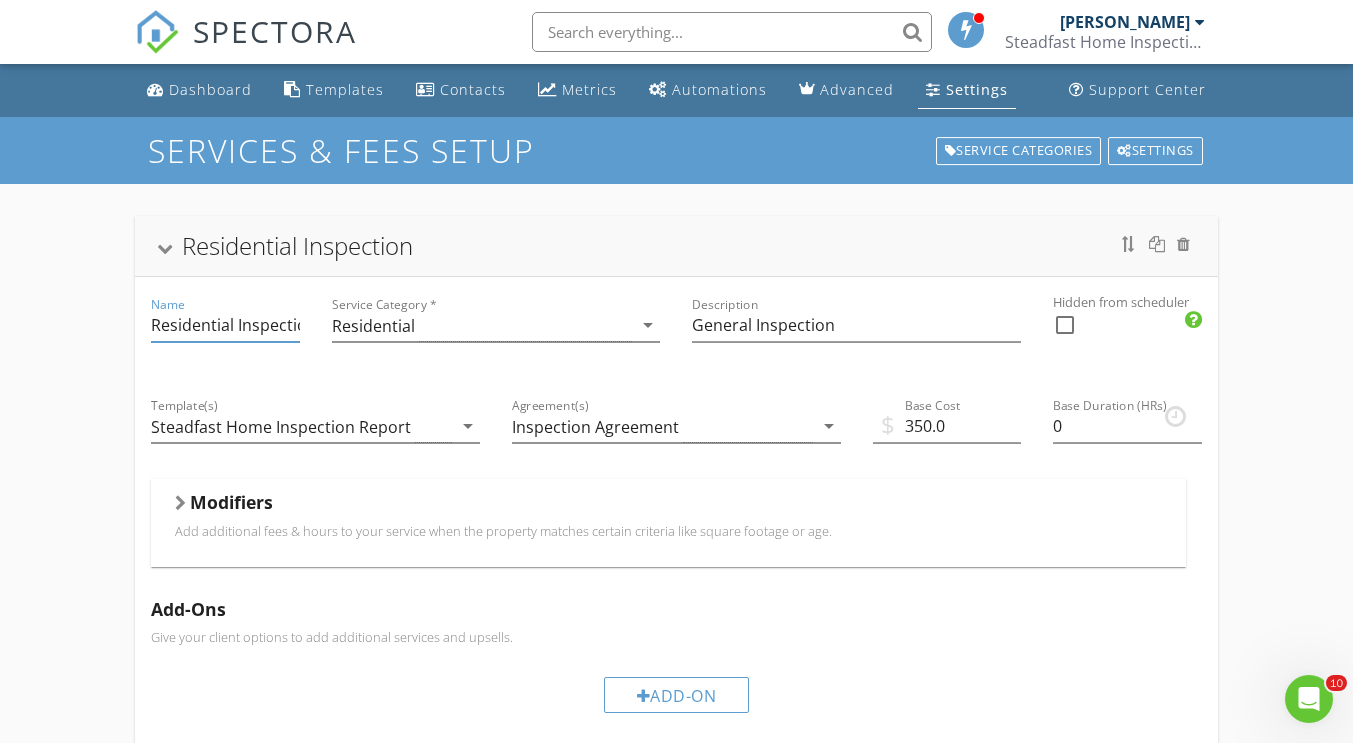 click on "Residential Inspection" at bounding box center (225, 325) 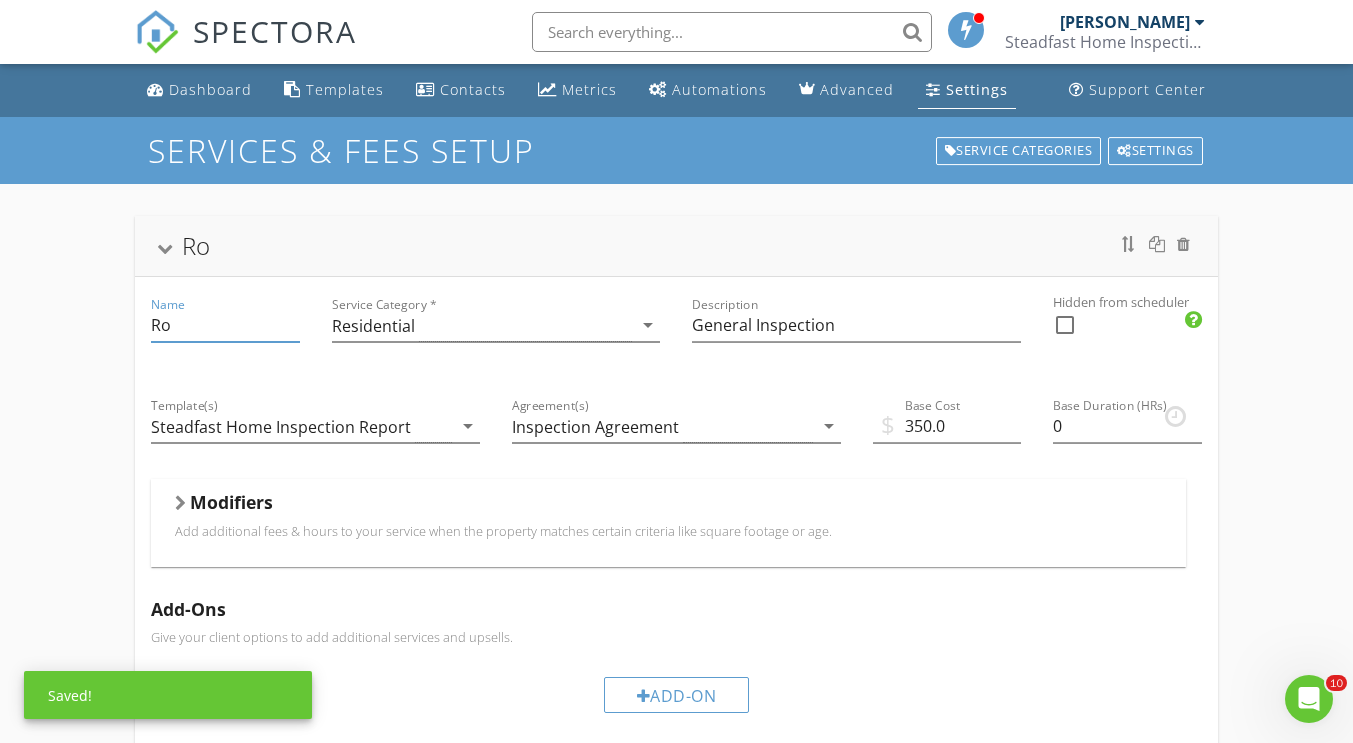 type on "R" 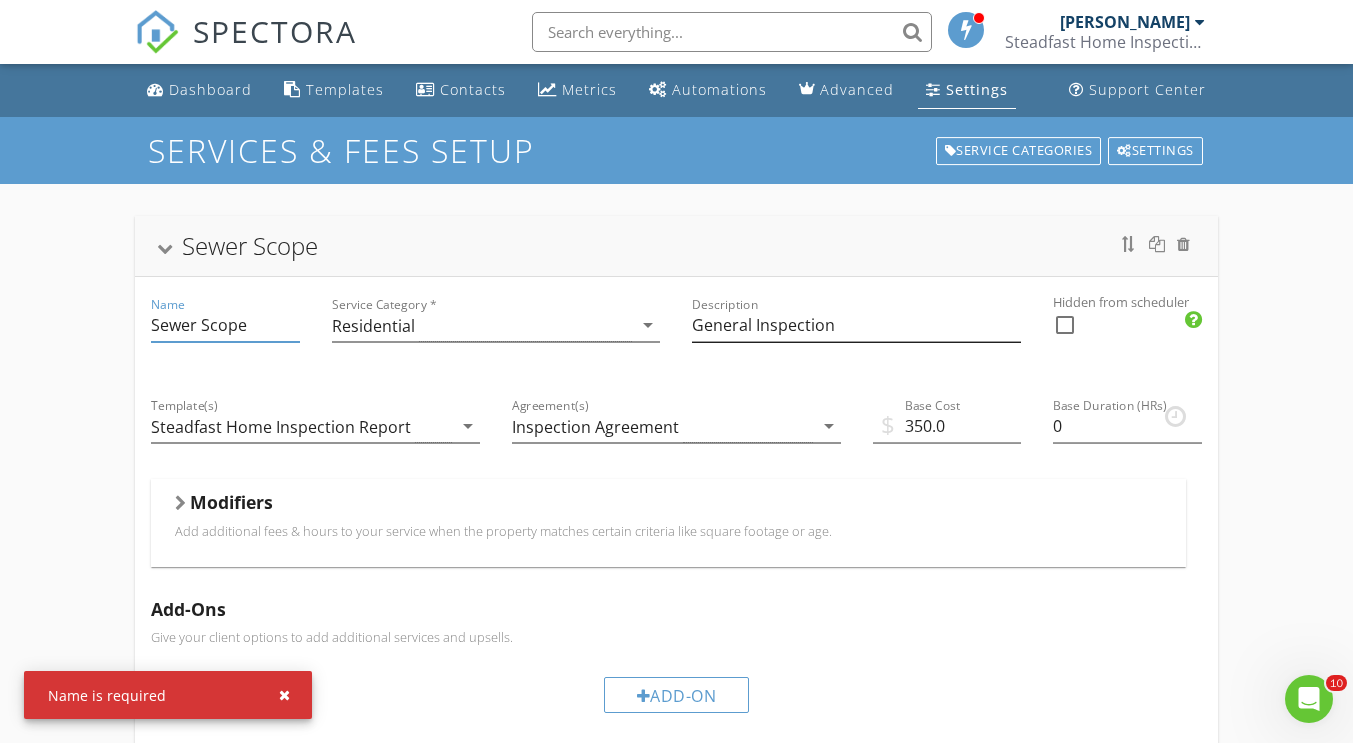 type on "Sewer Scope" 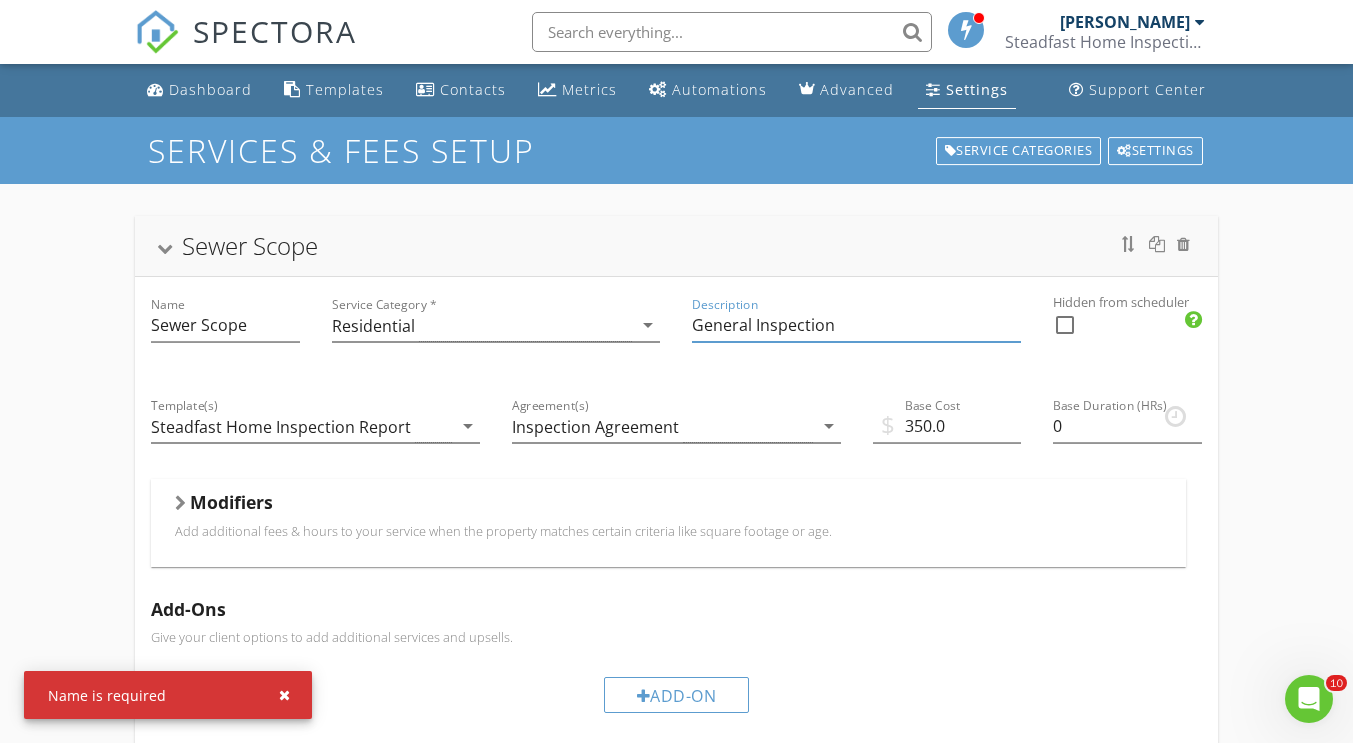 click on "General Inspection" at bounding box center (856, 325) 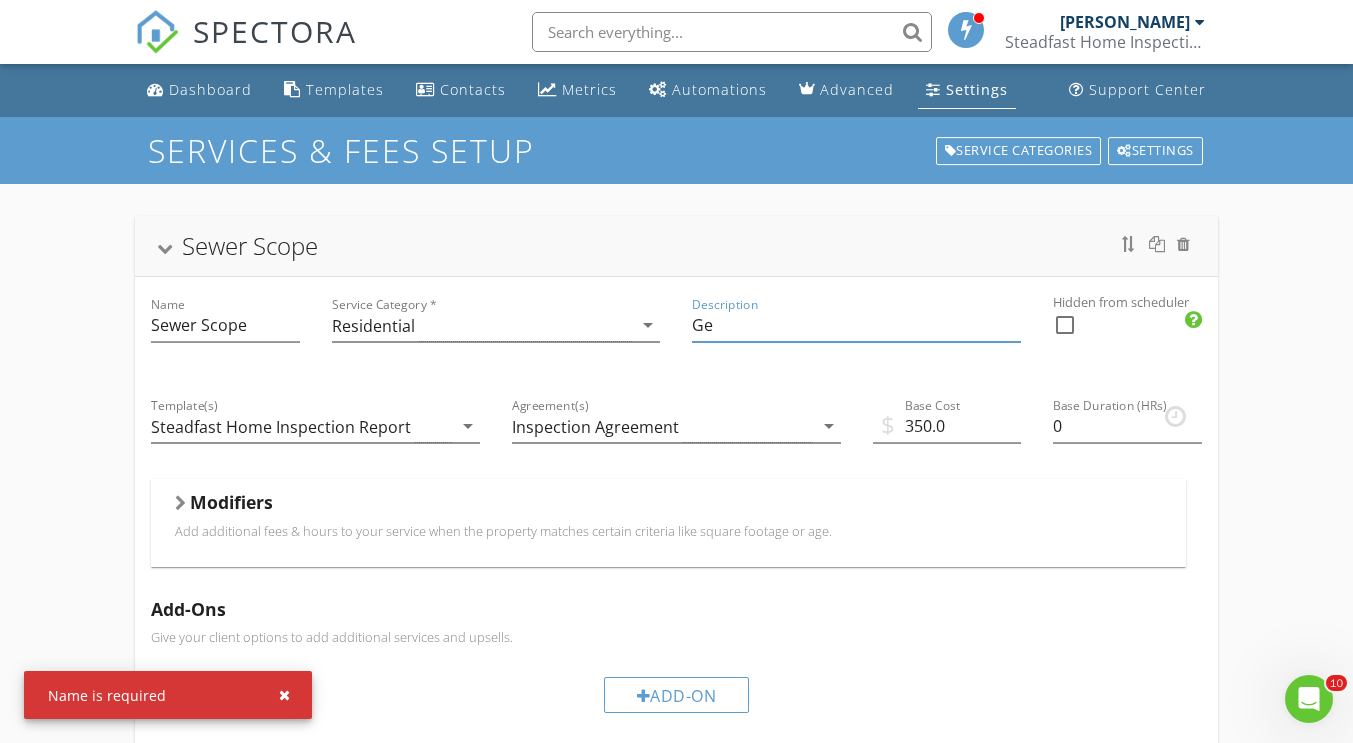 type on "G" 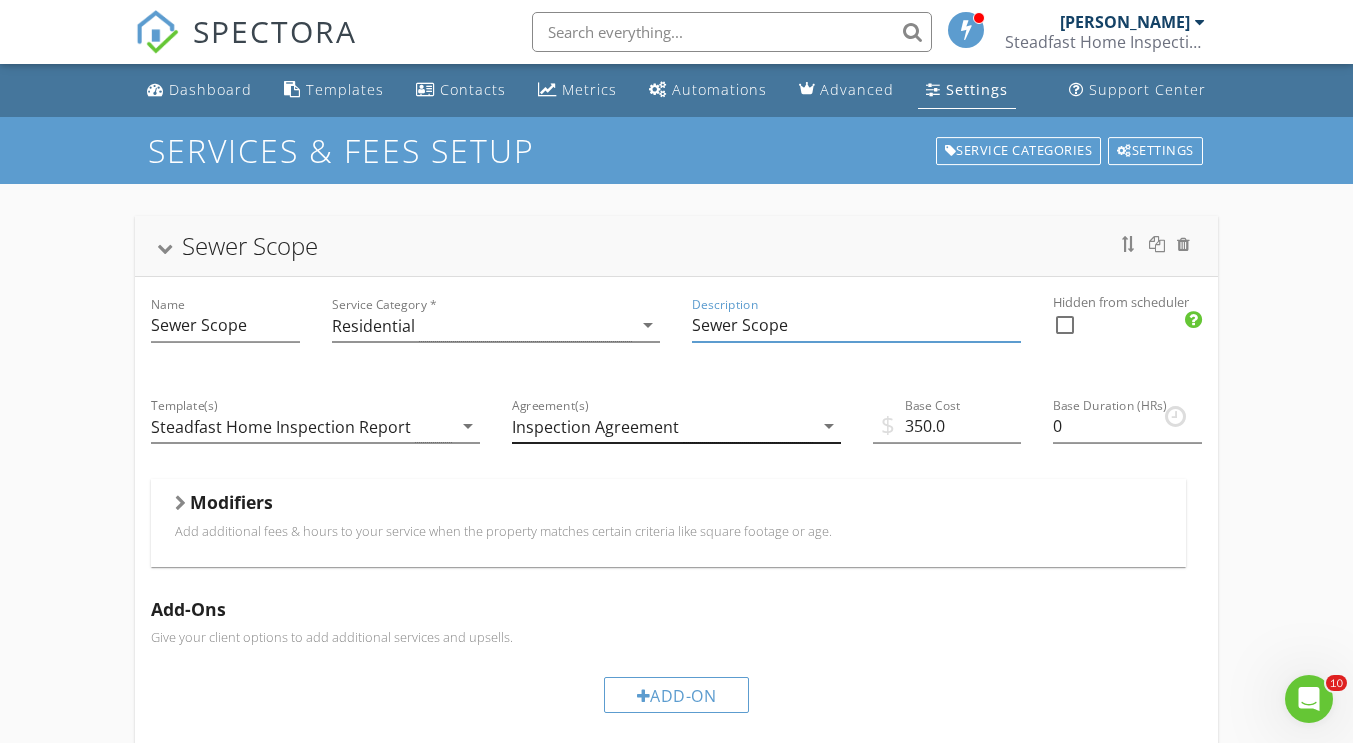 type on "Sewer Scope" 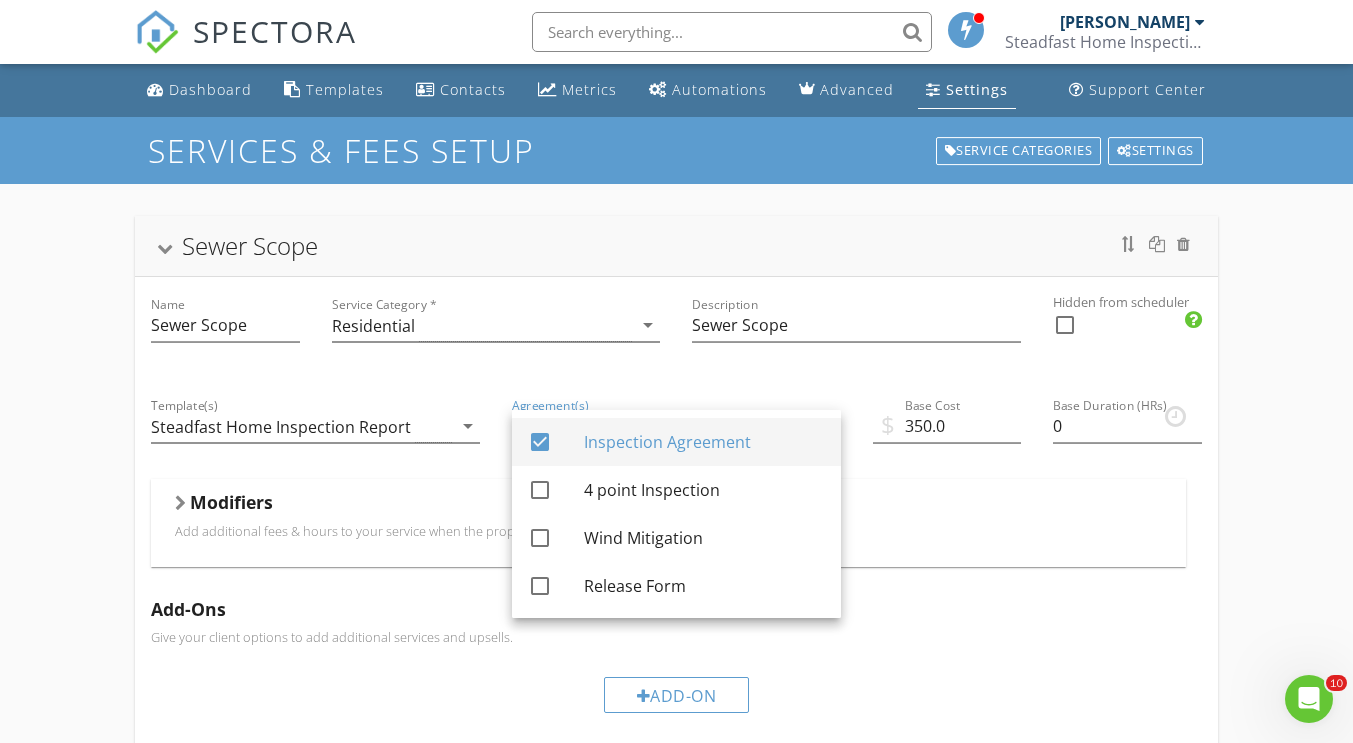 click at bounding box center (540, 442) 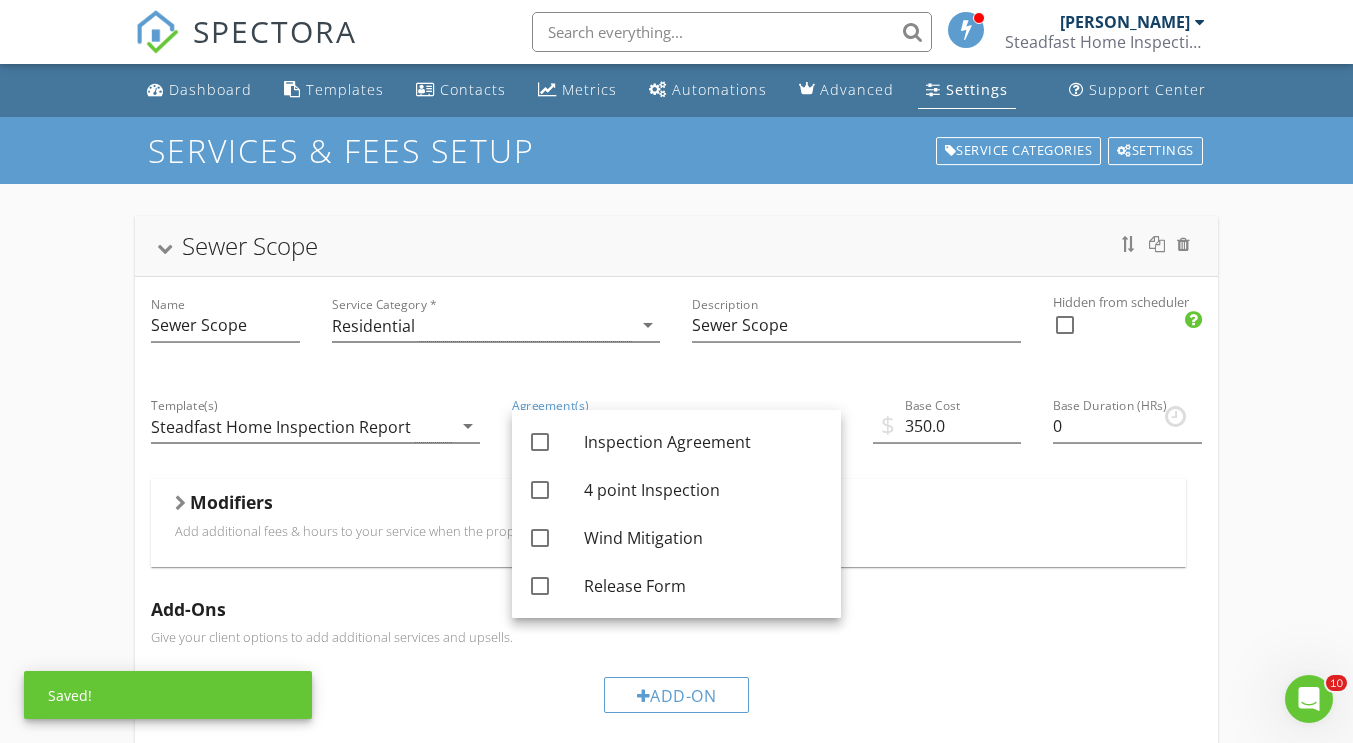 click on "Modifiers" at bounding box center [668, 506] 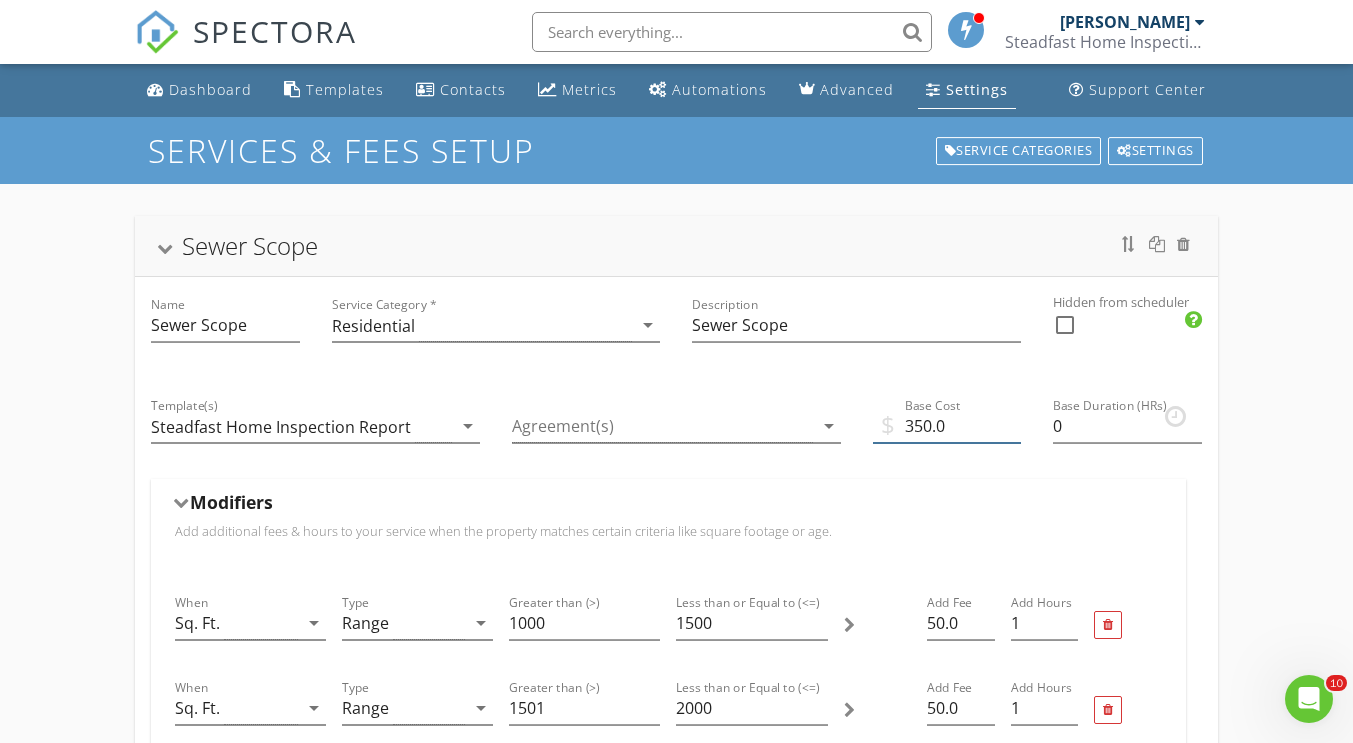 click on "350.0" at bounding box center [947, 426] 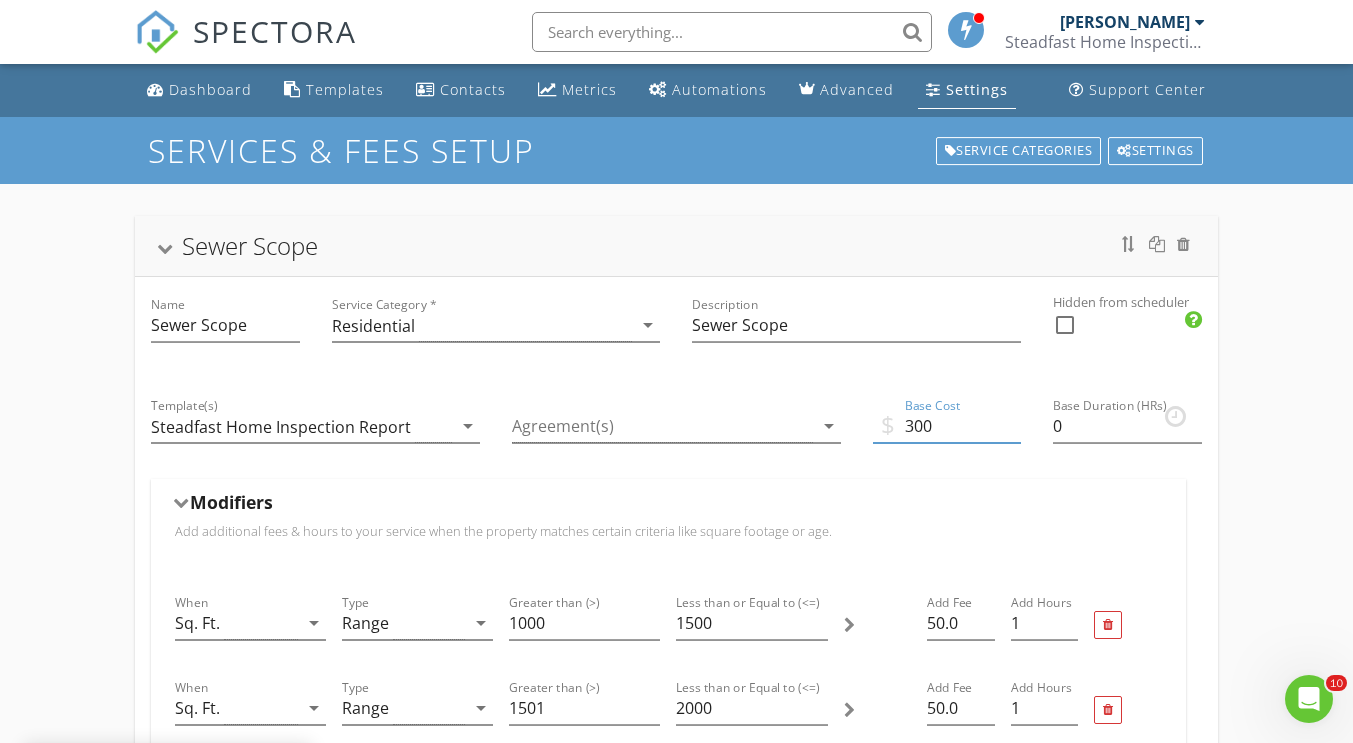 click on "Modifiers
Add additional fees & hours to your service when the
property matches certain criteria like square footage or age." at bounding box center [668, 522] 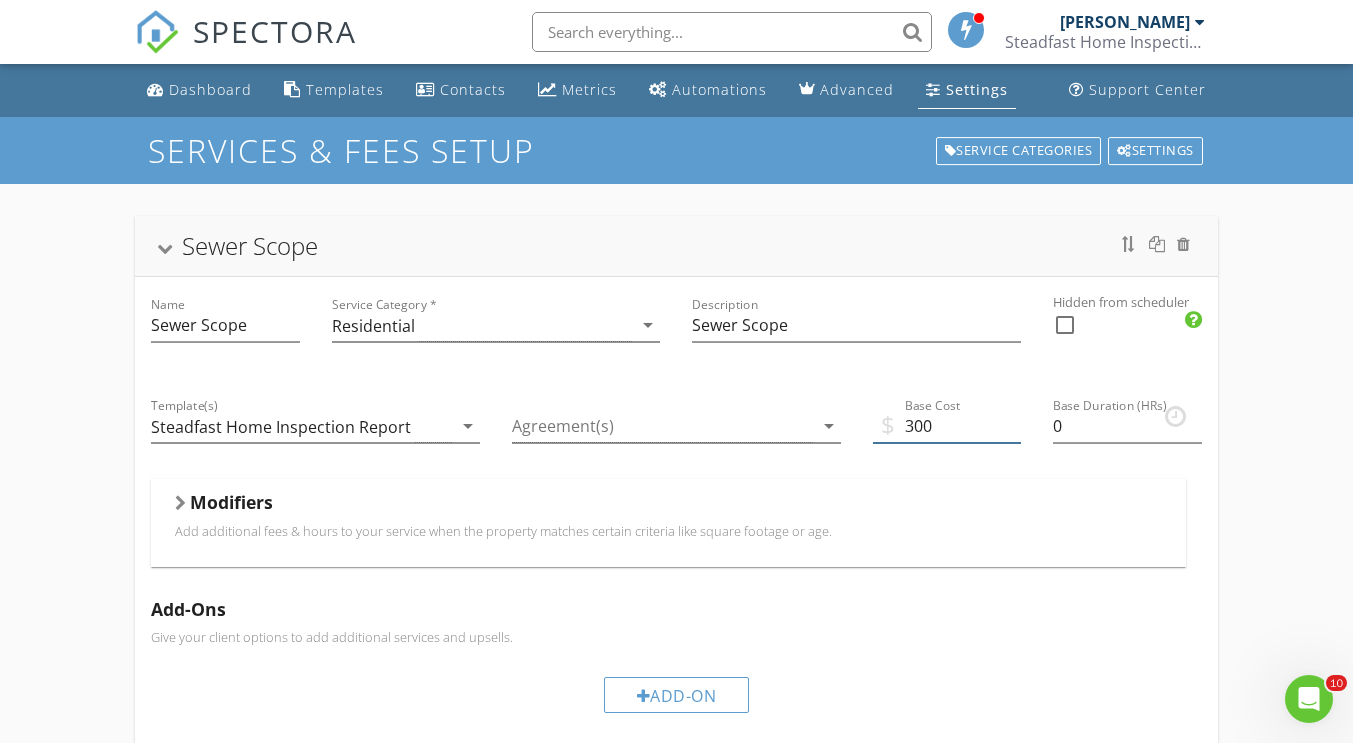 click on "300" at bounding box center [947, 426] 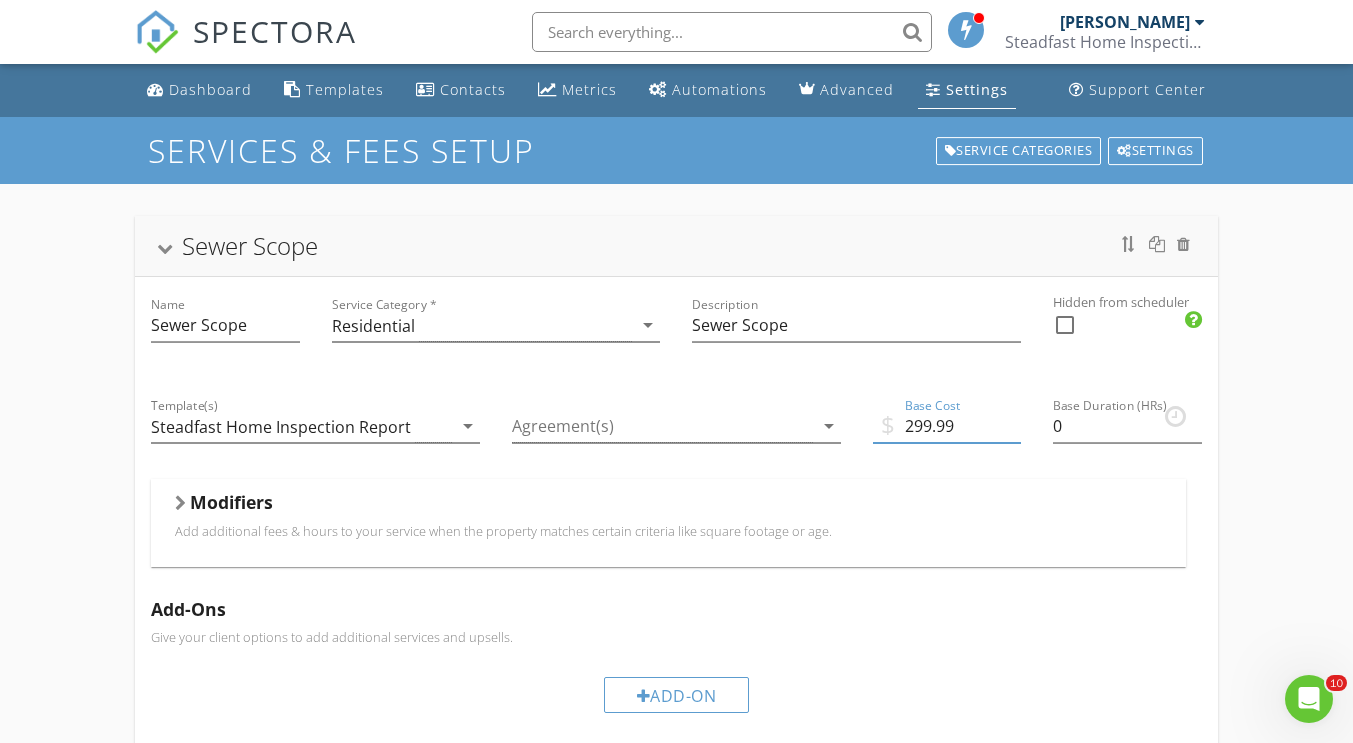 click on "299.99" at bounding box center (947, 426) 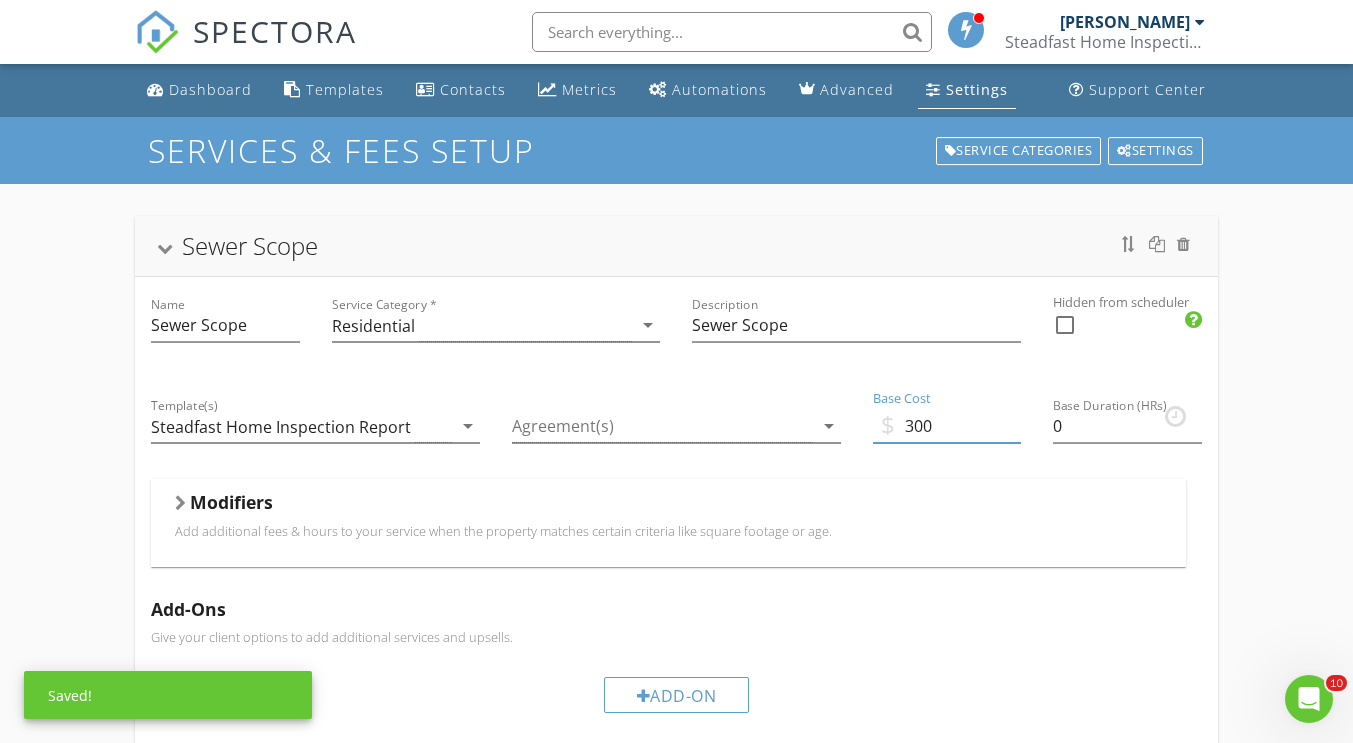 type on "300" 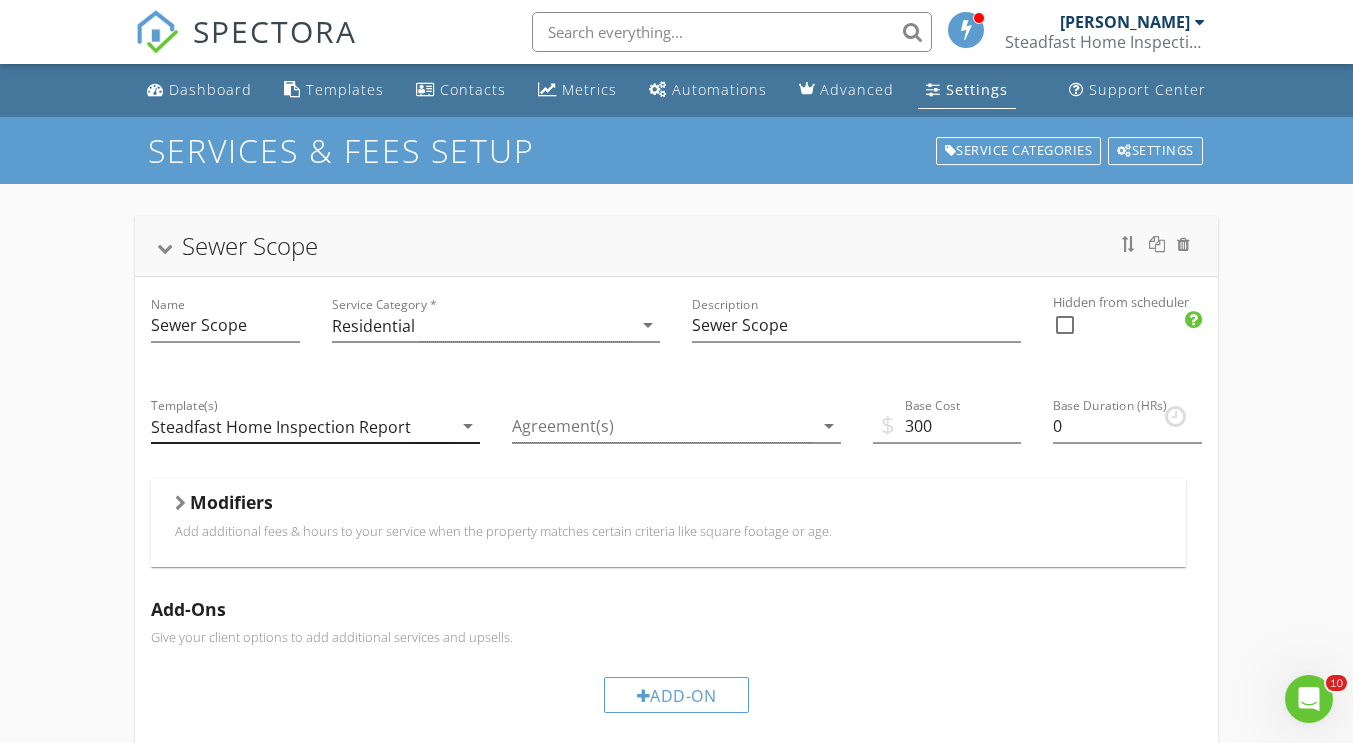 click on "arrow_drop_down" at bounding box center [468, 426] 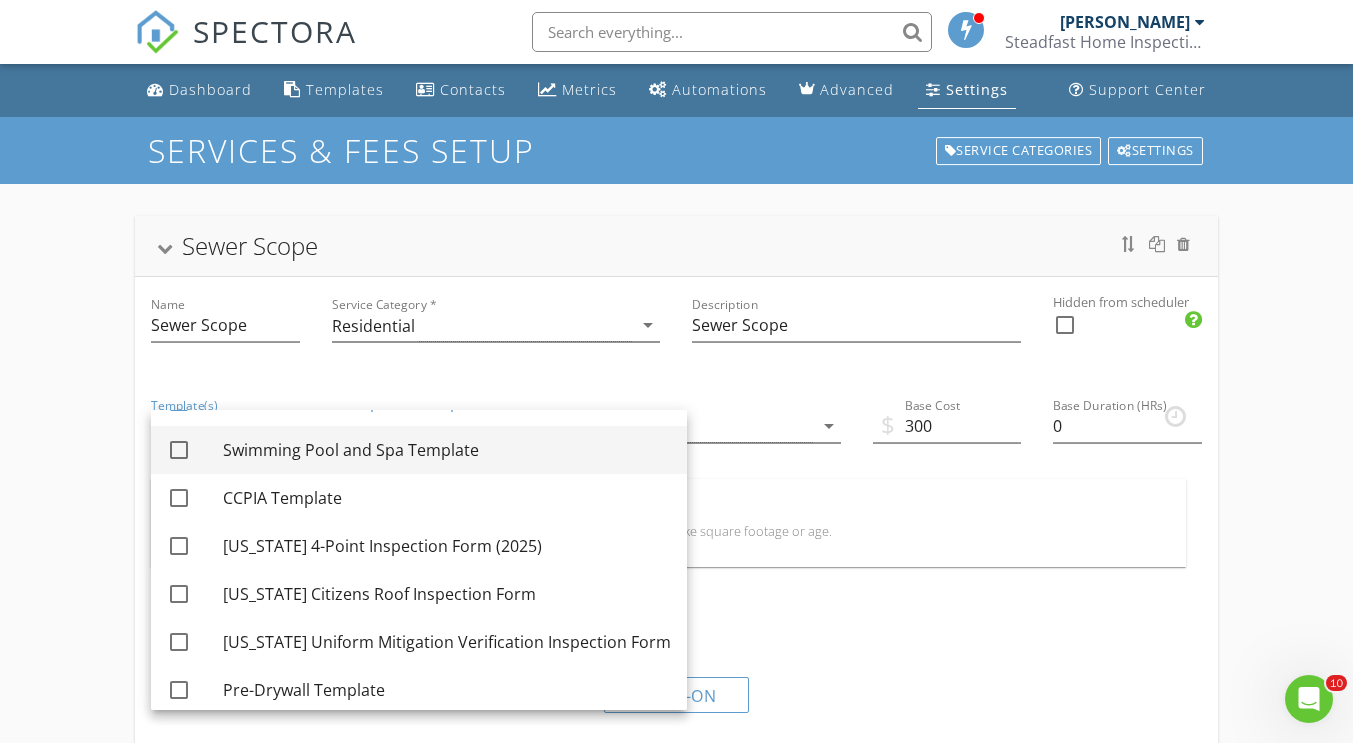 scroll, scrollTop: 196, scrollLeft: 0, axis: vertical 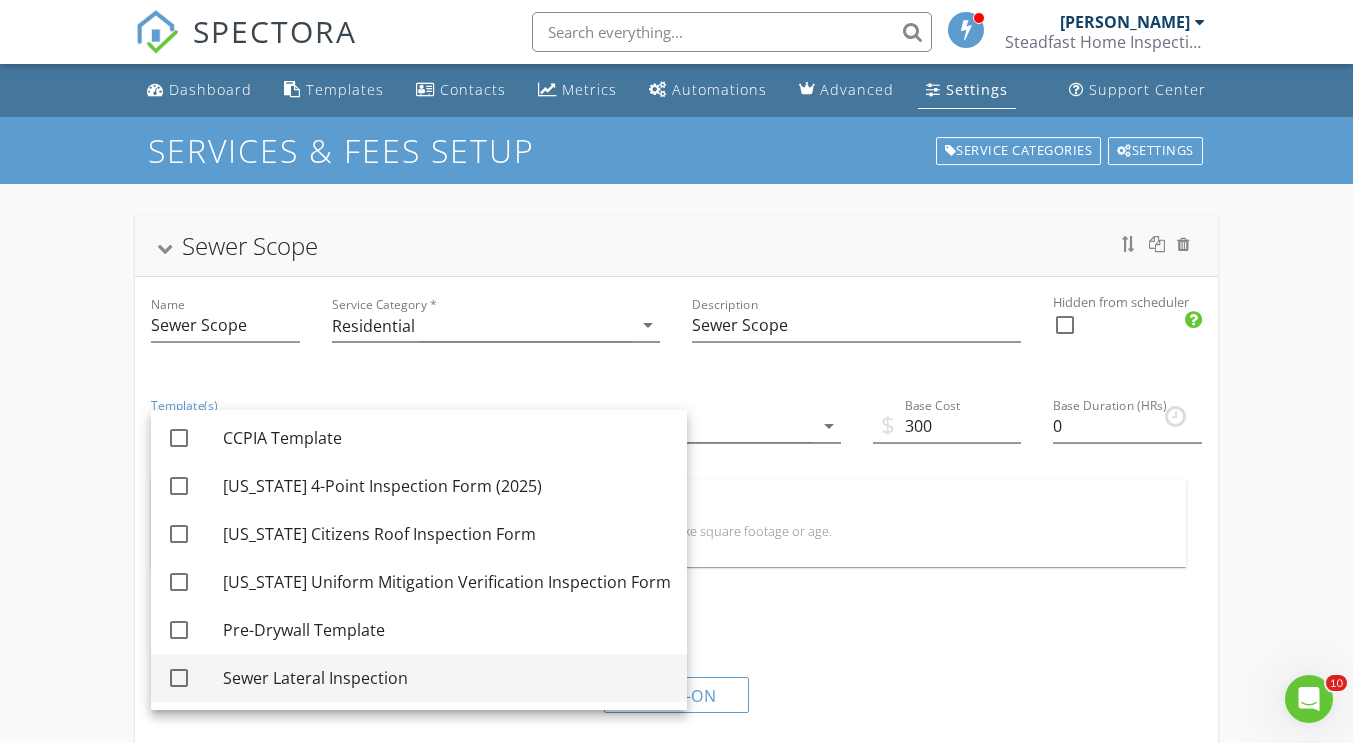 click at bounding box center [179, 678] 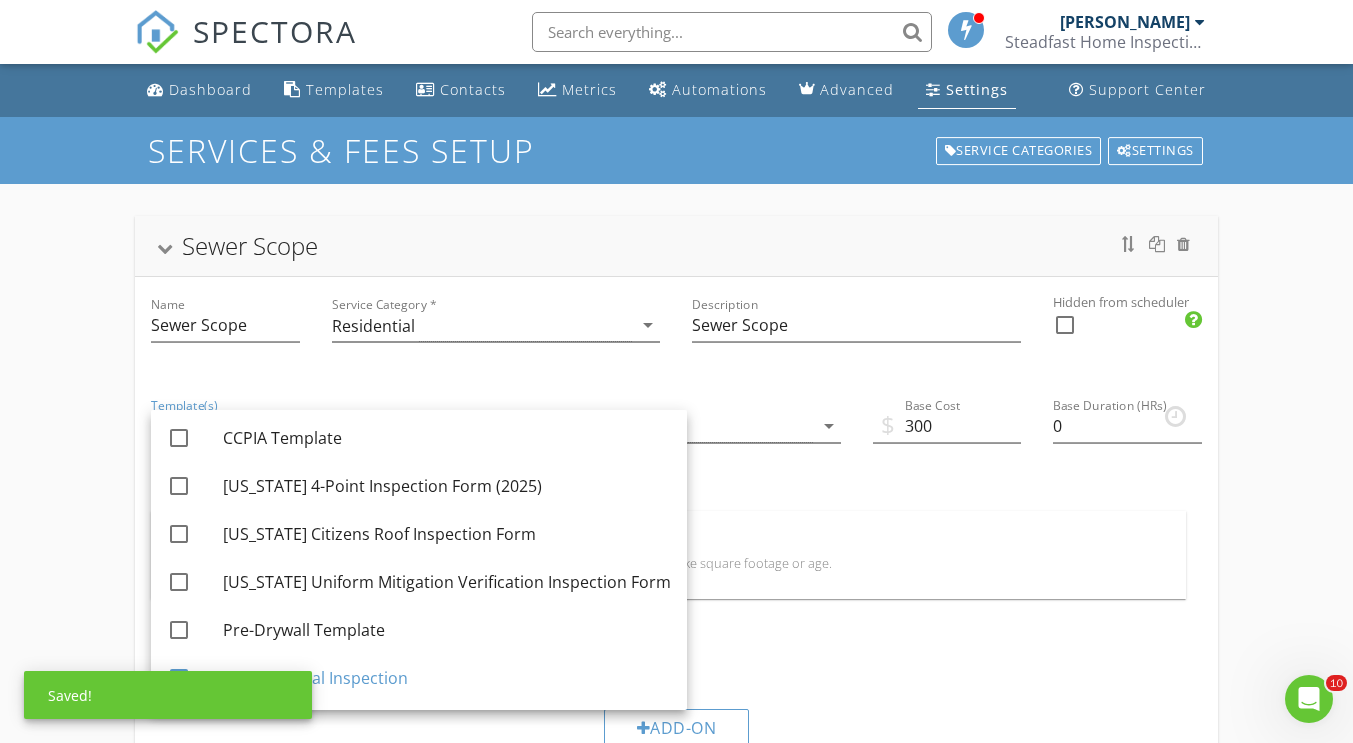 click on "Sewer Scope   Name Sewer Scope   Service Category * Residential arrow_drop_down   Description Sewer Scope   Hidden from scheduler   check_box_outline_blank     Template(s) Steadfast Home Inspection Report,  Sewer Lateral Inspection  arrow_drop_down   Agreement(s) arrow_drop_down   $   Base Cost 300   Base Duration (HRs) 0               Modifiers
Add additional fees & hours to your service when the
property matches certain criteria like square footage or age.
When Sq. Ft. arrow_drop_down   Type Range arrow_drop_down   Greater than (>) 1000   Less than or Equal to (<=) 1500       Add Fee 50.0   Add Hours 1   When Sq. Ft. arrow_drop_down   Type Range arrow_drop_down   Greater than (>) 1501   Less than or Equal to (<=) 2000       Add Fee 50.0   Add Hours 1   When Sq. Ft. arrow_drop_down   Type Range arrow_drop_down   Greater than (>) 2001   Less than or Equal to (<=) 2500       Add Fee 50.0   Add Hours 0   When Sq. Ft. arrow_drop_down   Type Range   2501" at bounding box center (676, 906) 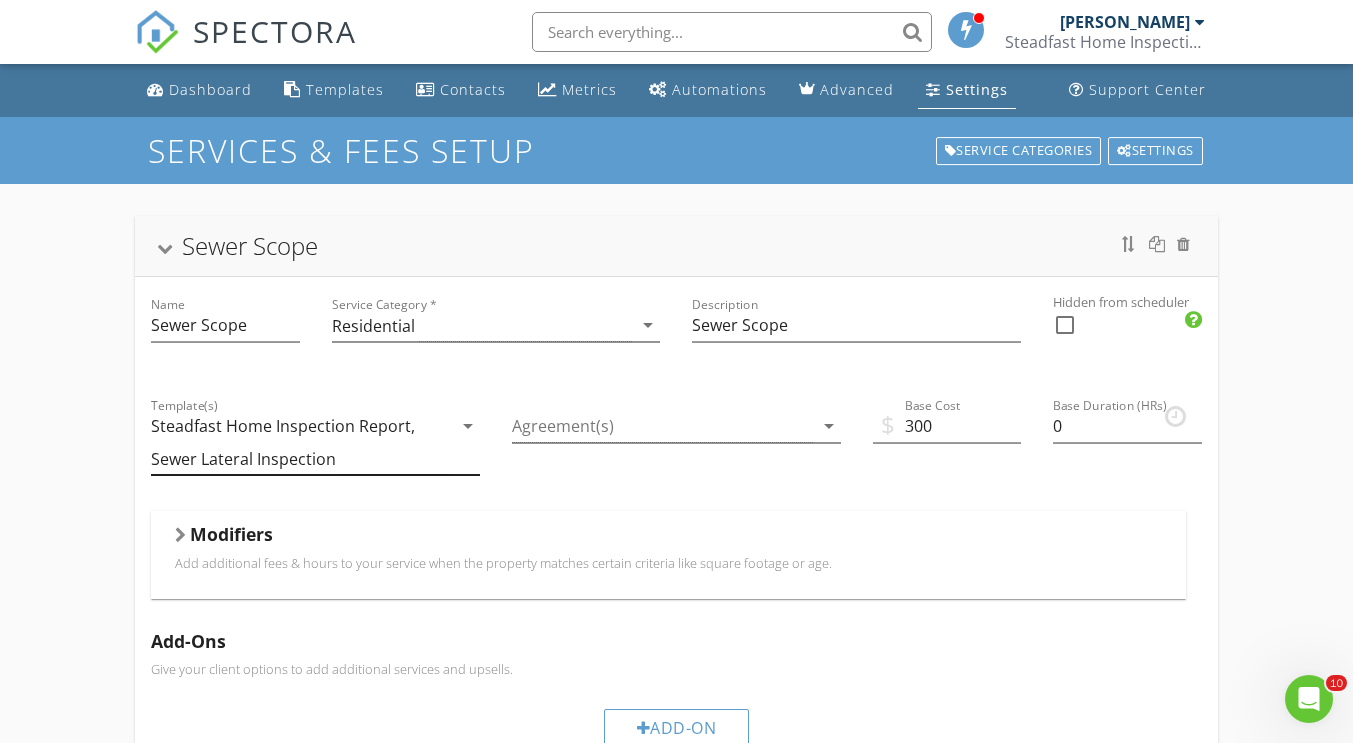 click on "arrow_drop_down" at bounding box center [468, 426] 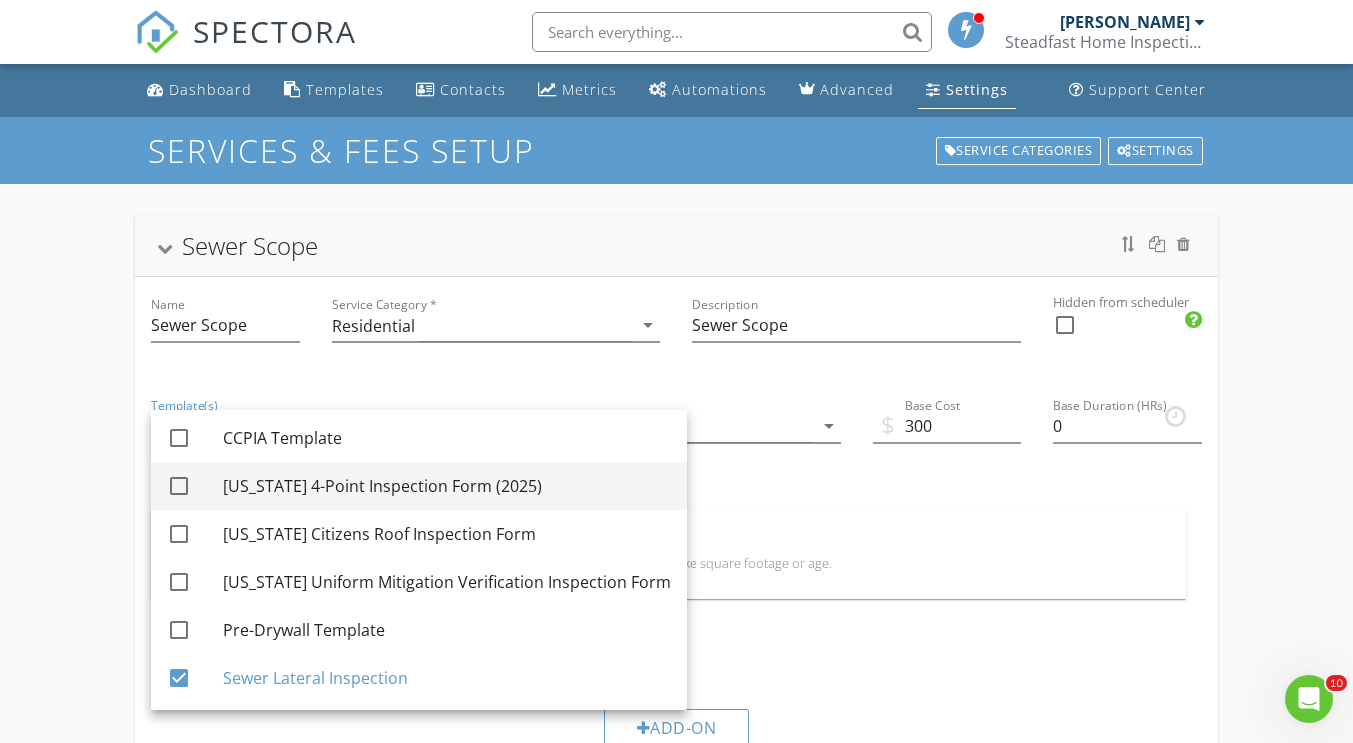 scroll, scrollTop: 0, scrollLeft: 0, axis: both 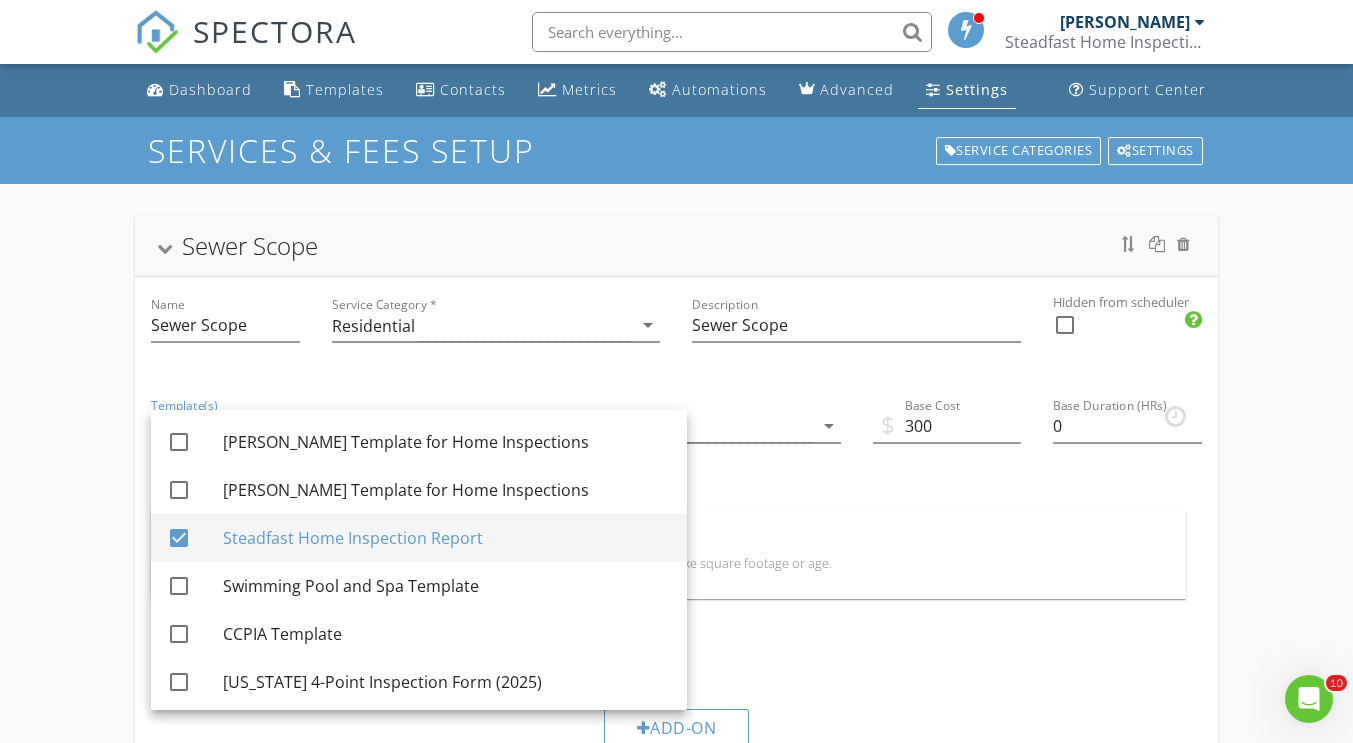 click at bounding box center (179, 538) 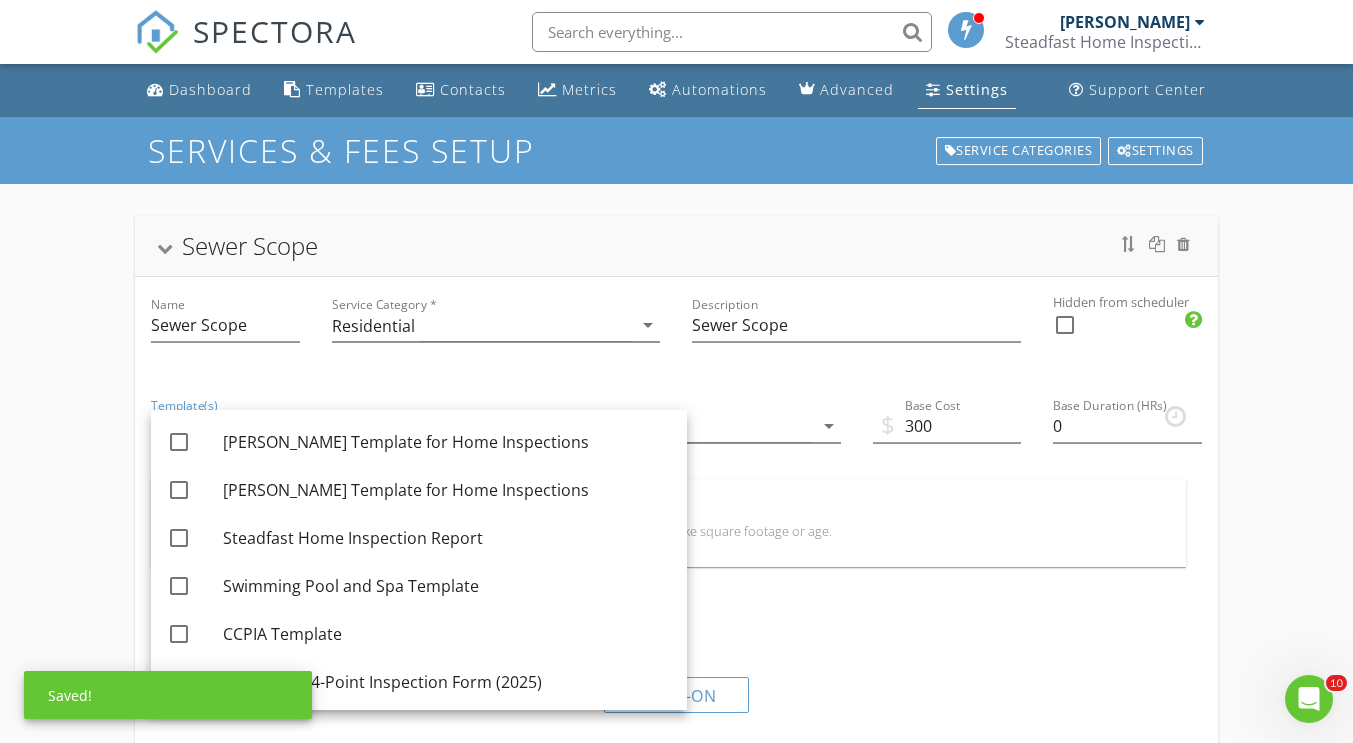 click on "Sewer Scope   Name Sewer Scope   Service Category * Residential arrow_drop_down   Description Sewer Scope   Hidden from scheduler   check_box_outline_blank     Template(s) Sewer Lateral Inspection  arrow_drop_down   Agreement(s) arrow_drop_down   $   Base Cost 300   Base Duration (HRs) 0               Modifiers
Add additional fees & hours to your service when the
property matches certain criteria like square footage or age.
When Sq. Ft. arrow_drop_down   Type Range arrow_drop_down   Greater than (>) 1000   Less than or Equal to (<=) 1500       Add Fee 50.0   Add Hours 1   When Sq. Ft. arrow_drop_down   Type Range arrow_drop_down   Greater than (>) 1501   Less than or Equal to (<=) 2000       Add Fee 50.0   Add Hours 1   When Sq. Ft. arrow_drop_down   Type Range arrow_drop_down   Greater than (>) 2001   Less than or Equal to (<=) 2500       Add Fee 50.0   Add Hours 0   When Sq. Ft. arrow_drop_down   Type Range arrow_drop_down   Greater than (>) 2501" at bounding box center [676, 890] 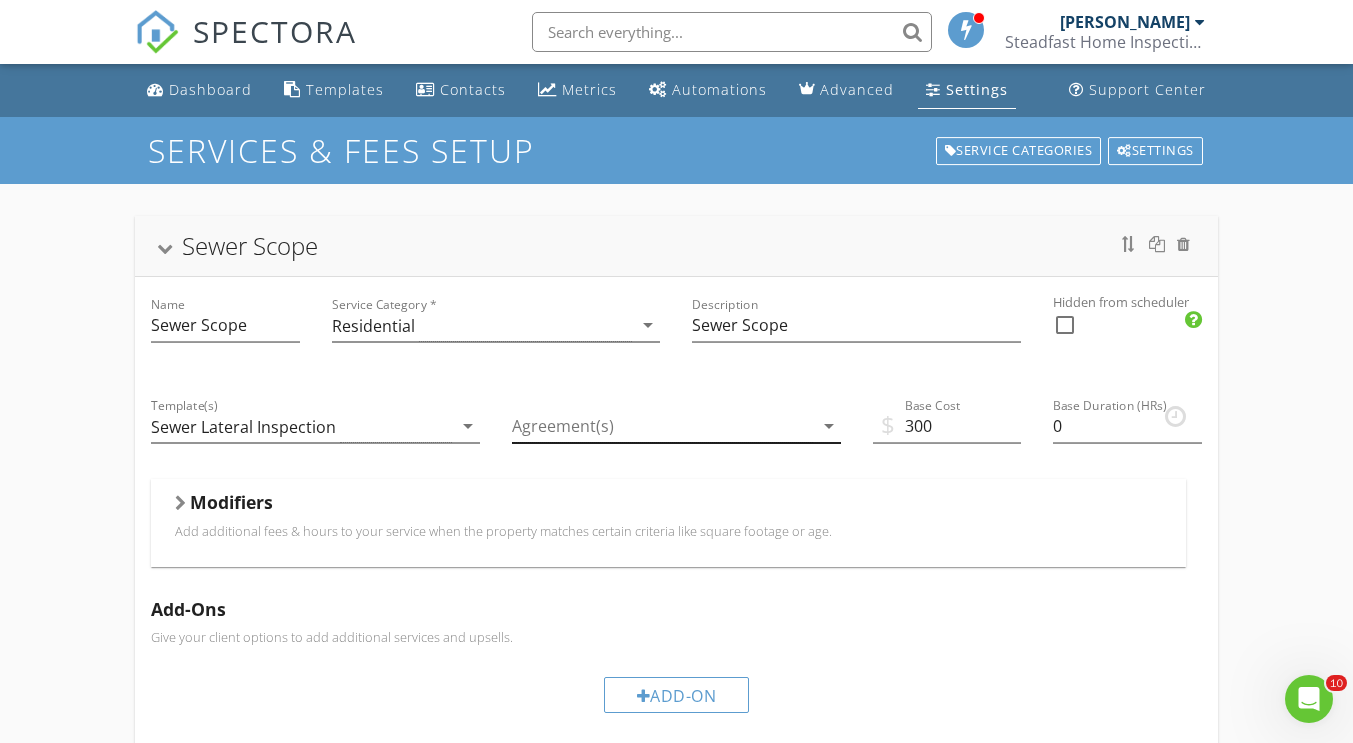 click at bounding box center [662, 426] 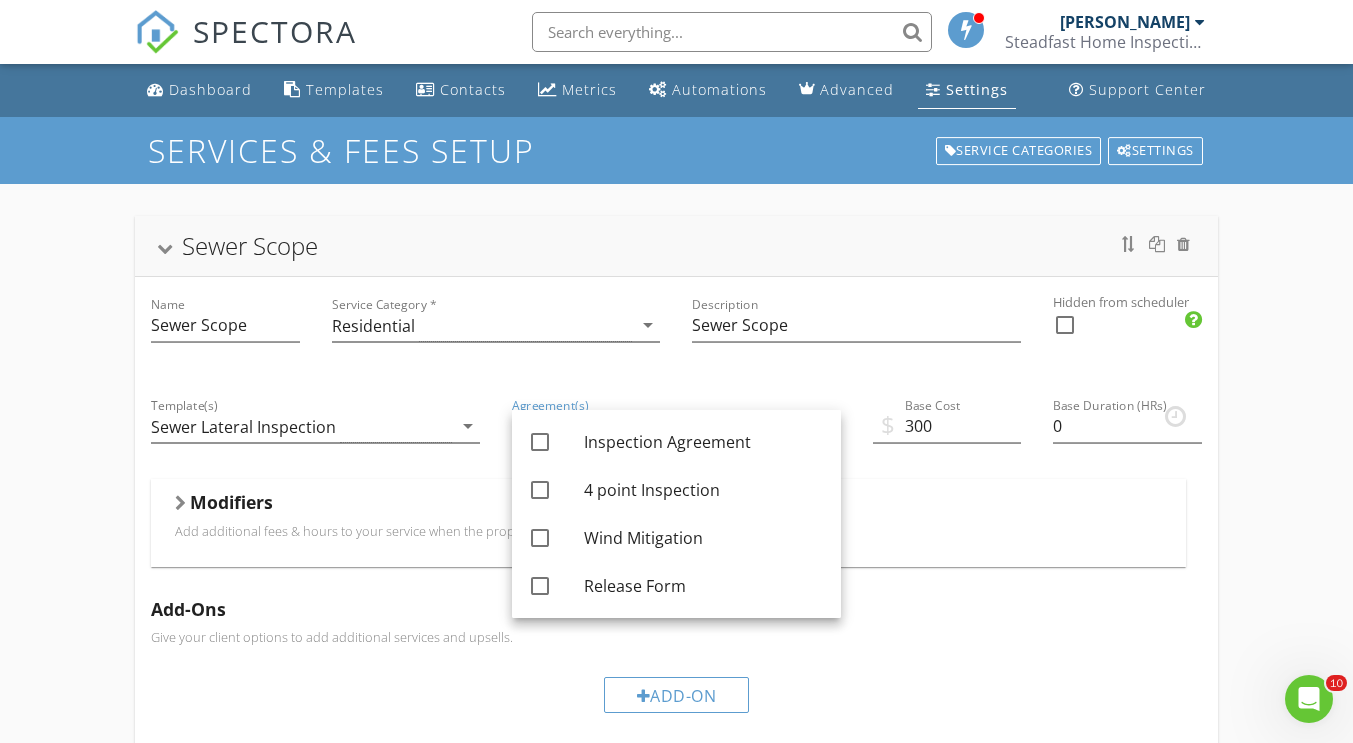 click on "Description Sewer Scope" at bounding box center [856, 327] 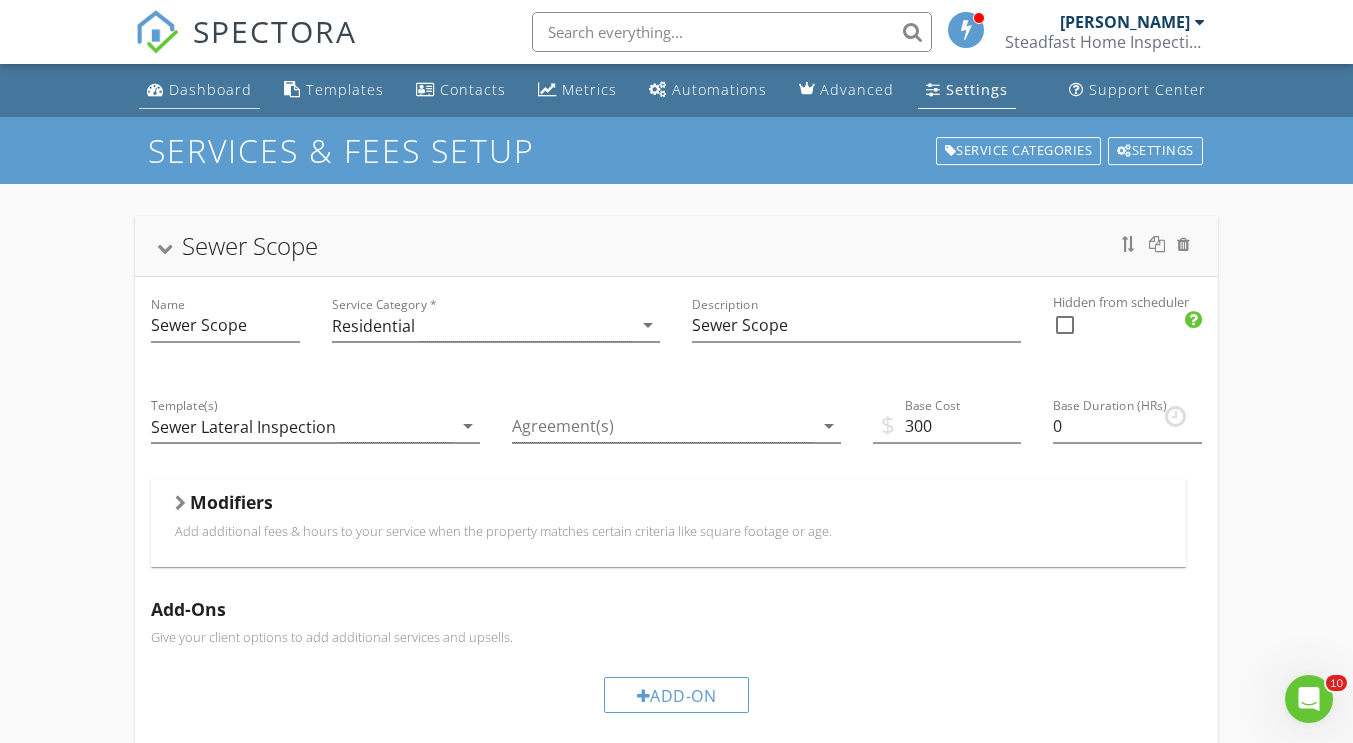 click on "Dashboard" at bounding box center [210, 89] 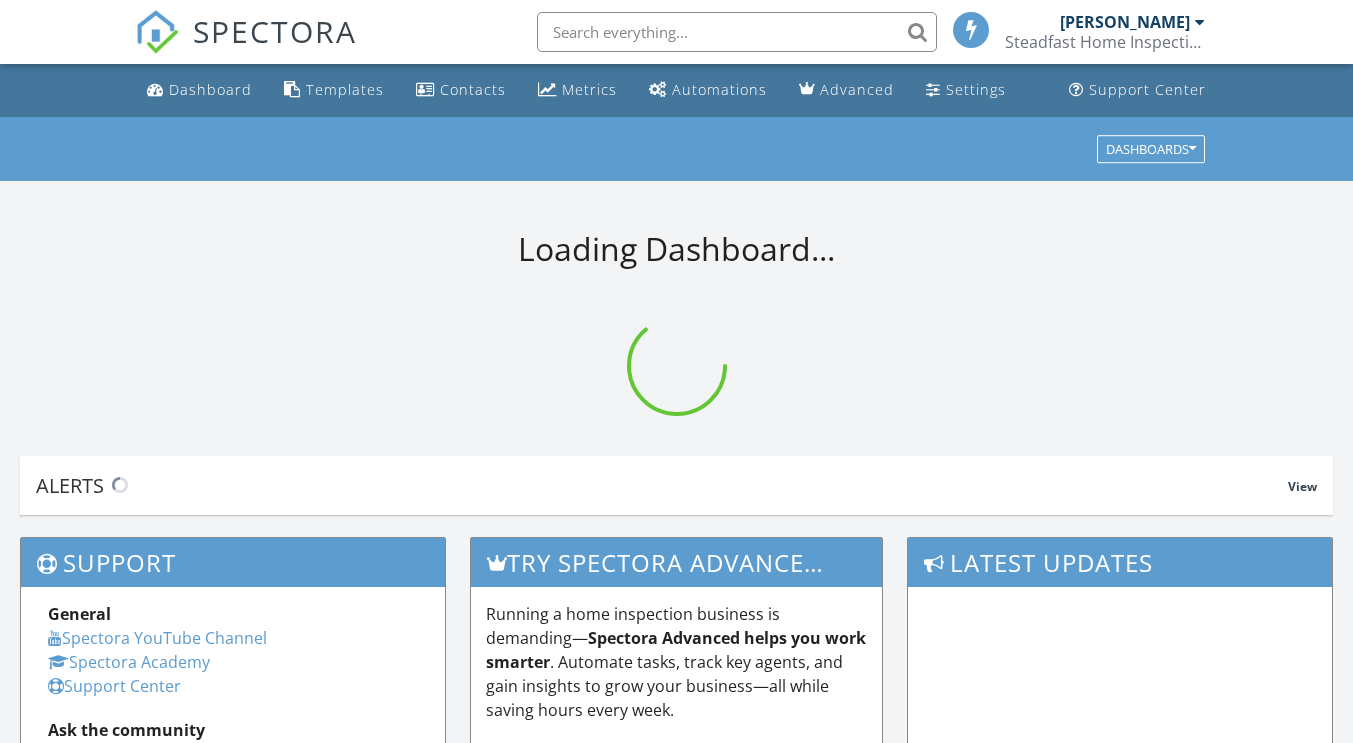 scroll, scrollTop: 0, scrollLeft: 0, axis: both 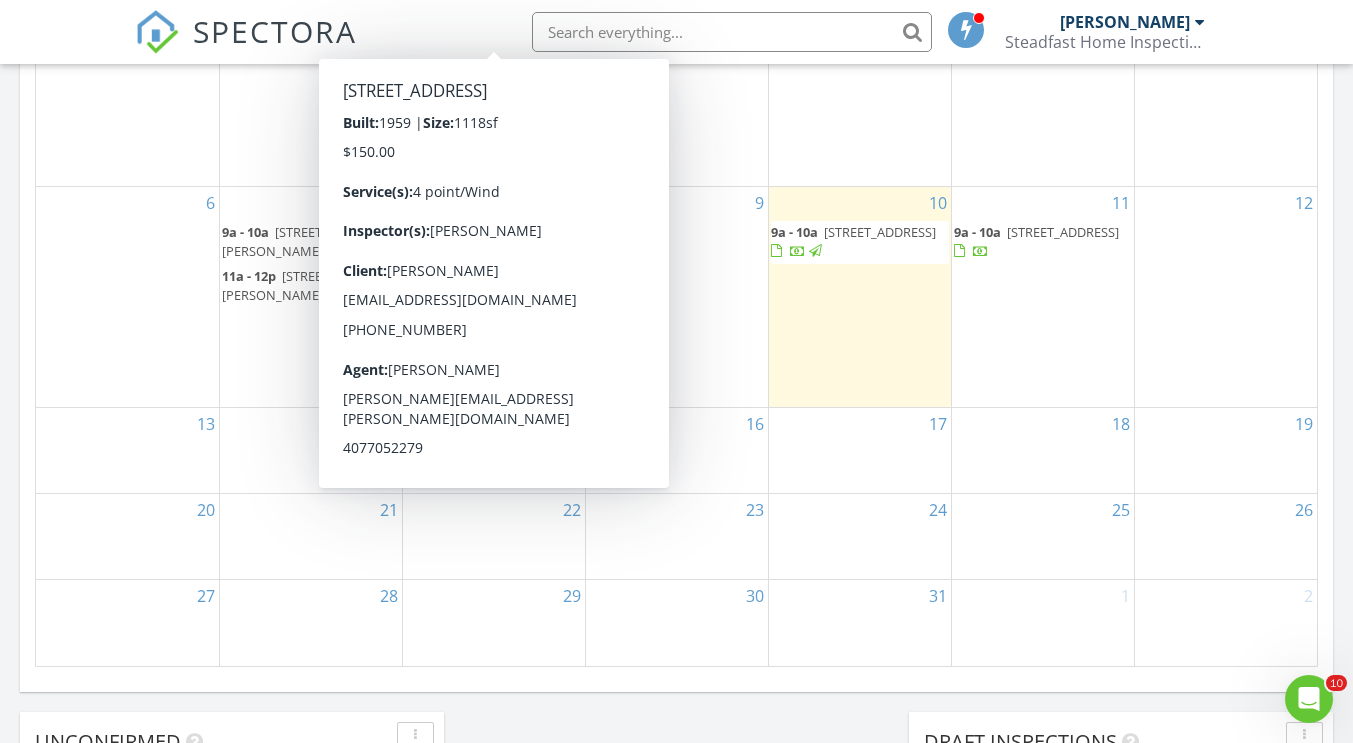 click on "7
9a - 10a
326 Lexingdale Dr, Orlando 32828
11a - 12p
1834 Crown Point Woods Cir, Ocoee 34761" at bounding box center (311, 297) 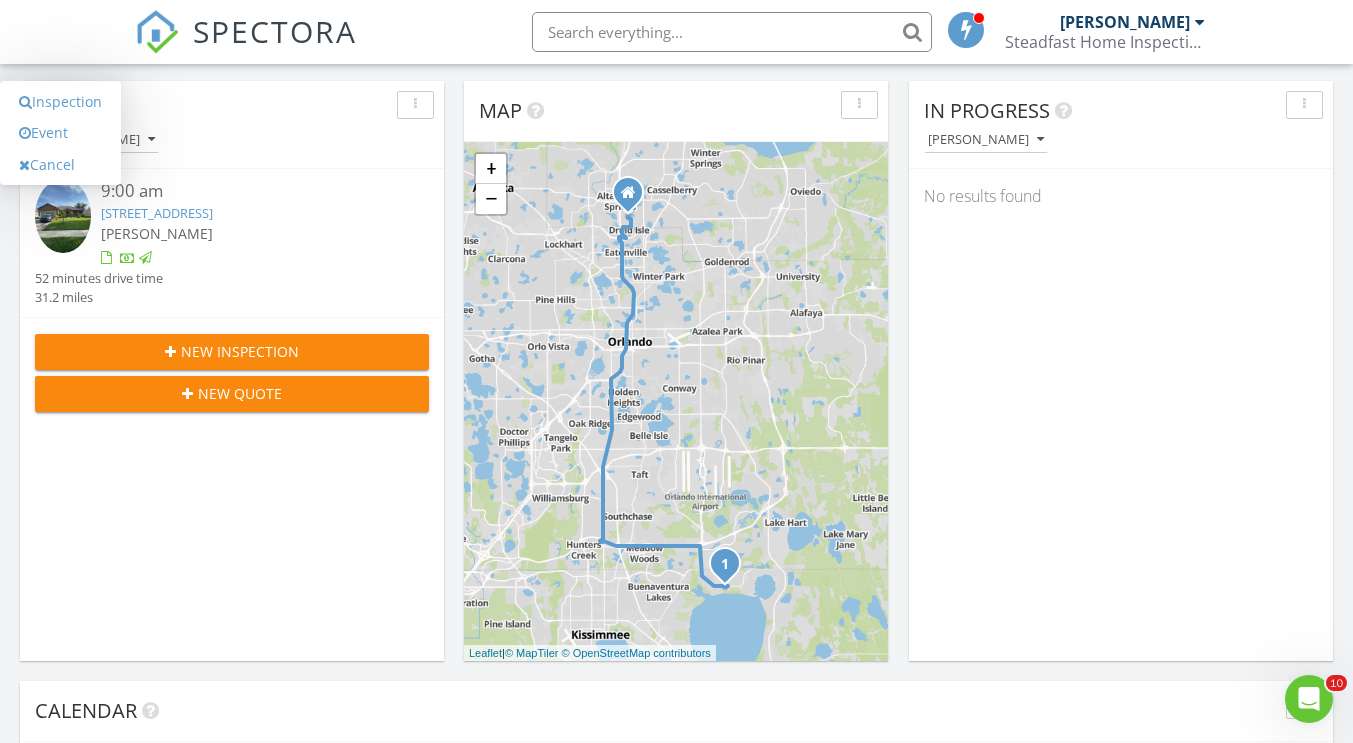 scroll, scrollTop: 197, scrollLeft: 0, axis: vertical 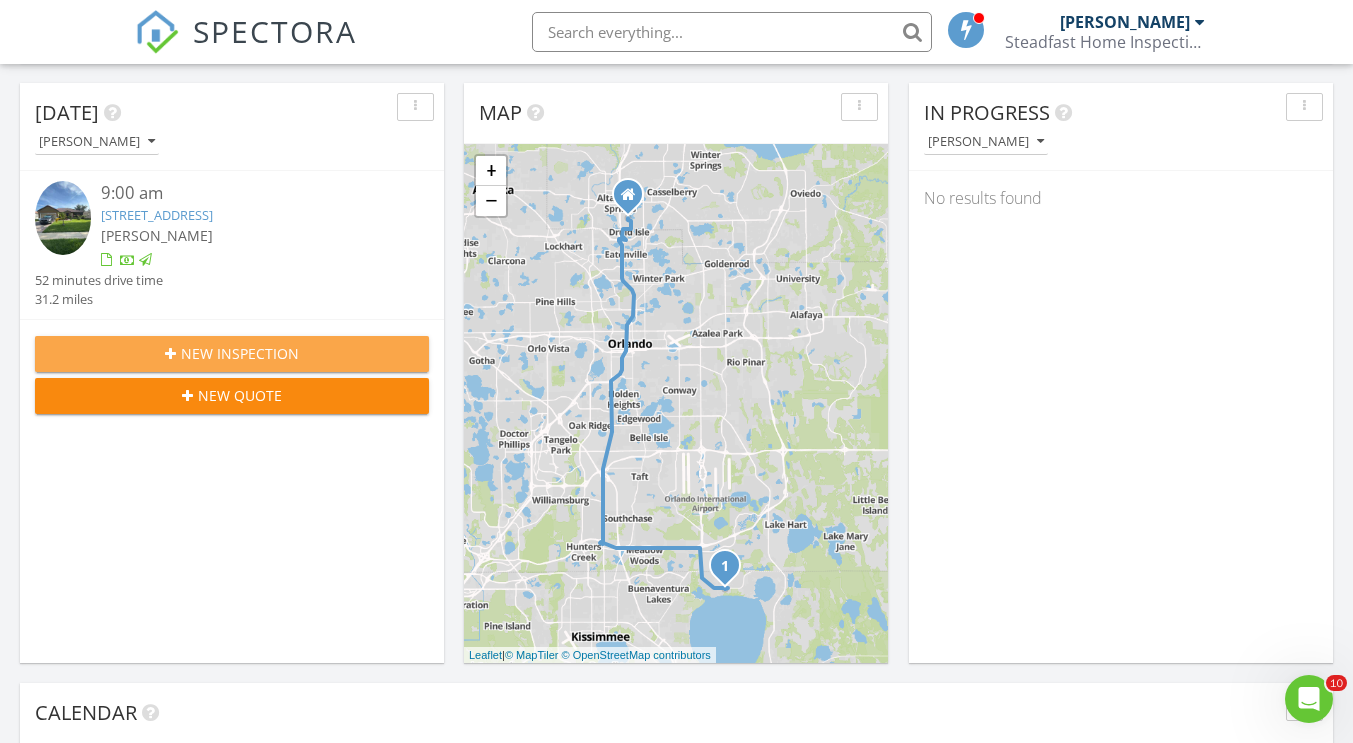 click on "New Inspection" at bounding box center [240, 353] 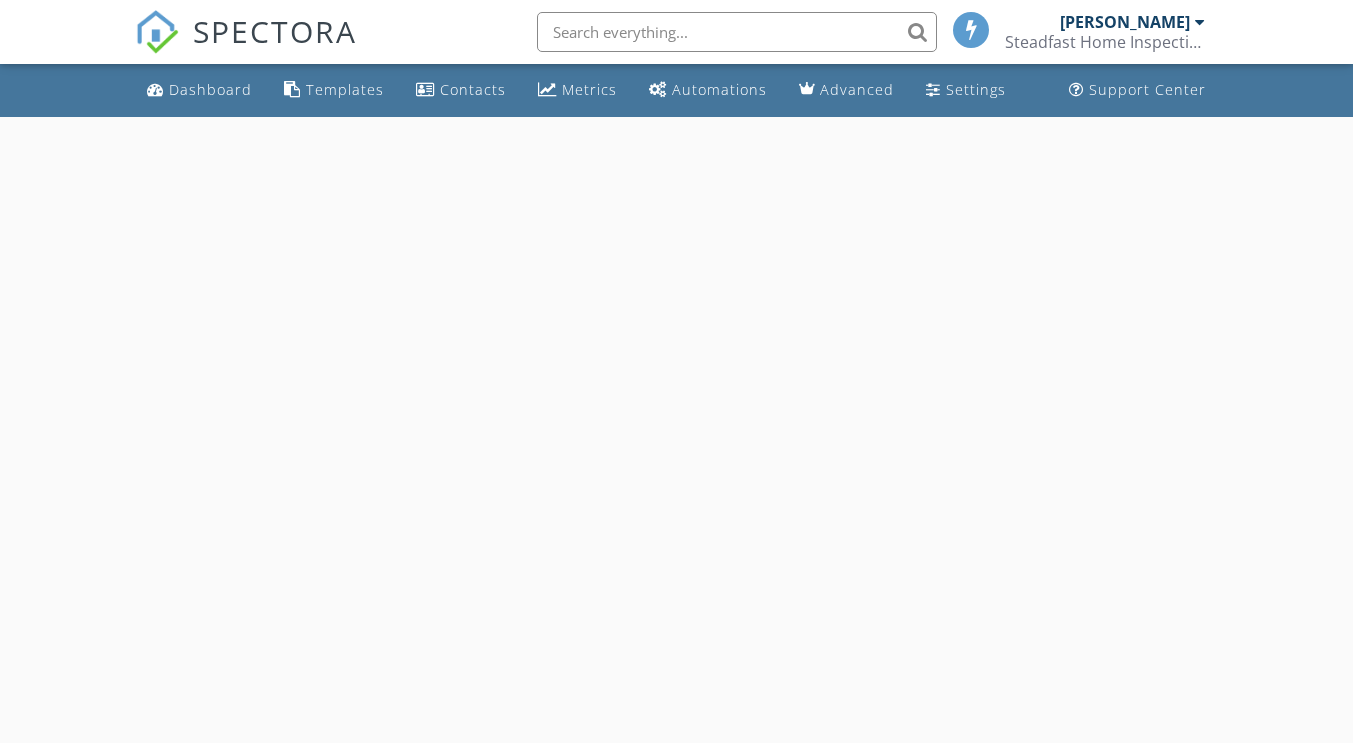 scroll, scrollTop: 0, scrollLeft: 0, axis: both 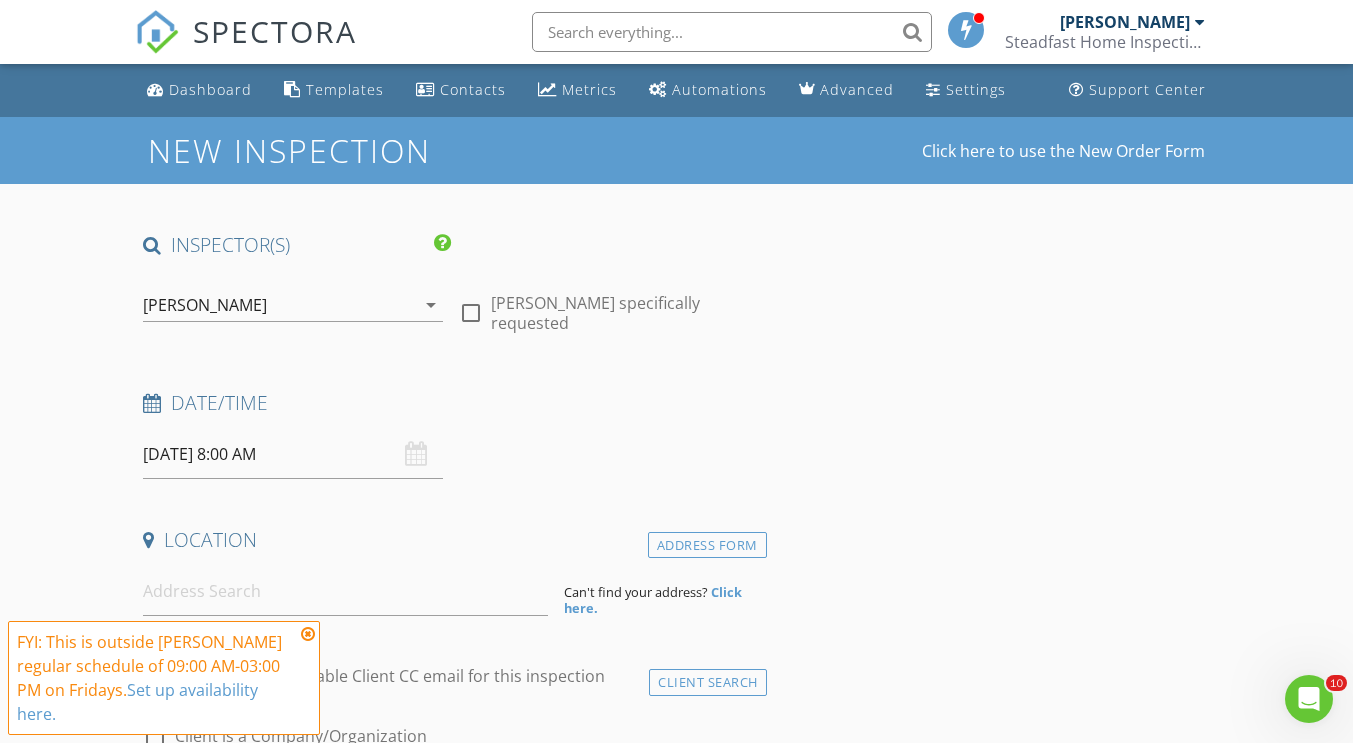 click on "[DATE] 8:00 AM" at bounding box center (293, 454) 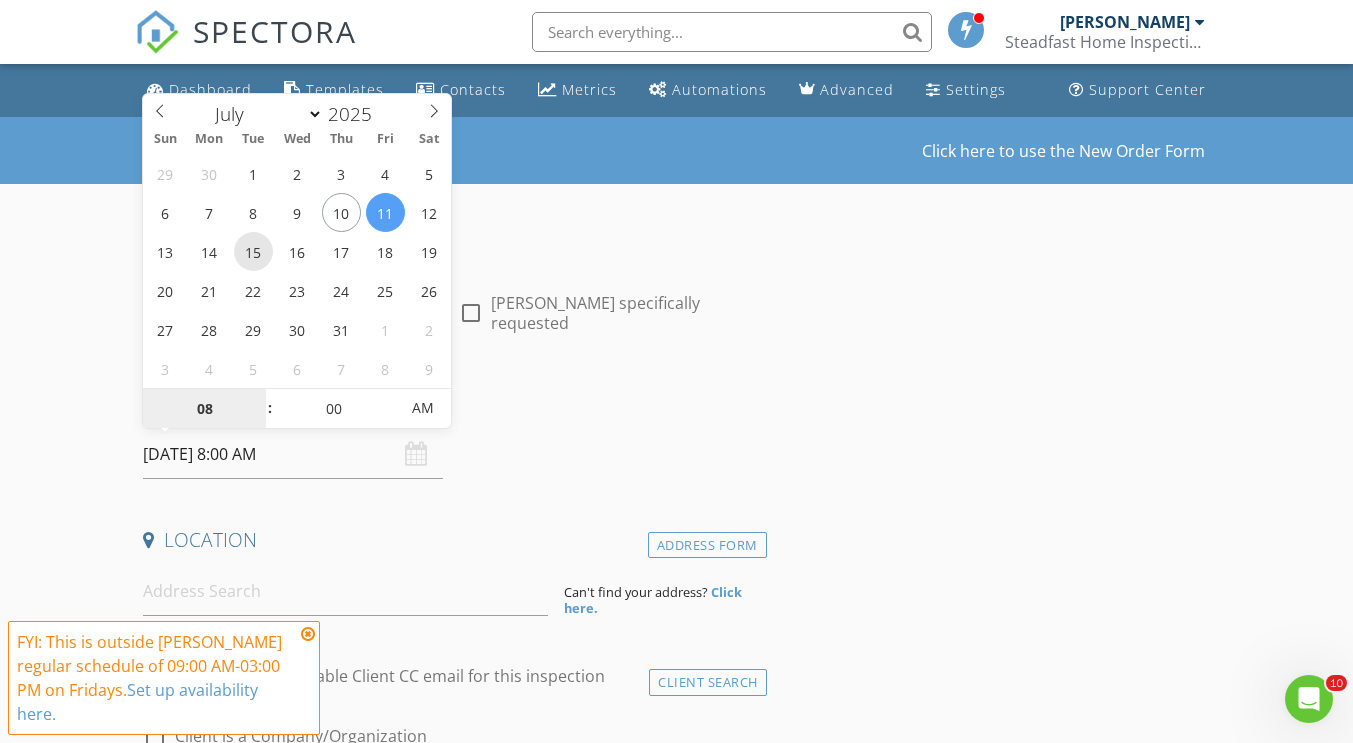 type on "[DATE] 8:00 AM" 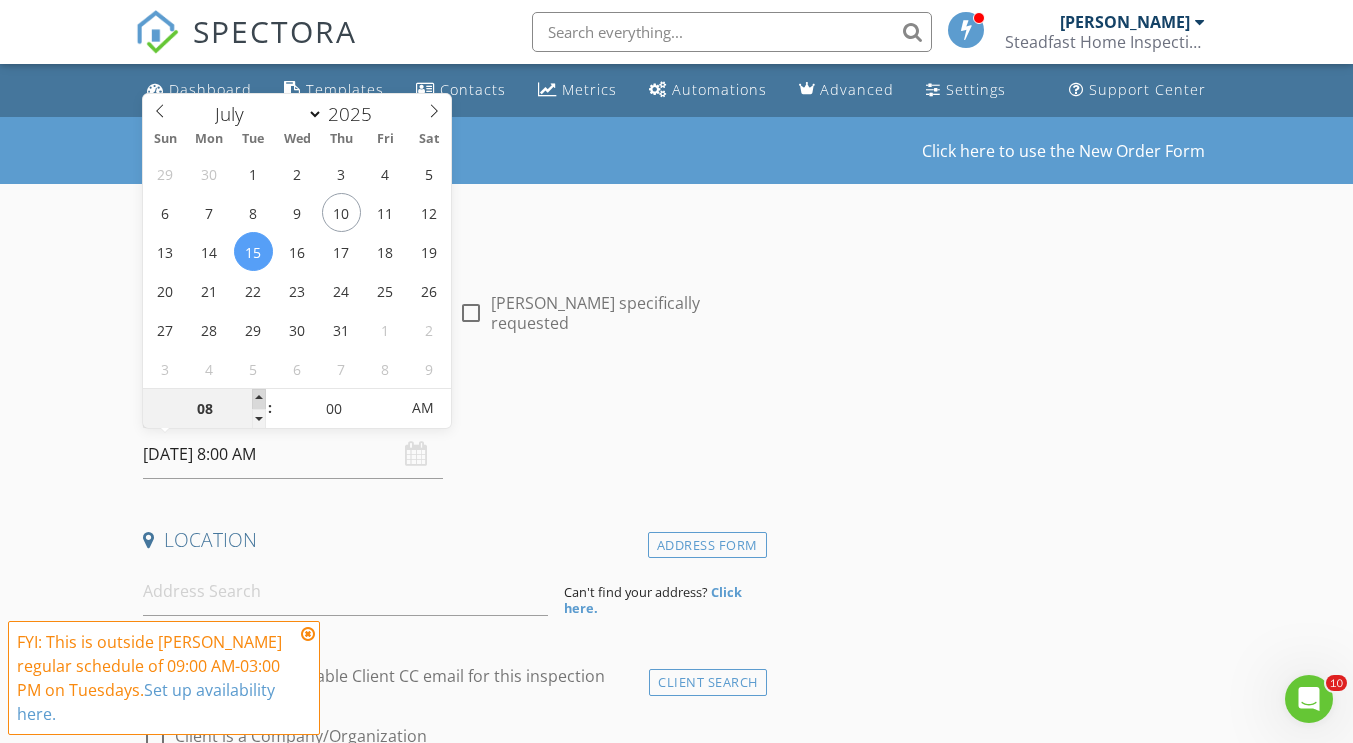 type on "09" 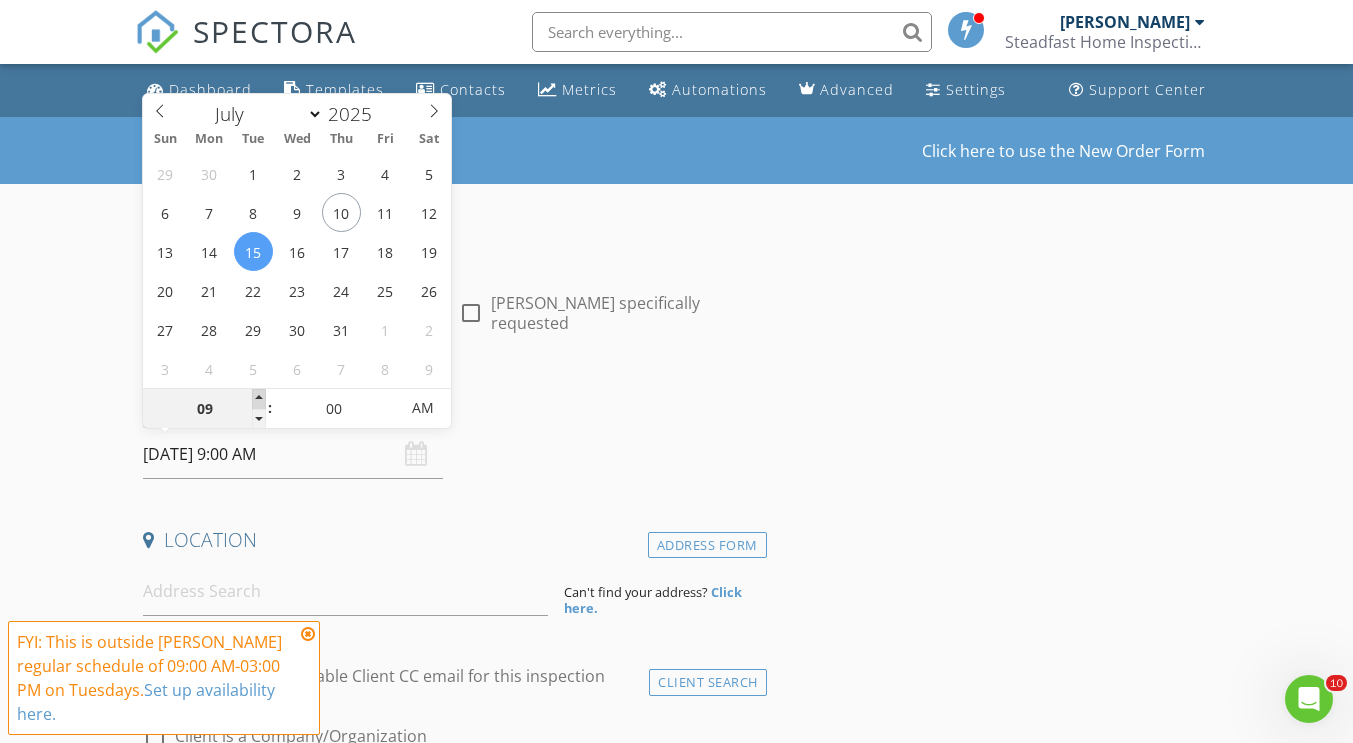 click at bounding box center (259, 399) 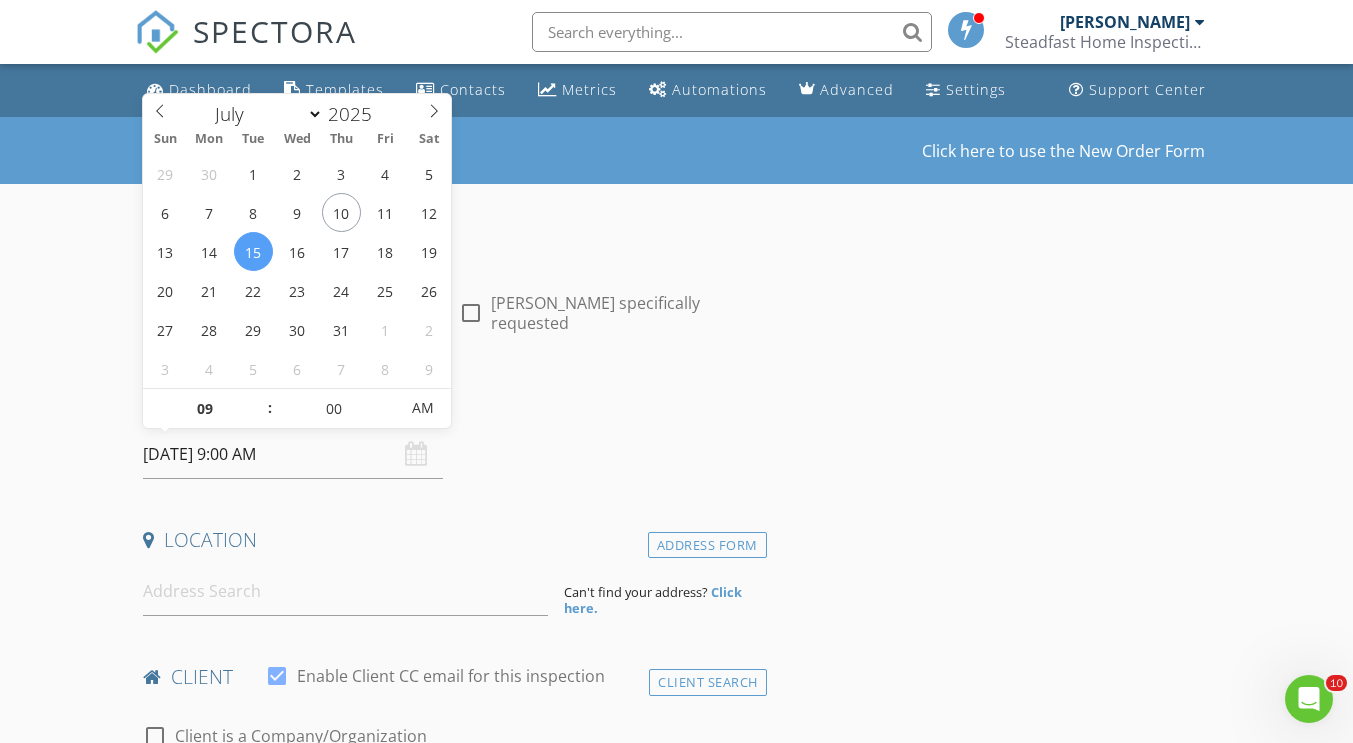 click on "New Inspection
Click here to use the New Order Form
INSPECTOR(S)
check_box   Hector Cedeno   PRIMARY   Hector Cedeno arrow_drop_down   check_box_outline_blank Hector Cedeno specifically requested
Date/Time
07/15/2025 9:00 AM
Location
Address Form       Can't find your address?   Click here.
client
check_box Enable Client CC email for this inspection   Client Search     check_box_outline_blank Client is a Company/Organization     First Name   Last Name   Email   CC Email   Phone   Address   City   State   Zip       Notes   Private Notes
ADD ADDITIONAL client
SERVICES
check_box_outline_blank   Wind Mitigation   check_box_outline_blank   Roof   Roof Certification  check_box_outline_blank   4 point/Wind   4 Point/Wind check_box_outline_blank   New Service" at bounding box center (676, 1659) 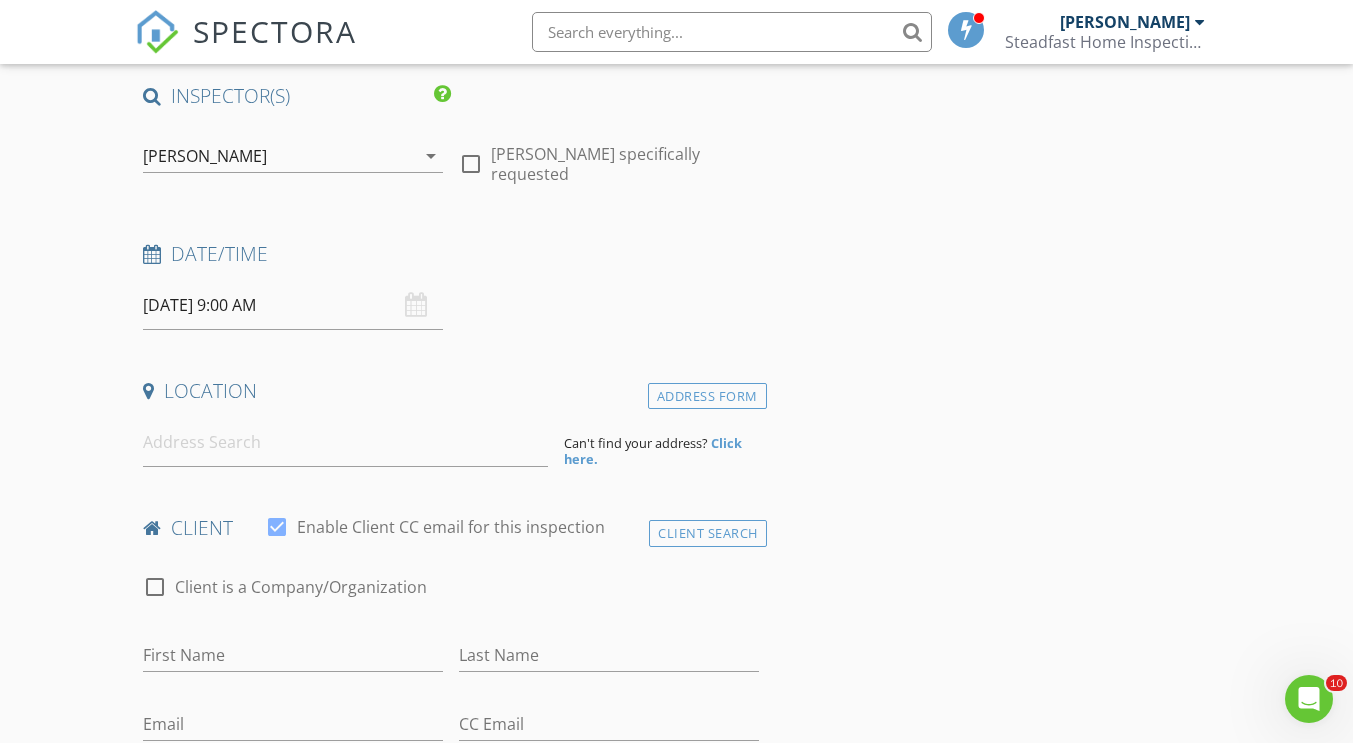 scroll, scrollTop: 151, scrollLeft: 0, axis: vertical 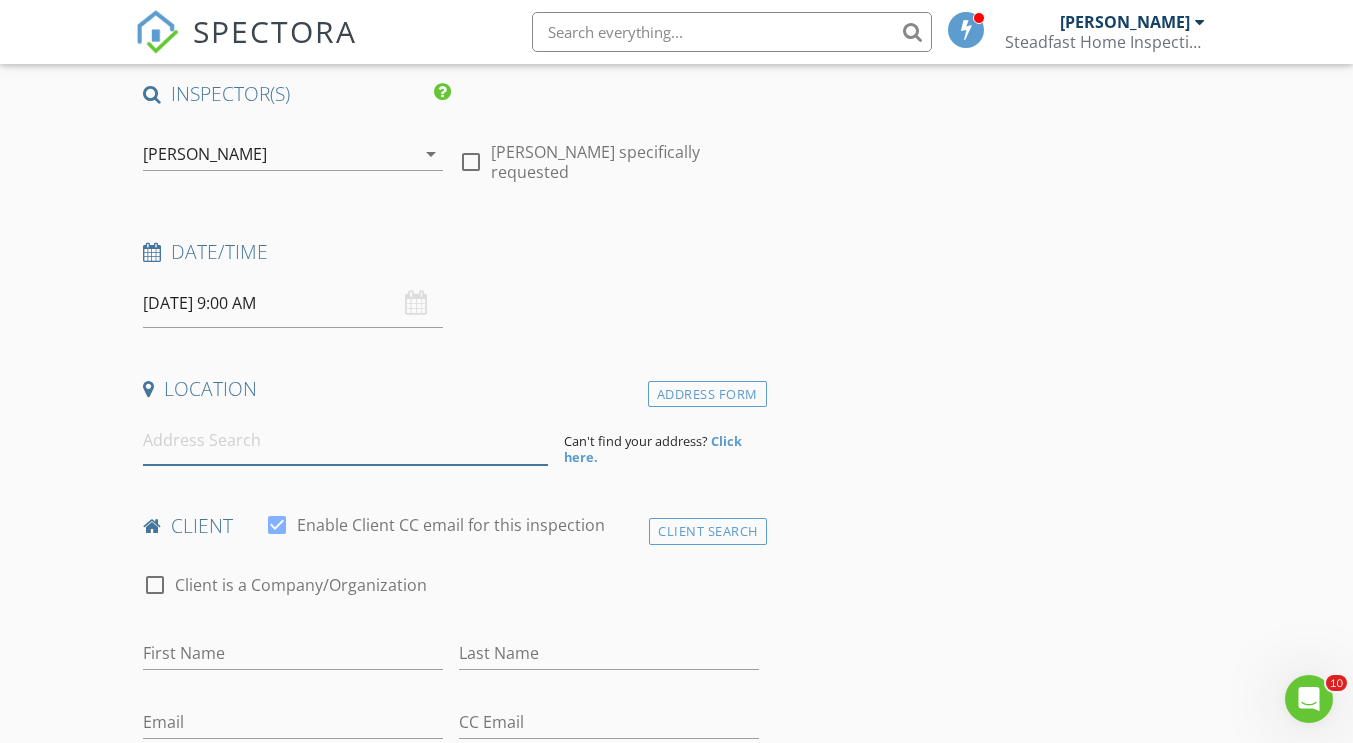 click at bounding box center (345, 440) 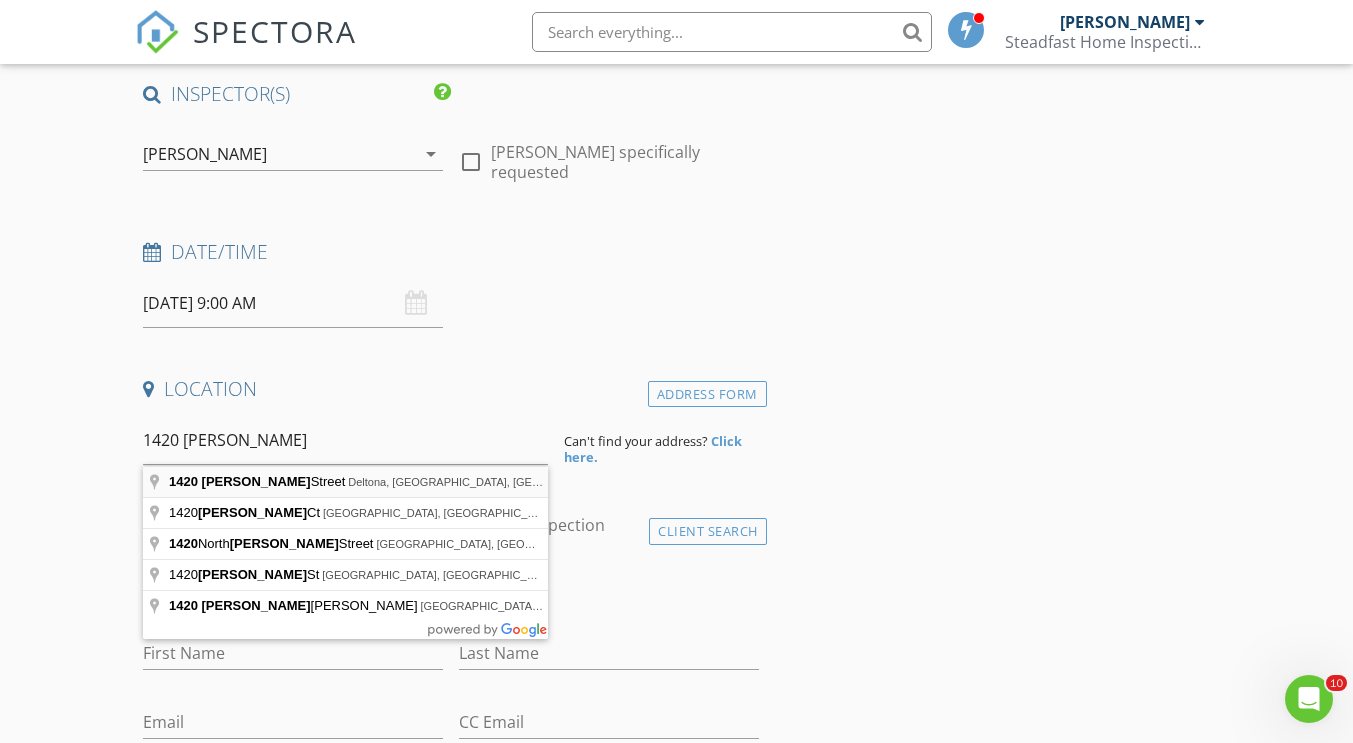type on "1420 Felton Street, Deltona, FL, USA" 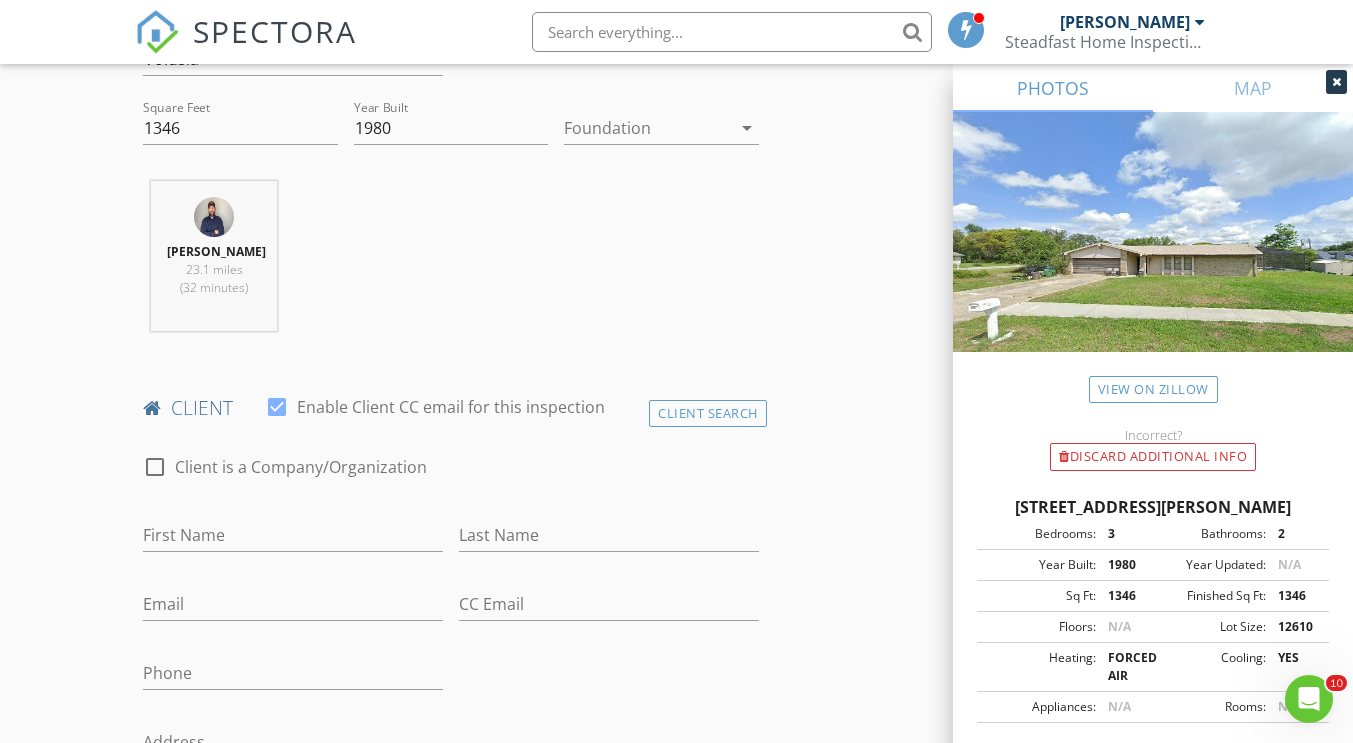 scroll, scrollTop: 680, scrollLeft: 0, axis: vertical 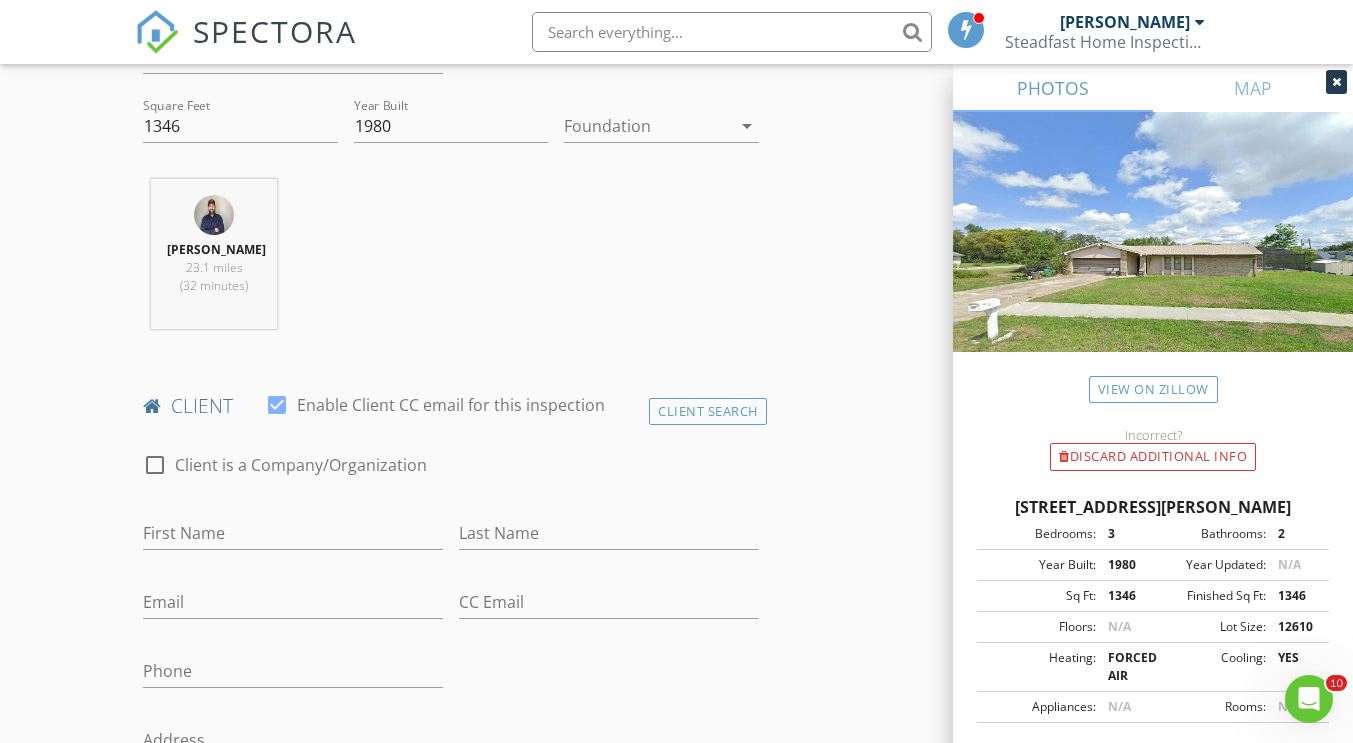 click at bounding box center (647, 126) 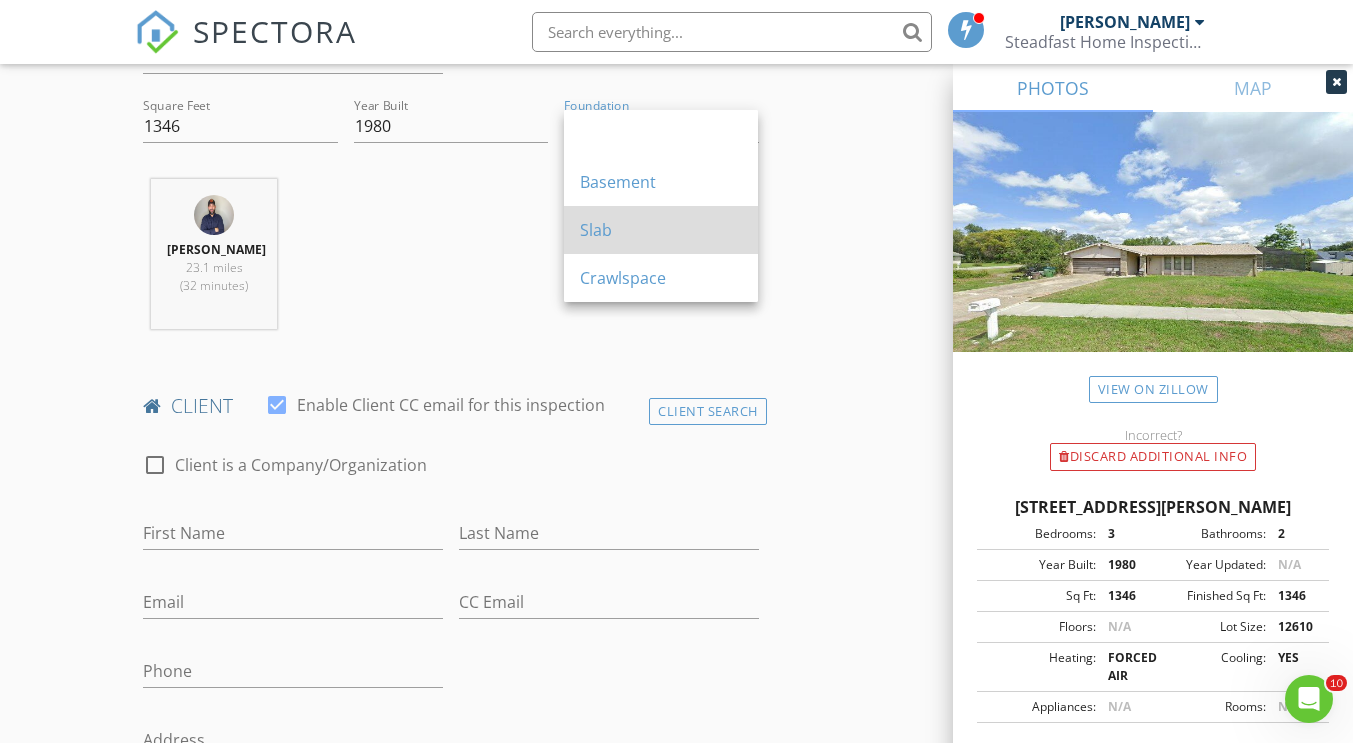 click on "Slab" at bounding box center [661, 230] 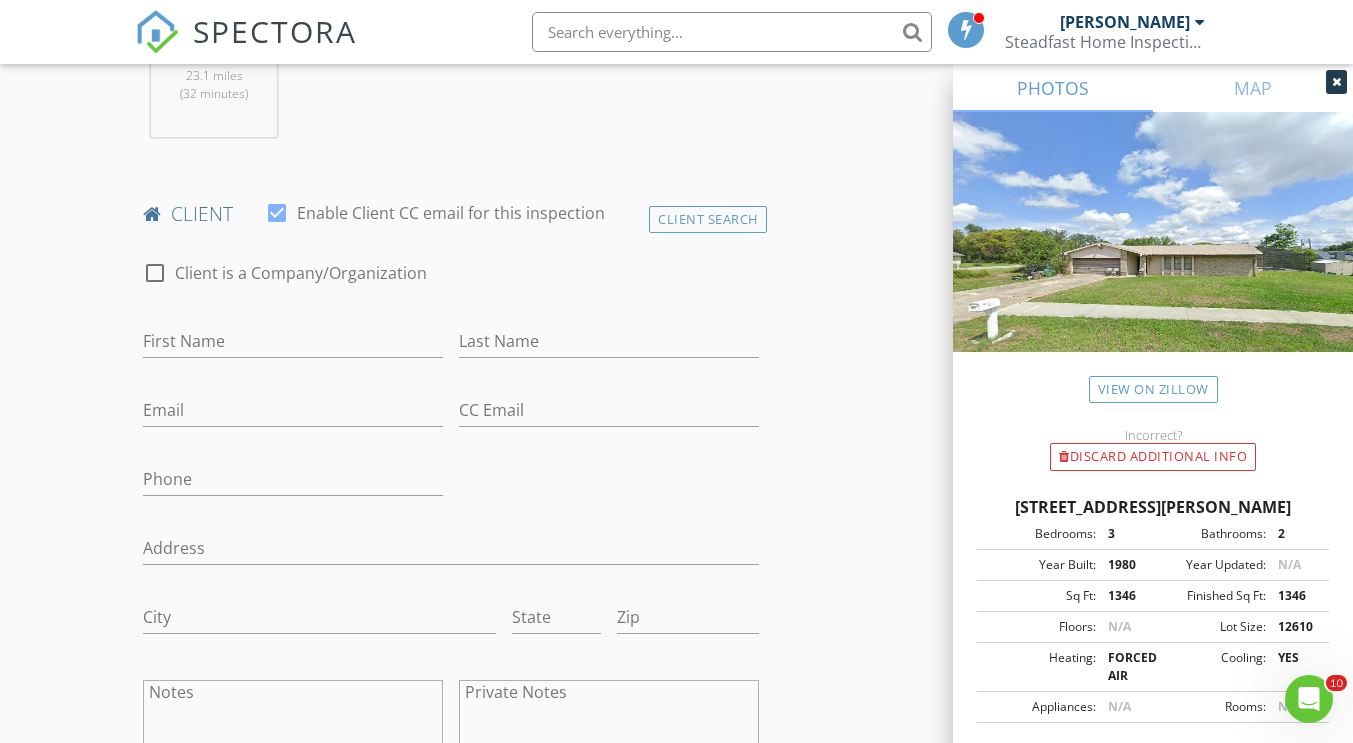 scroll, scrollTop: 875, scrollLeft: 0, axis: vertical 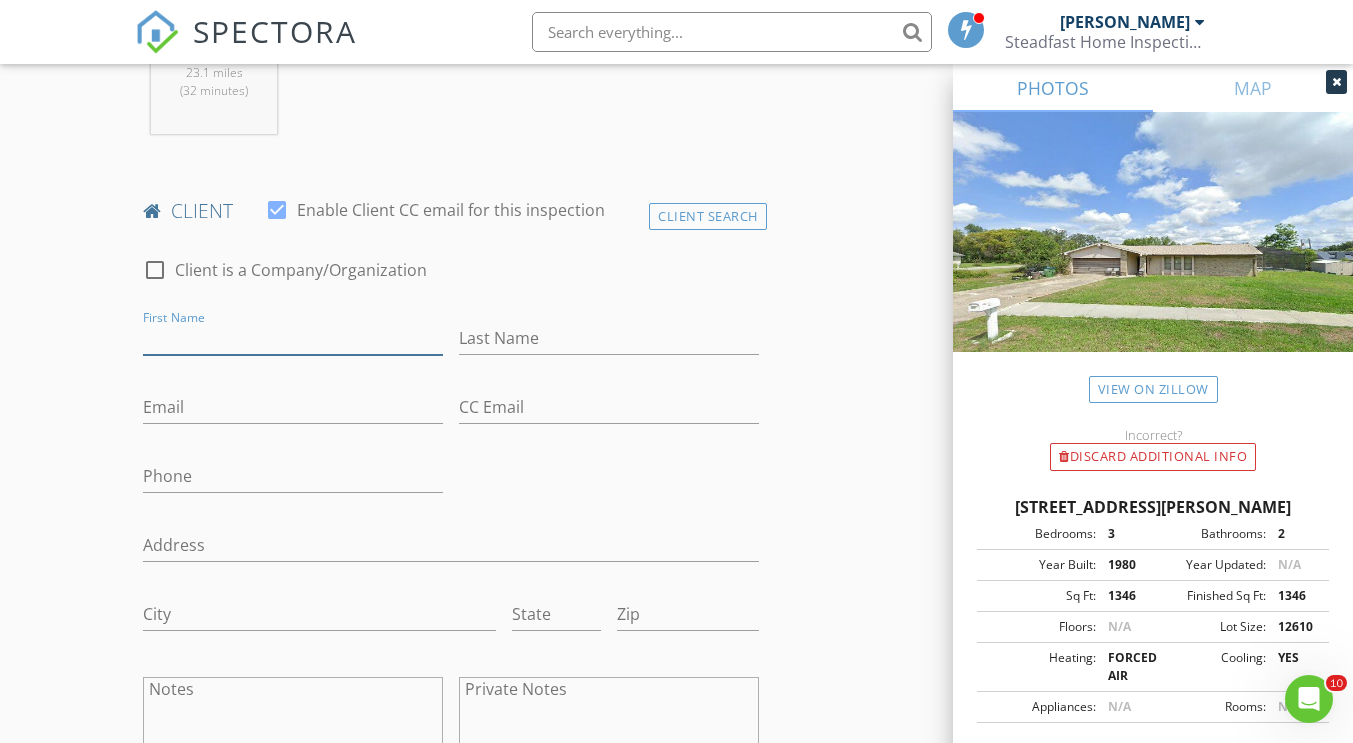 click on "First Name" at bounding box center (293, 338) 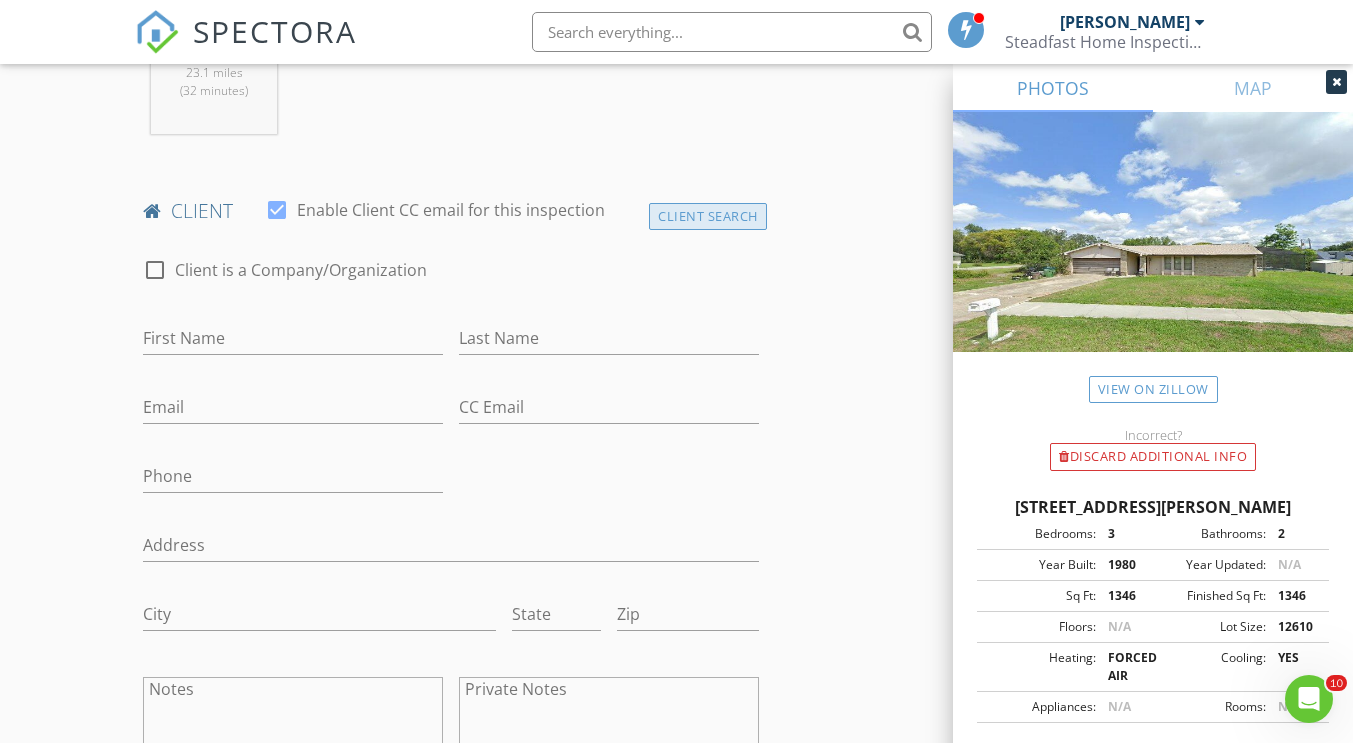 click on "Client Search" at bounding box center (708, 216) 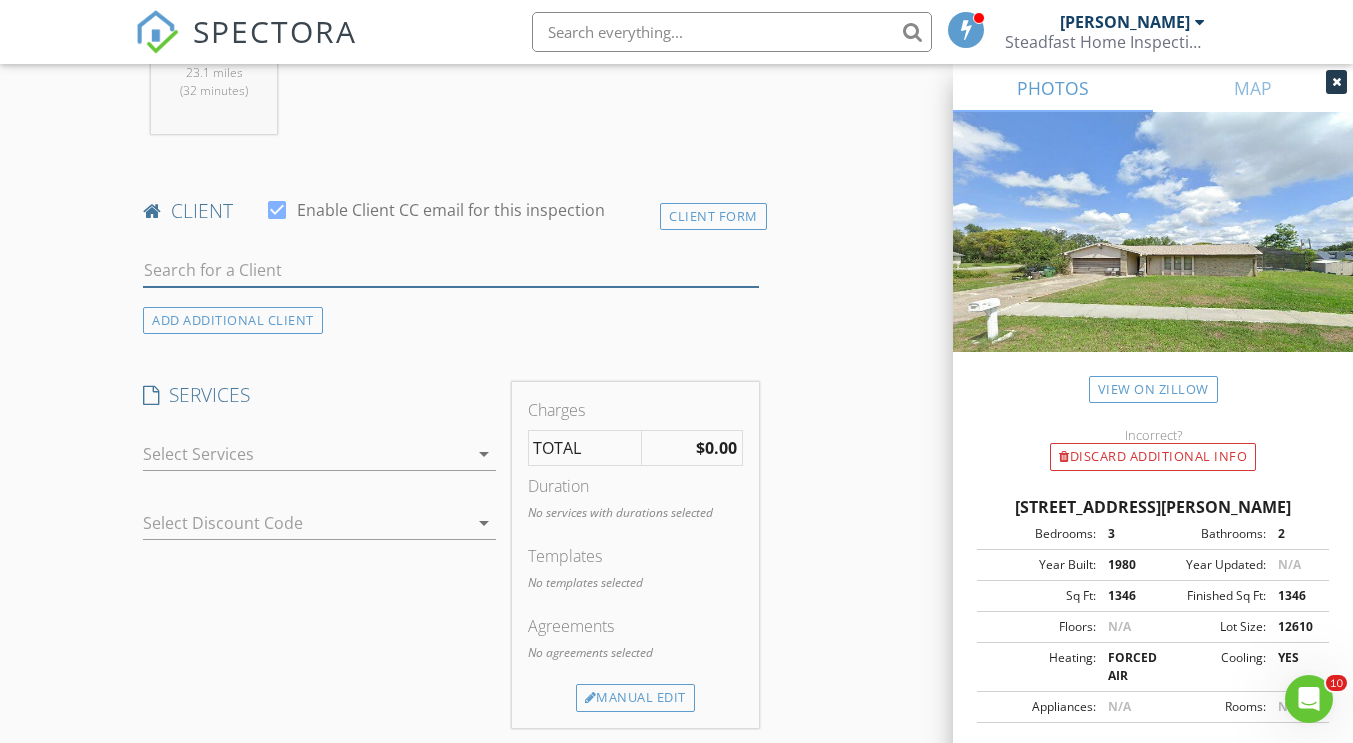 click at bounding box center (450, 270) 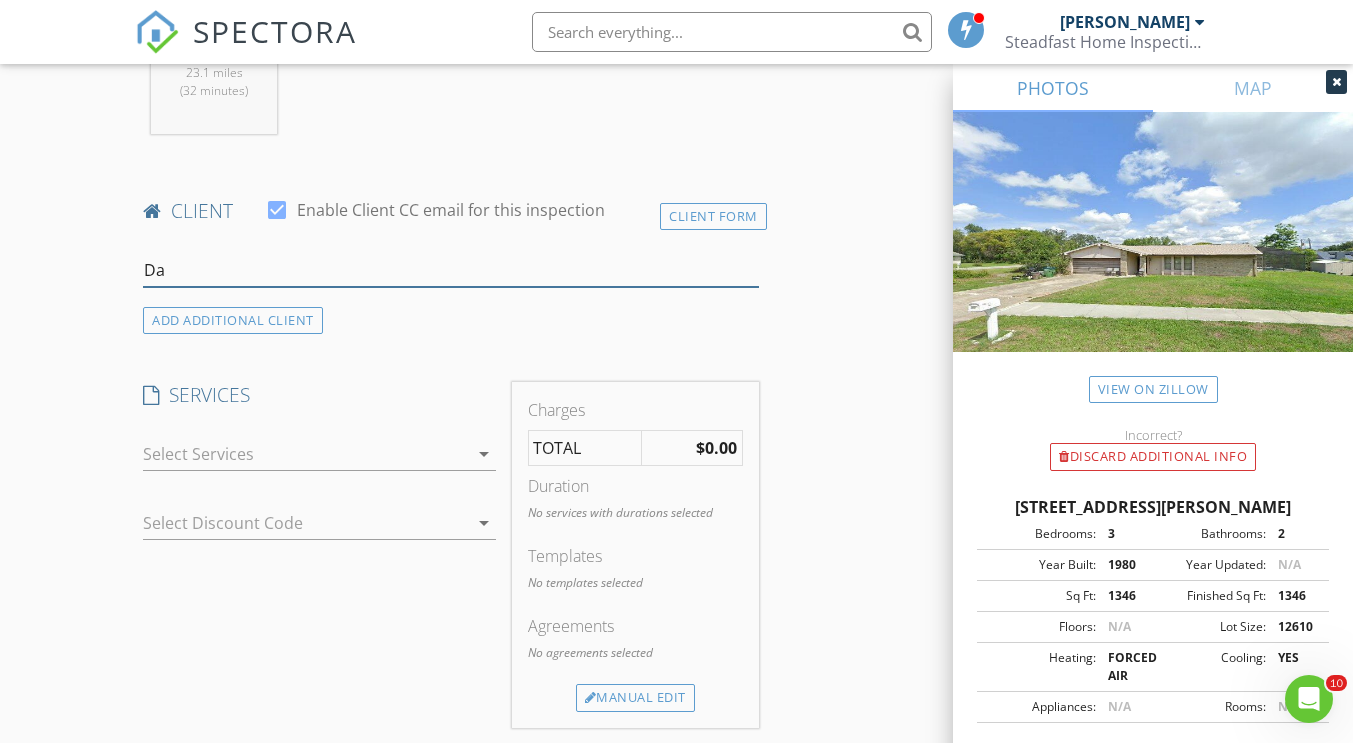 type on "D" 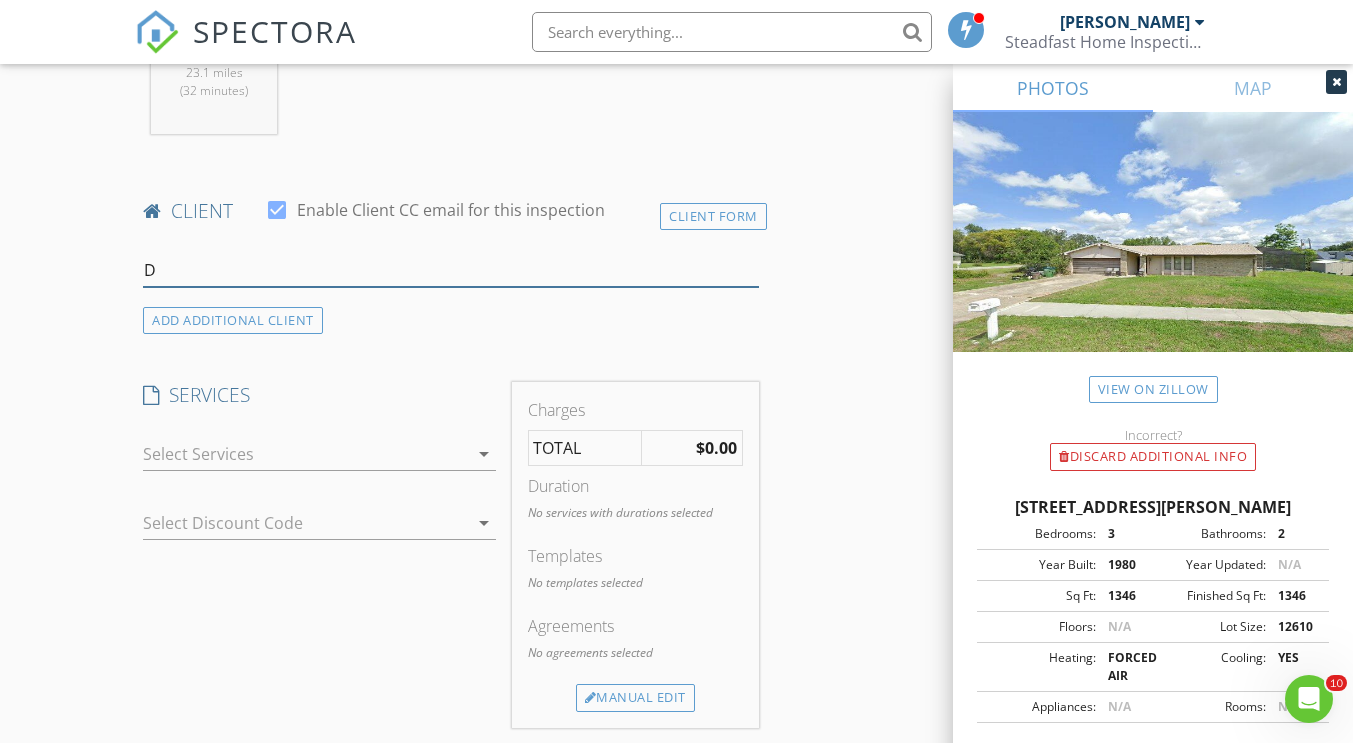 type 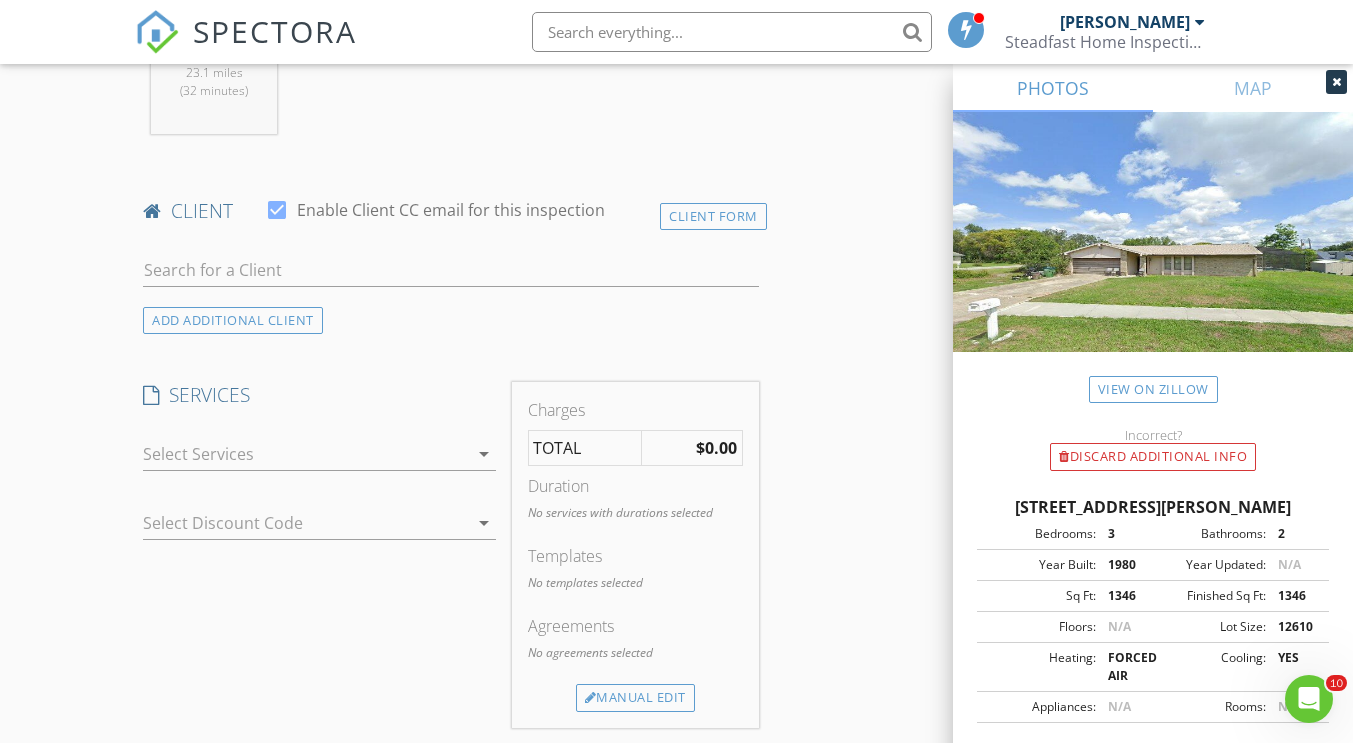 click at bounding box center (305, 454) 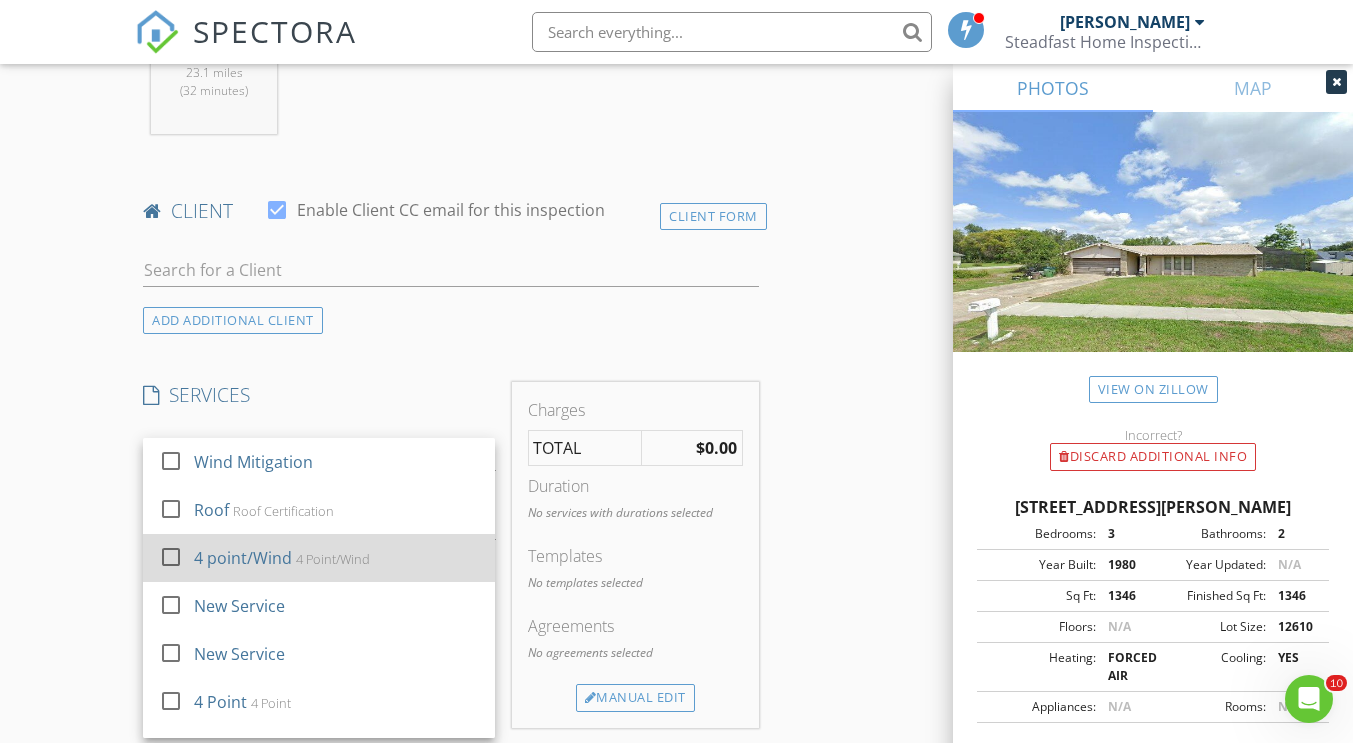 click at bounding box center (171, 557) 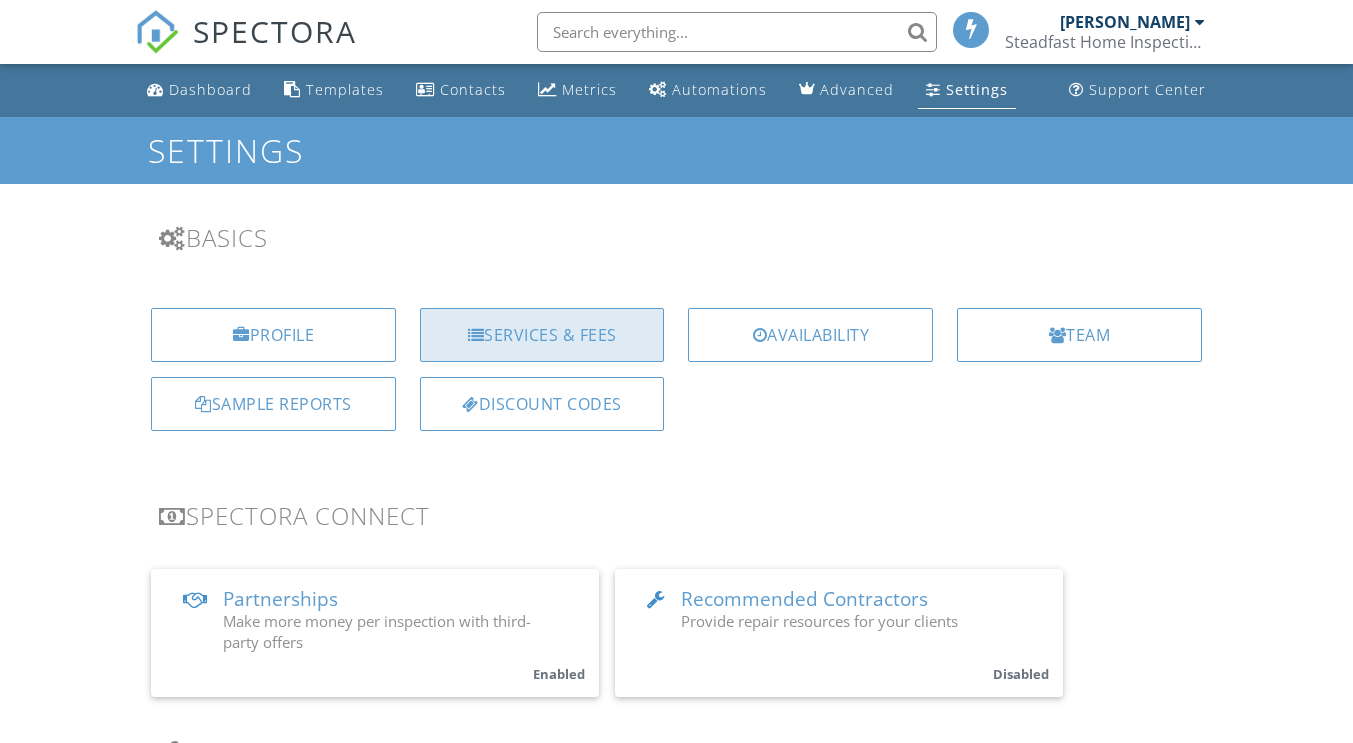scroll, scrollTop: 0, scrollLeft: 0, axis: both 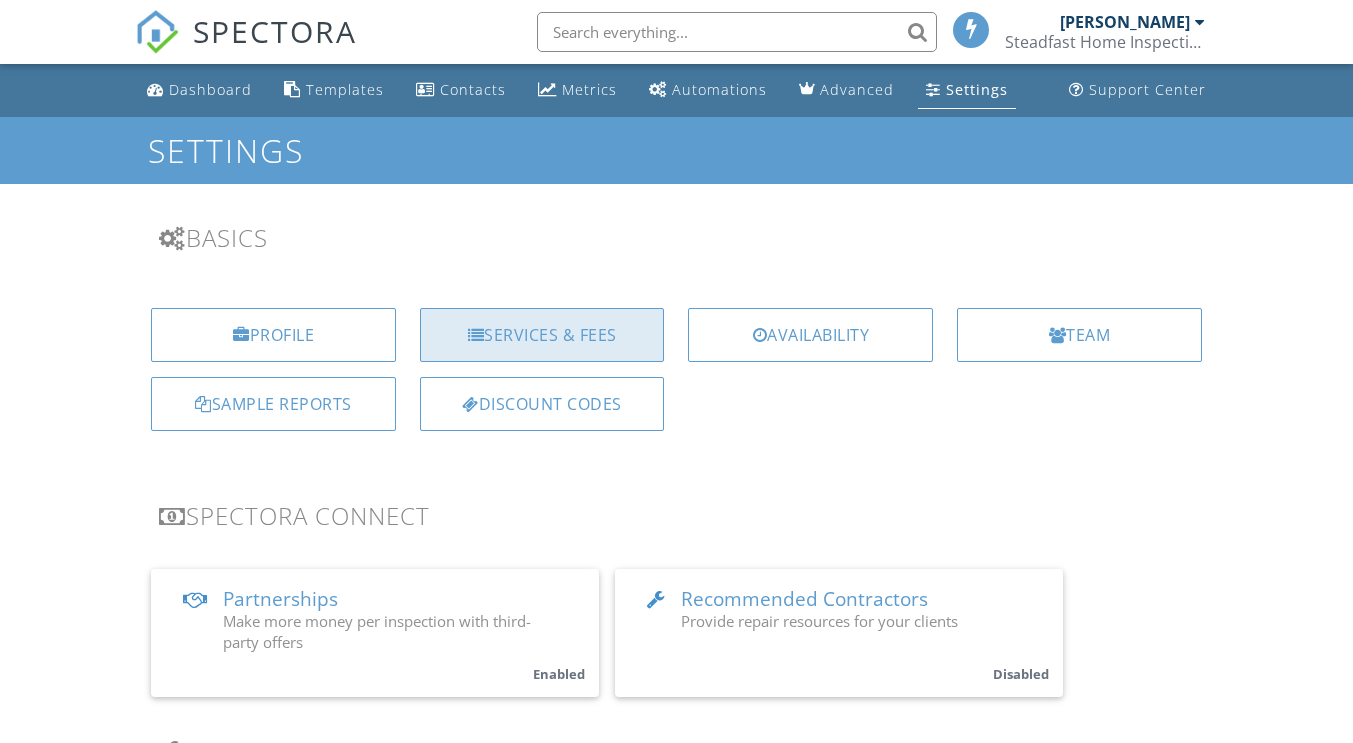 click on "Services & Fees" at bounding box center (542, 335) 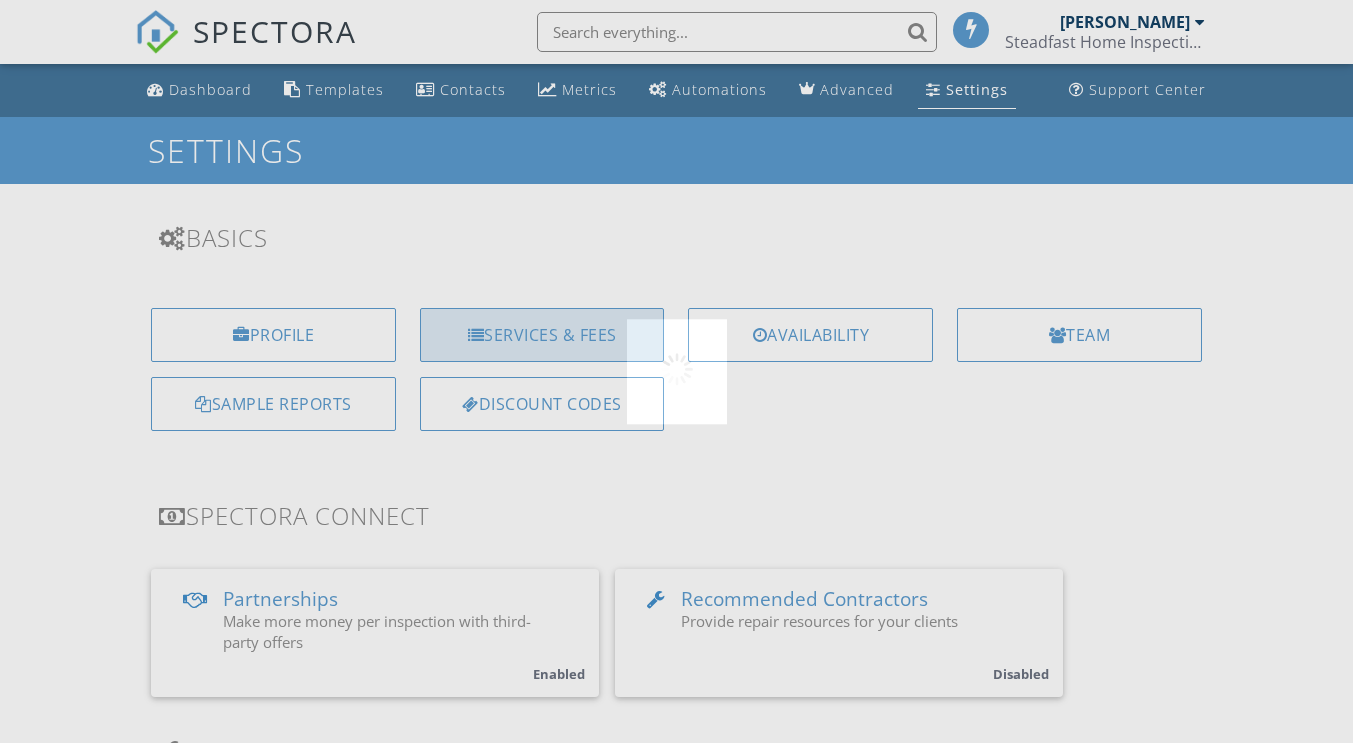 scroll, scrollTop: 0, scrollLeft: 0, axis: both 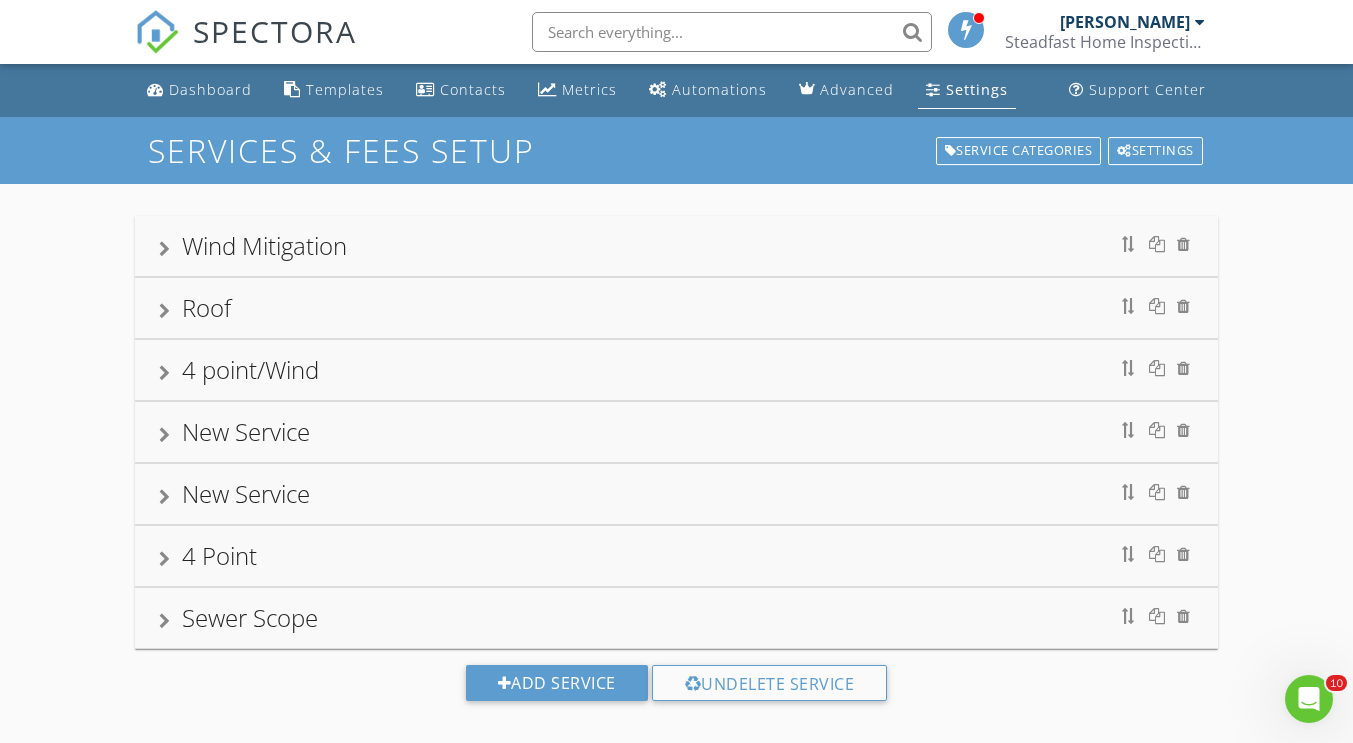click on "New Service" at bounding box center [676, 432] 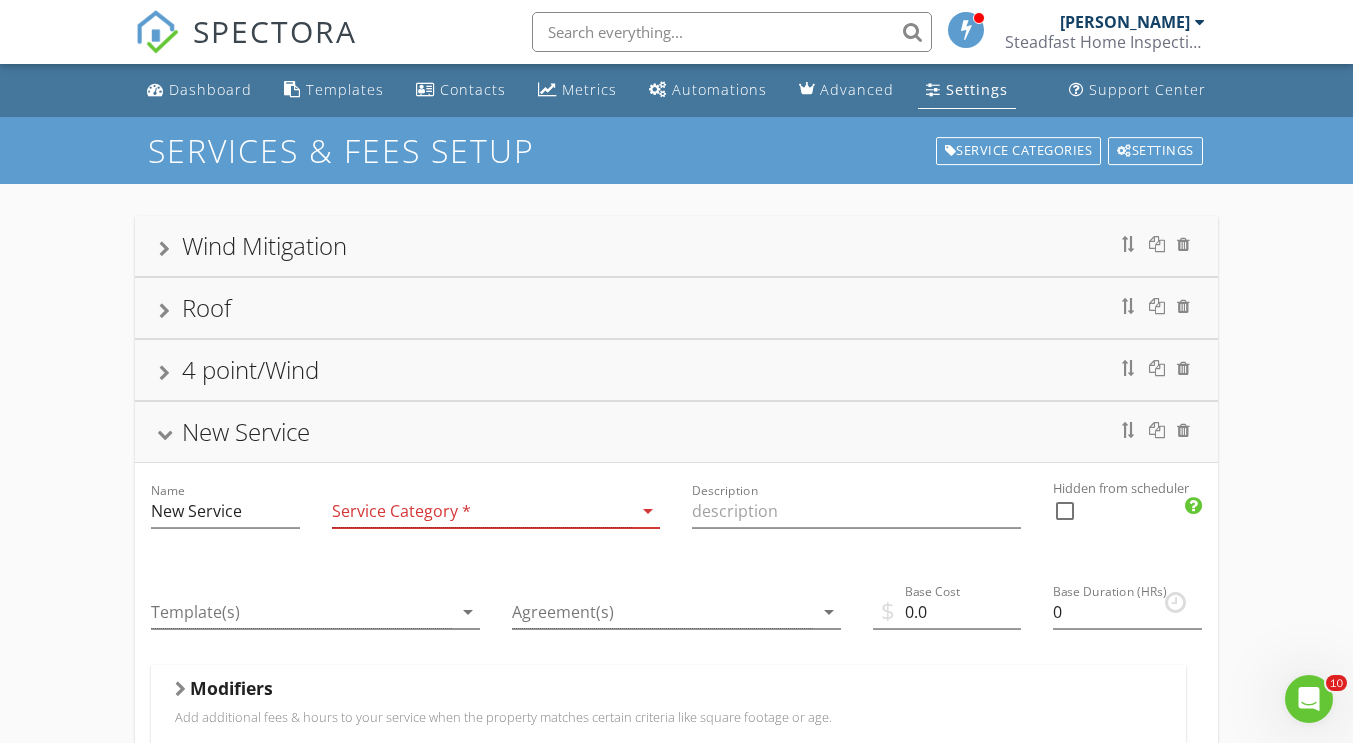 click at bounding box center (1151, 430) 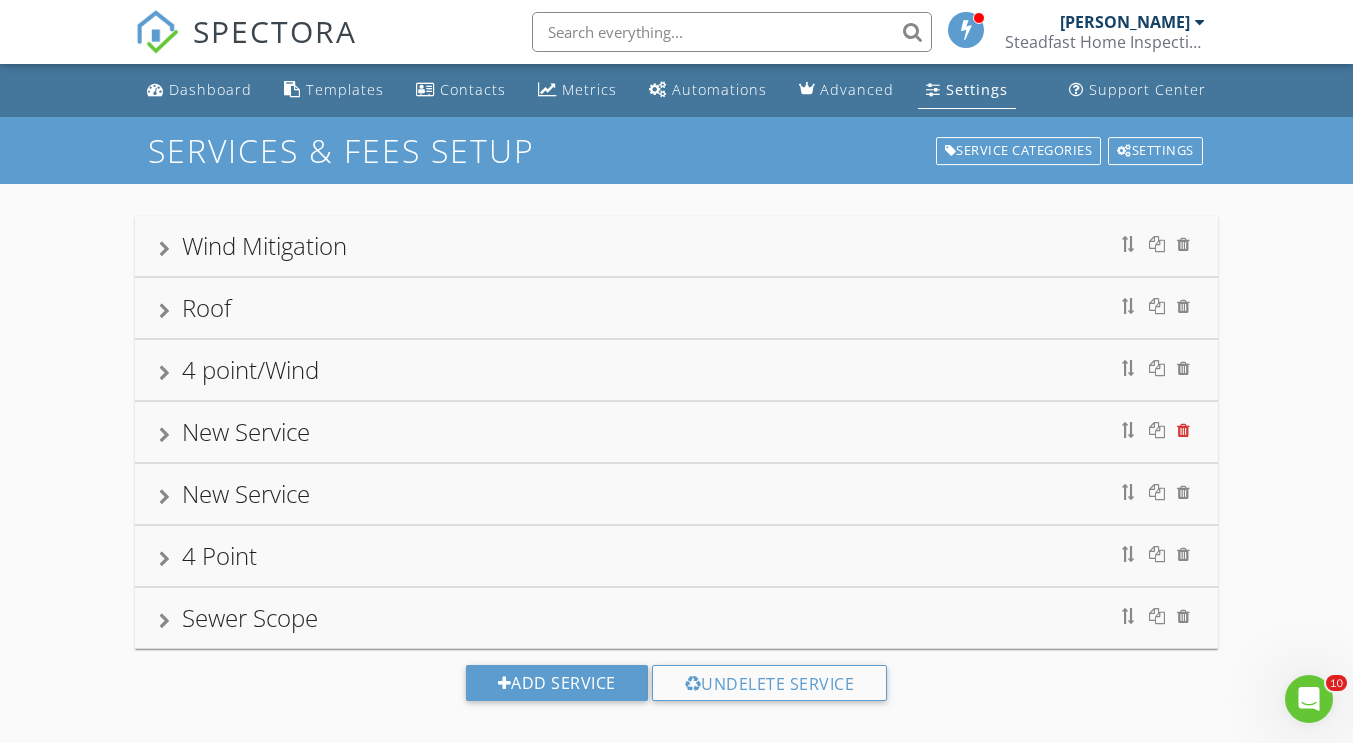 click at bounding box center (1183, 430) 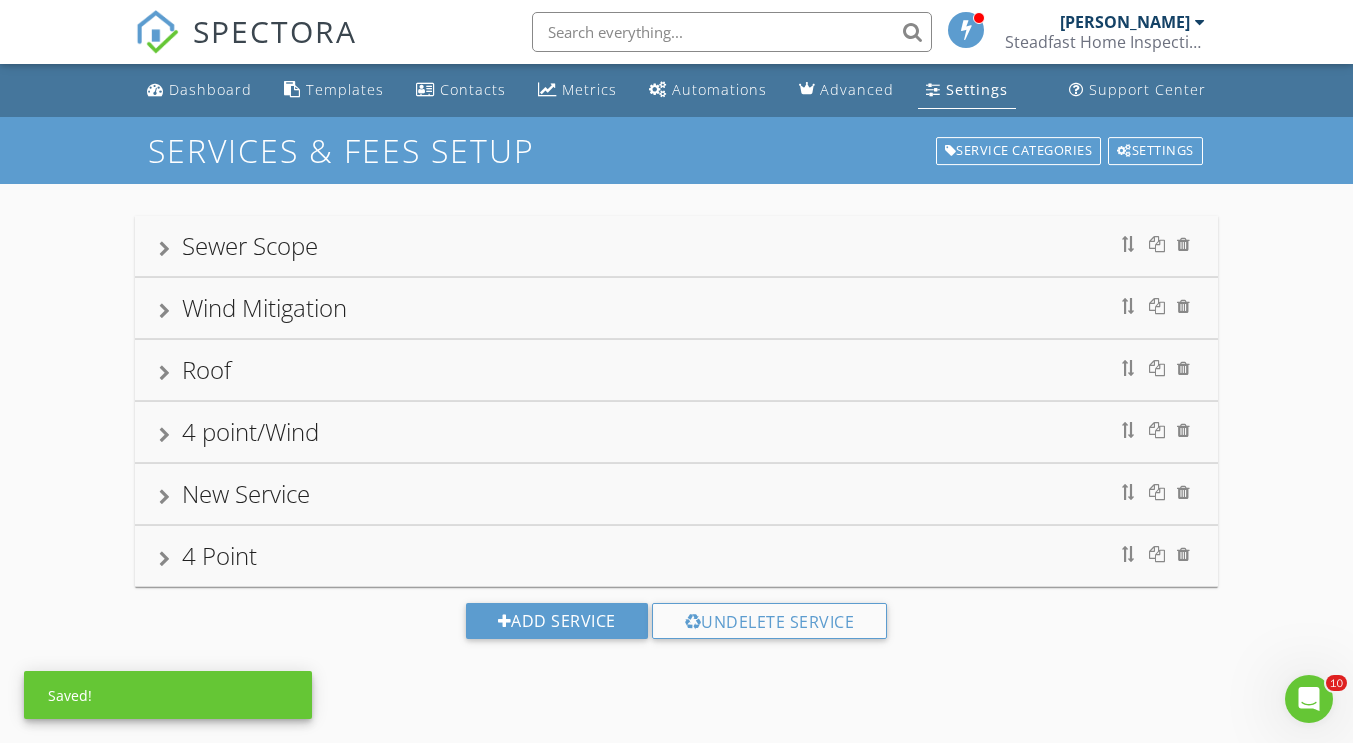 click at bounding box center (1183, 430) 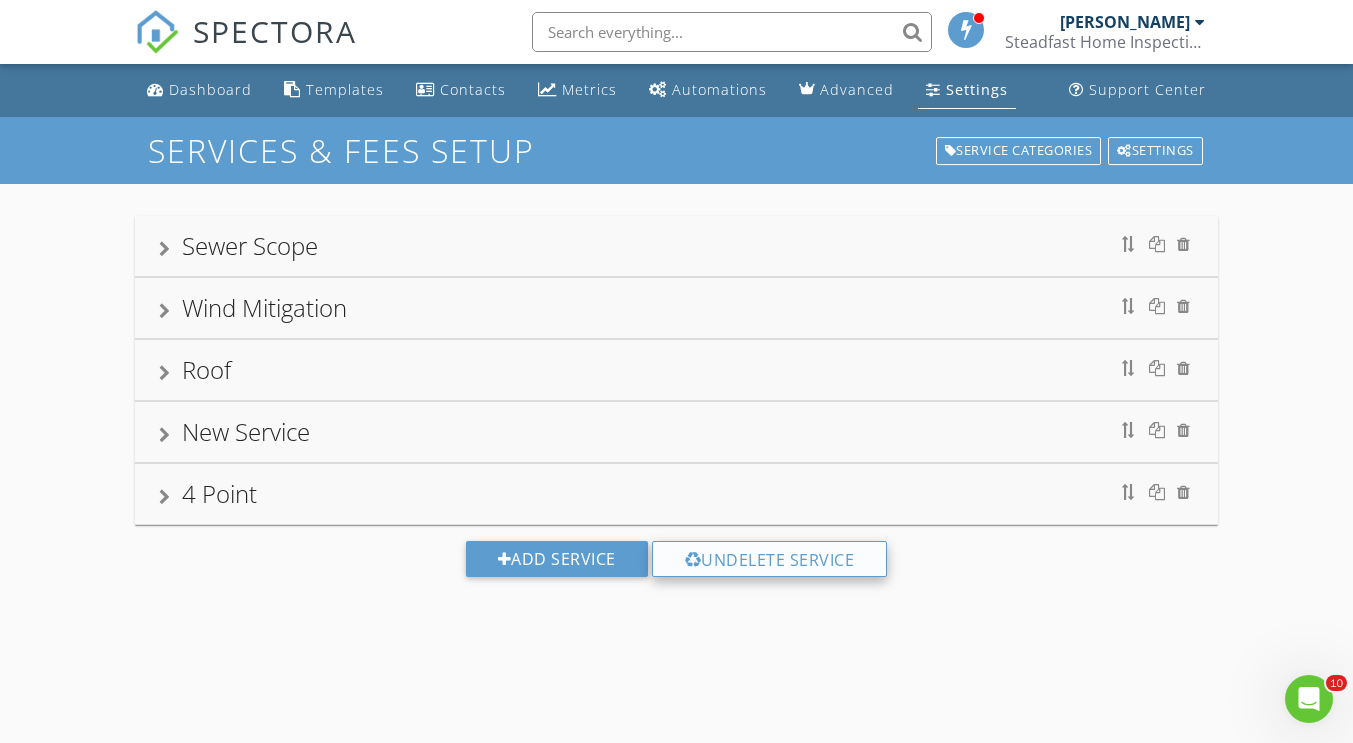 click on "Undelete Service" at bounding box center (770, 559) 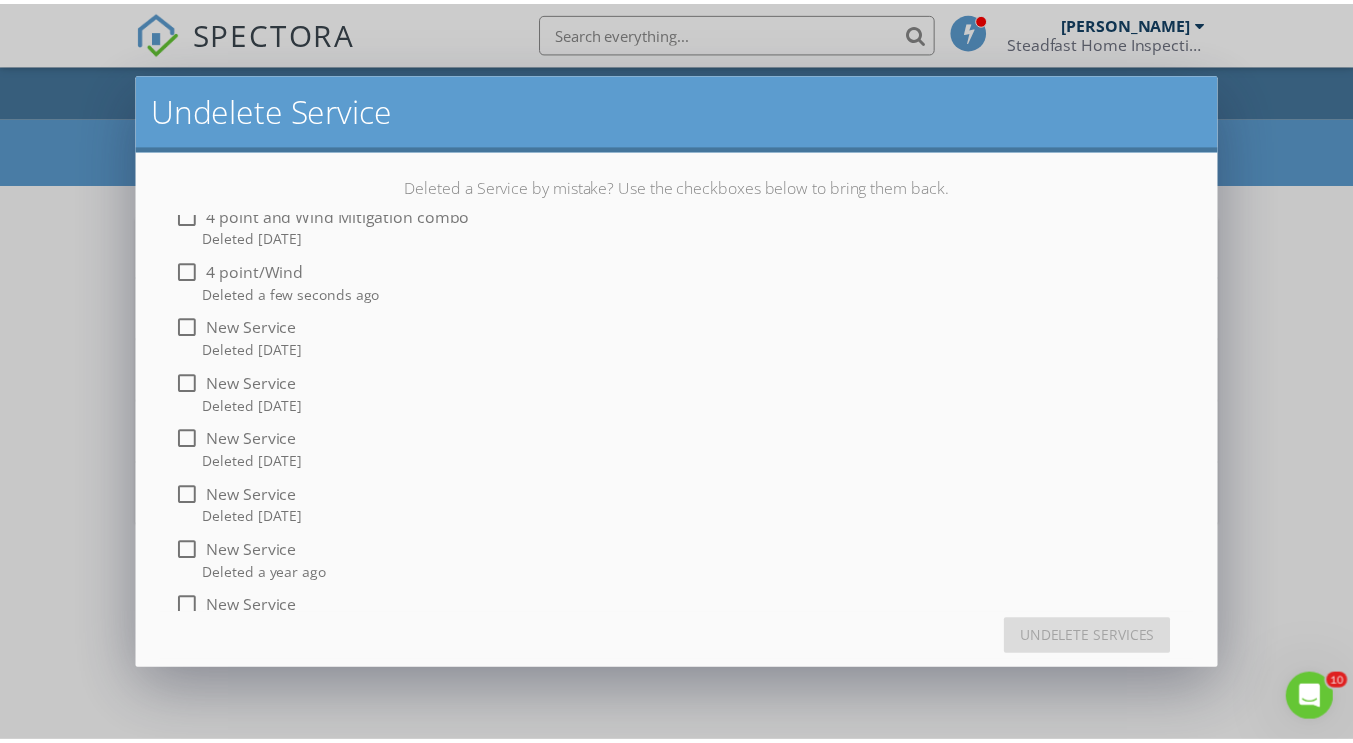 scroll, scrollTop: 0, scrollLeft: 0, axis: both 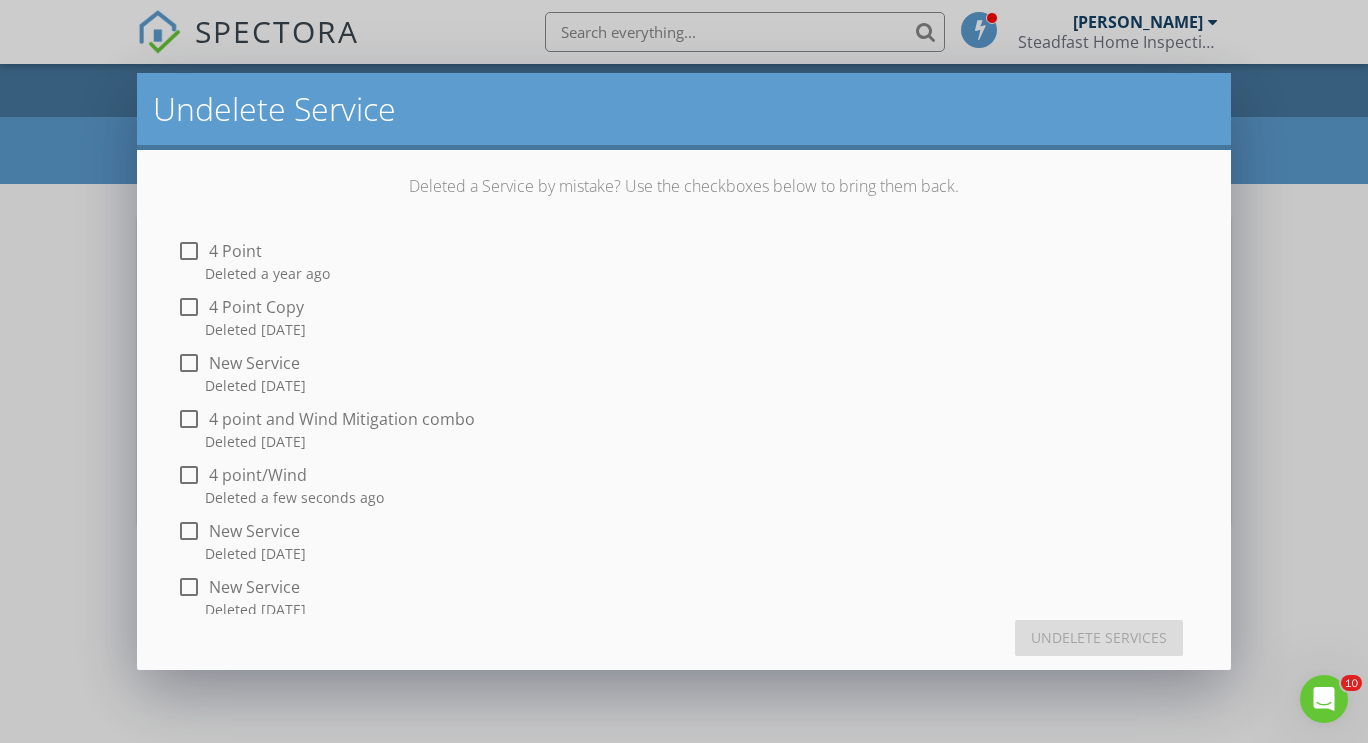 click at bounding box center [189, 419] 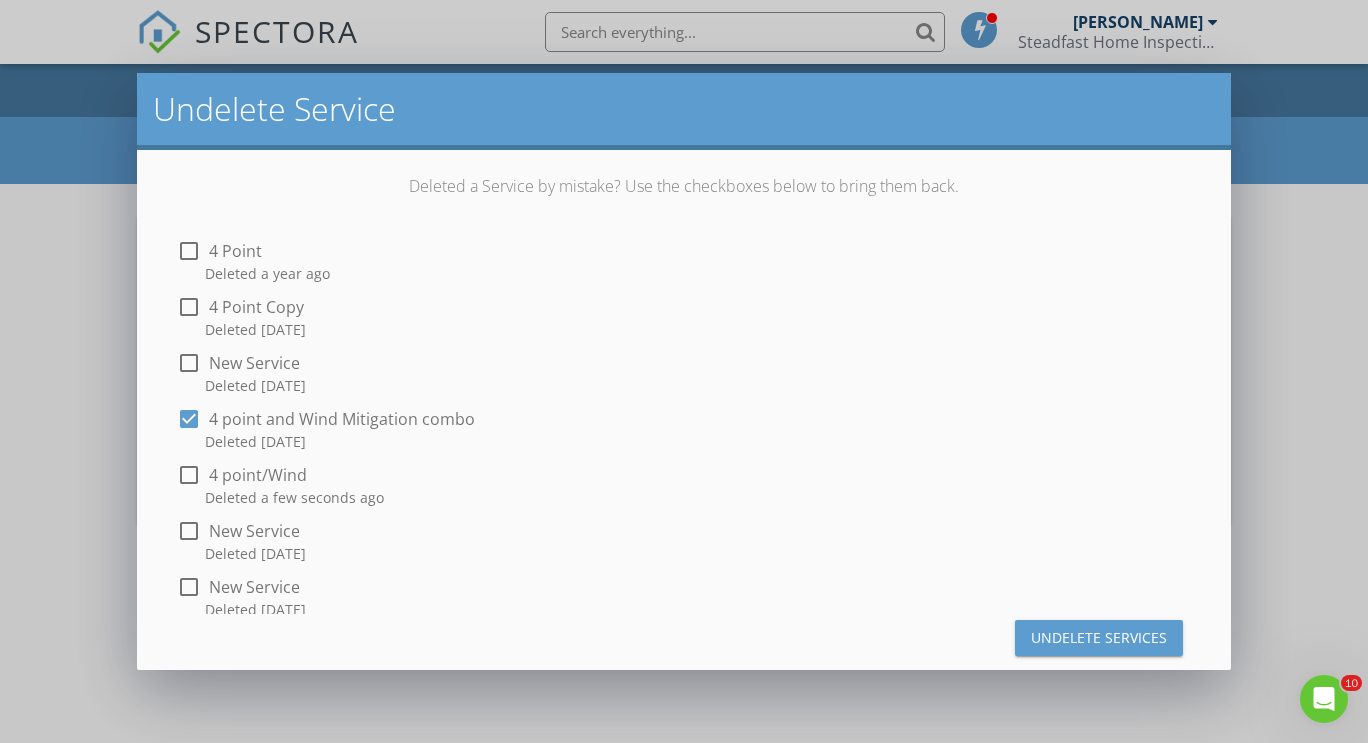 click on "Undelete Services" at bounding box center (1099, 638) 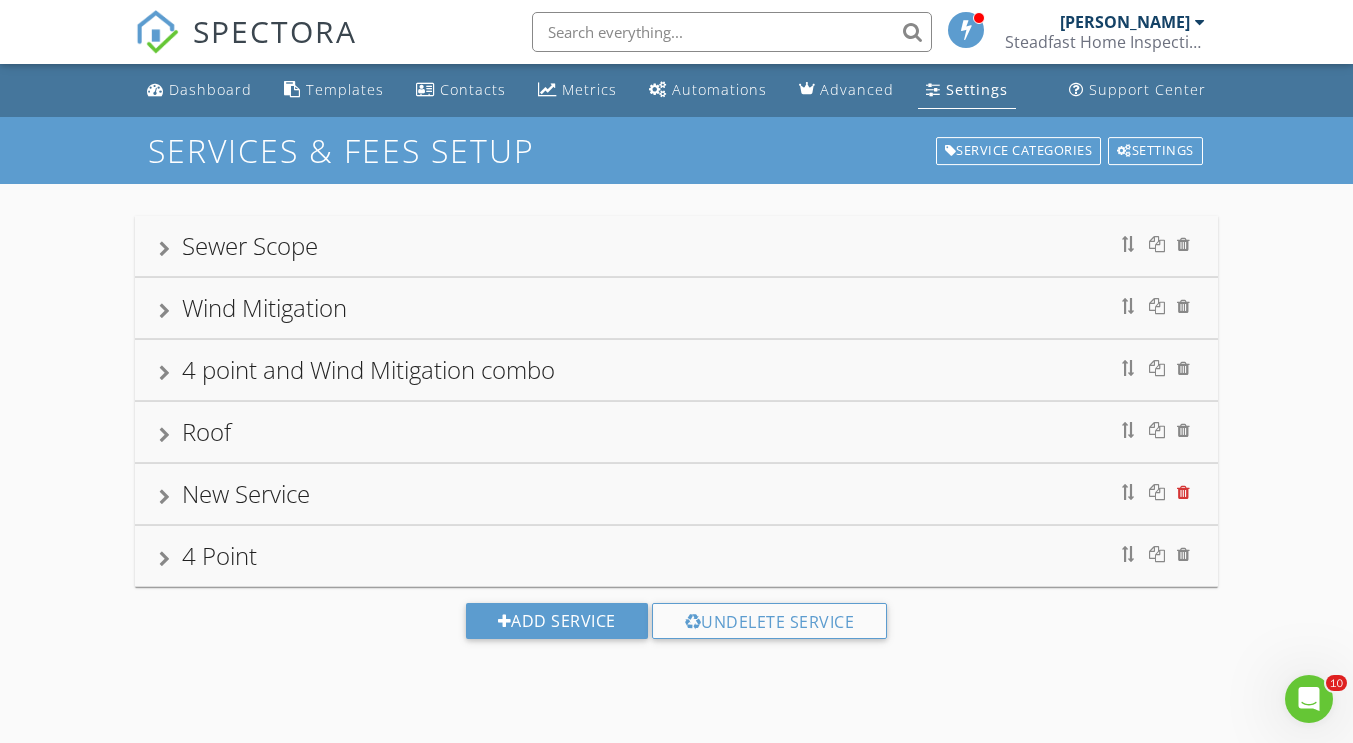 click at bounding box center (1183, 492) 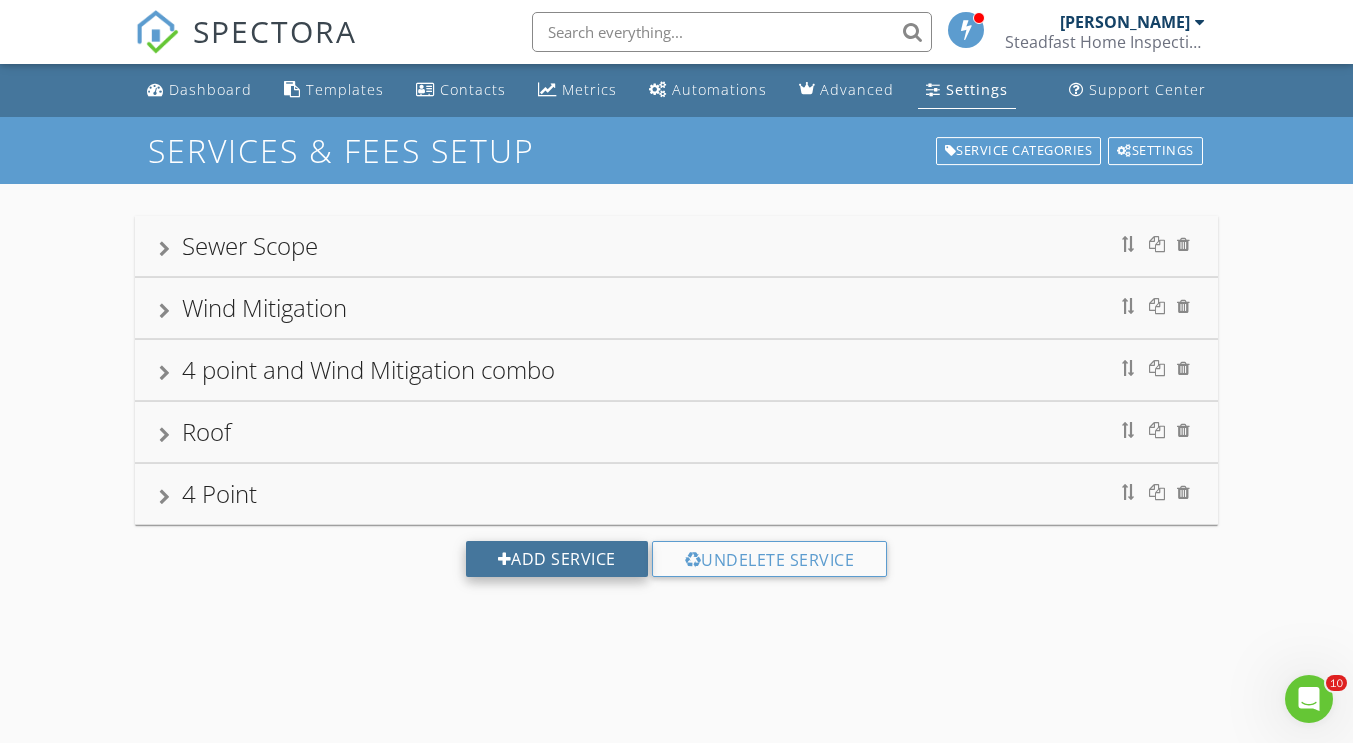 click on "Add Service" at bounding box center (557, 559) 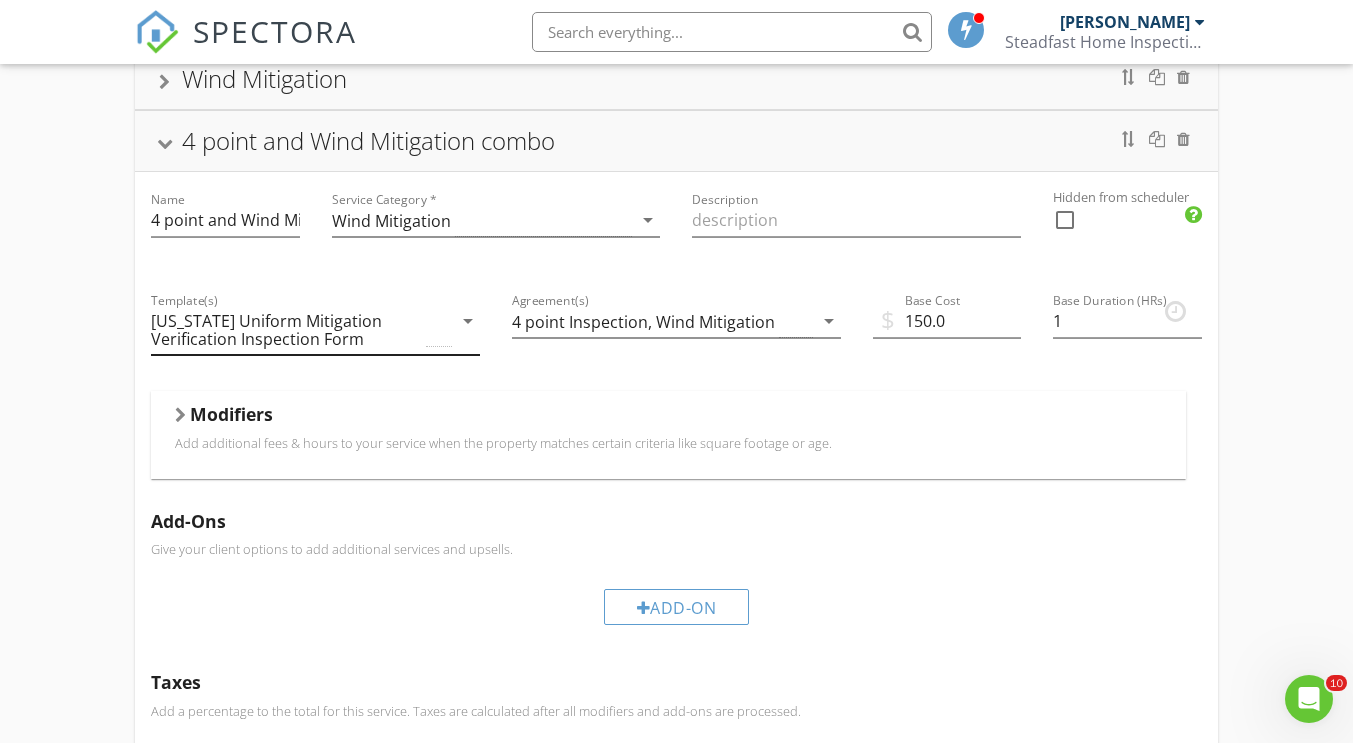 scroll, scrollTop: 223, scrollLeft: 0, axis: vertical 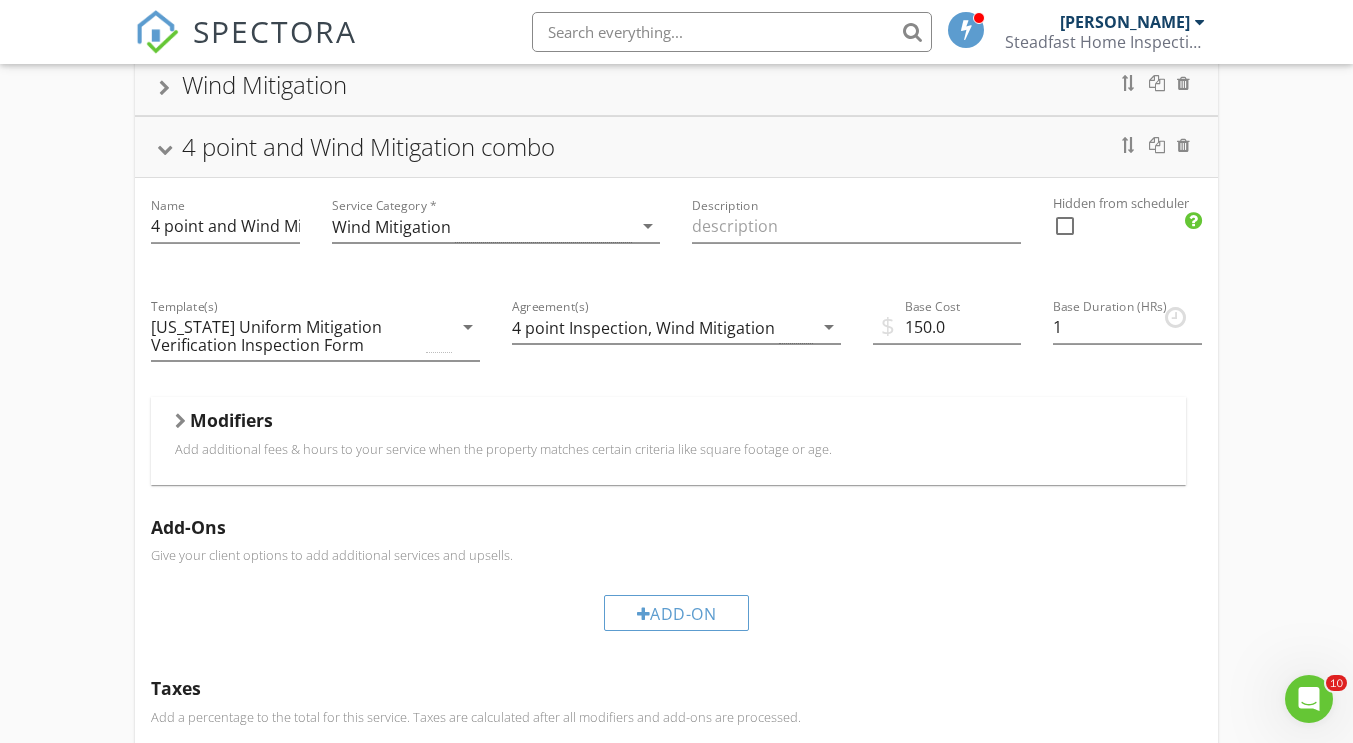 click on "Sewer Scope         Wind Mitigation         4 point and Wind Mitigation combo   Name 4 point and Wind Mitigation combo   Service Category * Wind Mitigation arrow_drop_down   Description   Hidden from scheduler   check_box_outline_blank     Template(s) Florida Uniform Mitigation Verification Inspection Form  arrow_drop_down   Agreement(s) 4 point Inspection,  Wind Mitigation arrow_drop_down   $   Base Cost 150.0   Base Duration (HRs) 1               Modifiers
Add additional fees & hours to your service when the
property matches certain criteria like square footage or age.
Modifiers
Add-Ons
Give your client options to add additional services and upsells.
Add-On
Taxes
Add a percentage to the total for this service. Taxes are calculated
after all modifiers and add-ons are processed.
Tax
enabled   PODS" at bounding box center [676, 644] 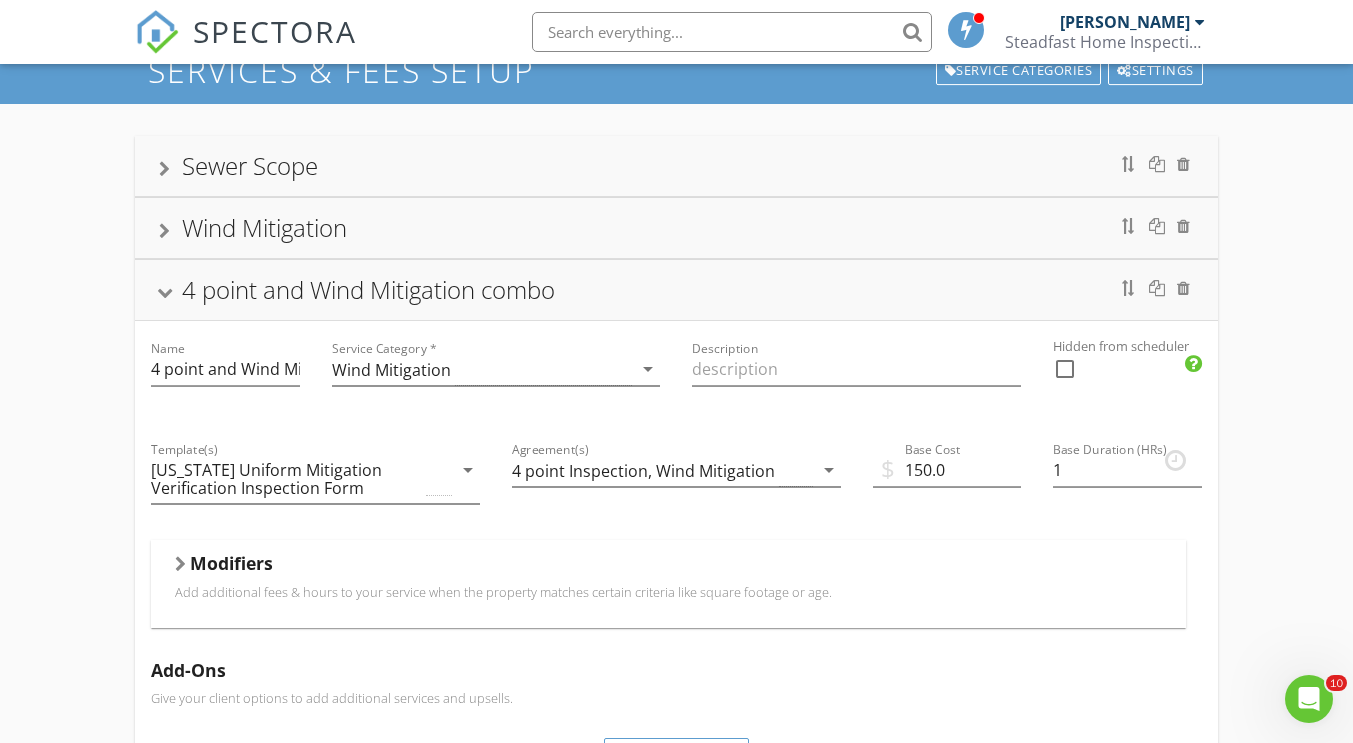 scroll, scrollTop: 75, scrollLeft: 0, axis: vertical 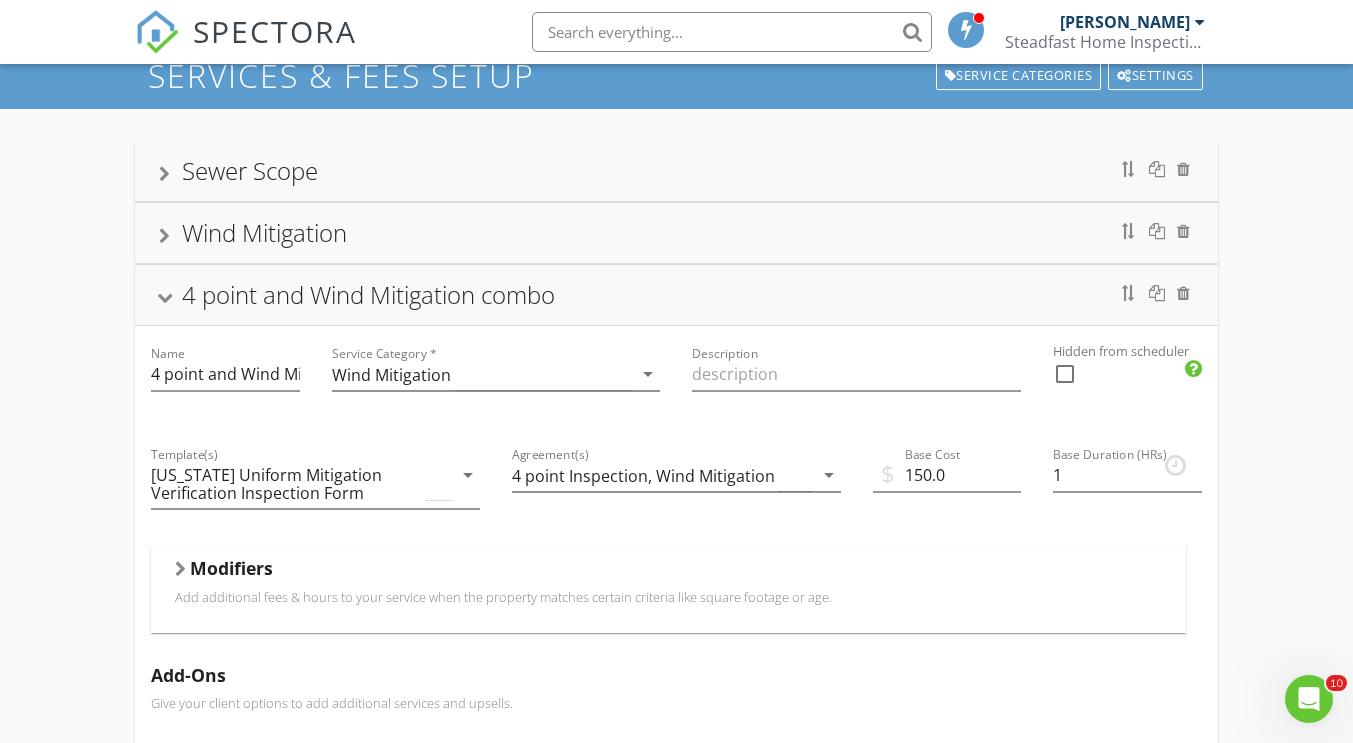 click at bounding box center [165, 298] 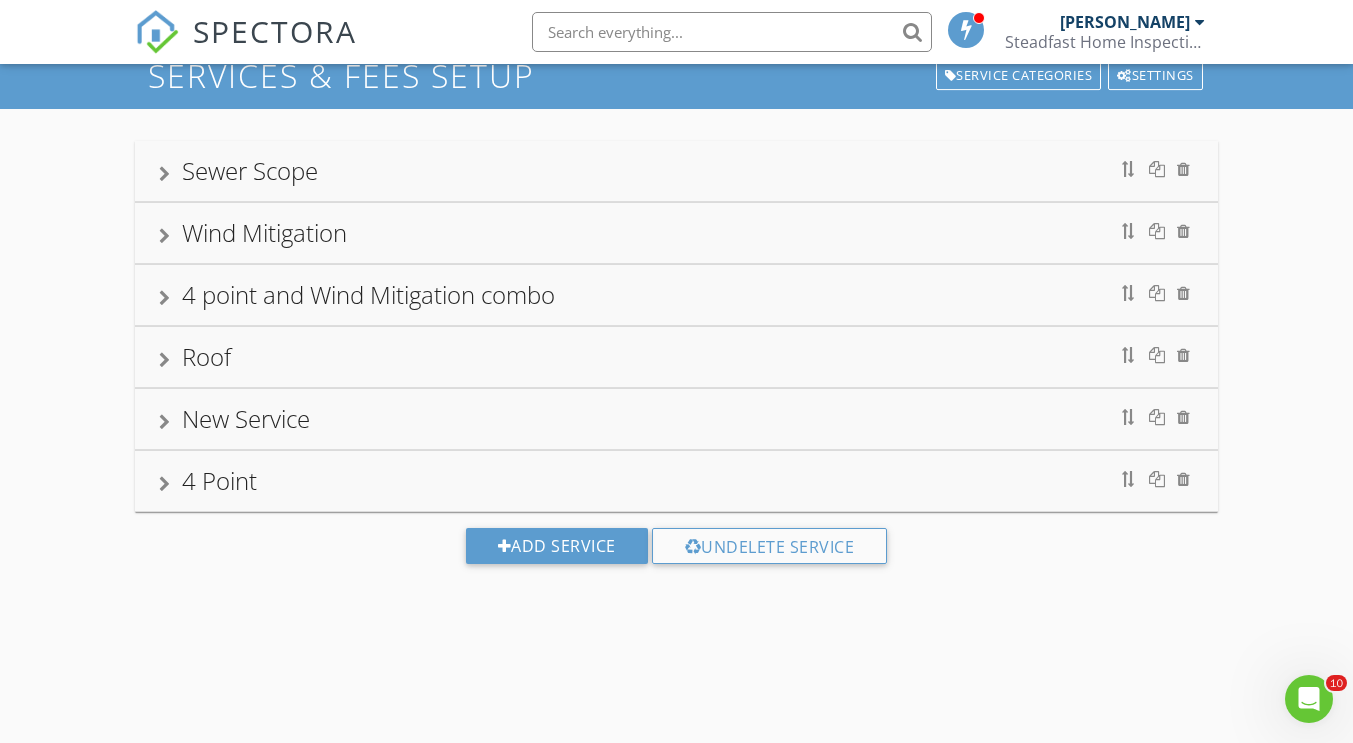 click on "Sewer Scope         Wind Mitigation         4 point and Wind Mitigation combo   Name 4 point and Wind Mitigation combo   Service Category * Wind Mitigation arrow_drop_down   Description   Hidden from scheduler   check_box_outline_blank             Roof         New Service         4 Point
Add Service
Undelete Service" at bounding box center [676, 368] 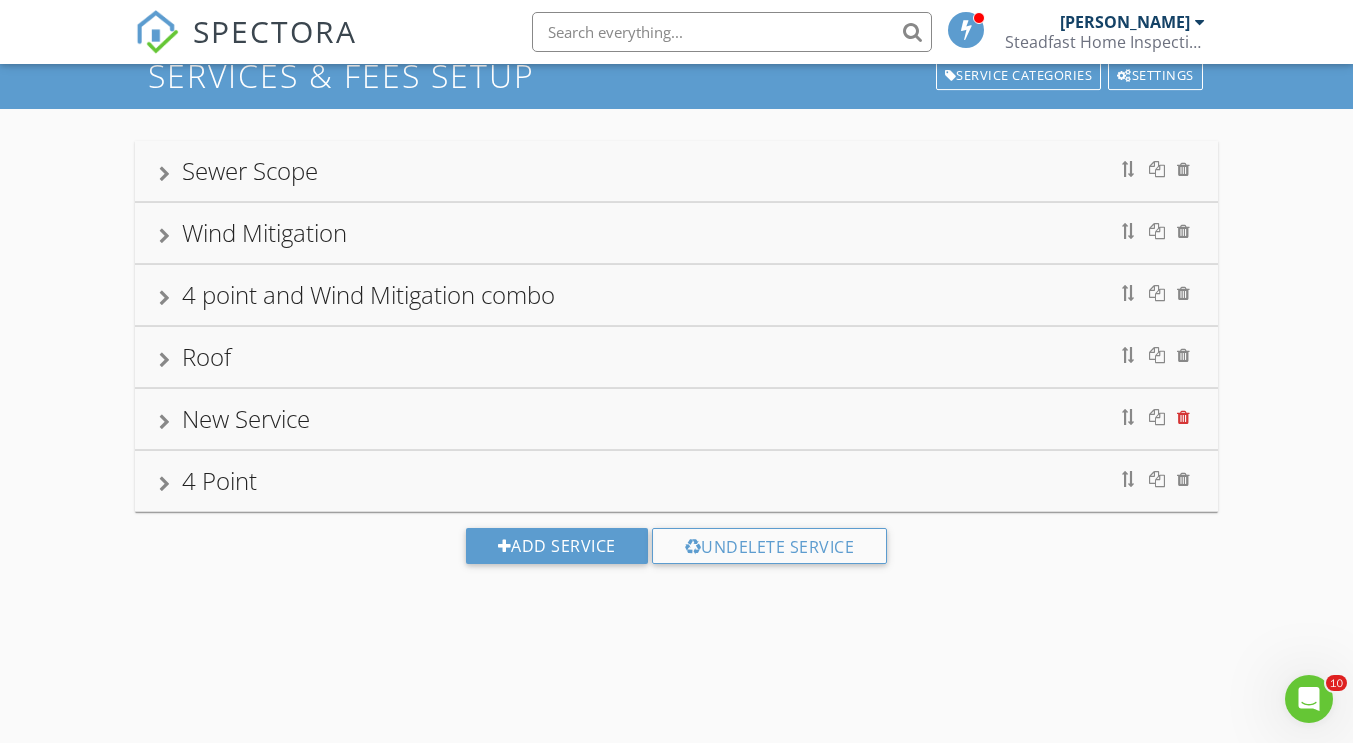 click at bounding box center [1183, 417] 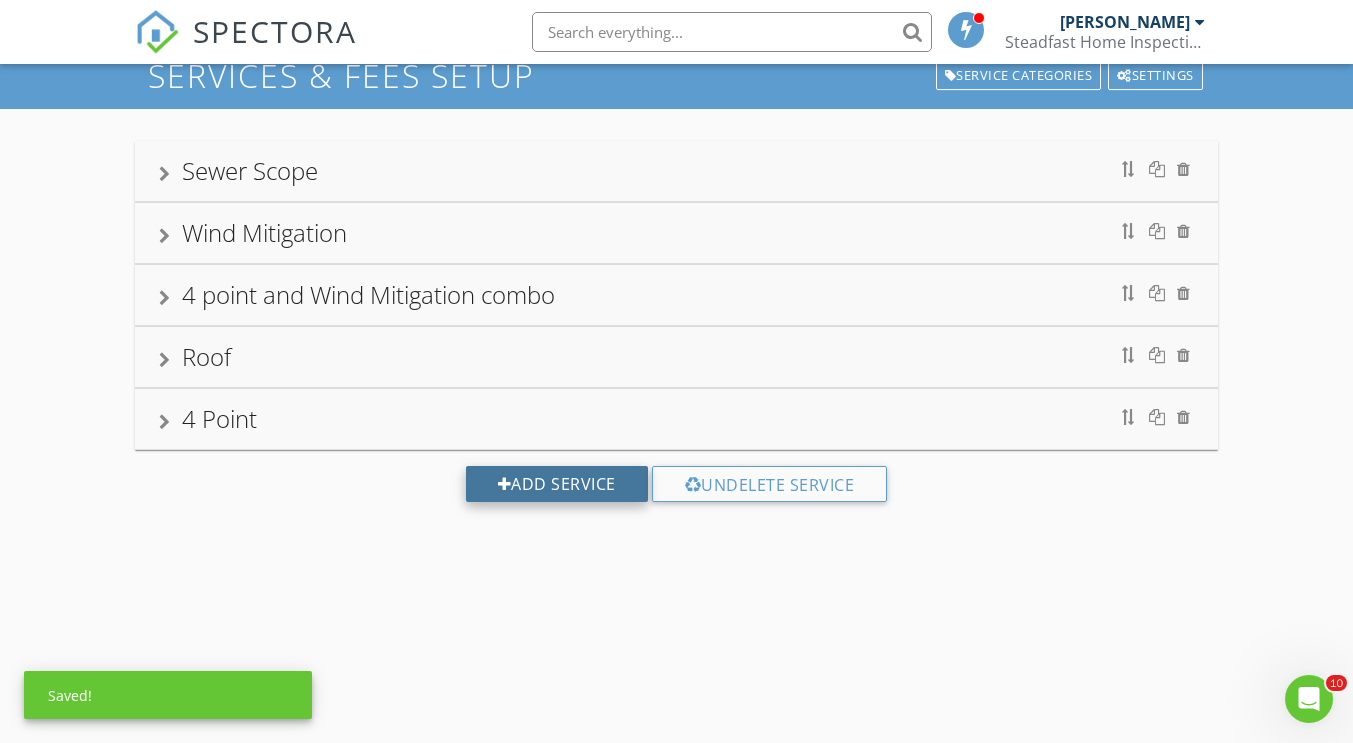 click on "Add Service" at bounding box center [557, 484] 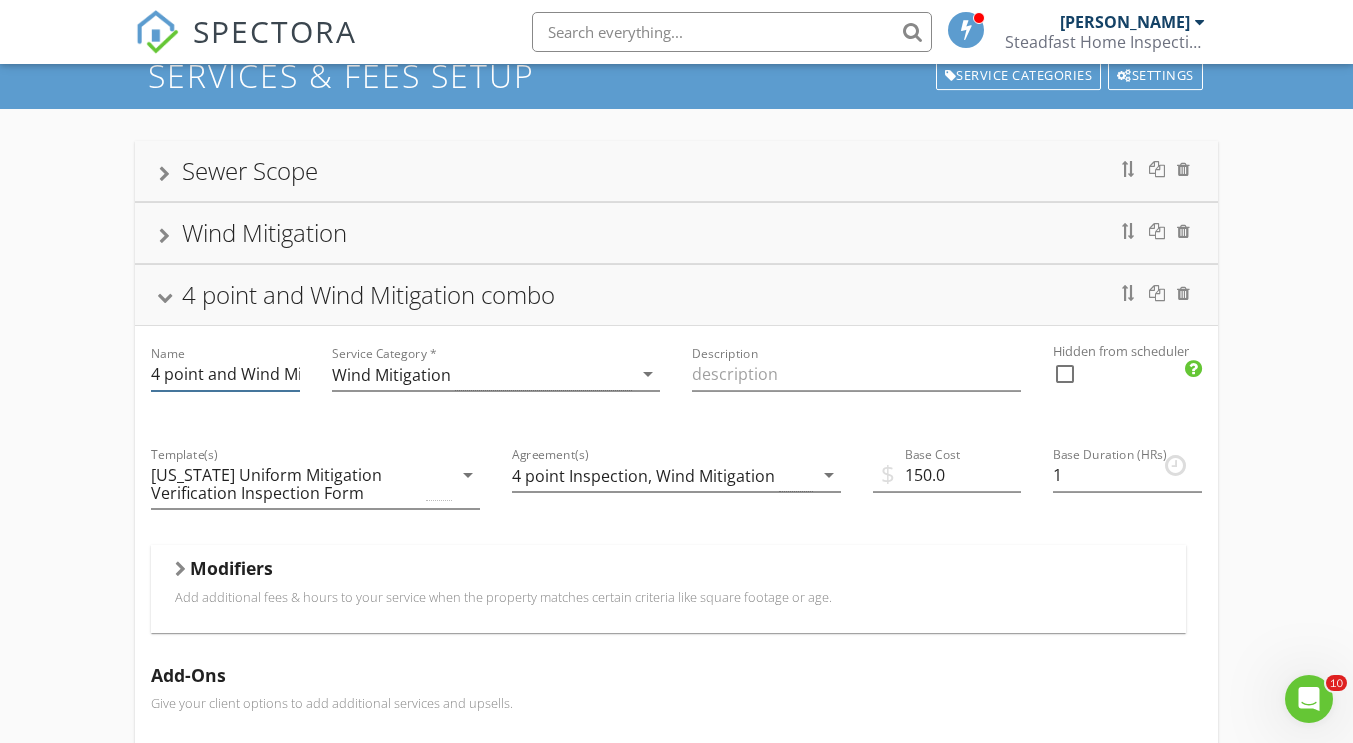 click on "4 point and Wind Mitigation combo" at bounding box center (225, 374) 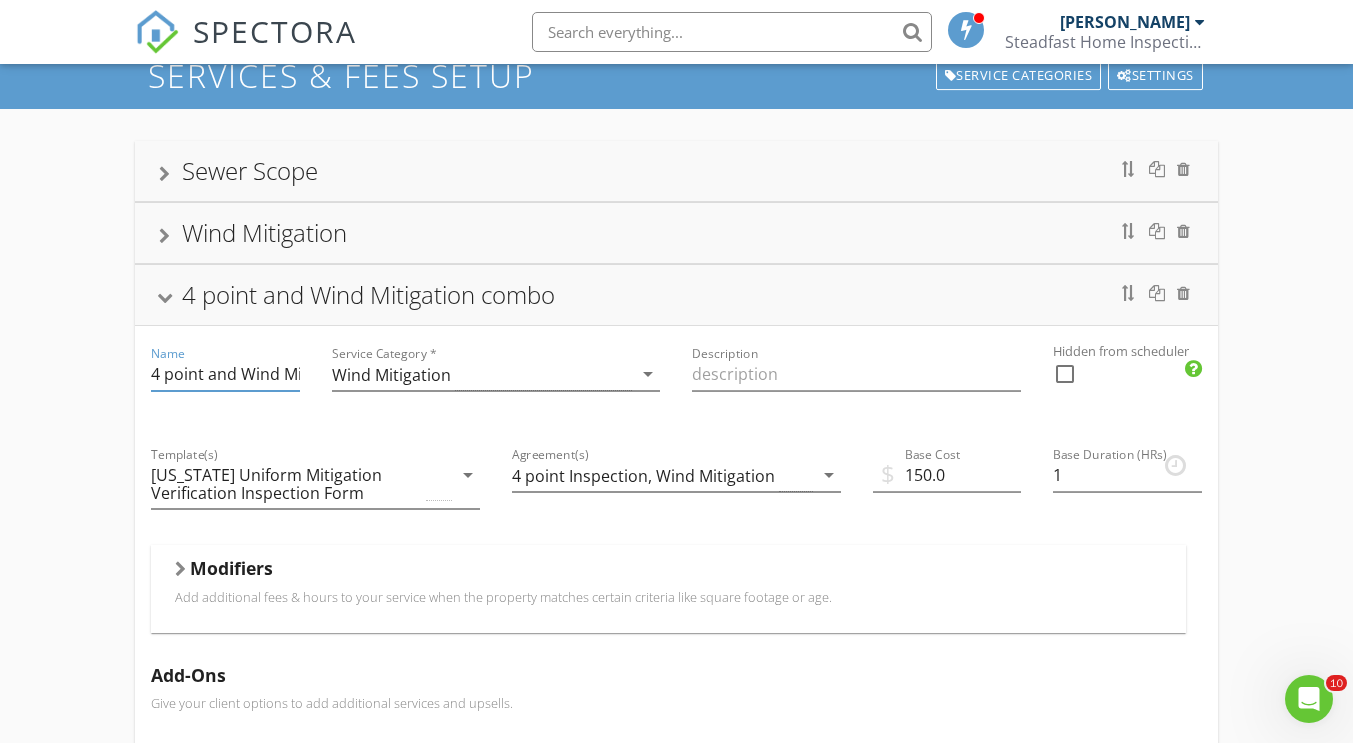 click on "4 point and Wind Mitigation combo" at bounding box center (225, 374) 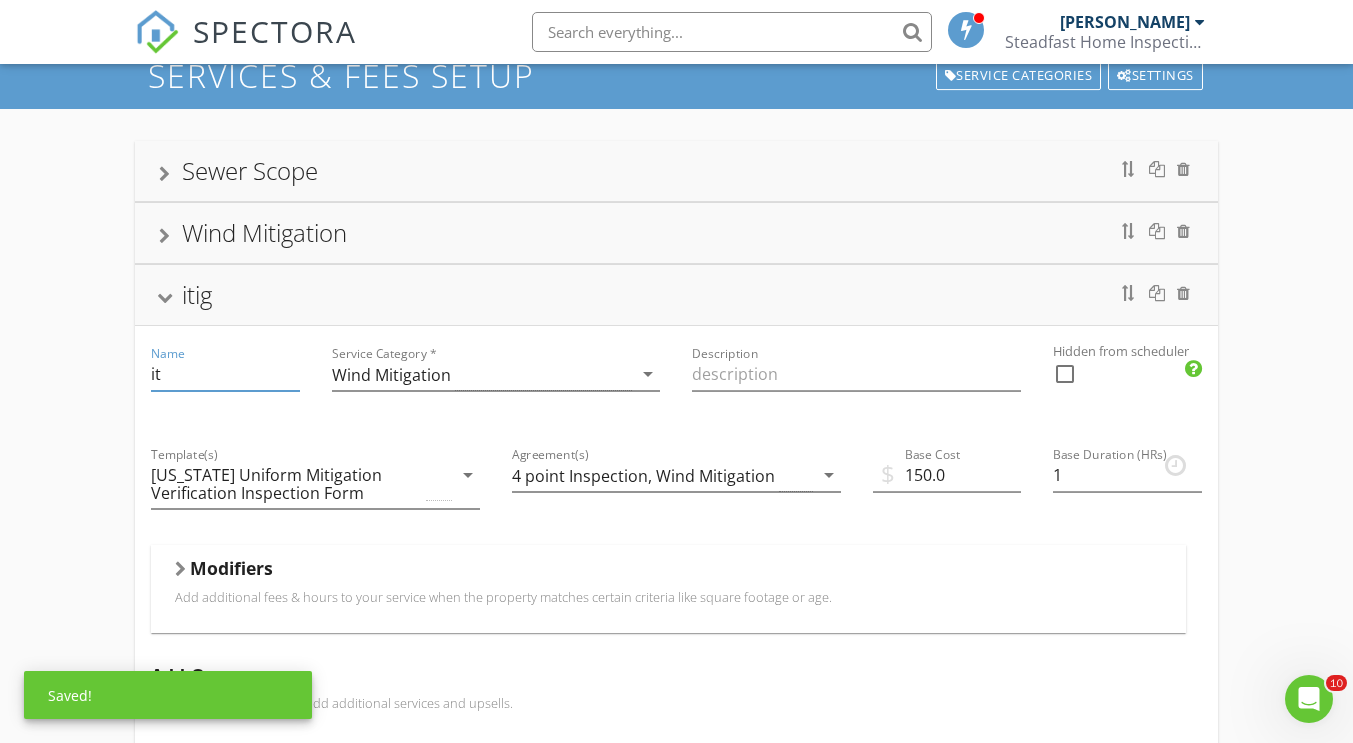 type on "i" 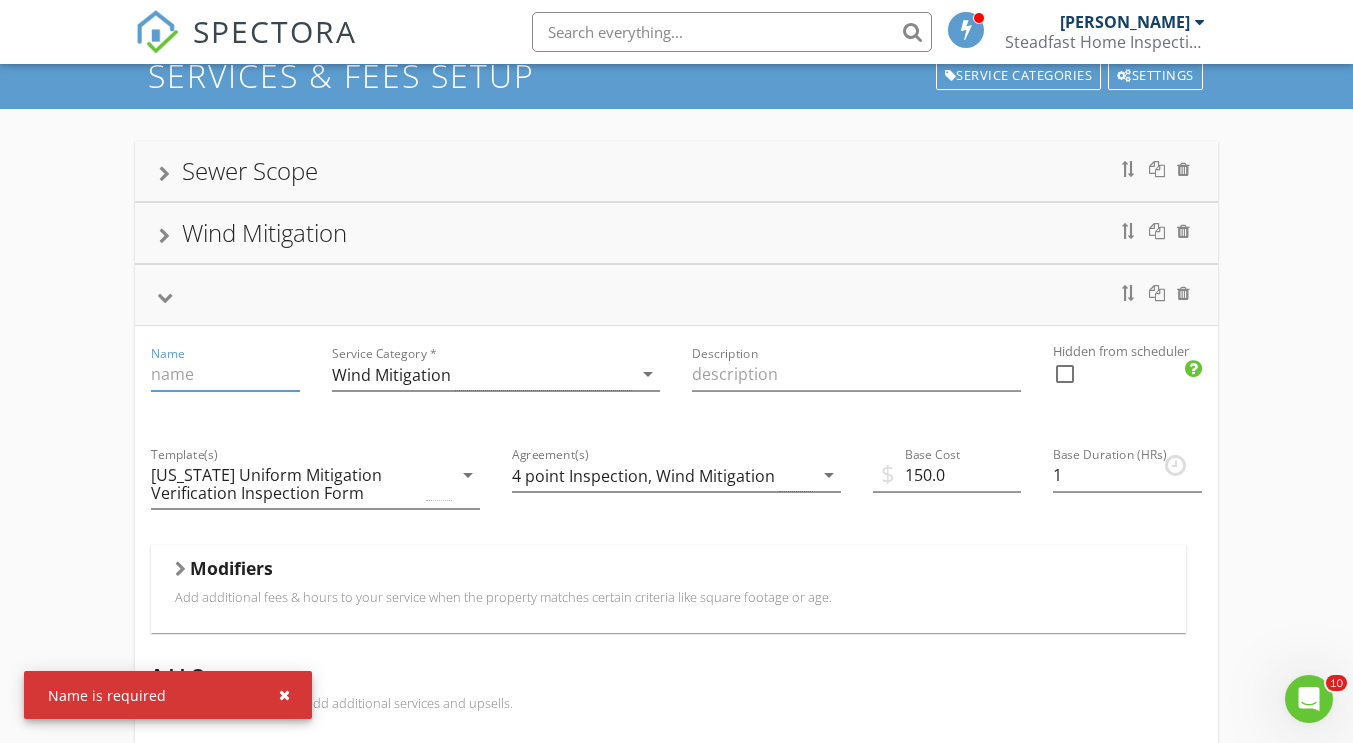 type on "R" 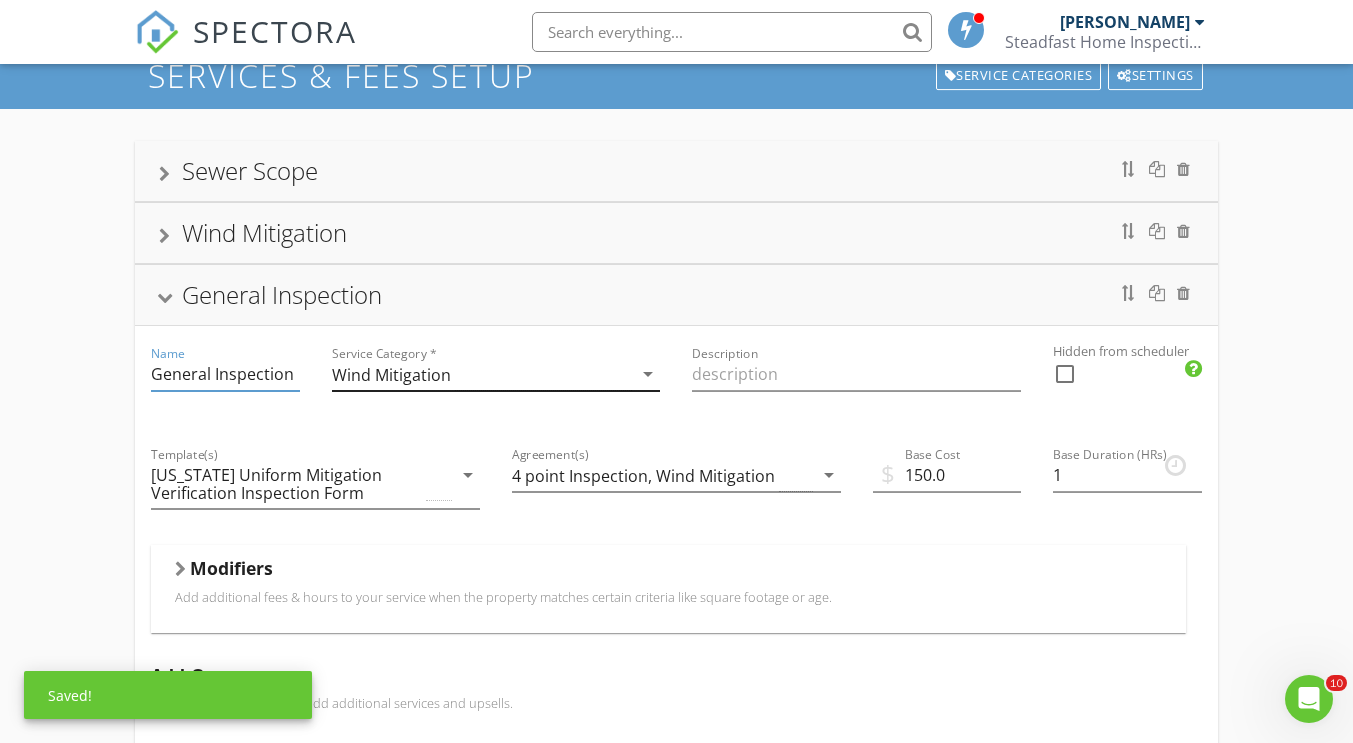type on "General Inspection" 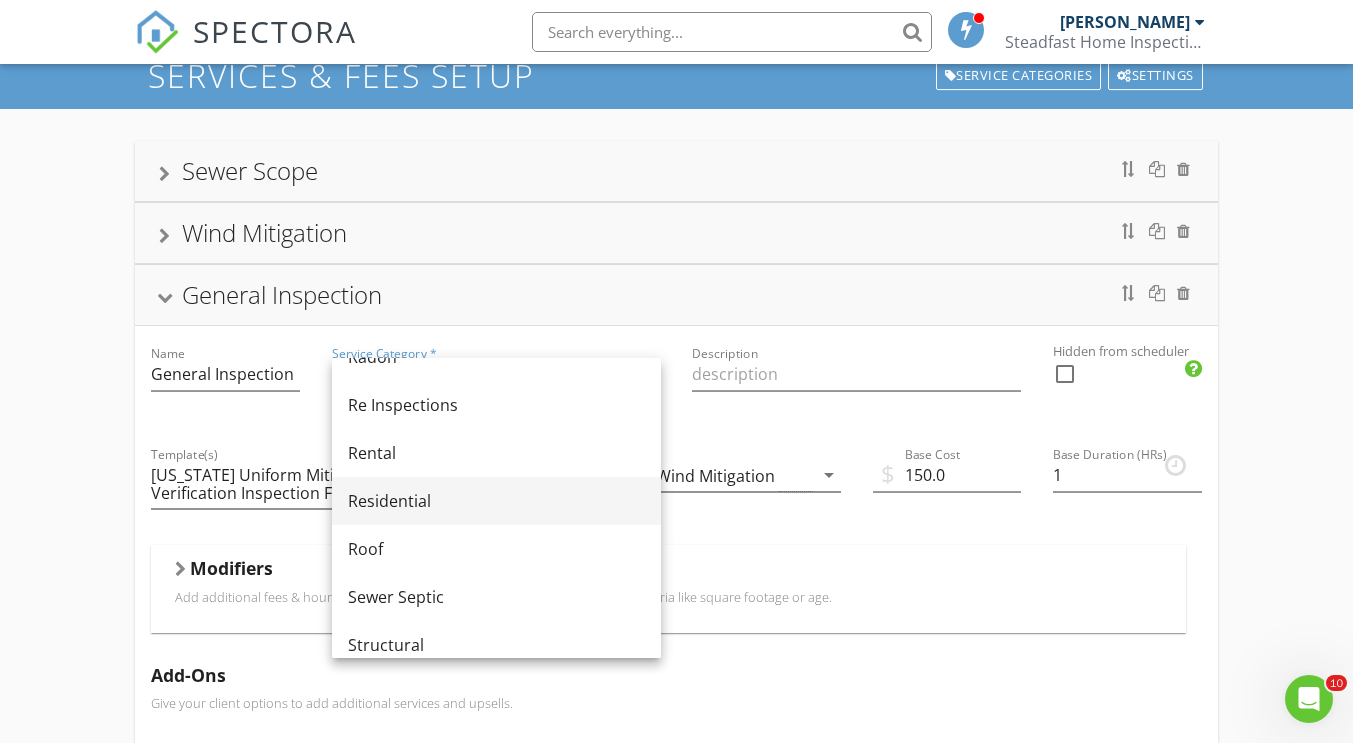 scroll, scrollTop: 898, scrollLeft: 0, axis: vertical 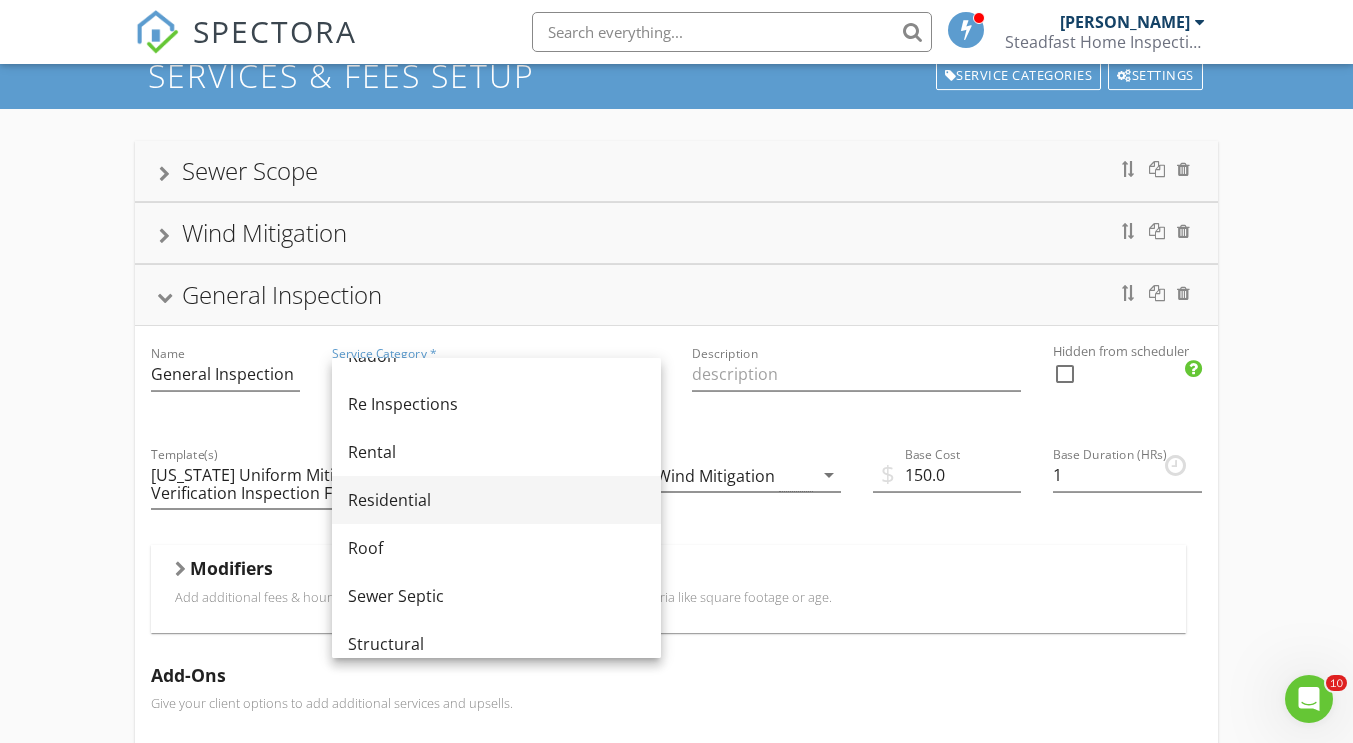 click on "Residential" at bounding box center (496, 500) 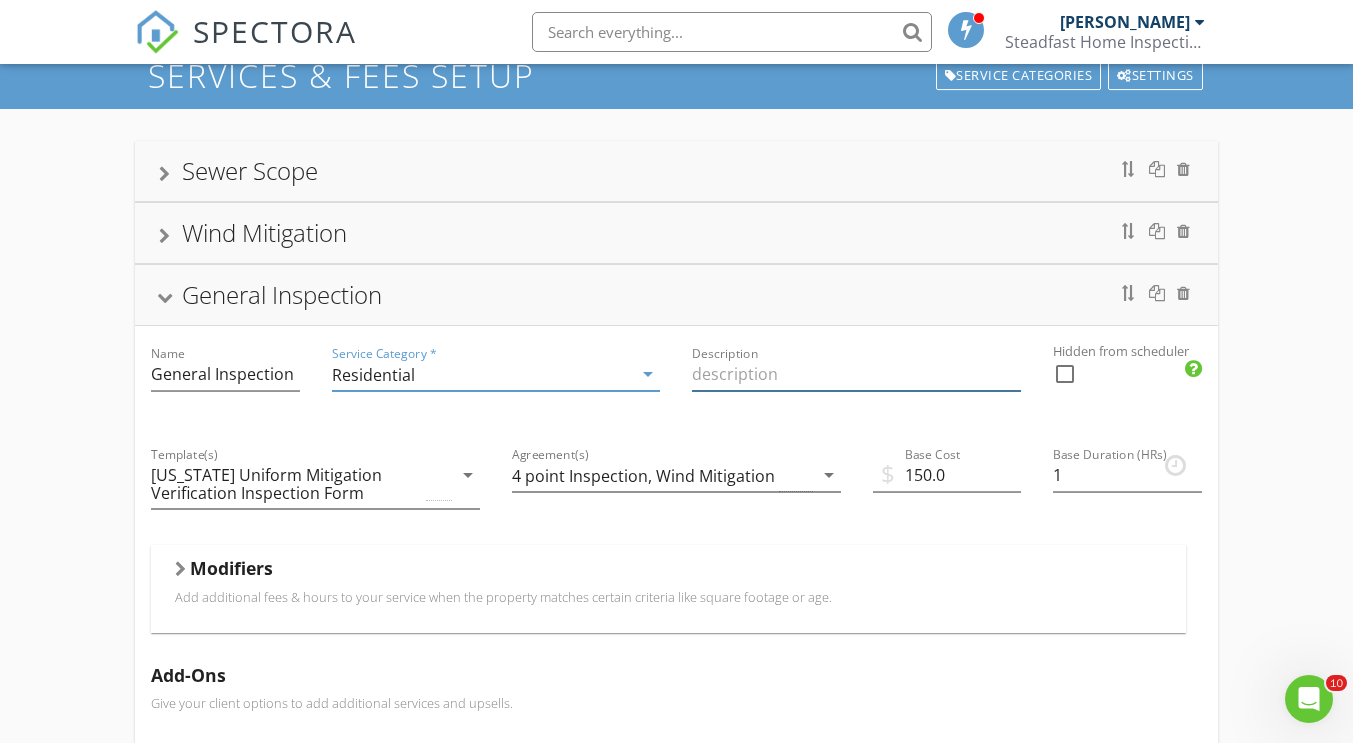 click at bounding box center [856, 374] 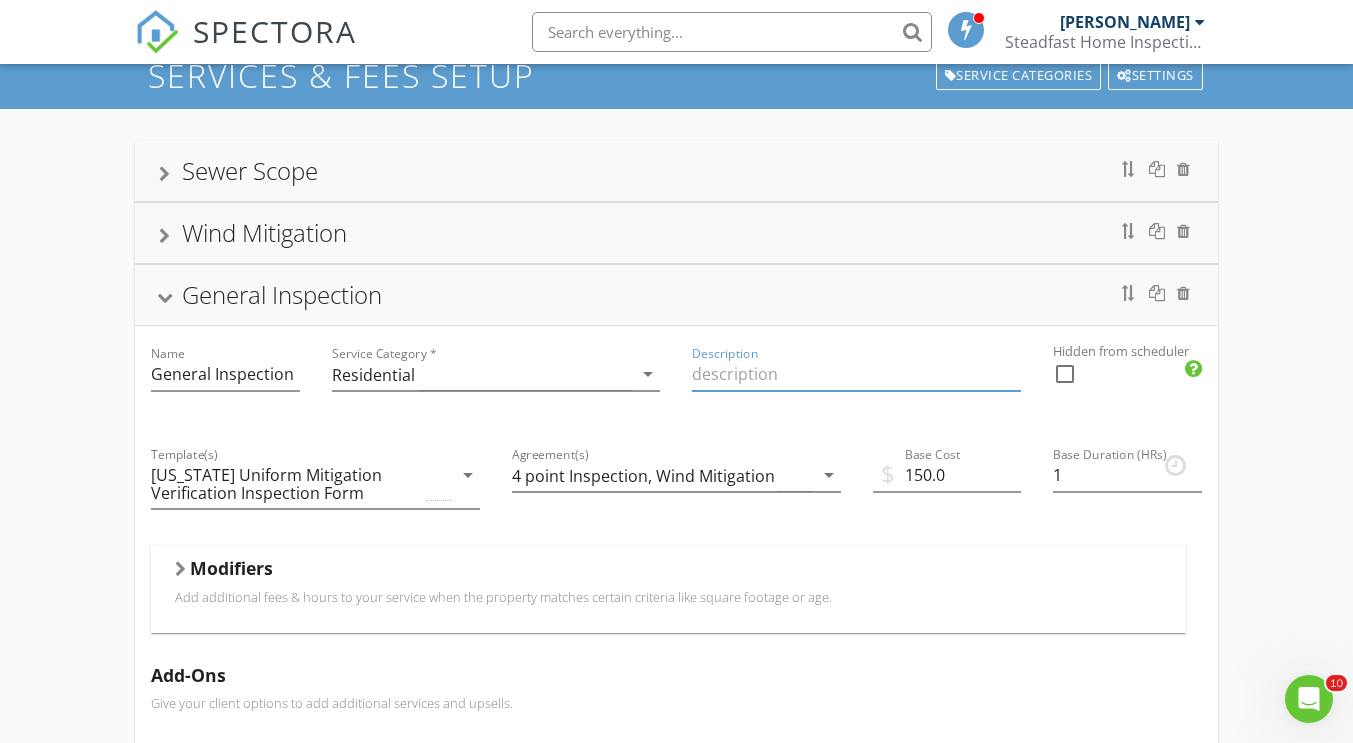type on "General Inspection" 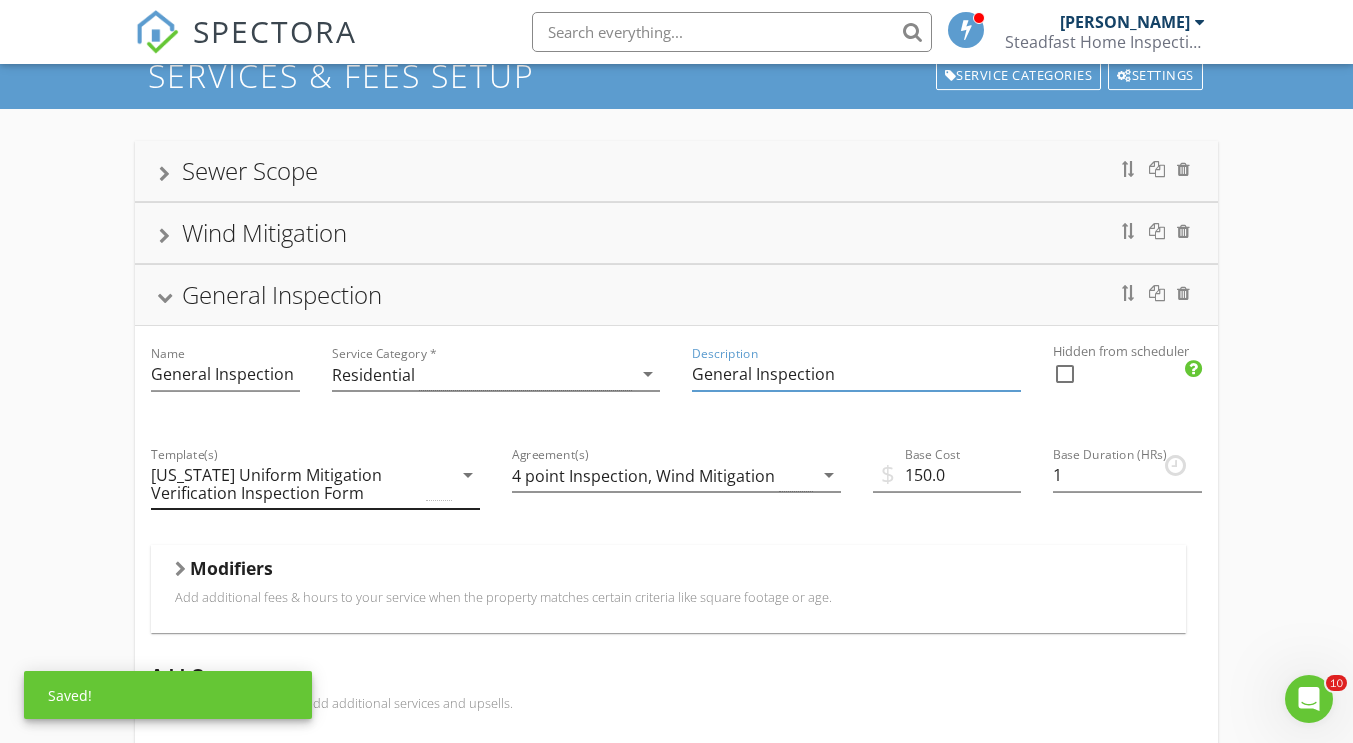 click on "[US_STATE] Uniform Mitigation Verification Inspection Form" at bounding box center [301, 484] 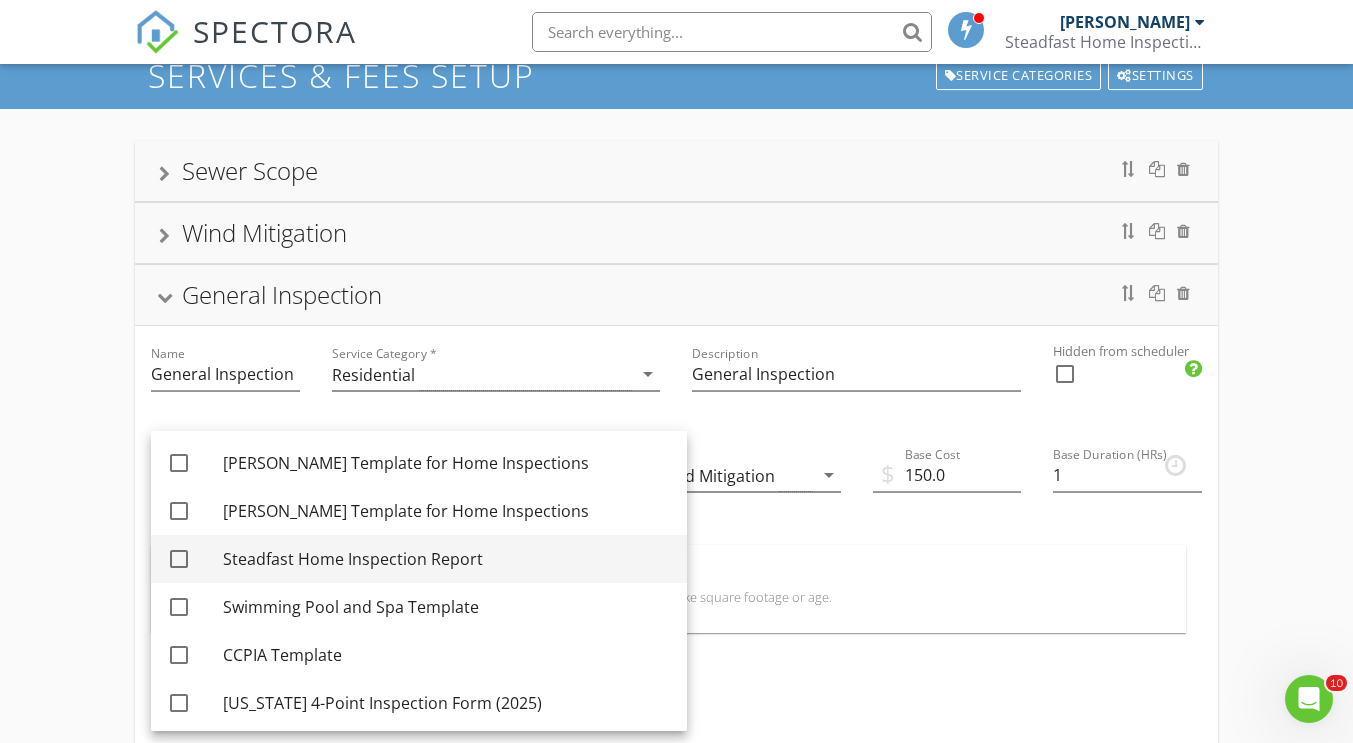 click at bounding box center (179, 559) 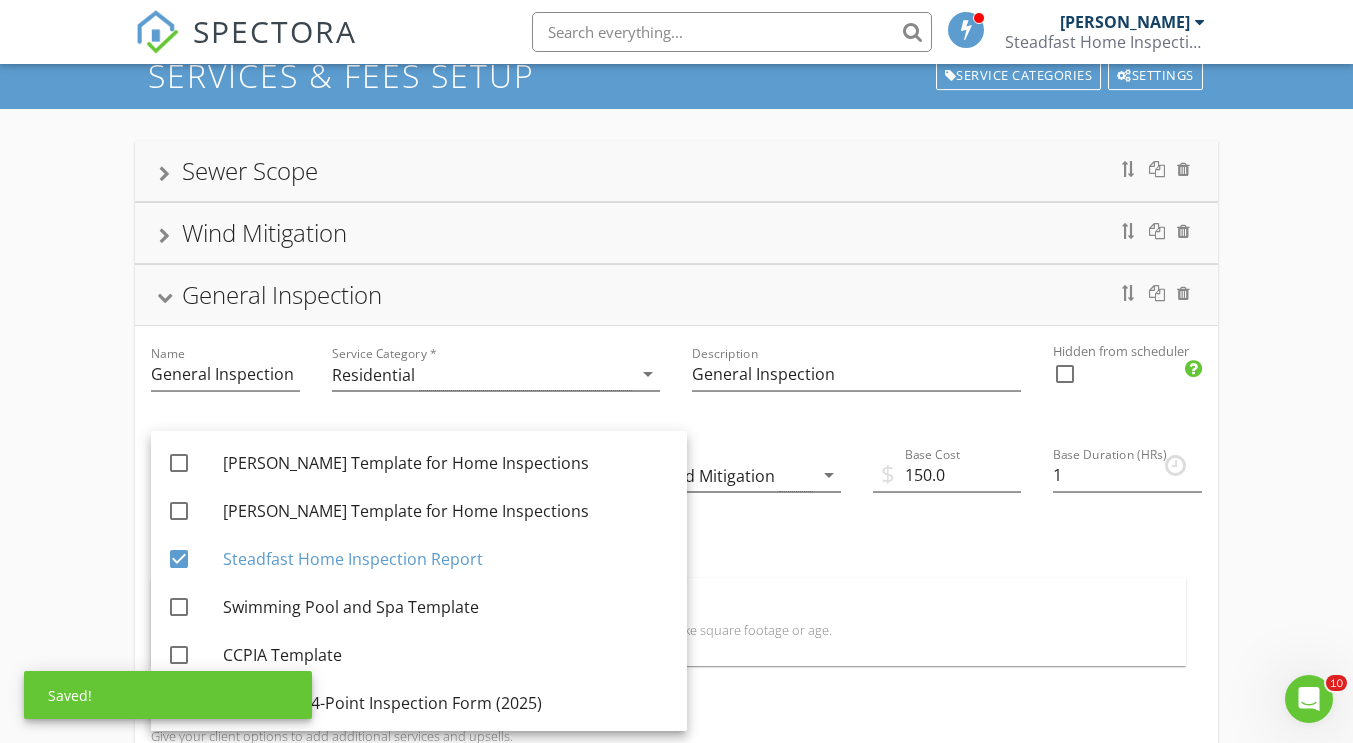 click on "Agreement(s) 4 point Inspection,  Wind Mitigation arrow_drop_down" at bounding box center [676, 502] 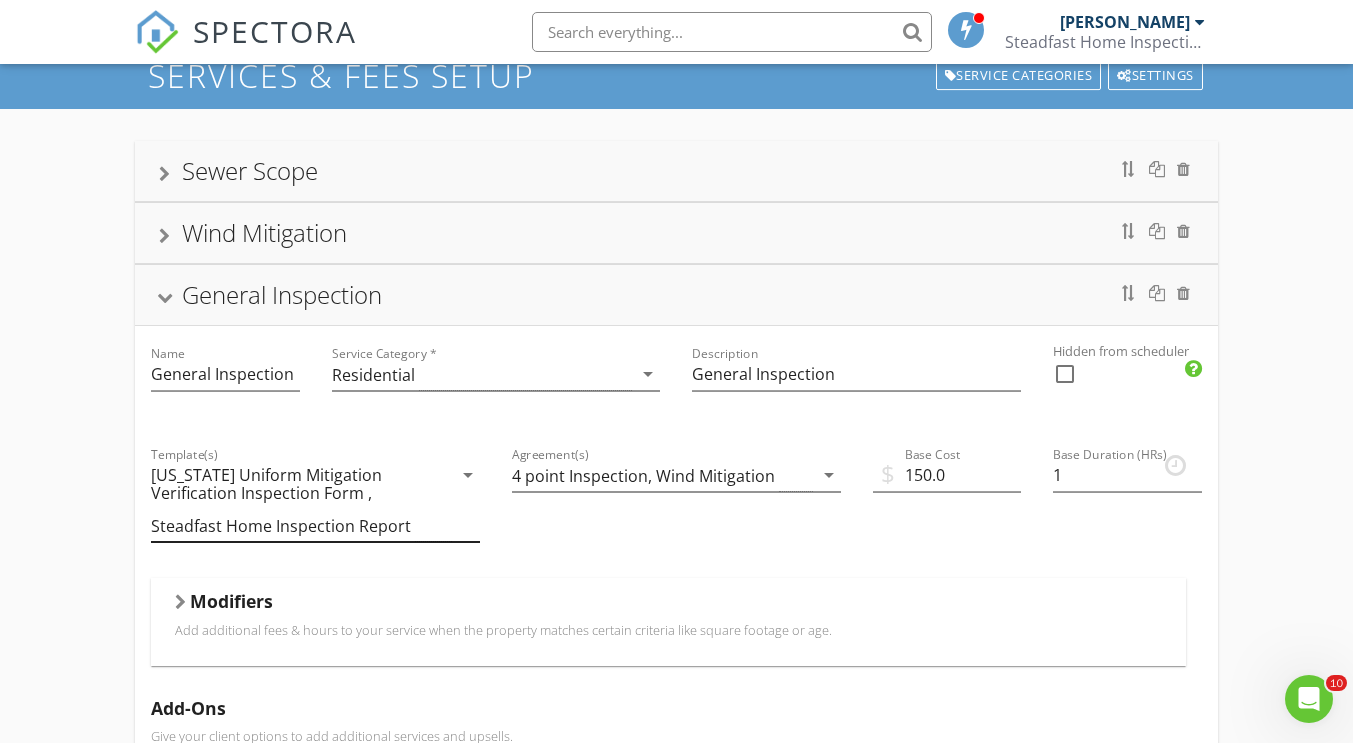 click on "arrow_drop_down" at bounding box center (468, 475) 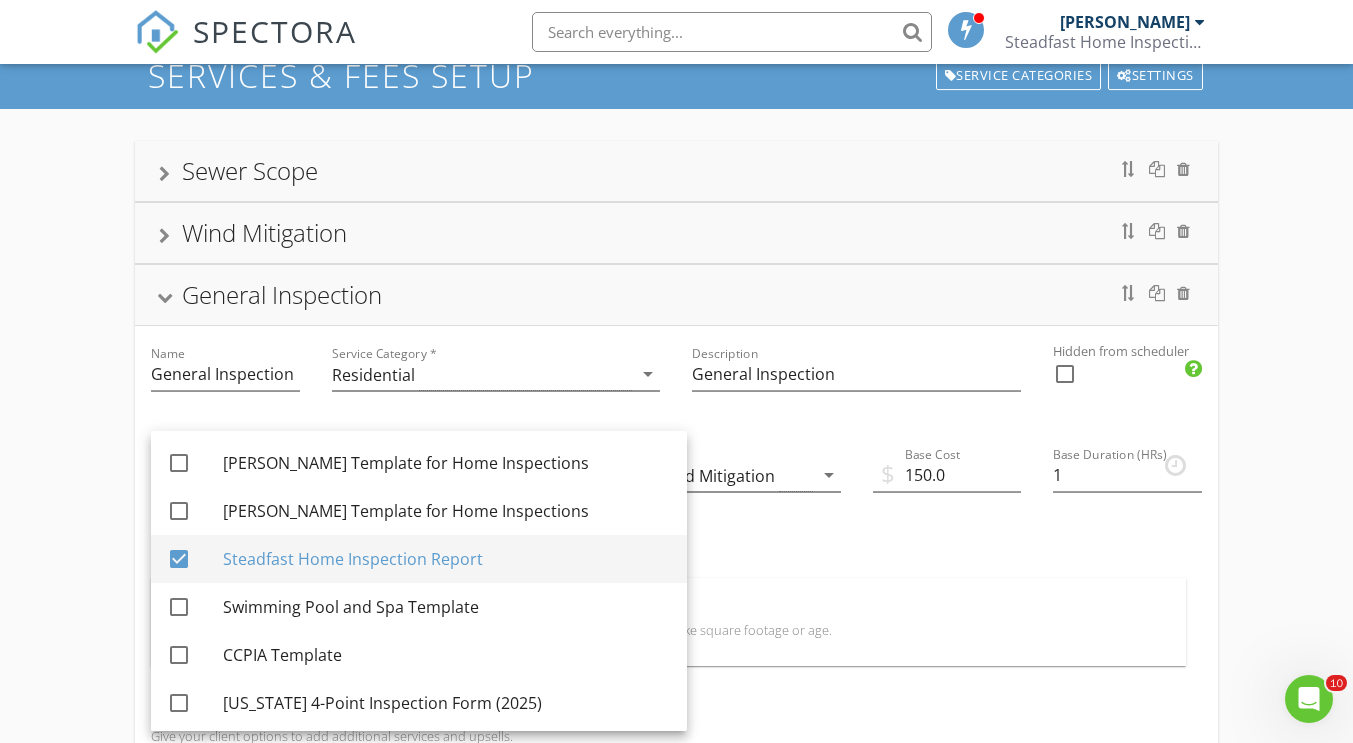 scroll, scrollTop: 196, scrollLeft: 0, axis: vertical 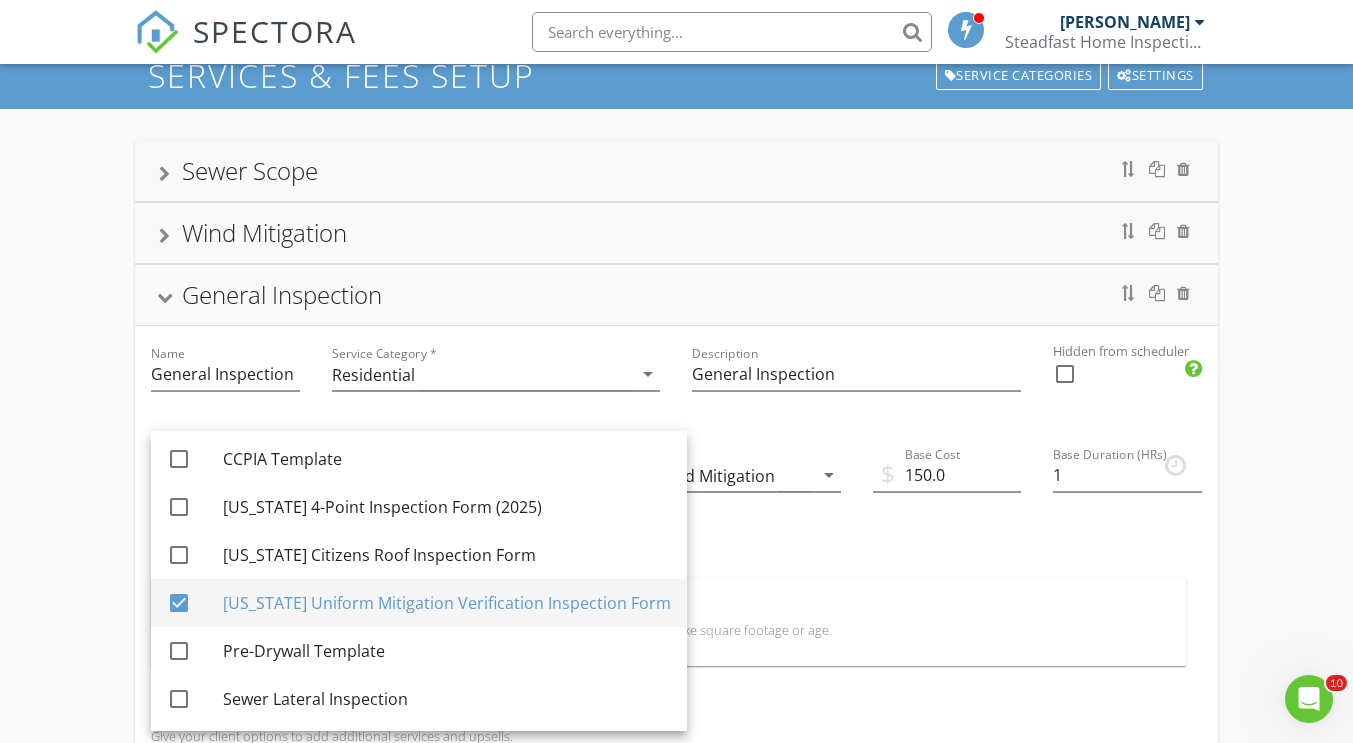 click at bounding box center [179, 603] 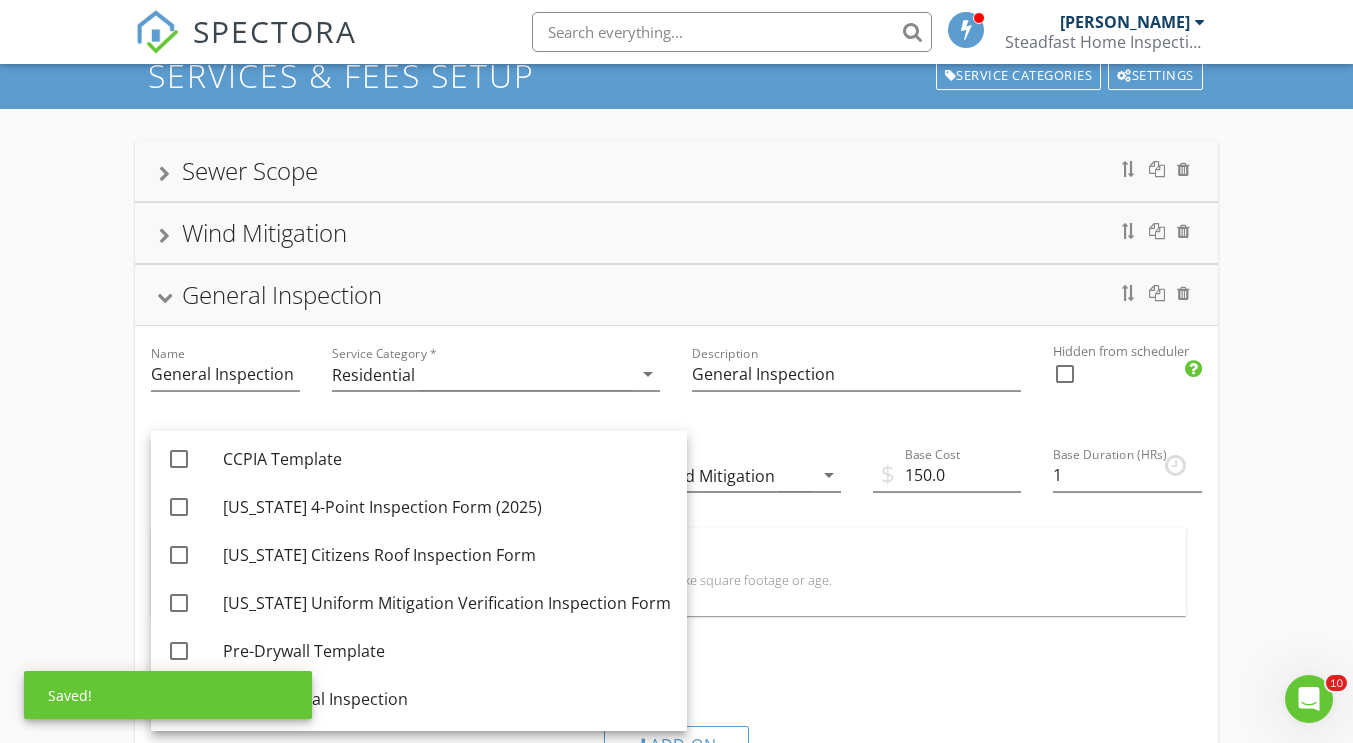 click on "Modifiers
Add additional fees & hours to your service when the
property matches certain criteria like square footage or age." at bounding box center [668, 571] 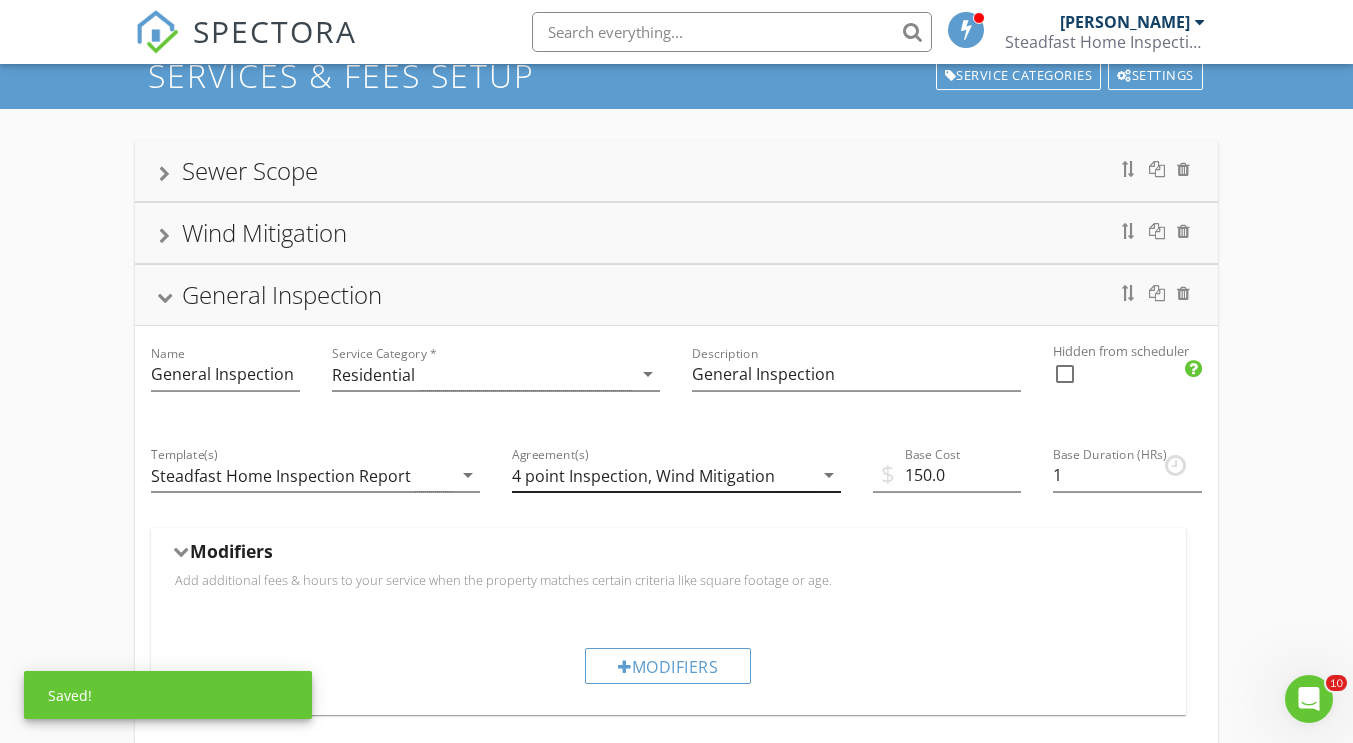 click on "4 point Inspection,  Wind Mitigation" at bounding box center (662, 475) 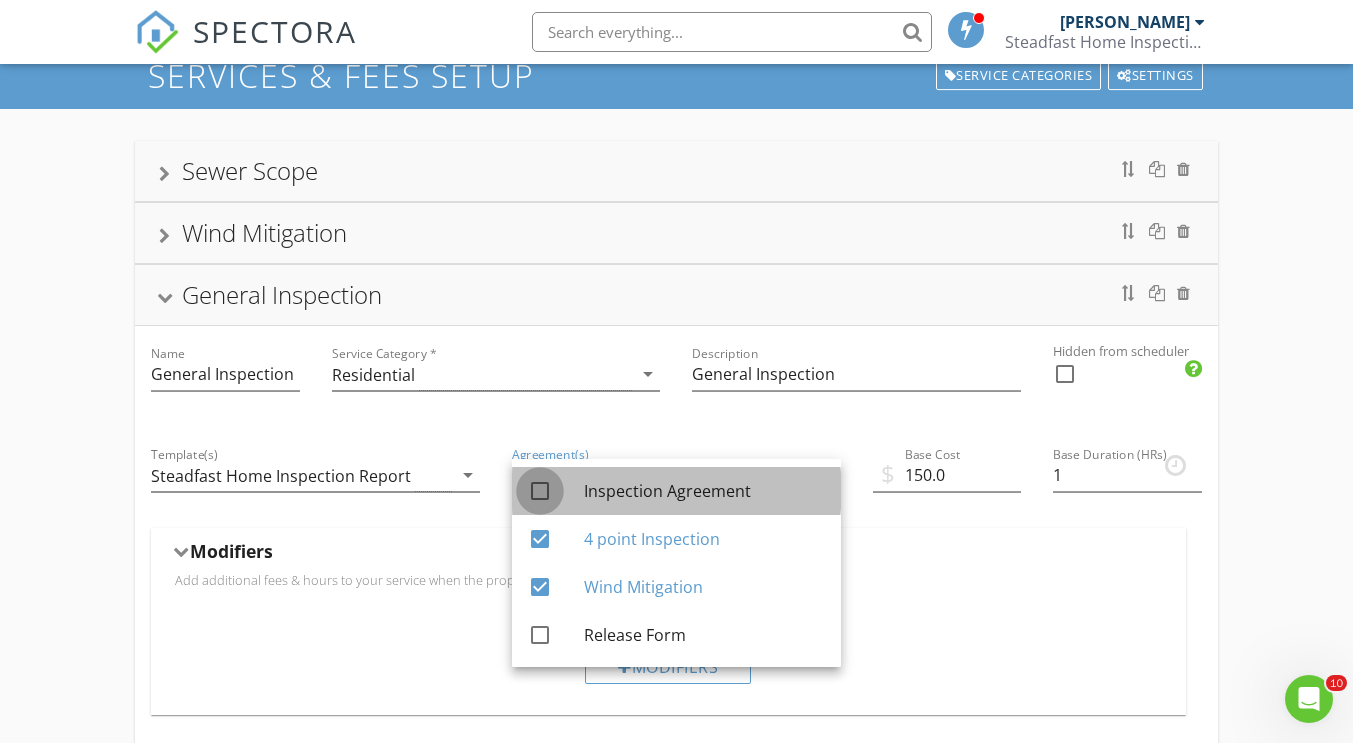 click at bounding box center [540, 491] 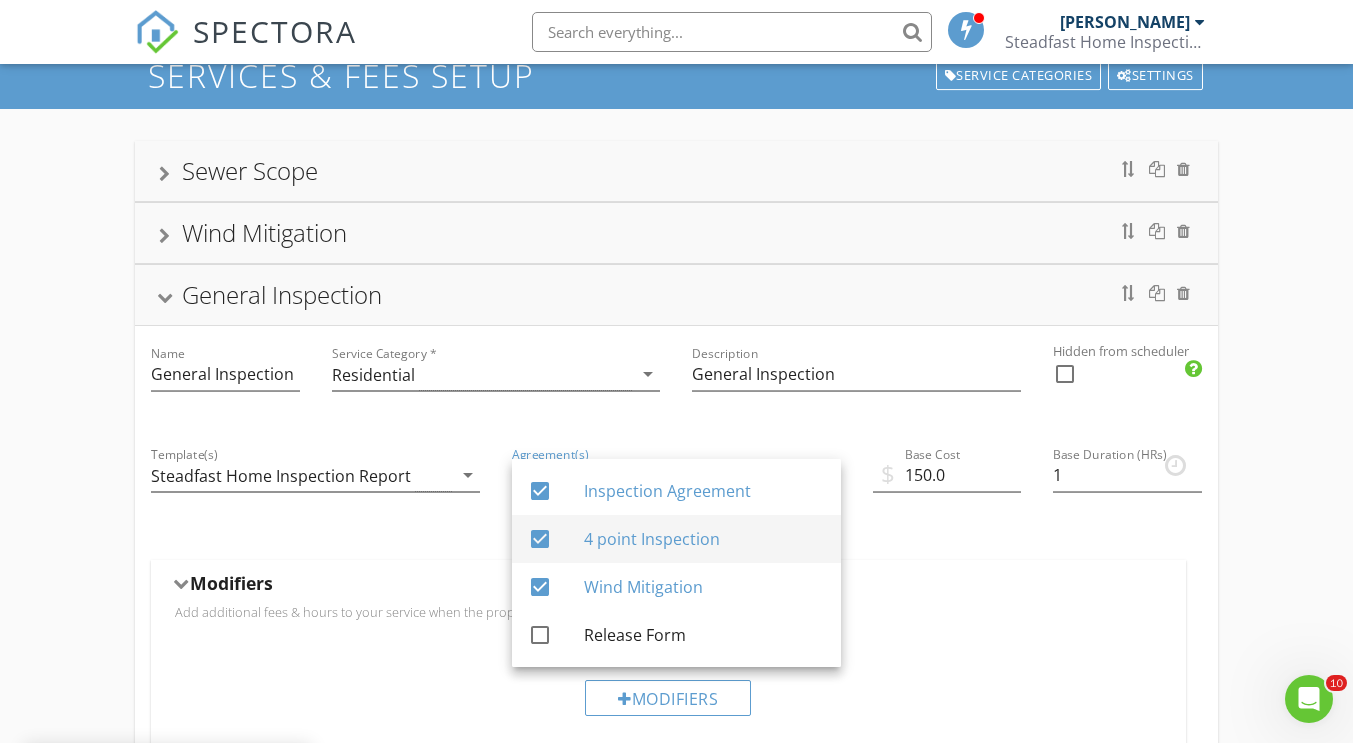 click at bounding box center (540, 539) 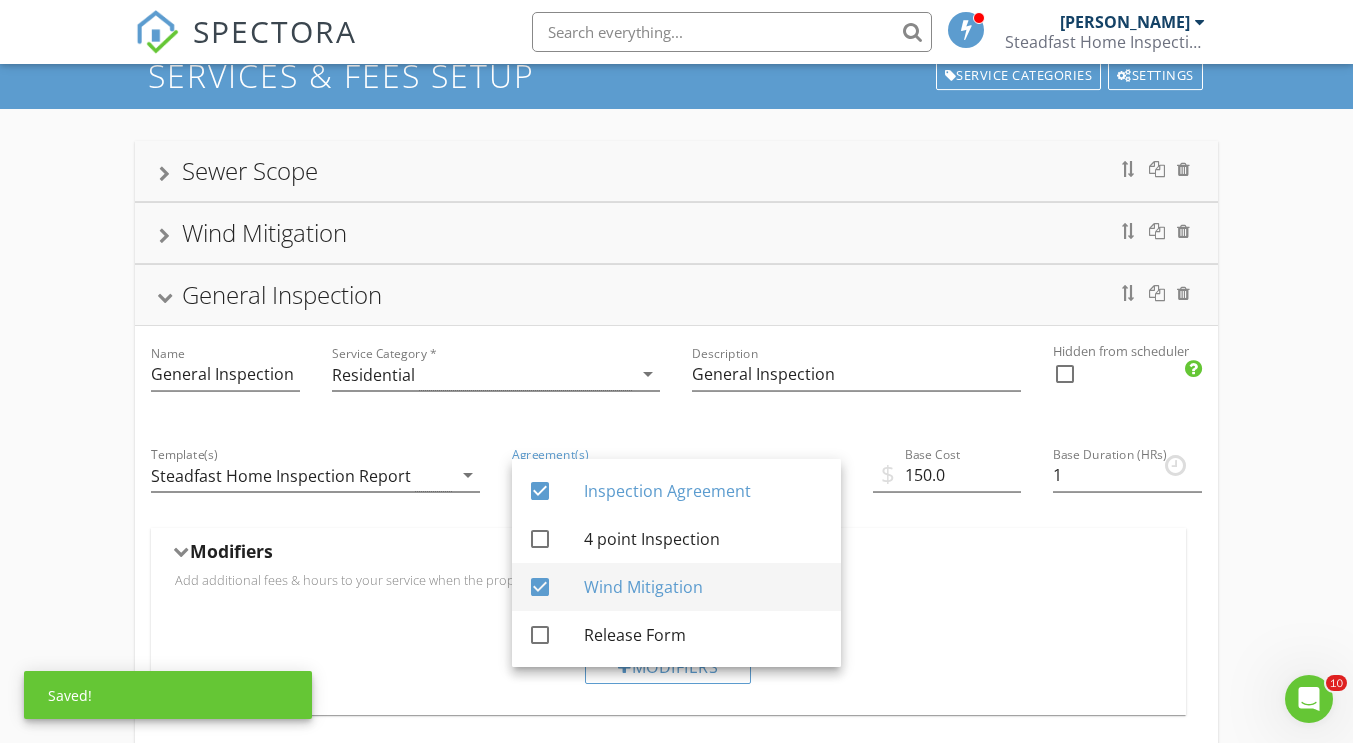 click at bounding box center [540, 587] 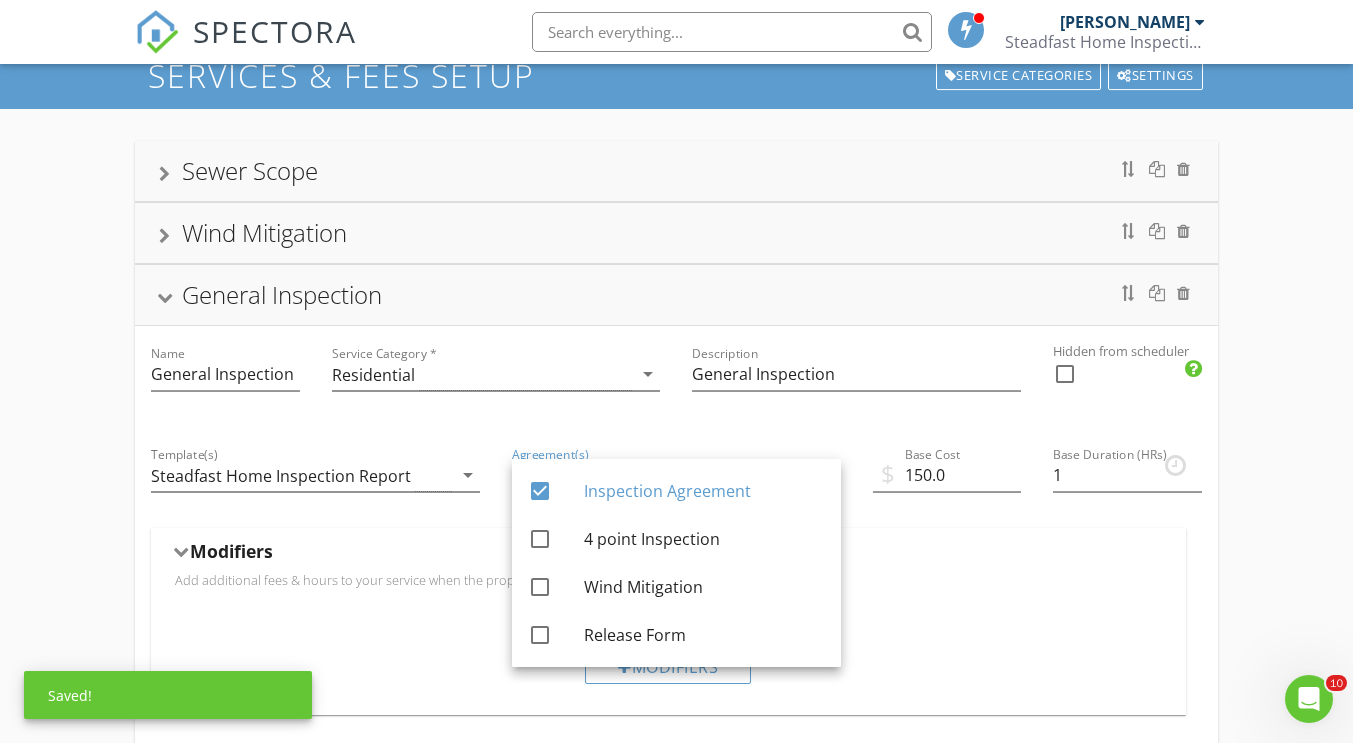 click on "Modifiers" at bounding box center (668, 555) 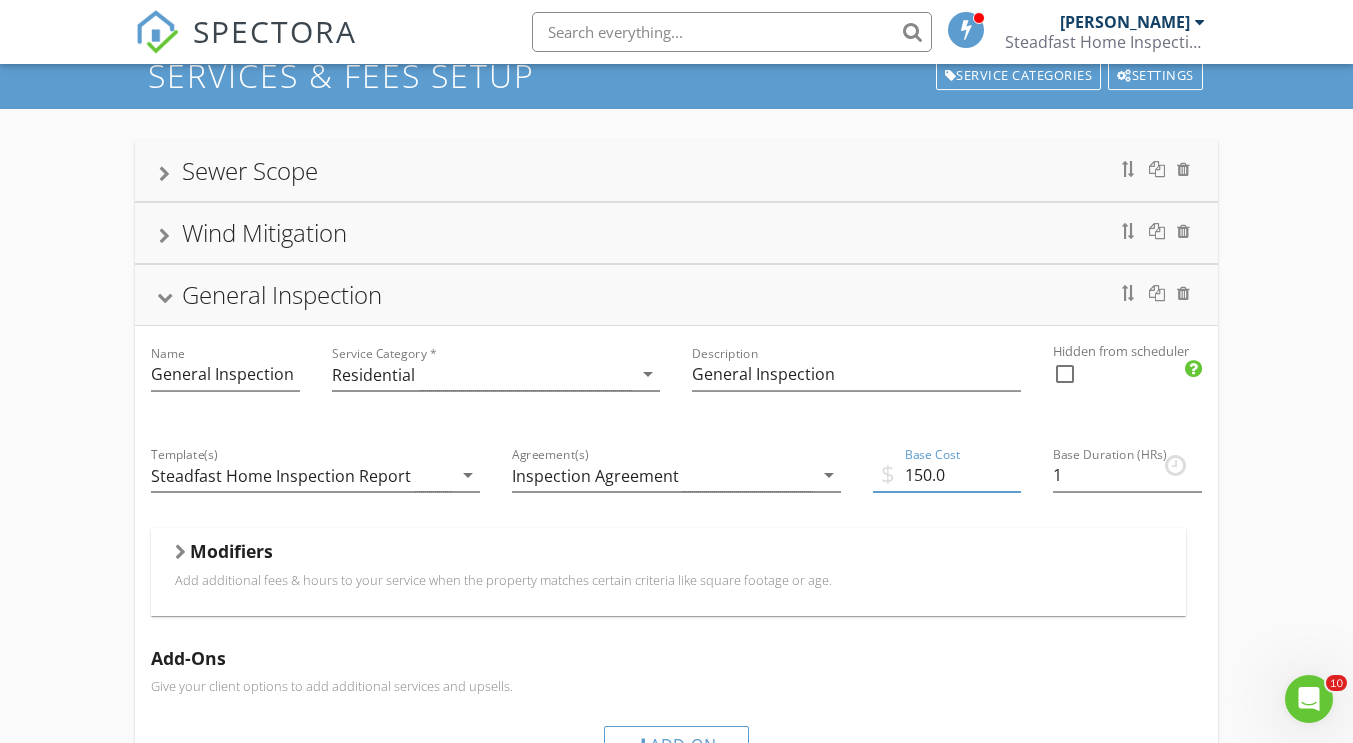 click on "150.0" at bounding box center [947, 475] 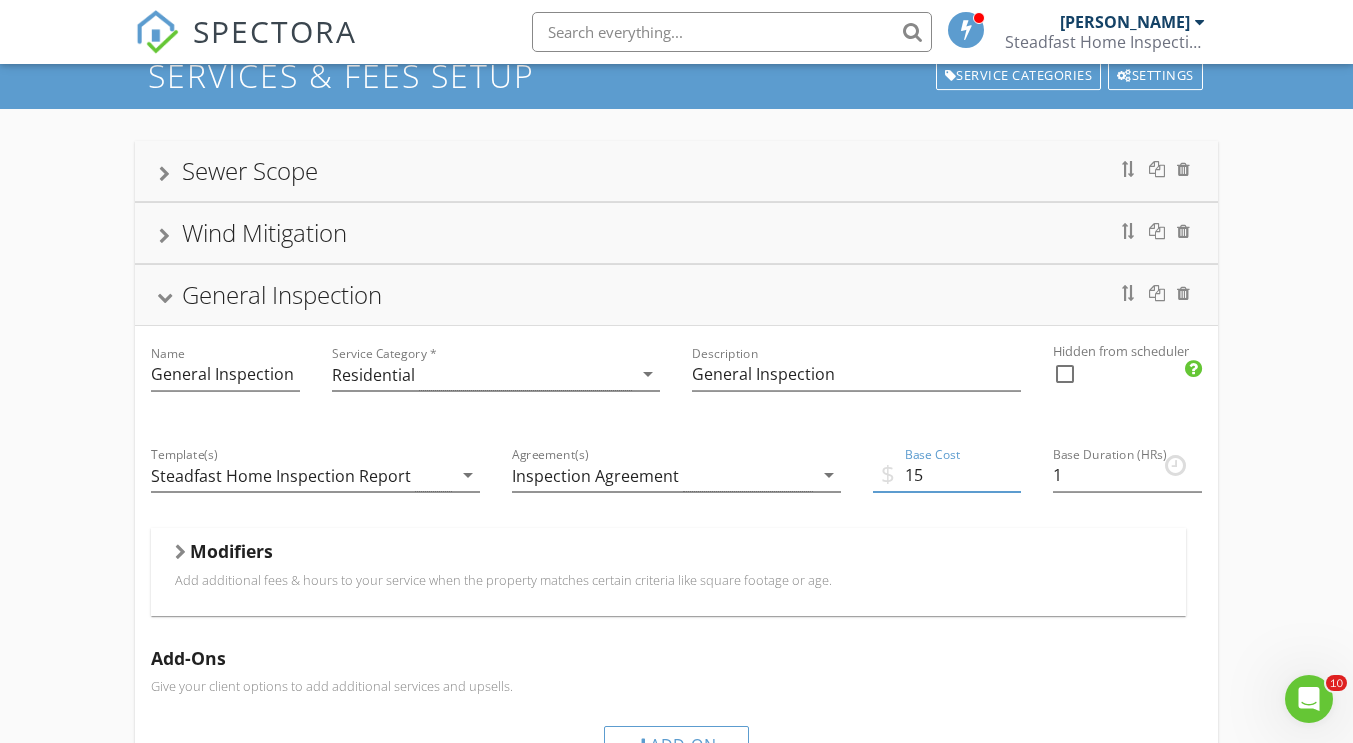 type on "1" 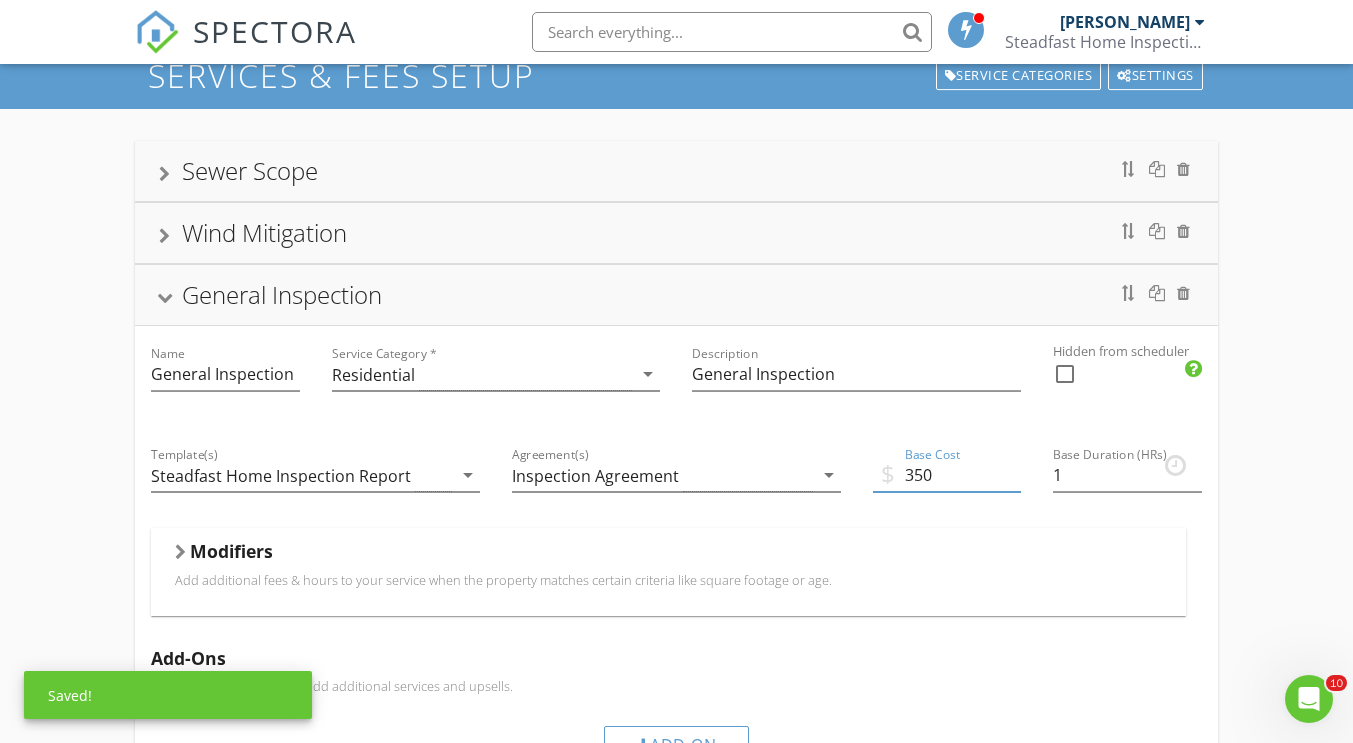 type on "350" 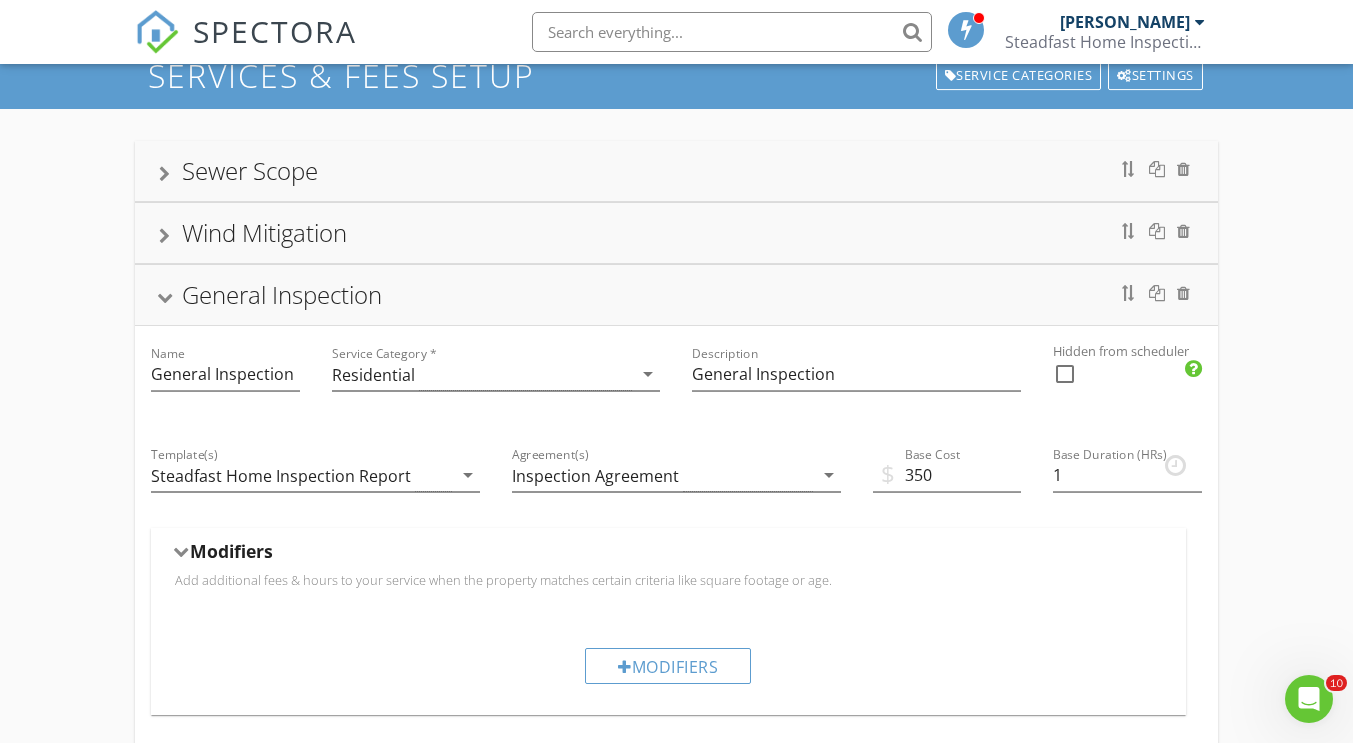 click at bounding box center [165, 298] 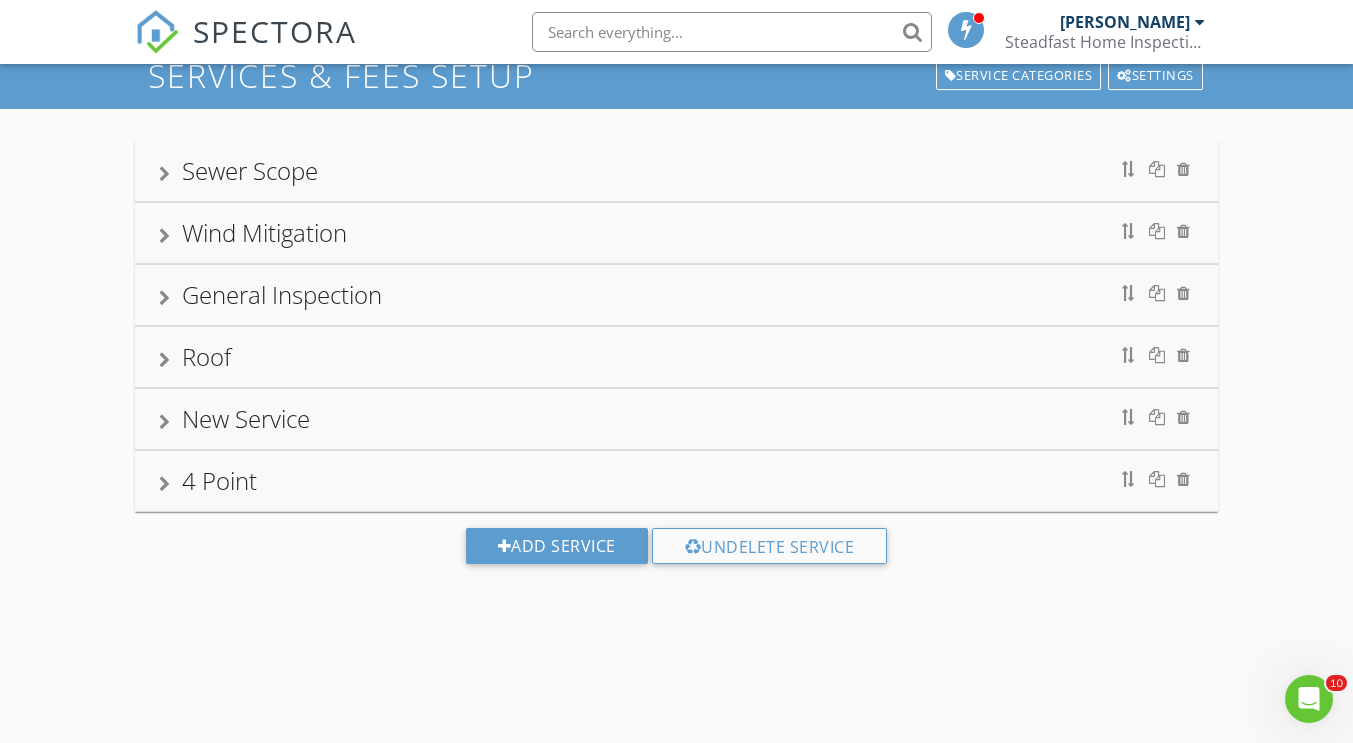 click on "Sewer Scope" at bounding box center [250, 170] 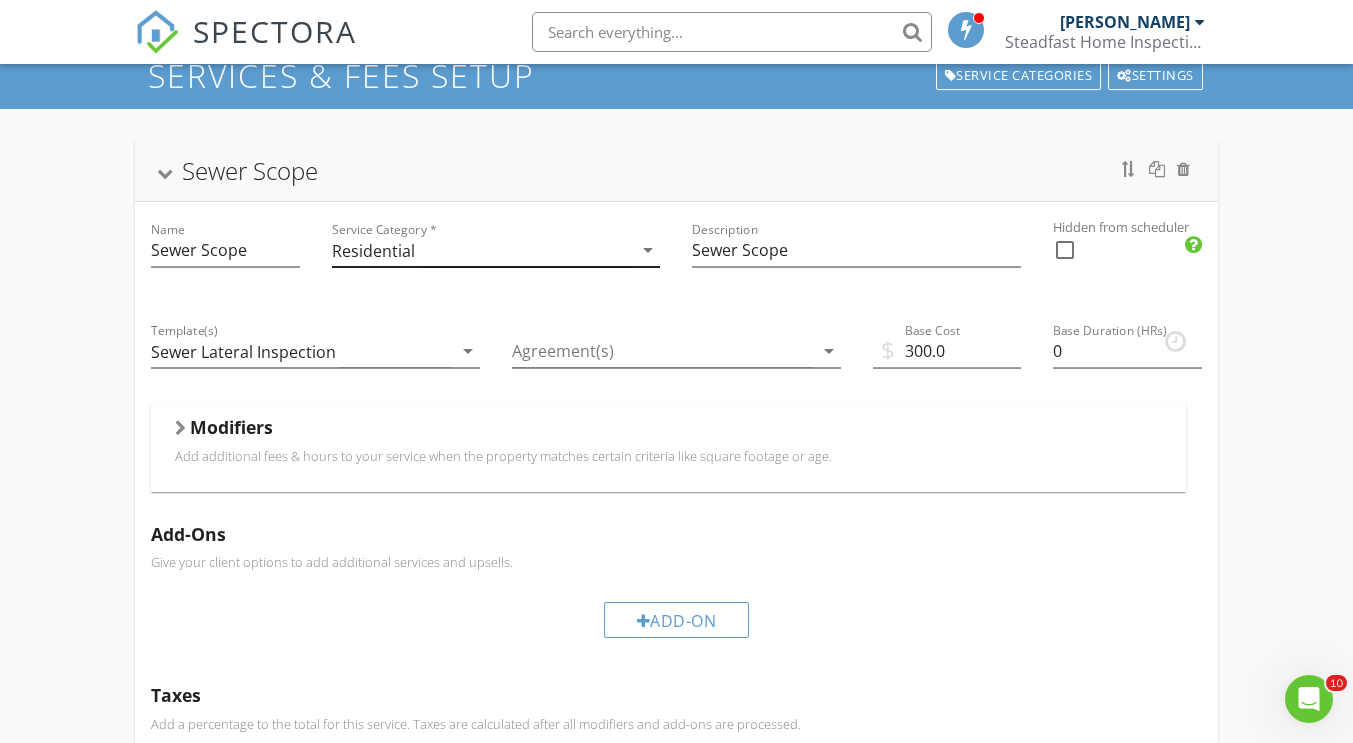 click on "Residential" at bounding box center [482, 250] 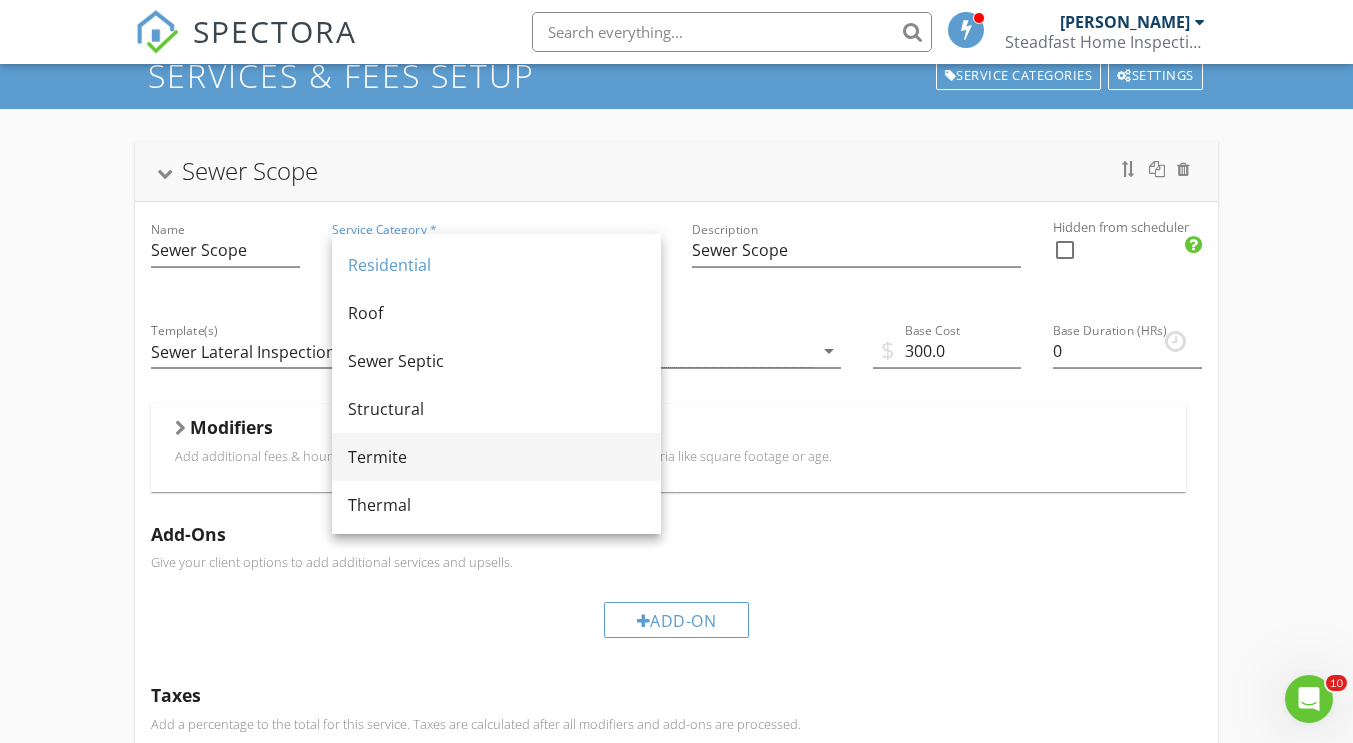 scroll, scrollTop: 1008, scrollLeft: 0, axis: vertical 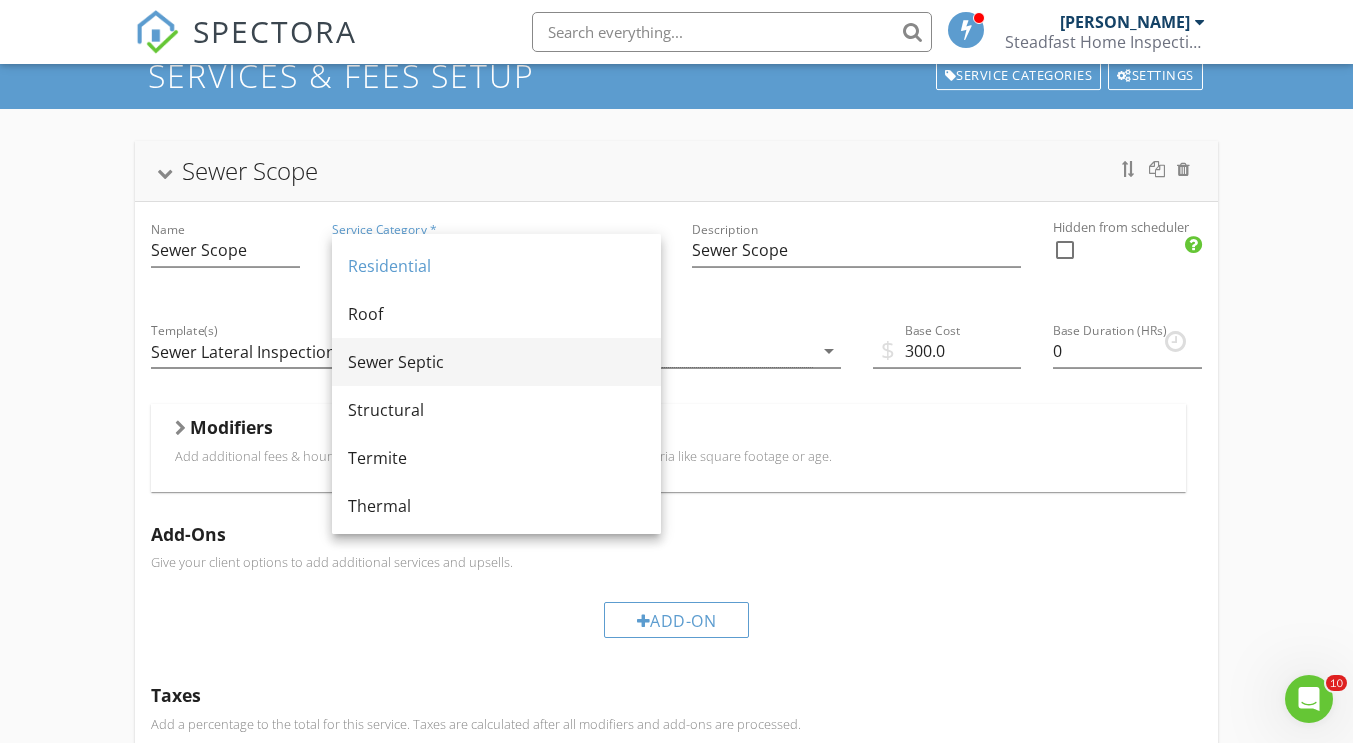 click on "Sewer Septic" at bounding box center (496, 362) 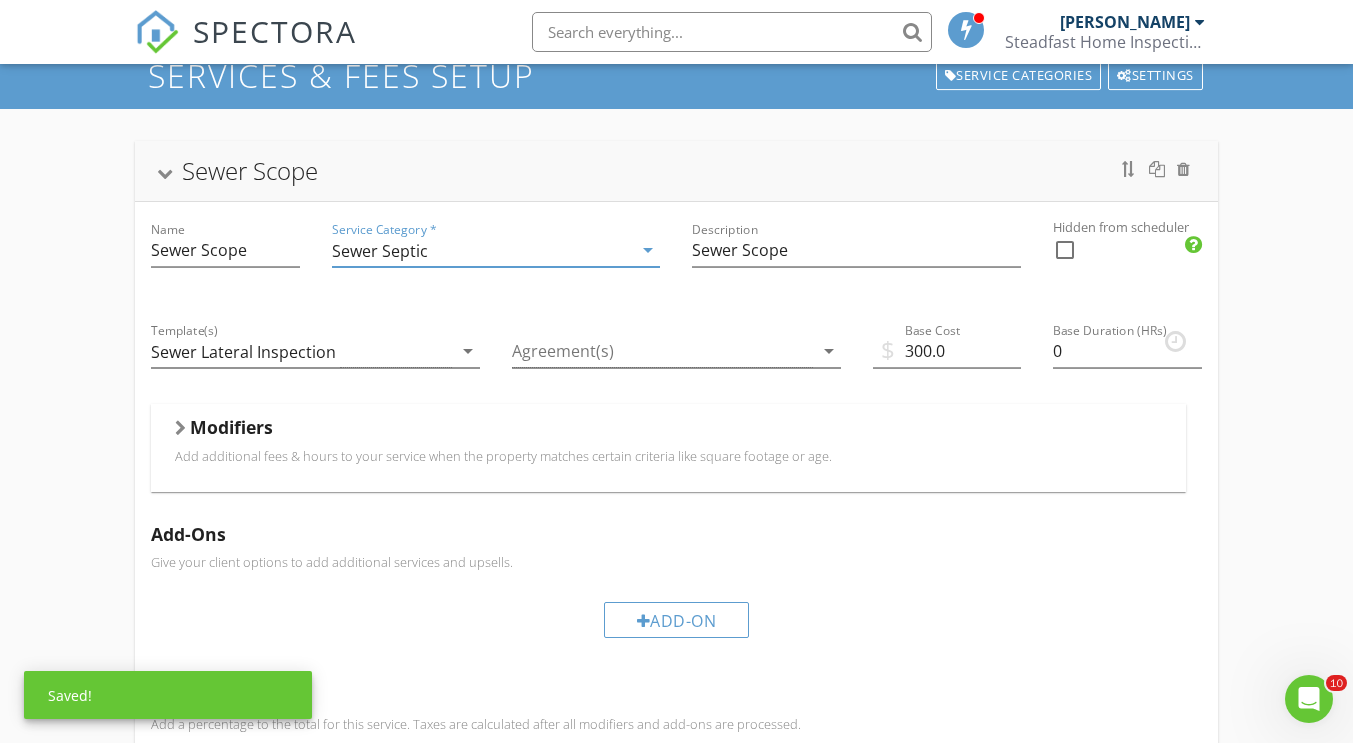 click on "Sewer Septic" at bounding box center [482, 250] 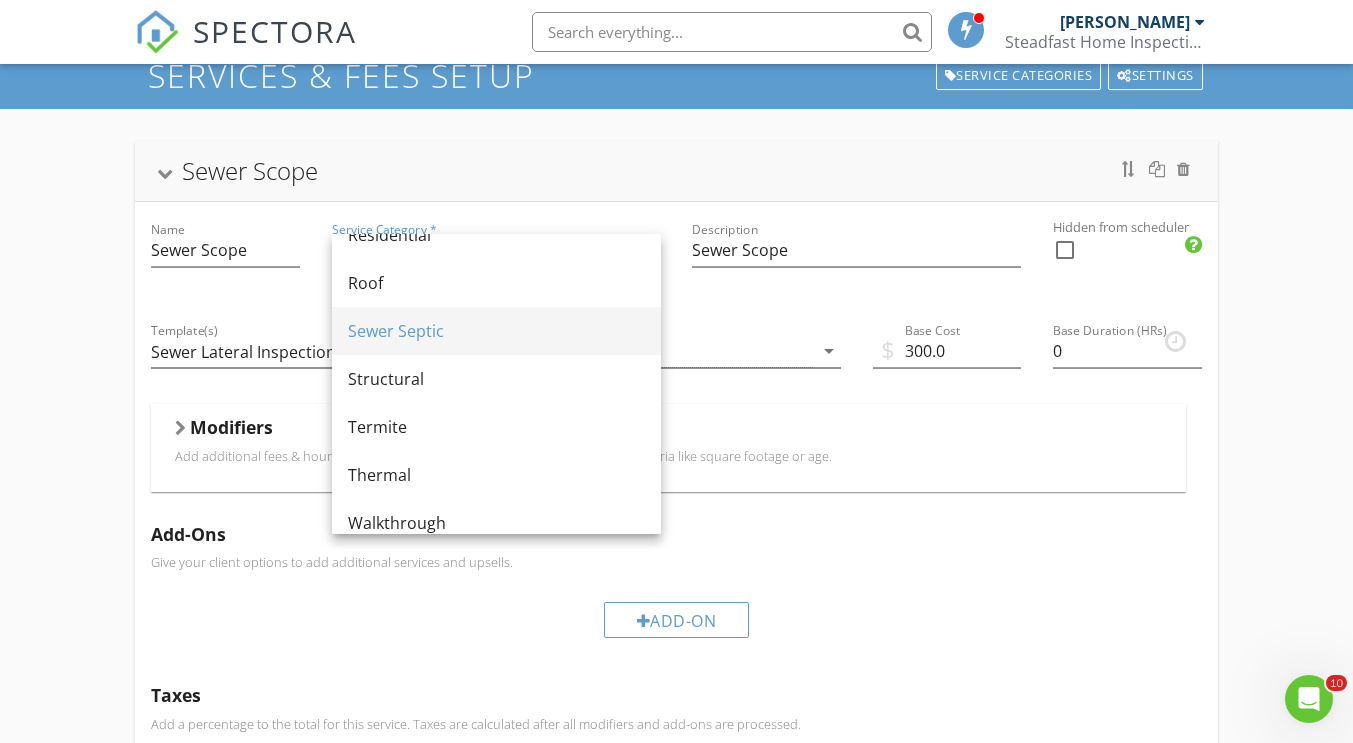 scroll, scrollTop: 1050, scrollLeft: 0, axis: vertical 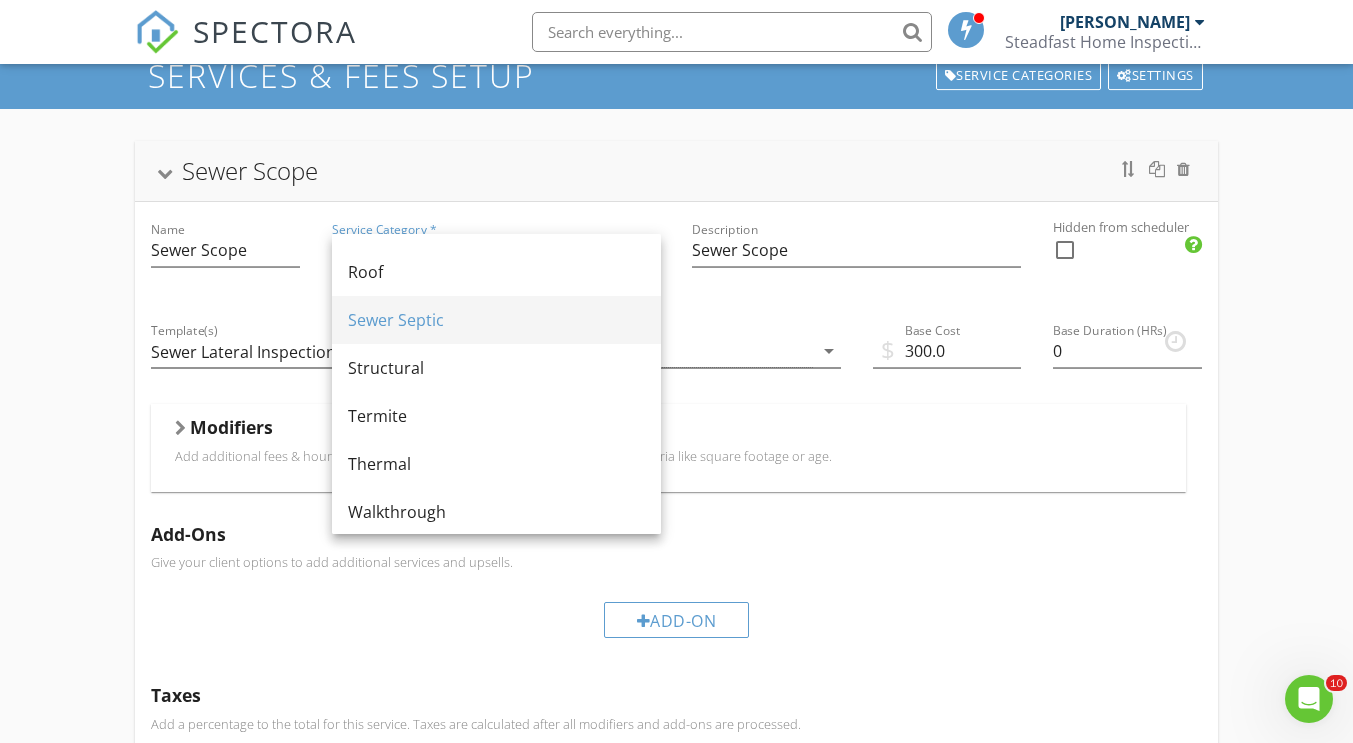 click on "Sewer Septic" at bounding box center (496, 320) 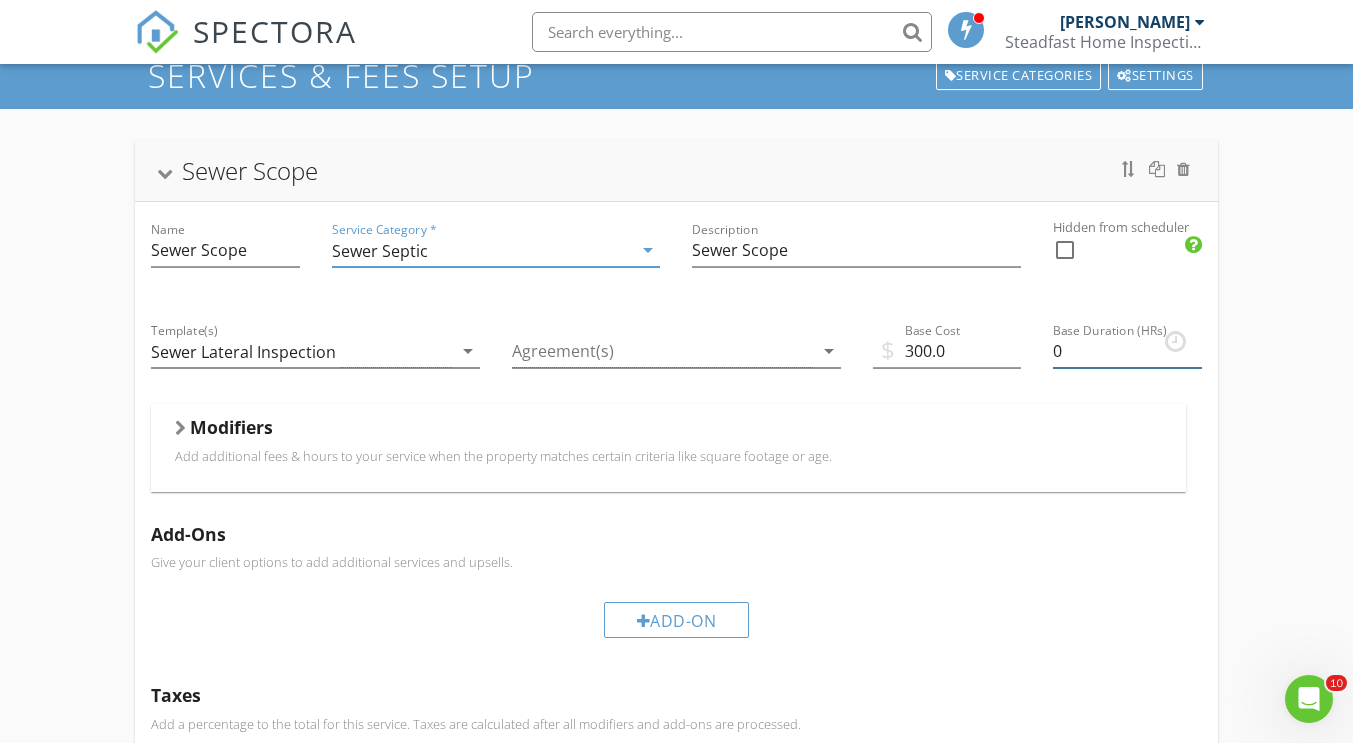 click on "0" at bounding box center [1127, 351] 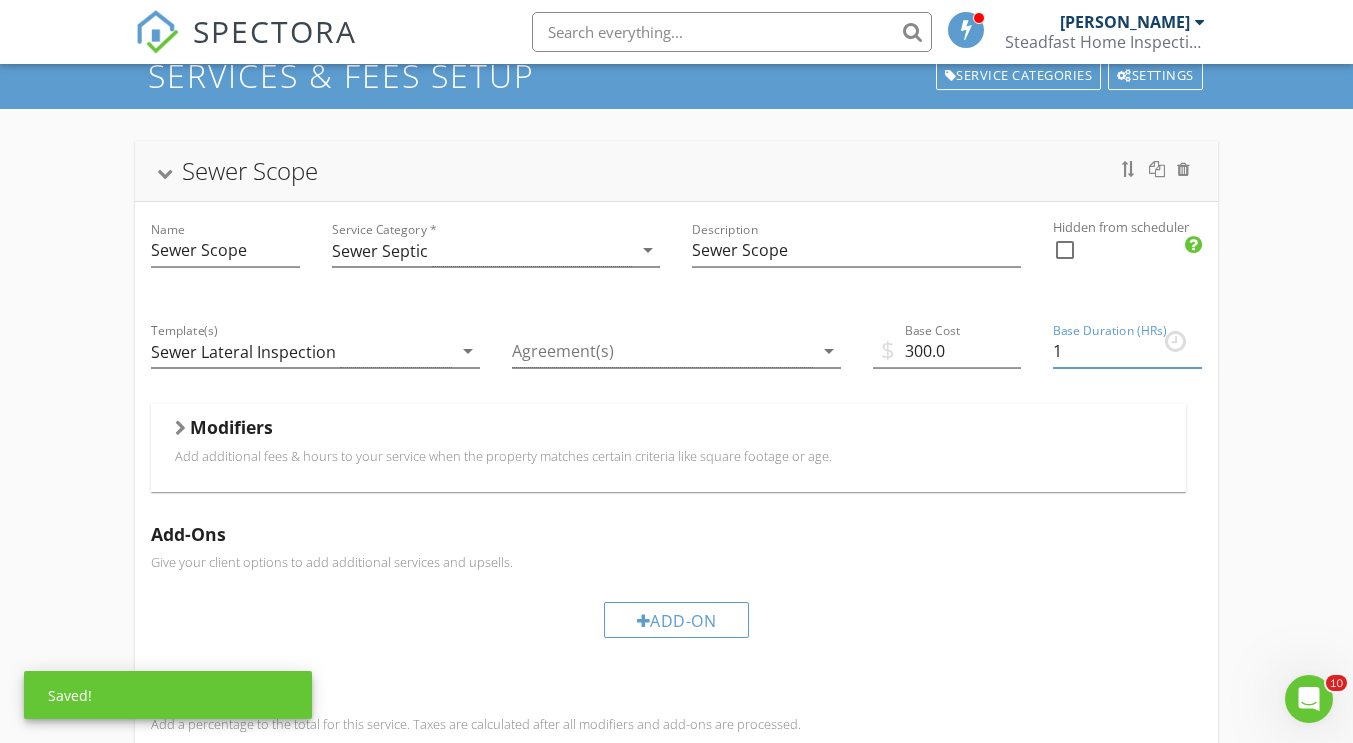 type on "1" 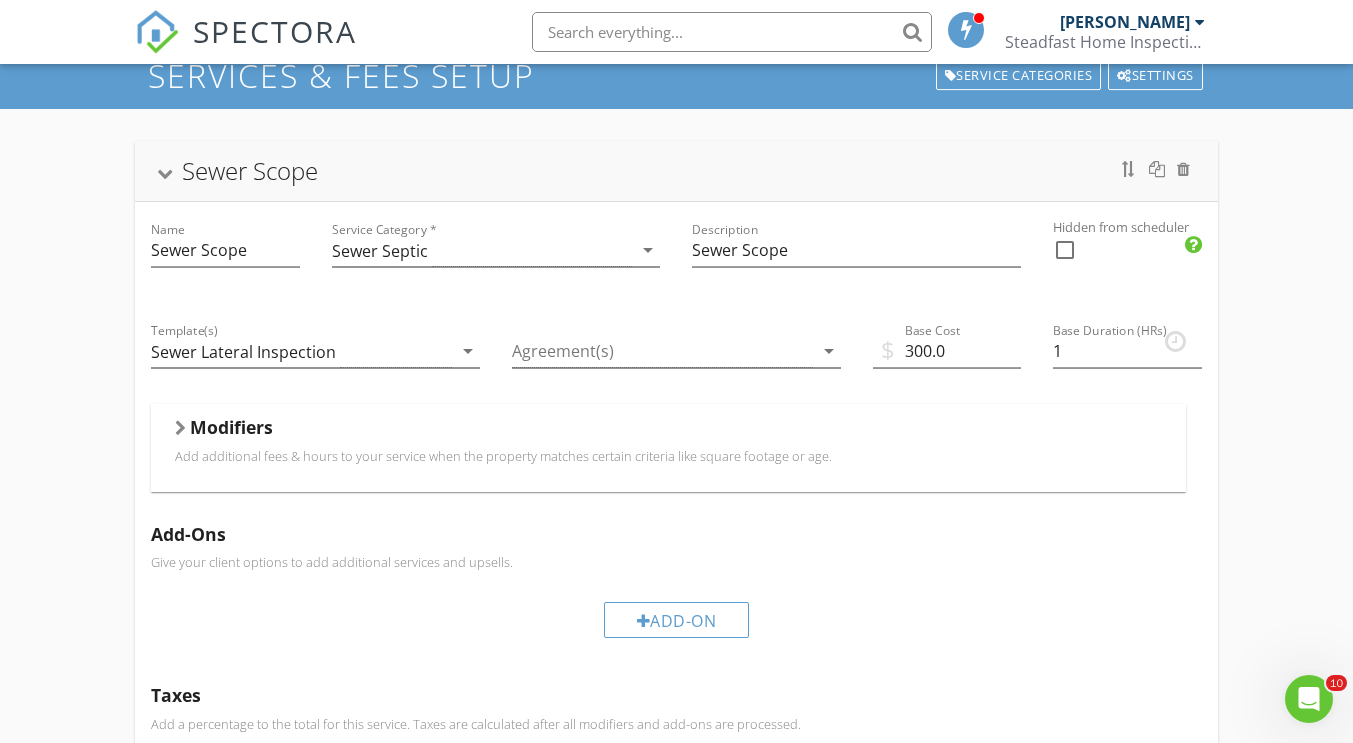 click on "Name Sewer Scope   Service Category * Sewer Septic arrow_drop_down   Description Sewer Scope   Hidden from scheduler   check_box_outline_blank     Template(s) Sewer Lateral Inspection  arrow_drop_down   Agreement(s) arrow_drop_down   $   Base Cost 300.0   Base Duration (HRs) 1               Modifiers
Add additional fees & hours to your service when the
property matches certain criteria like square footage or age.
When Sq. Ft. arrow_drop_down   Type Range arrow_drop_down   Greater than (>) 1000   Less than or Equal to (<=) 1500       Add Fee 50.0   Add Hours 1   When Sq. Ft. arrow_drop_down   Type Range arrow_drop_down   Greater than (>) 1501   Less than or Equal to (<=) 2000       Add Fee 50.0   Add Hours 1   When Sq. Ft. arrow_drop_down   Type Range arrow_drop_down   Greater than (>) 2001   Less than or Equal to (<=) 2500       Add Fee 50.0   Add Hours 0   When Sq. Ft. arrow_drop_down   Type Range arrow_drop_down   Greater than (>) 2501   3000       Add Fee" at bounding box center [676, 617] 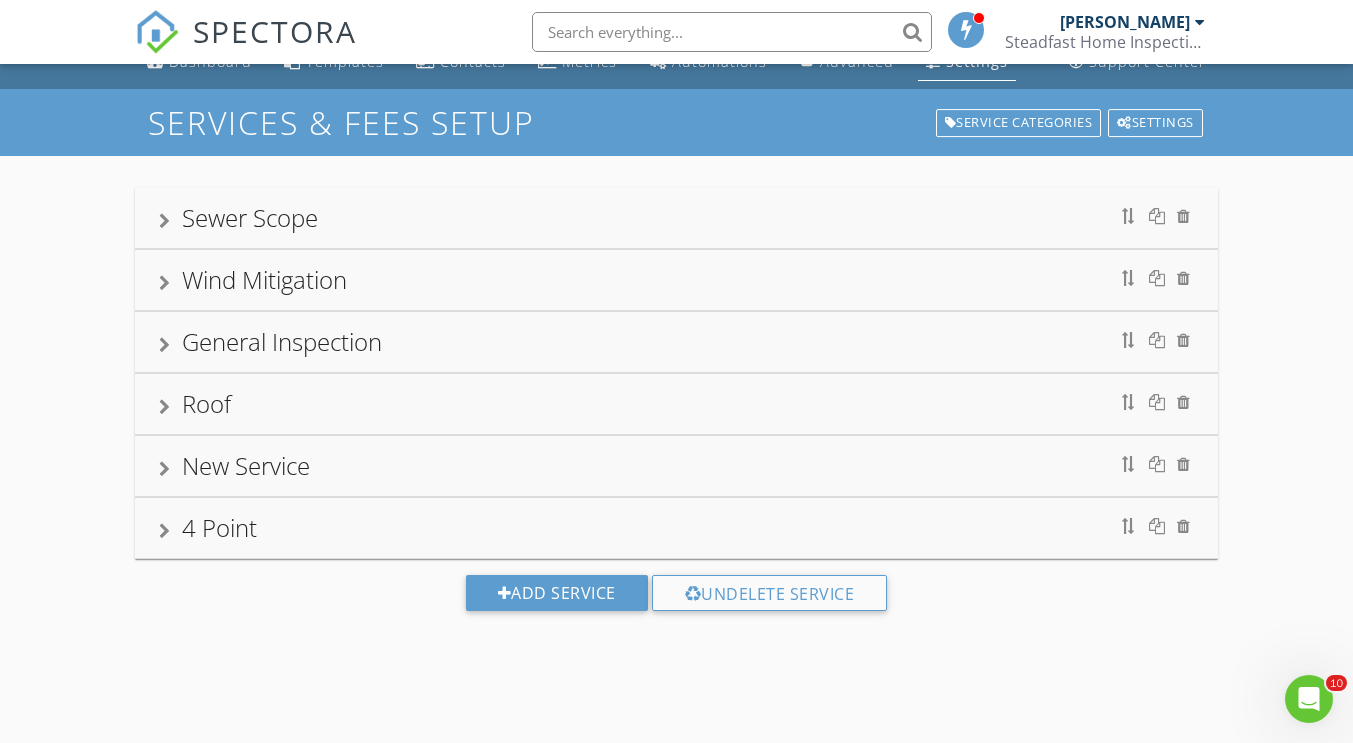 scroll, scrollTop: 27, scrollLeft: 0, axis: vertical 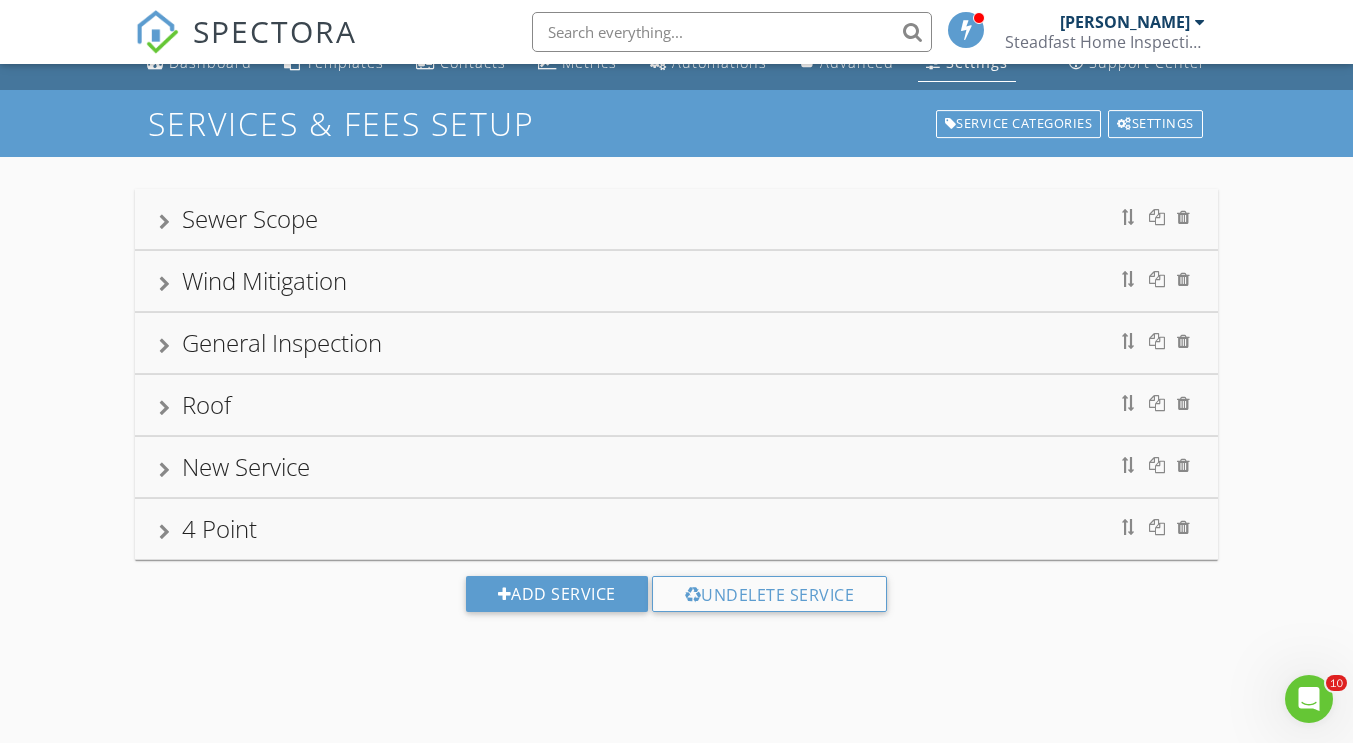 click on "New Service" at bounding box center (676, 467) 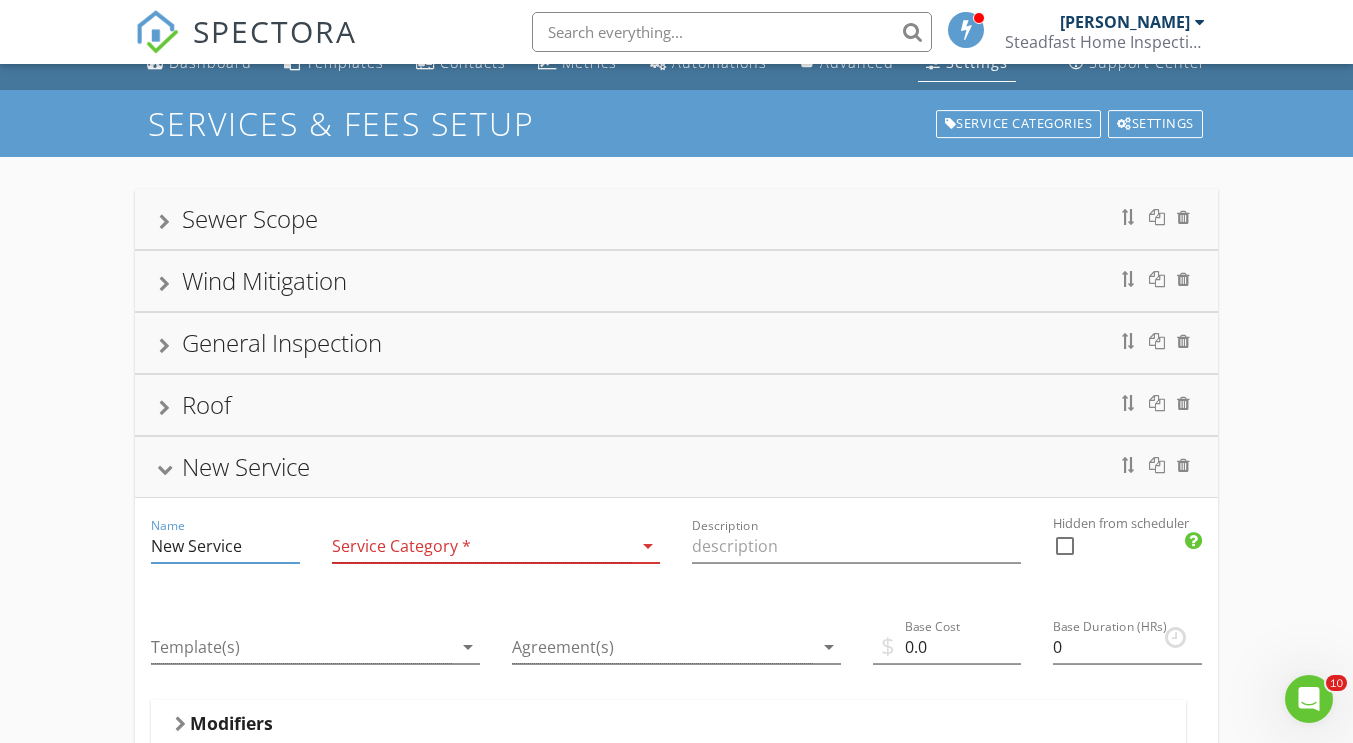click on "New Service" at bounding box center [225, 546] 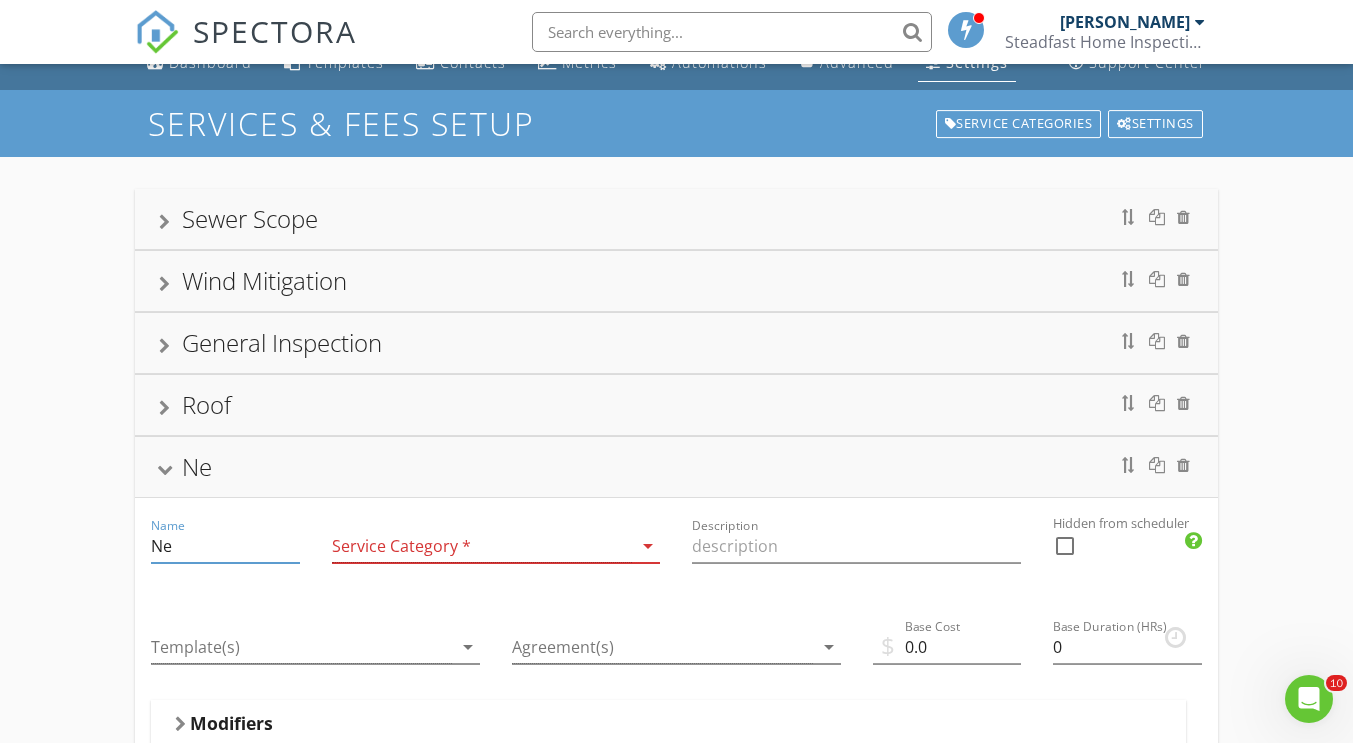 type on "N" 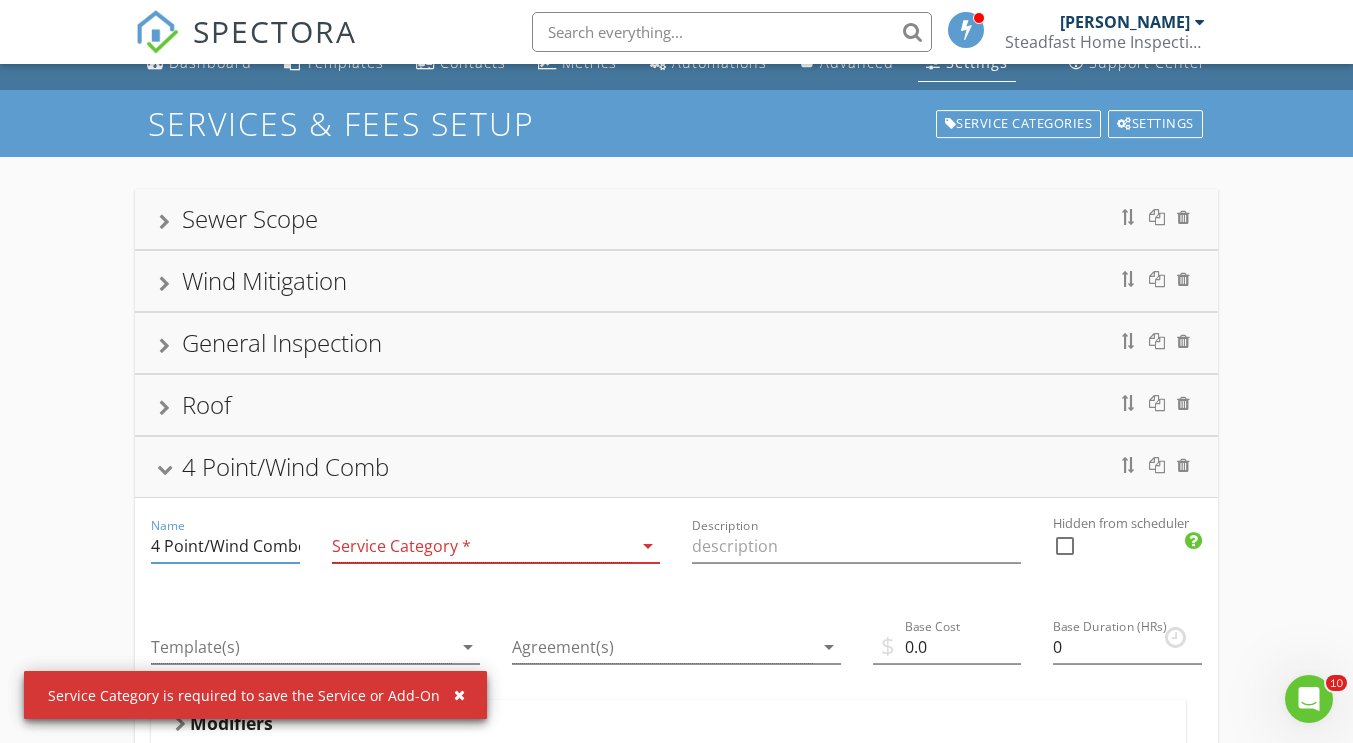 scroll, scrollTop: 0, scrollLeft: 6, axis: horizontal 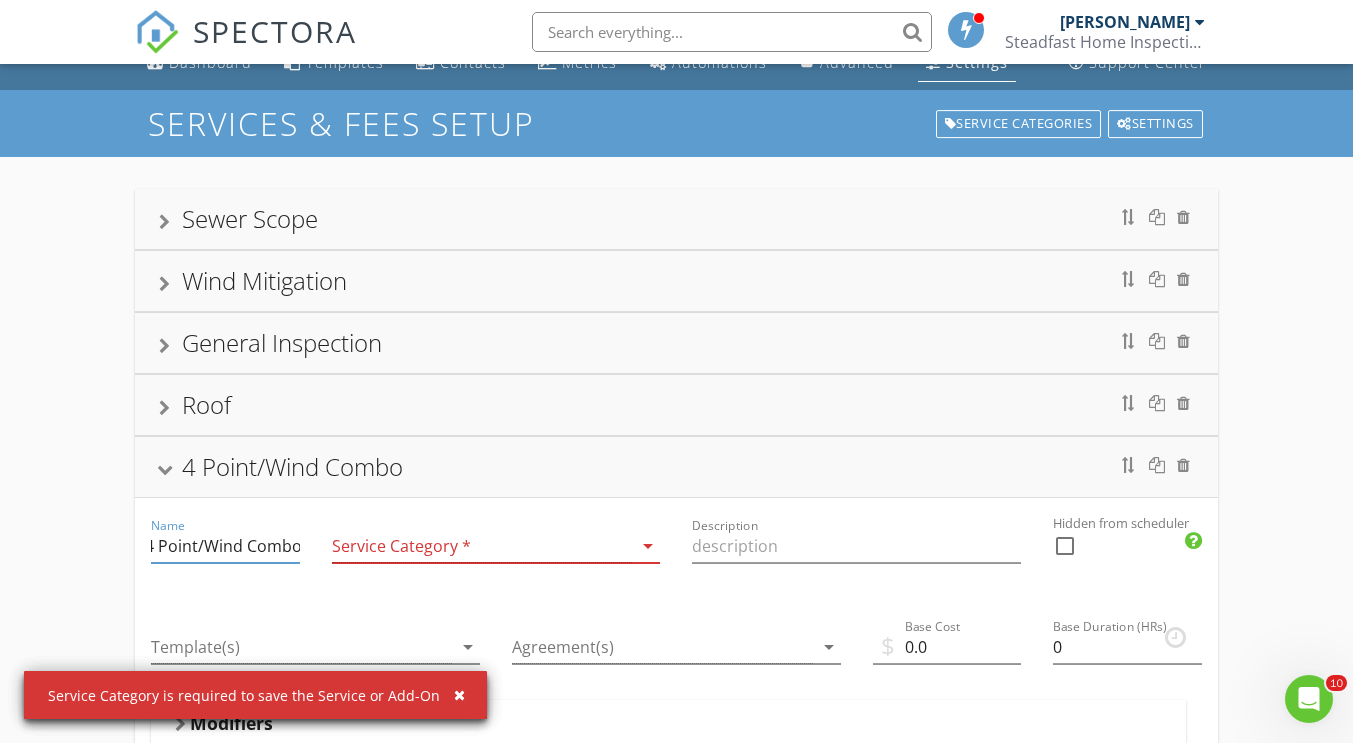 type on "4 Point/Wind Combo" 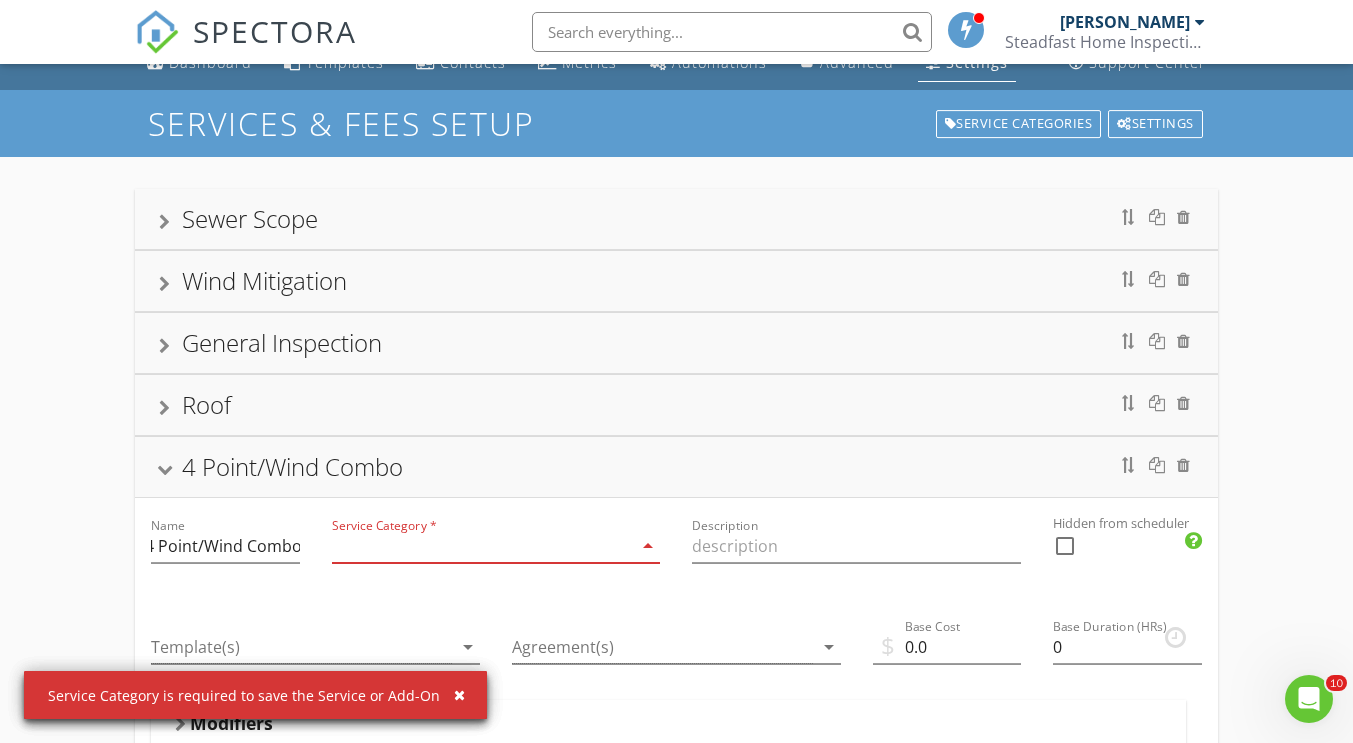 scroll, scrollTop: 0, scrollLeft: 0, axis: both 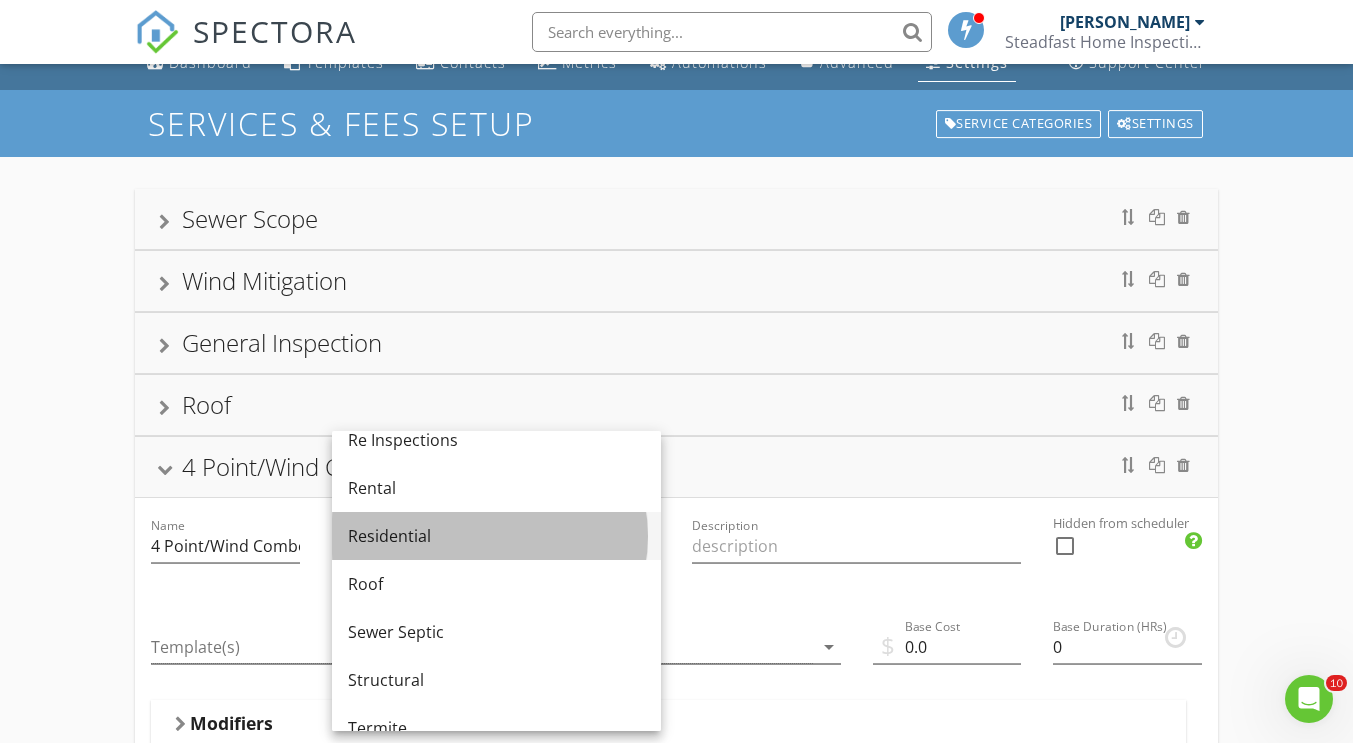 click on "Residential" at bounding box center [496, 536] 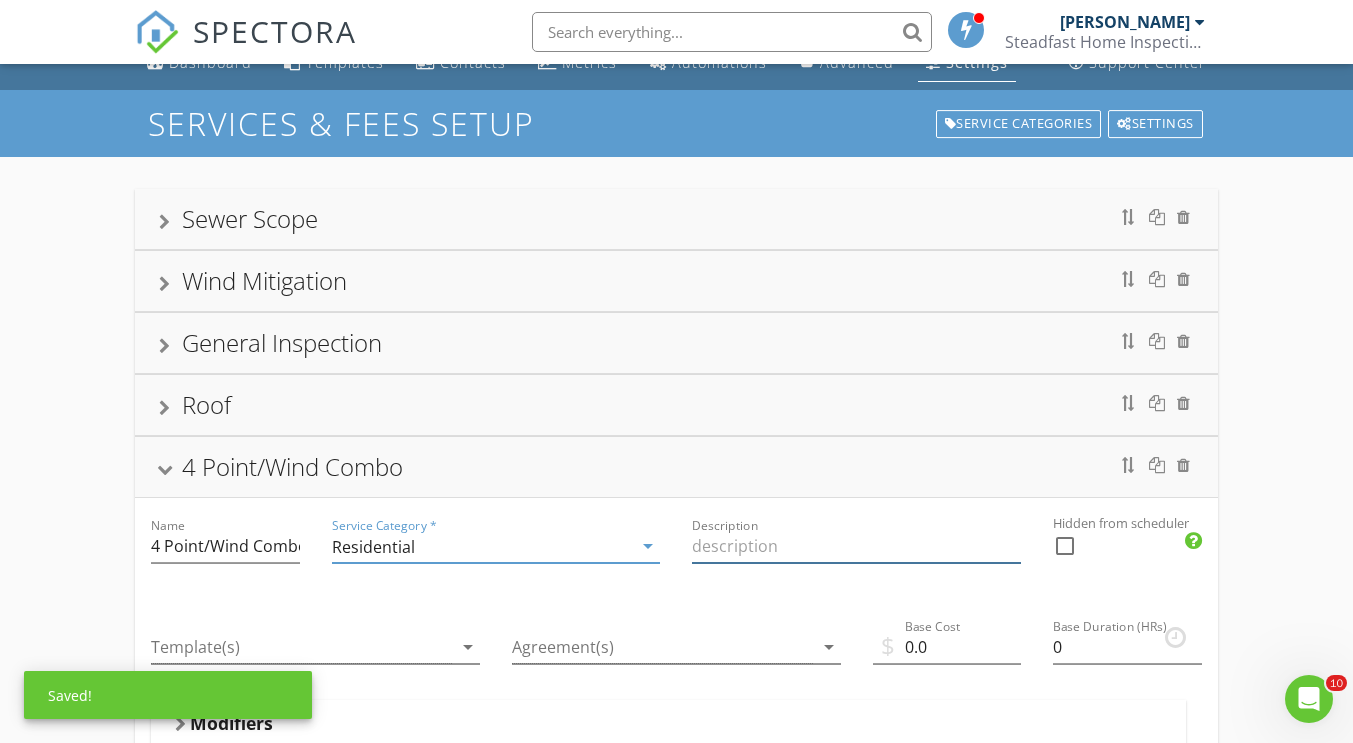 click at bounding box center (856, 546) 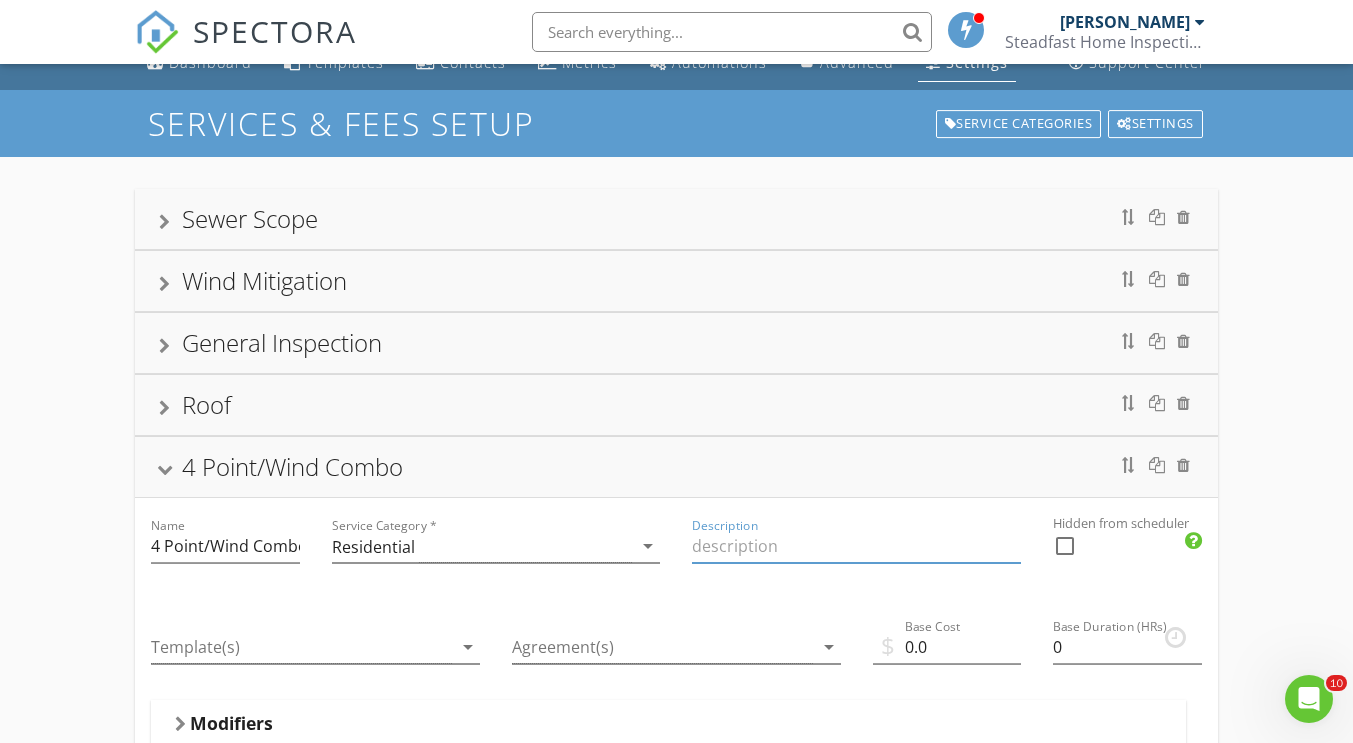 type on "4 Point/Wind" 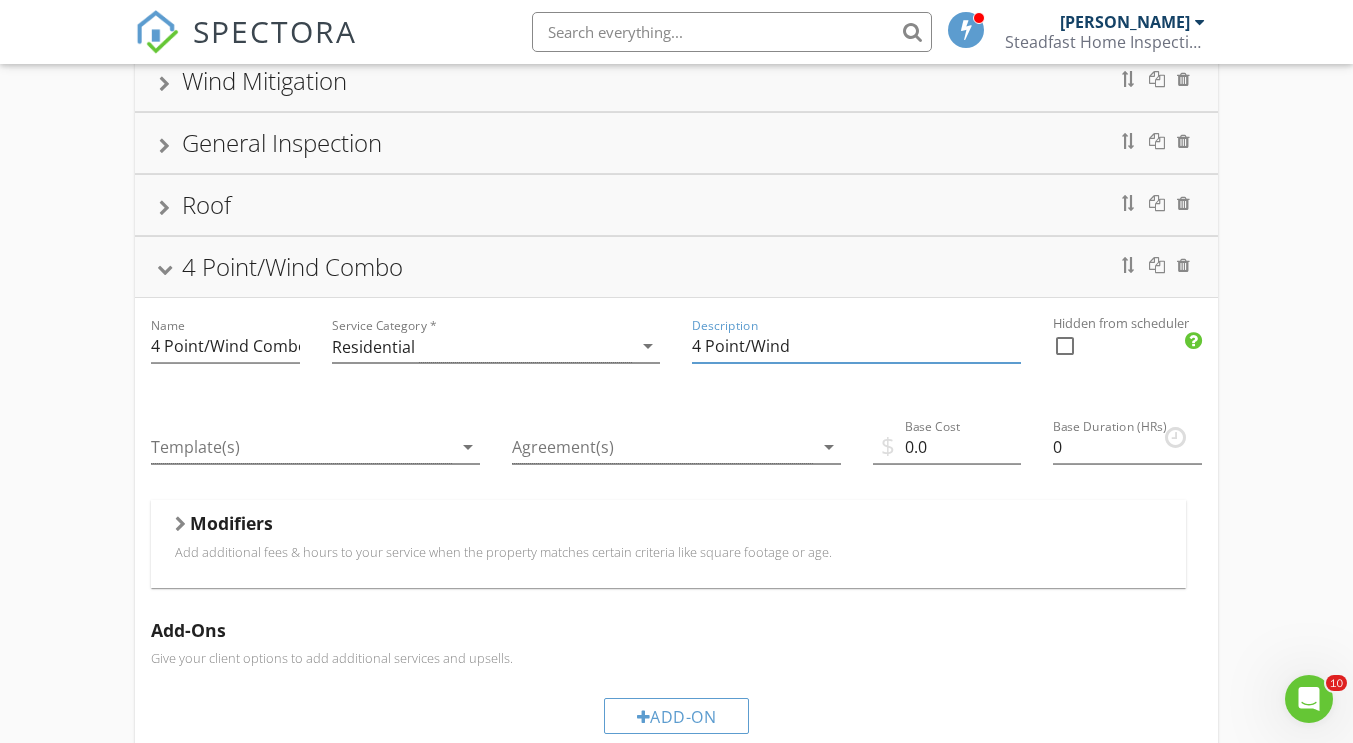 scroll, scrollTop: 231, scrollLeft: 0, axis: vertical 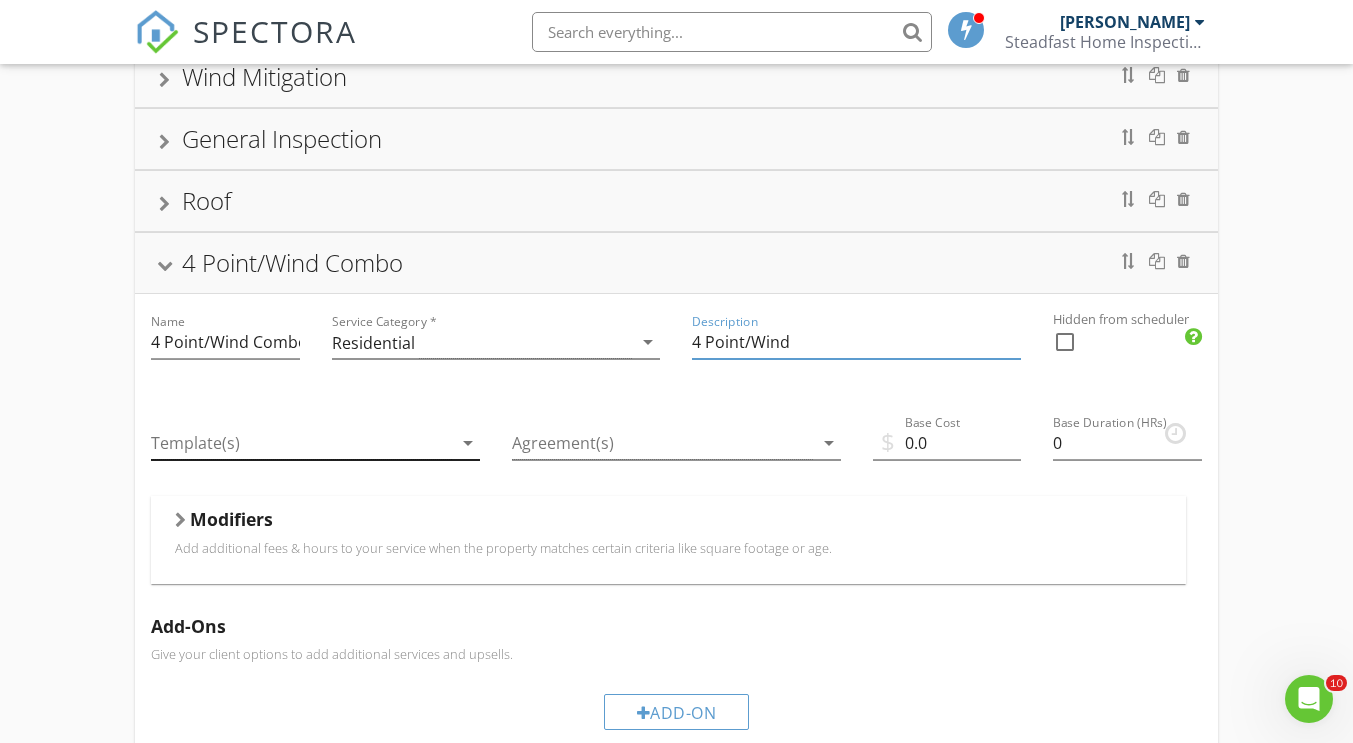 click on "arrow_drop_down" at bounding box center (466, 443) 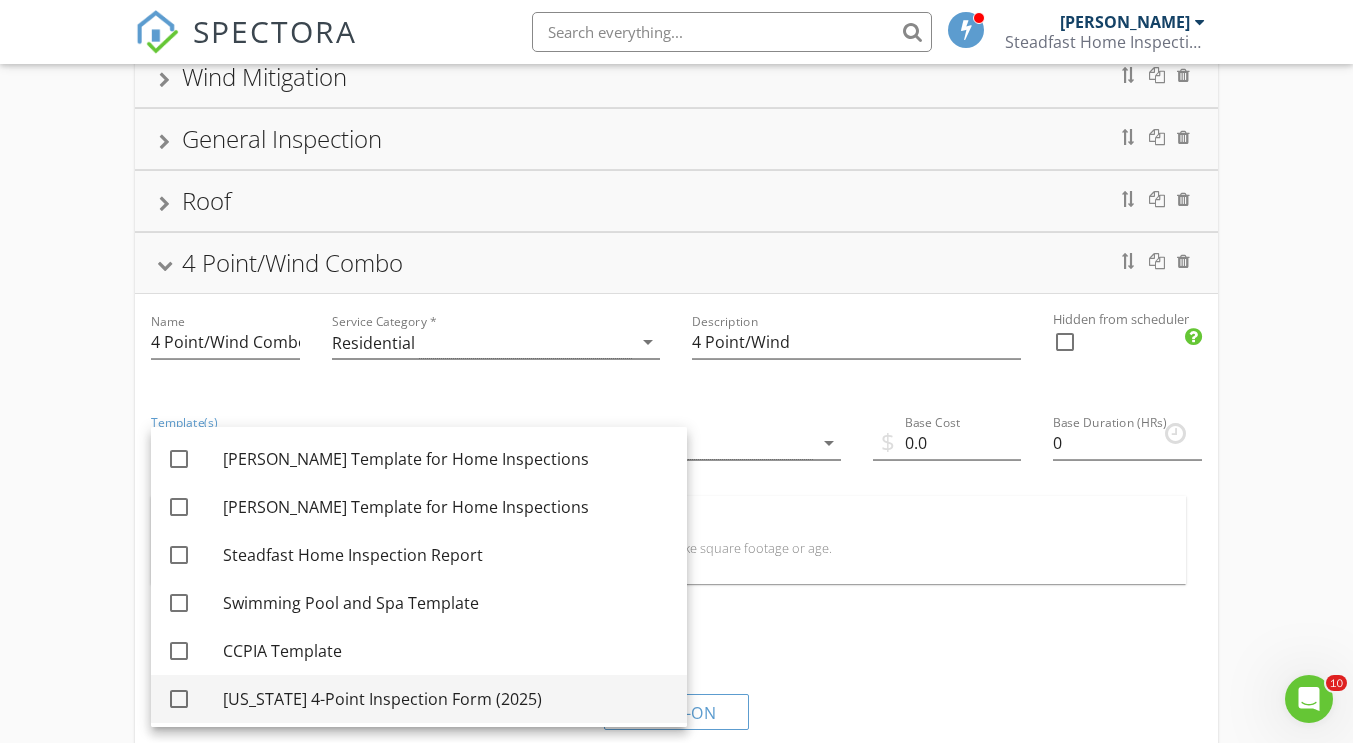 click at bounding box center (179, 699) 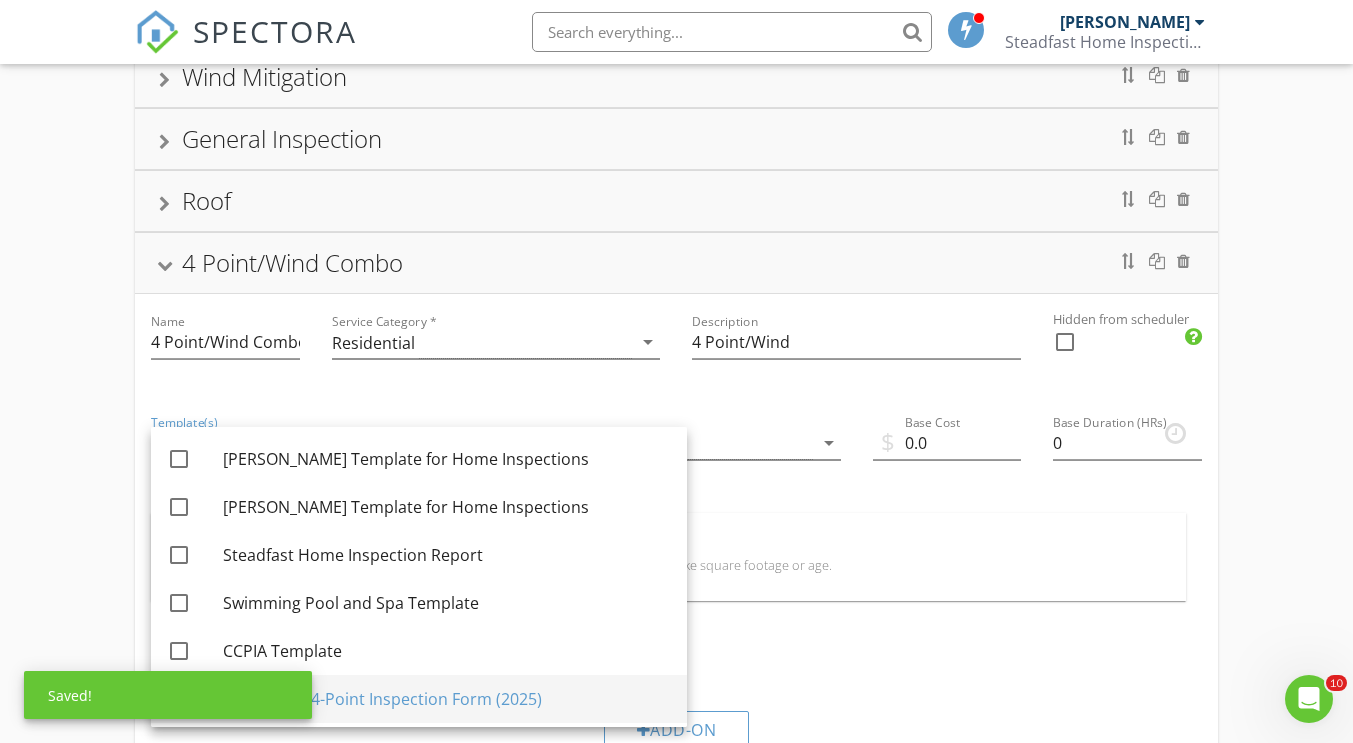 scroll, scrollTop: 196, scrollLeft: 0, axis: vertical 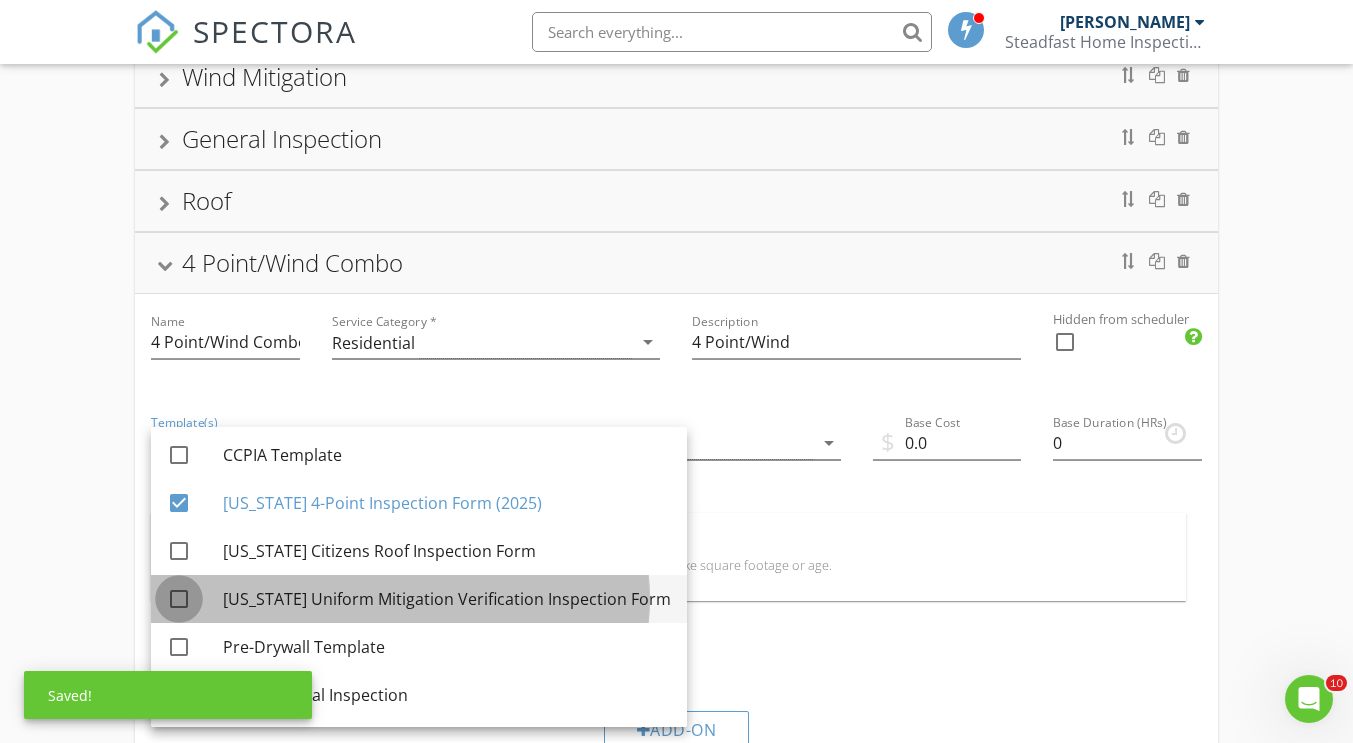 click at bounding box center (179, 599) 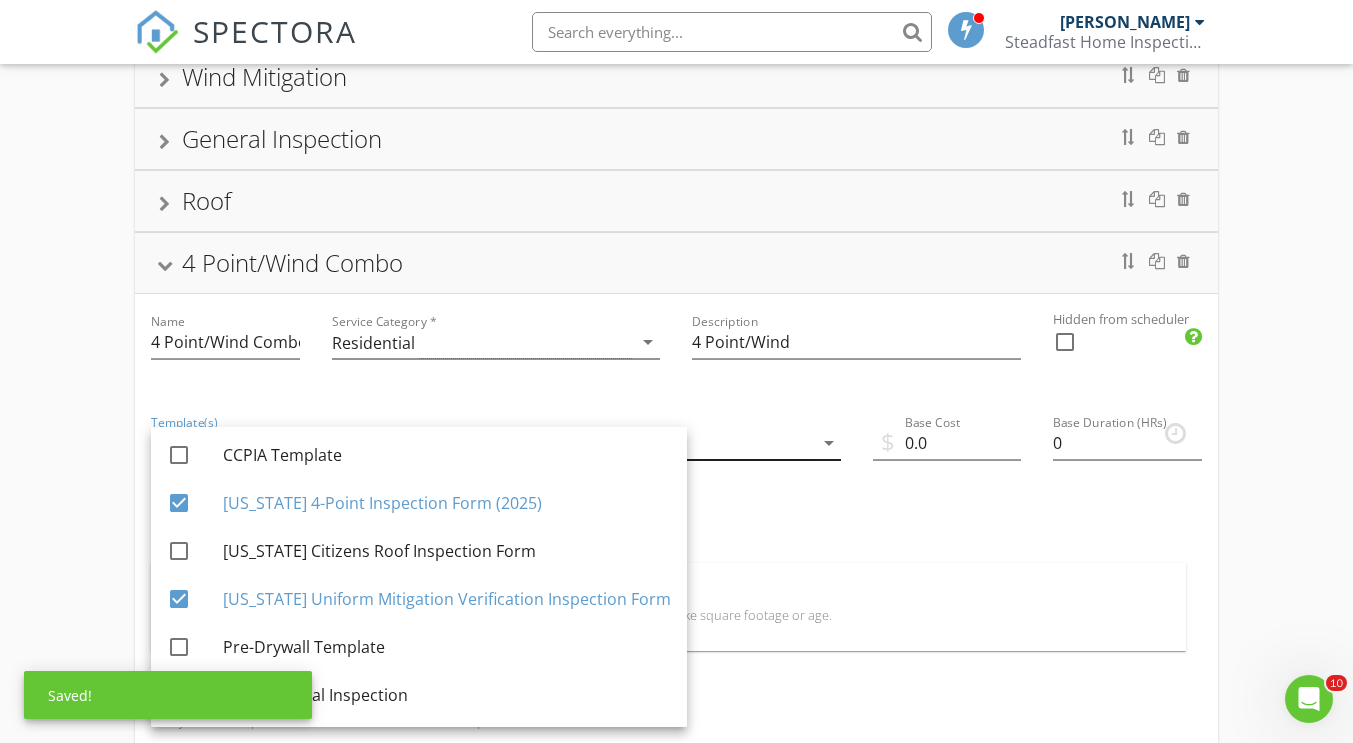 click at bounding box center (662, 443) 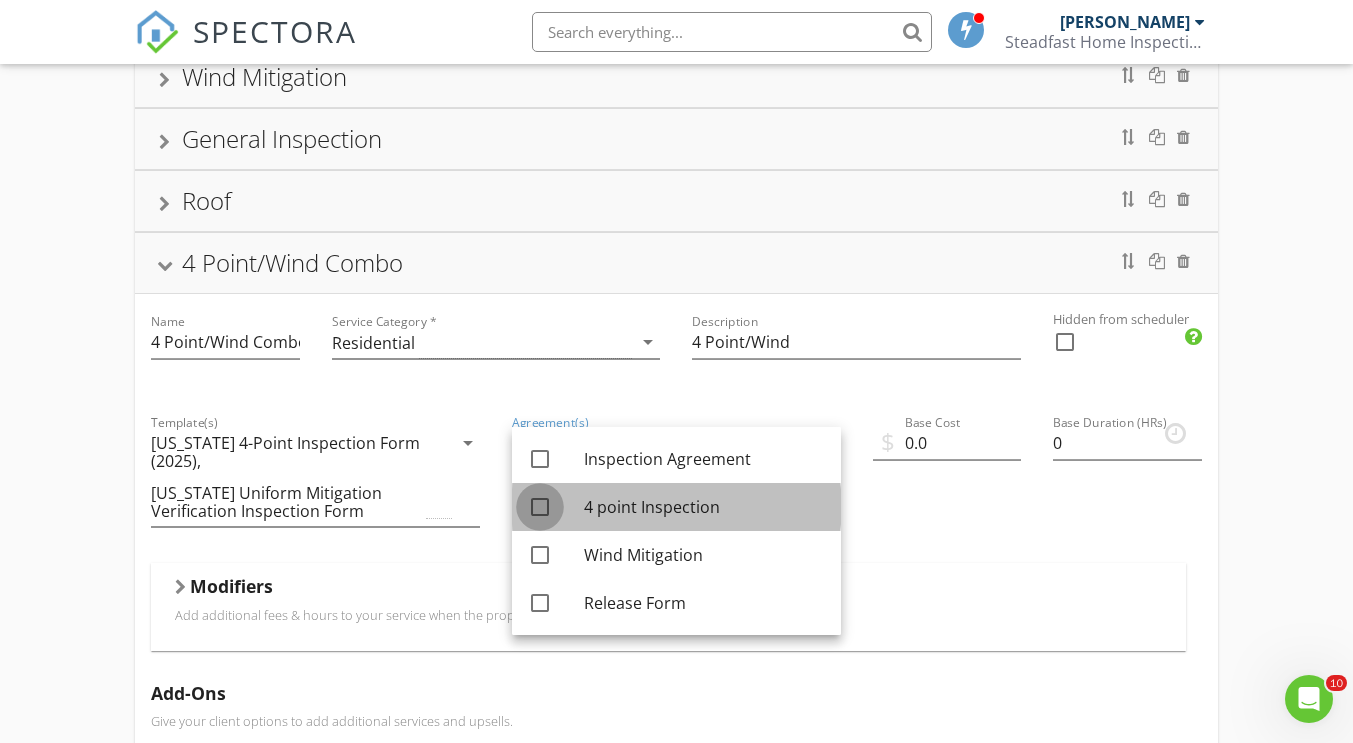 click at bounding box center (540, 507) 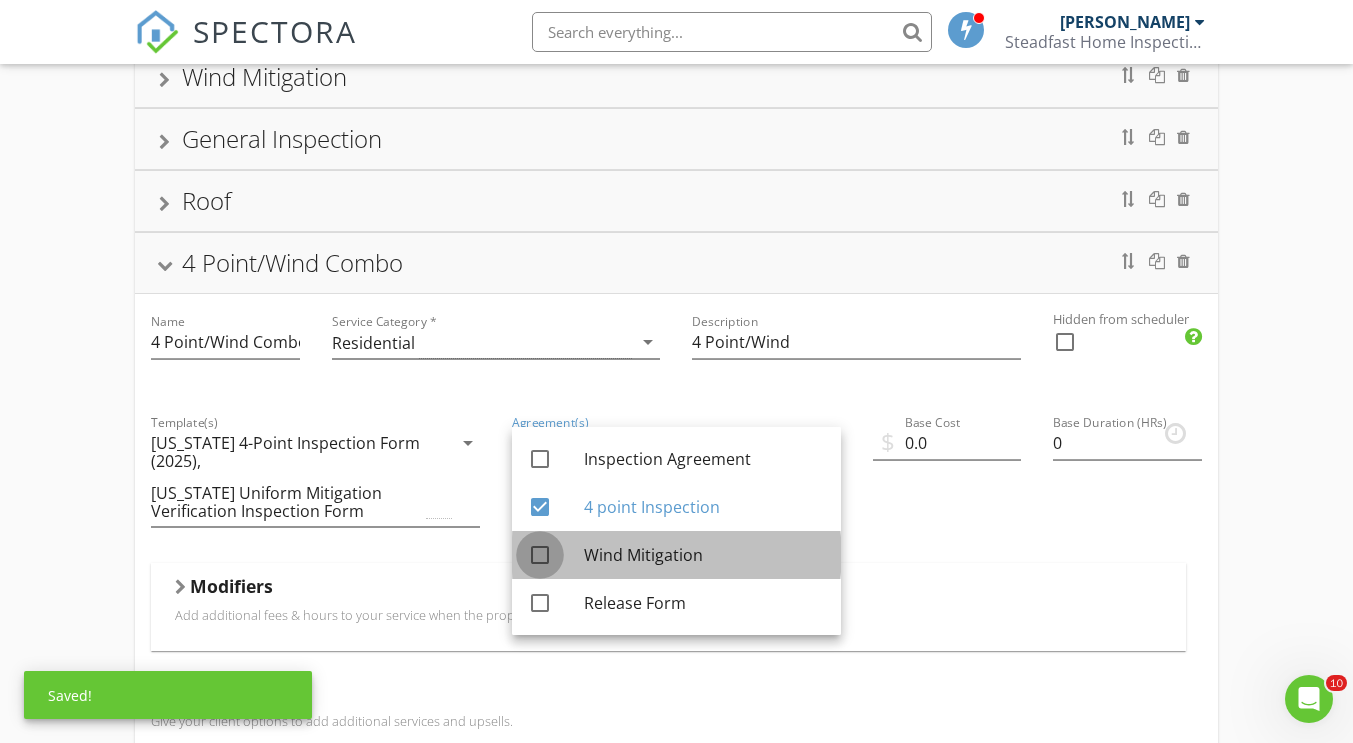 click at bounding box center [540, 555] 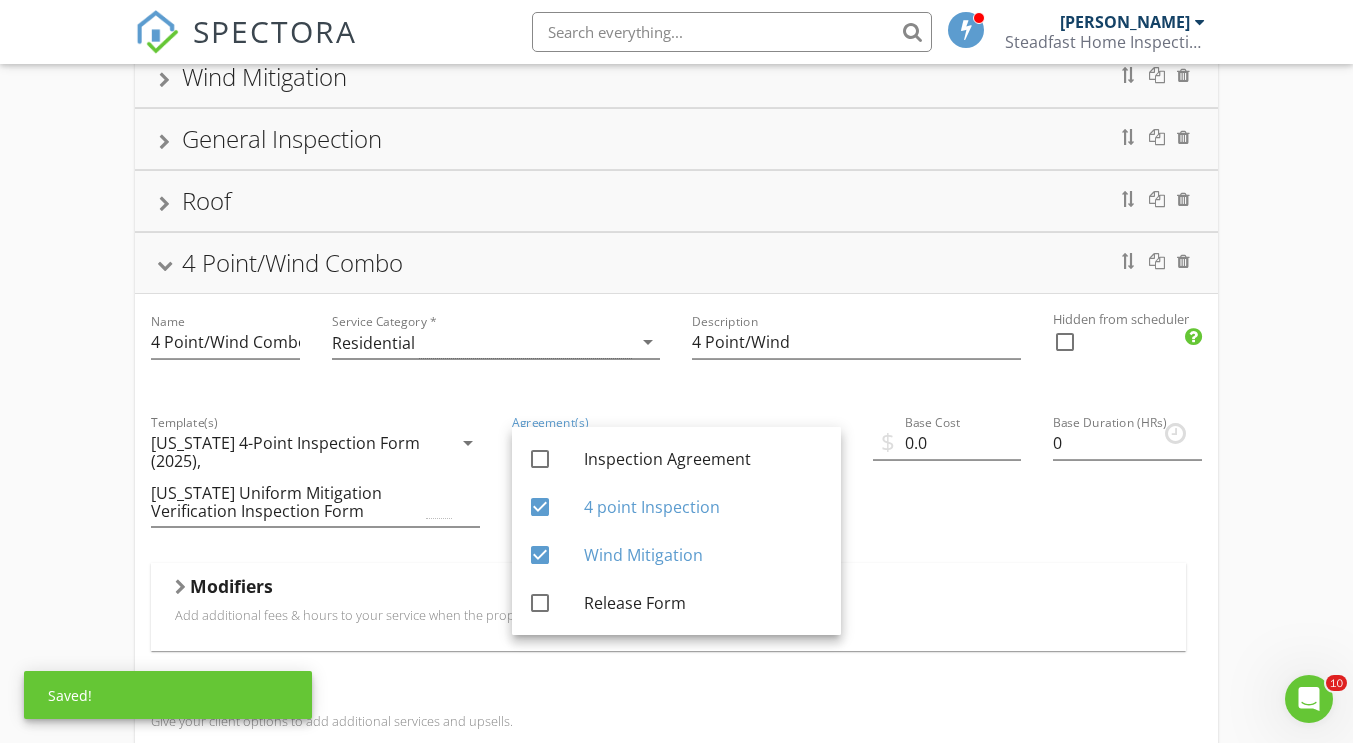 click on "$   Base Cost 0.0" at bounding box center (947, 479) 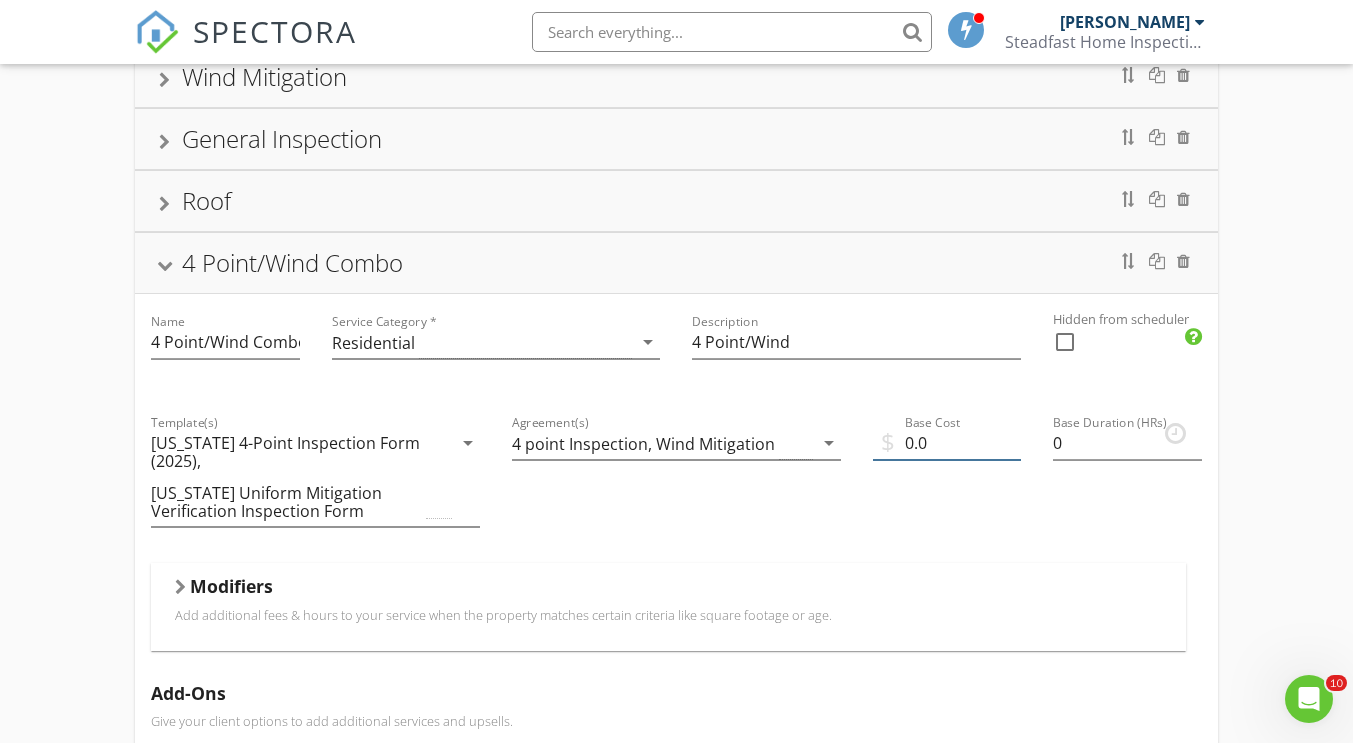 click on "0.0" at bounding box center [947, 443] 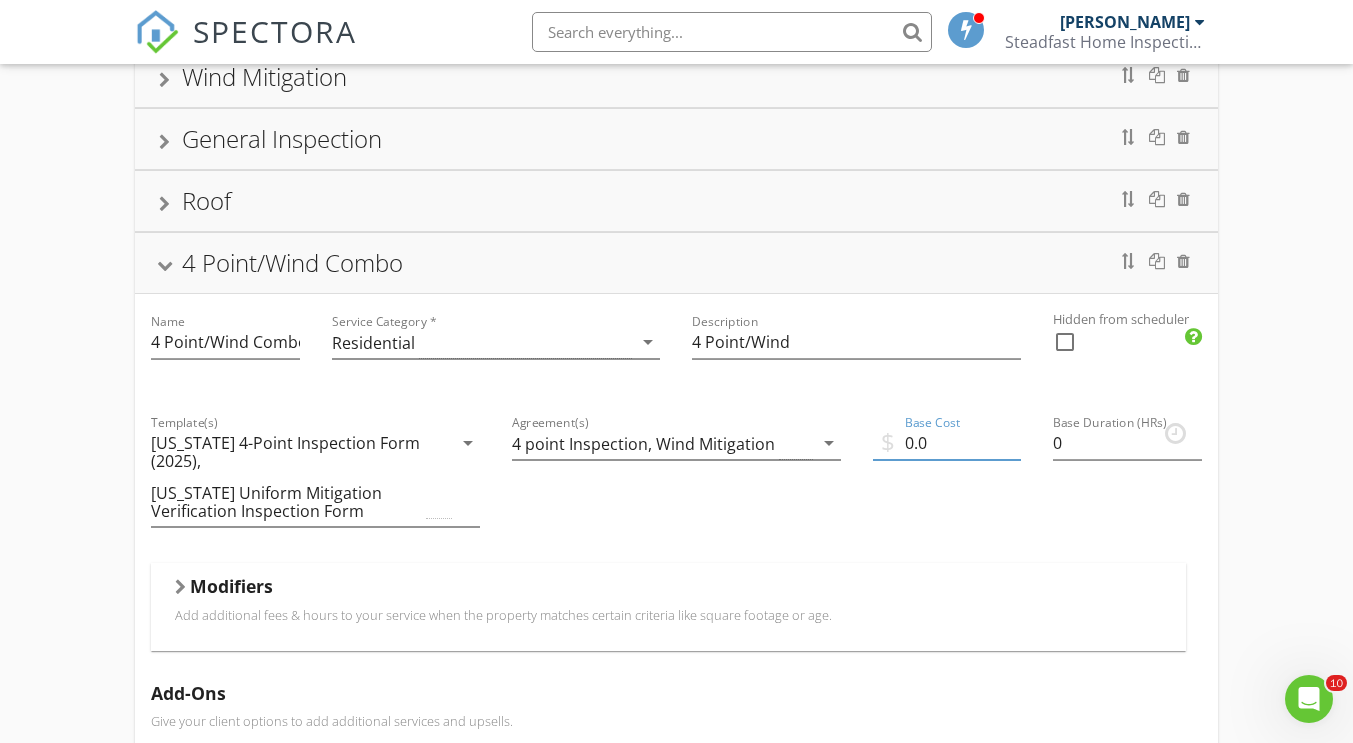 type on "0" 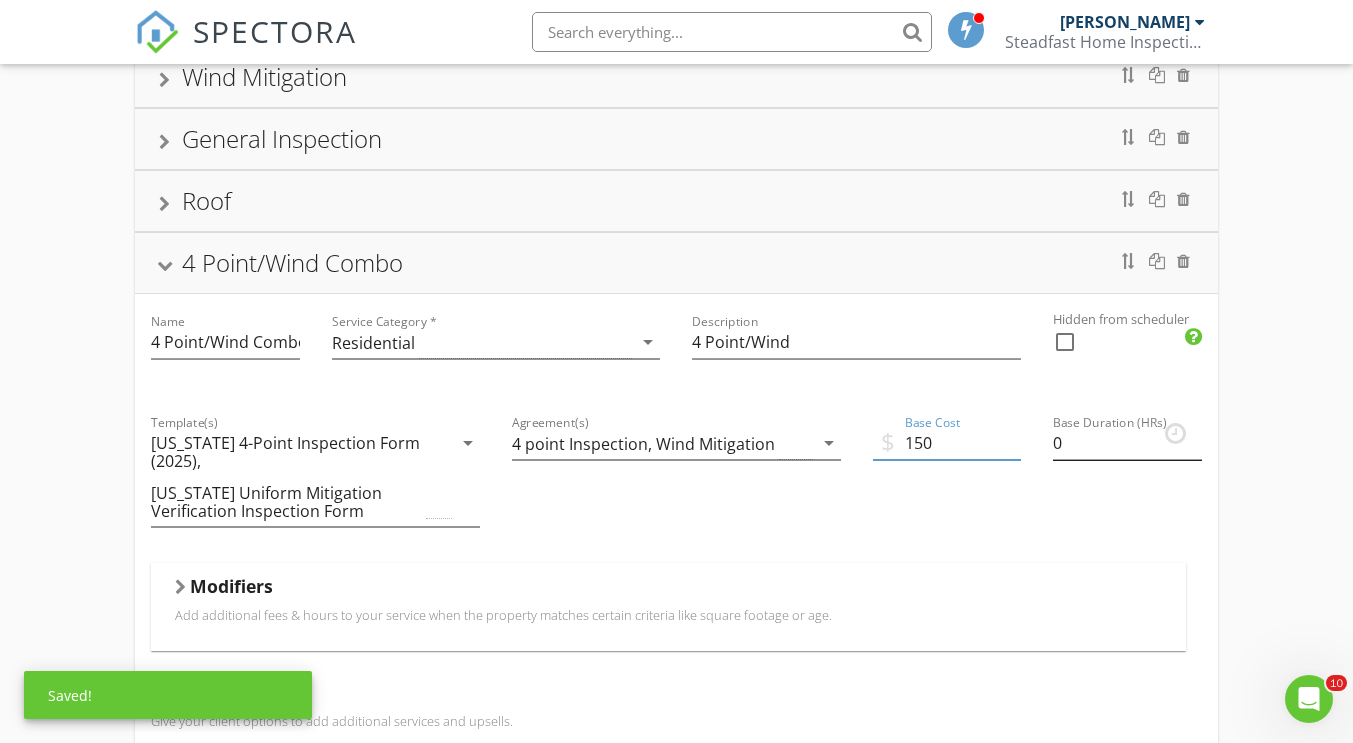 type on "150" 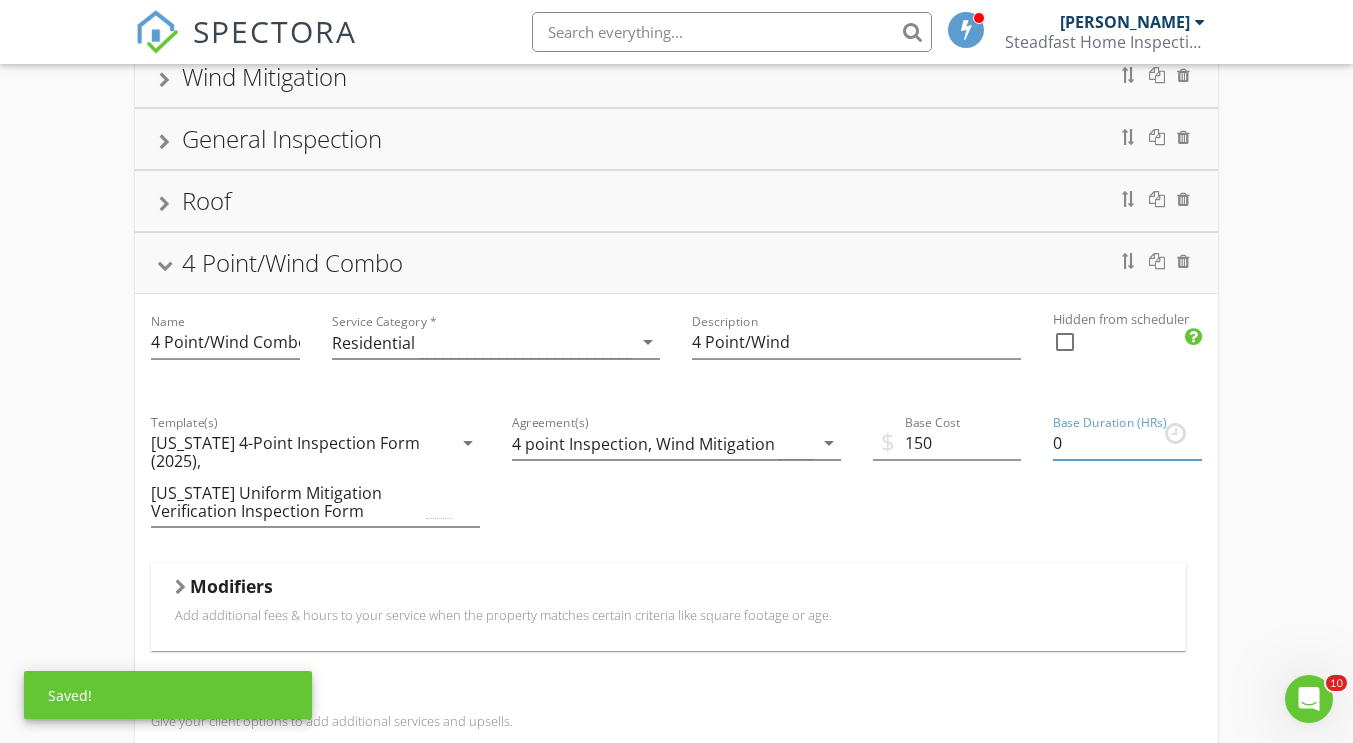 click on "0" at bounding box center [1127, 443] 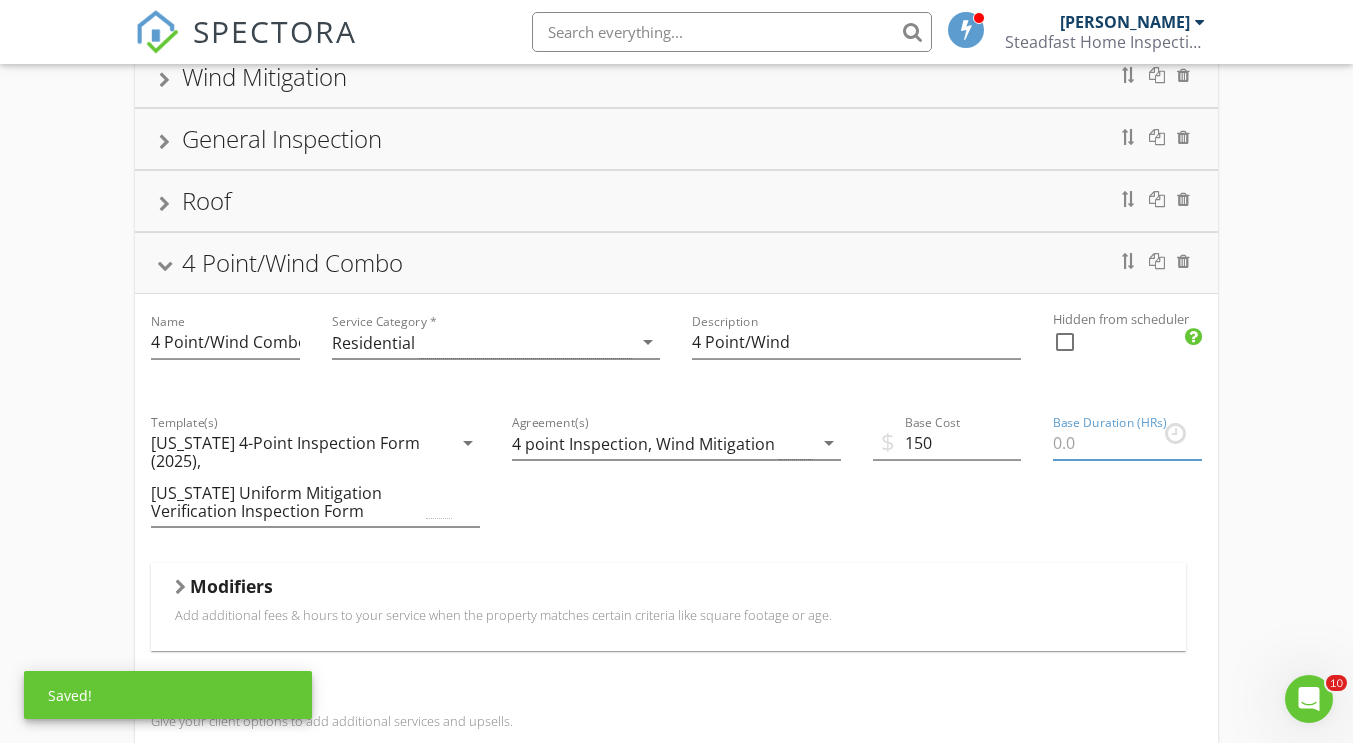 type on "1" 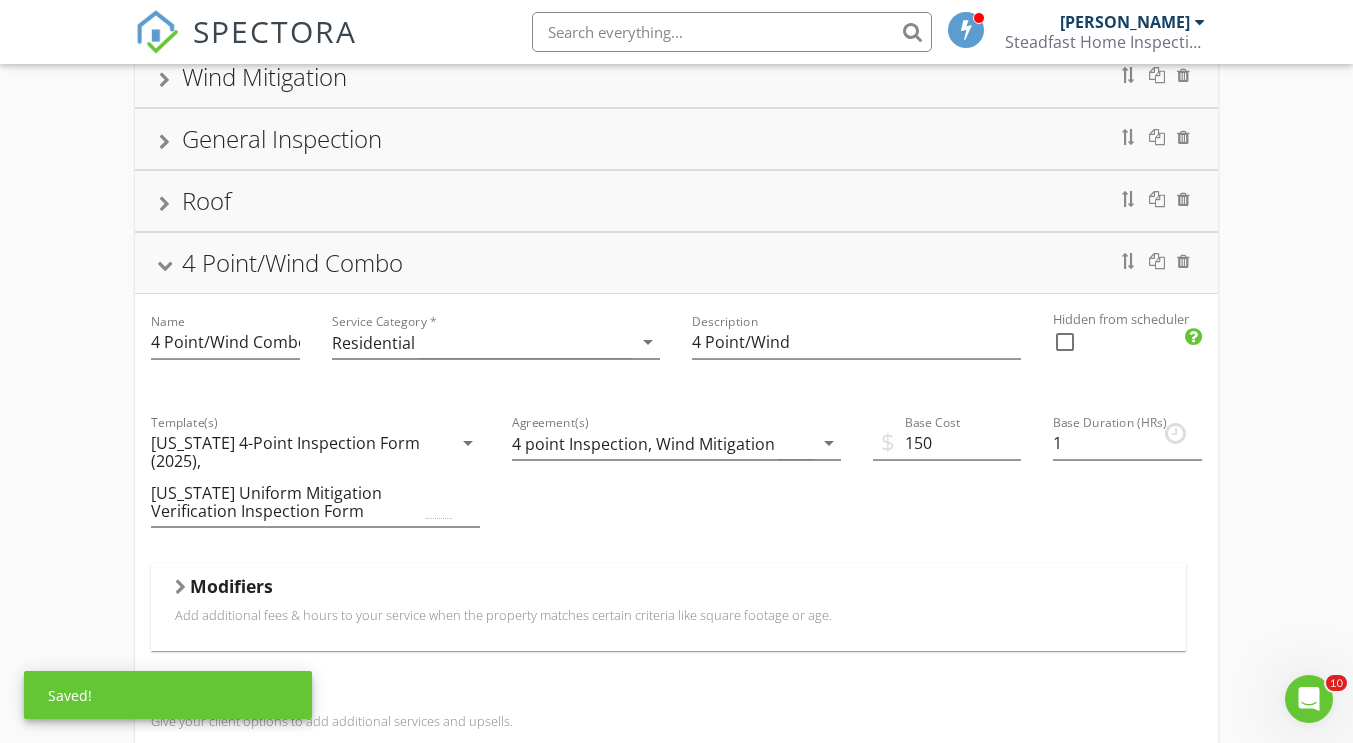 click at bounding box center [165, 266] 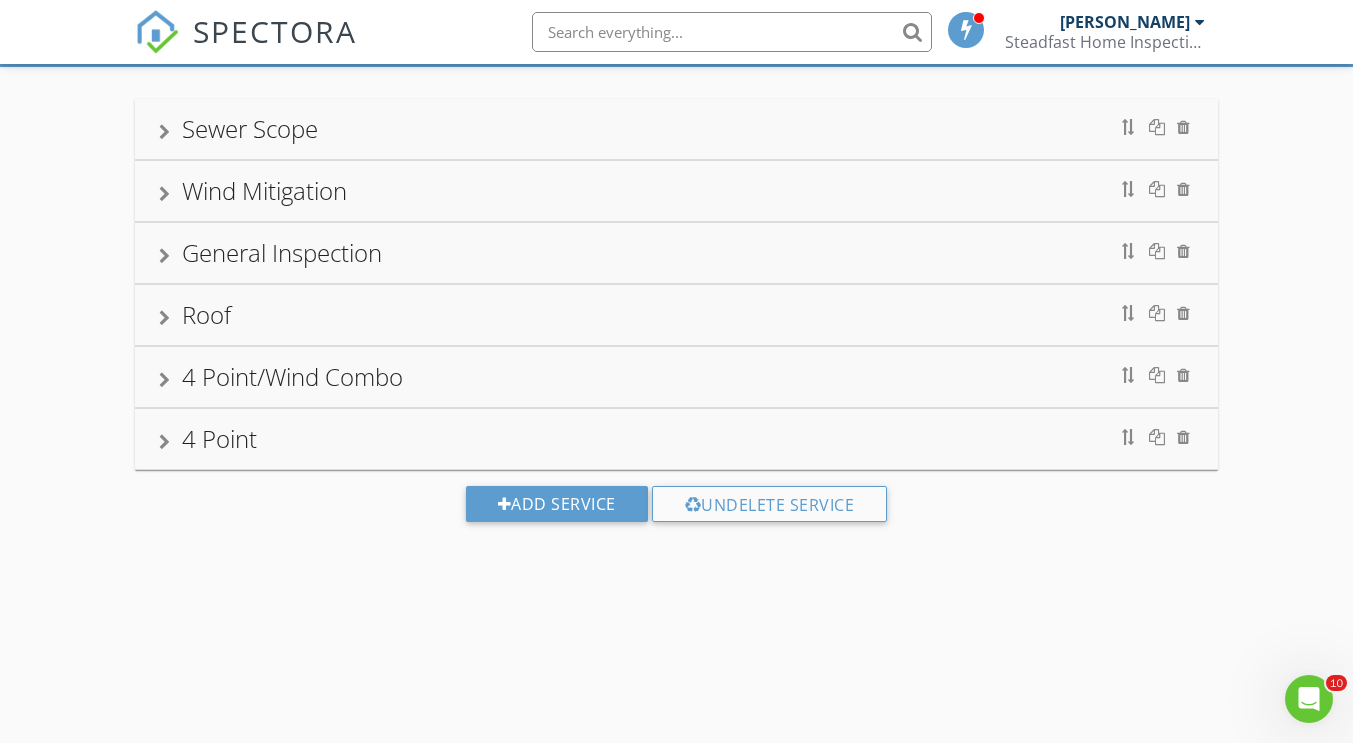 scroll, scrollTop: 0, scrollLeft: 0, axis: both 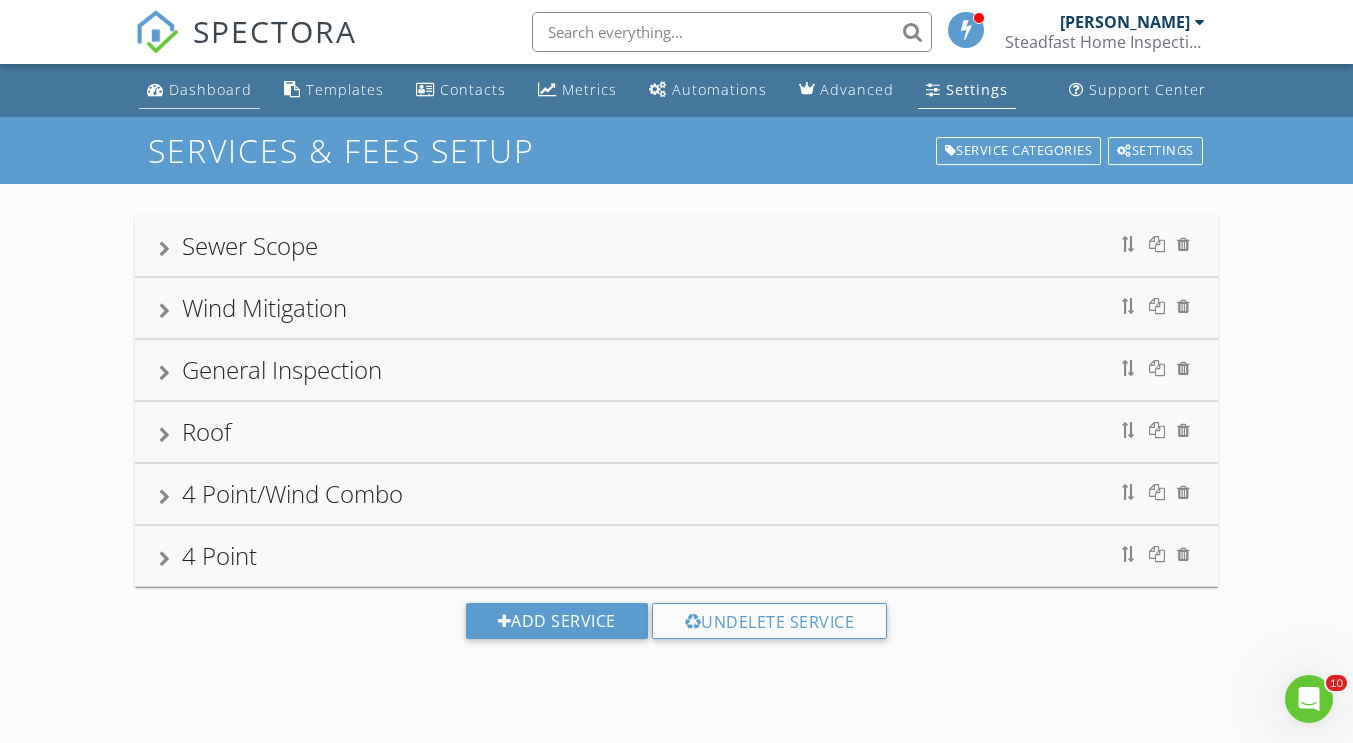 click on "Dashboard" at bounding box center (199, 90) 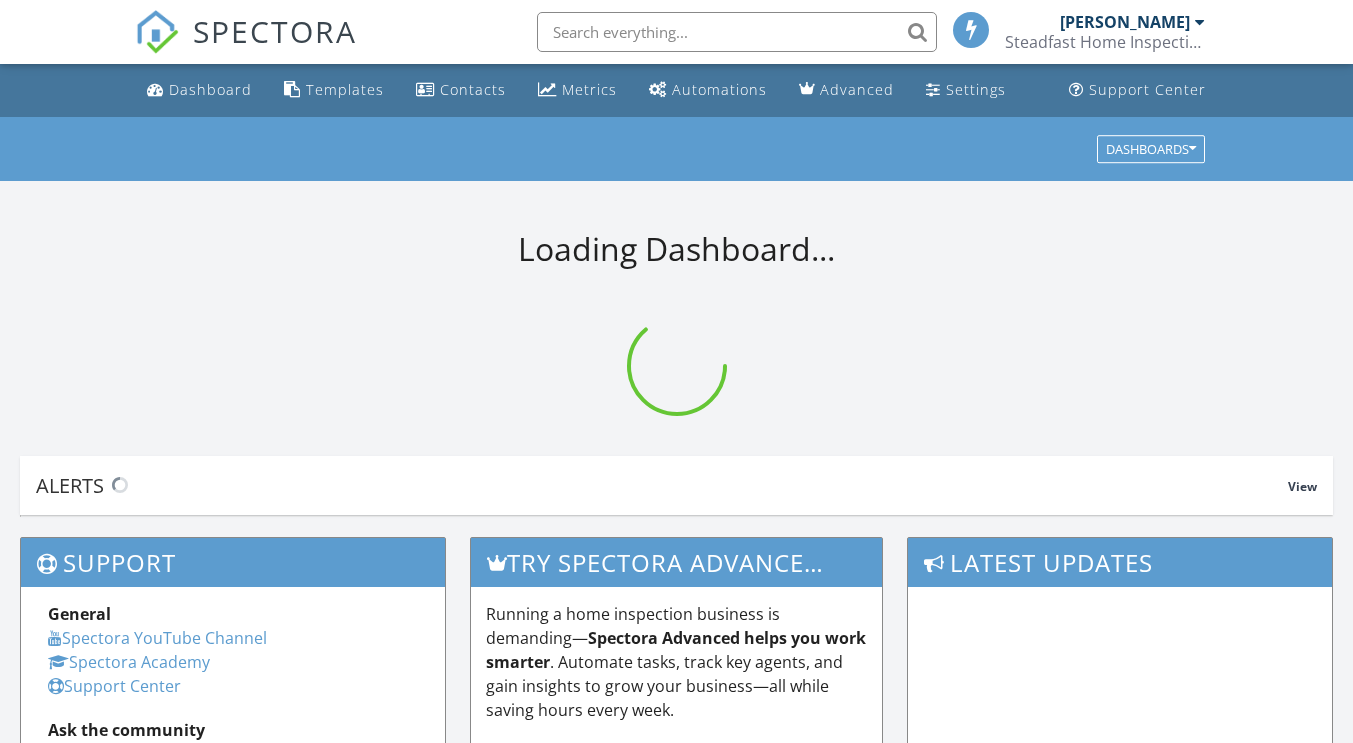 scroll, scrollTop: 0, scrollLeft: 0, axis: both 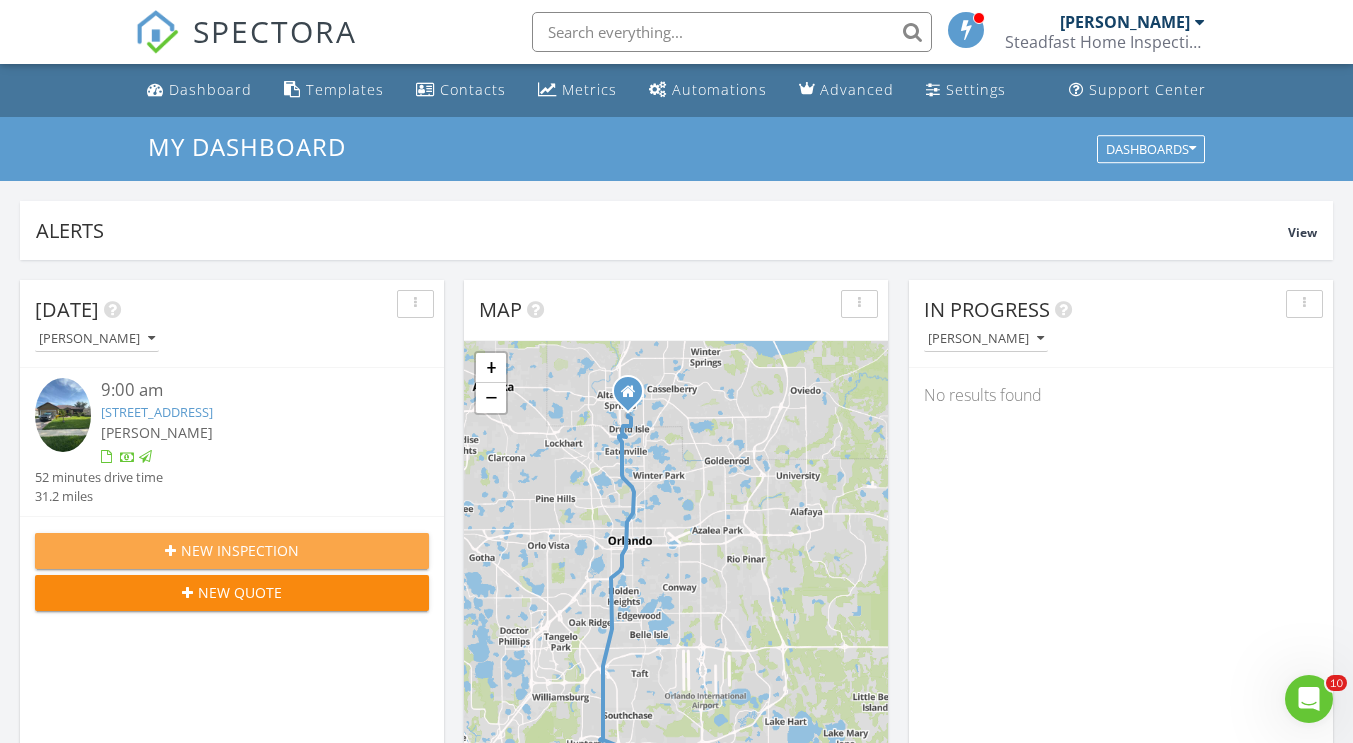 click on "New Inspection" at bounding box center [232, 550] 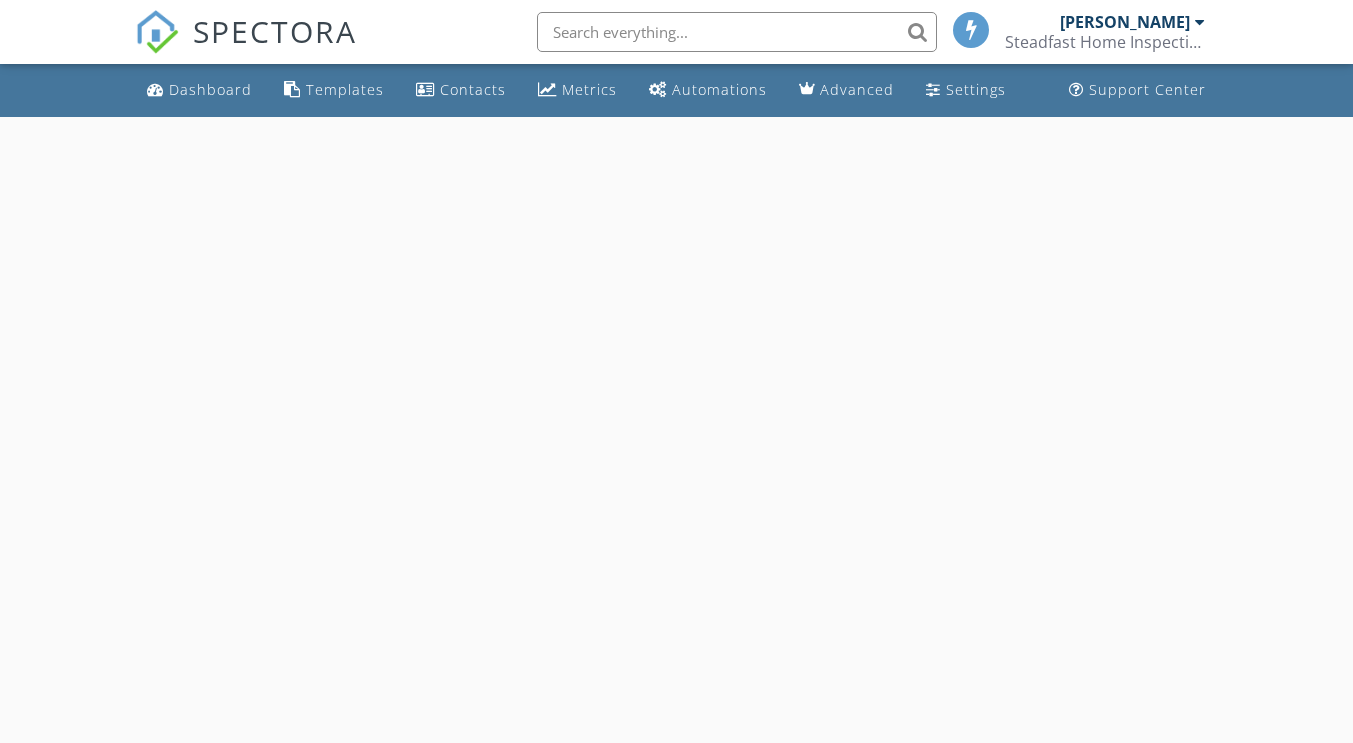 scroll, scrollTop: 0, scrollLeft: 0, axis: both 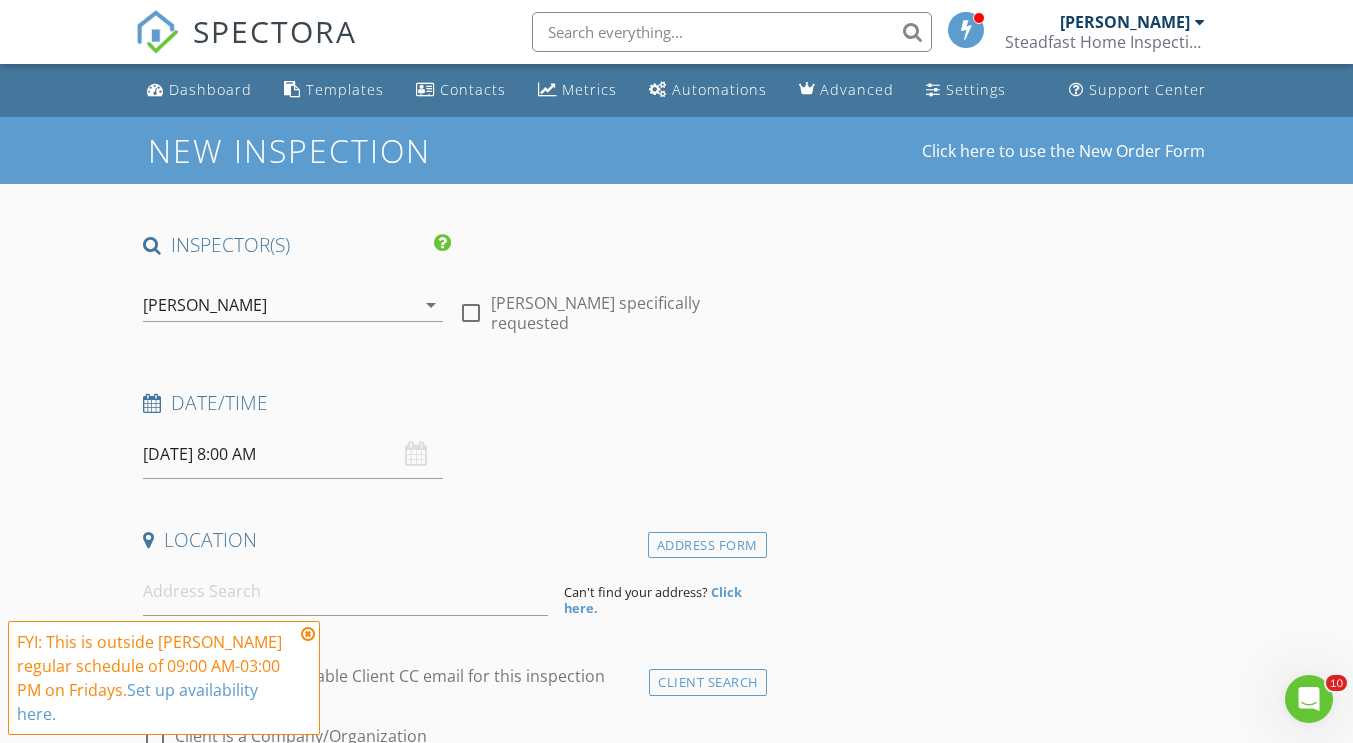 click on "[DATE] 8:00 AM" at bounding box center [293, 454] 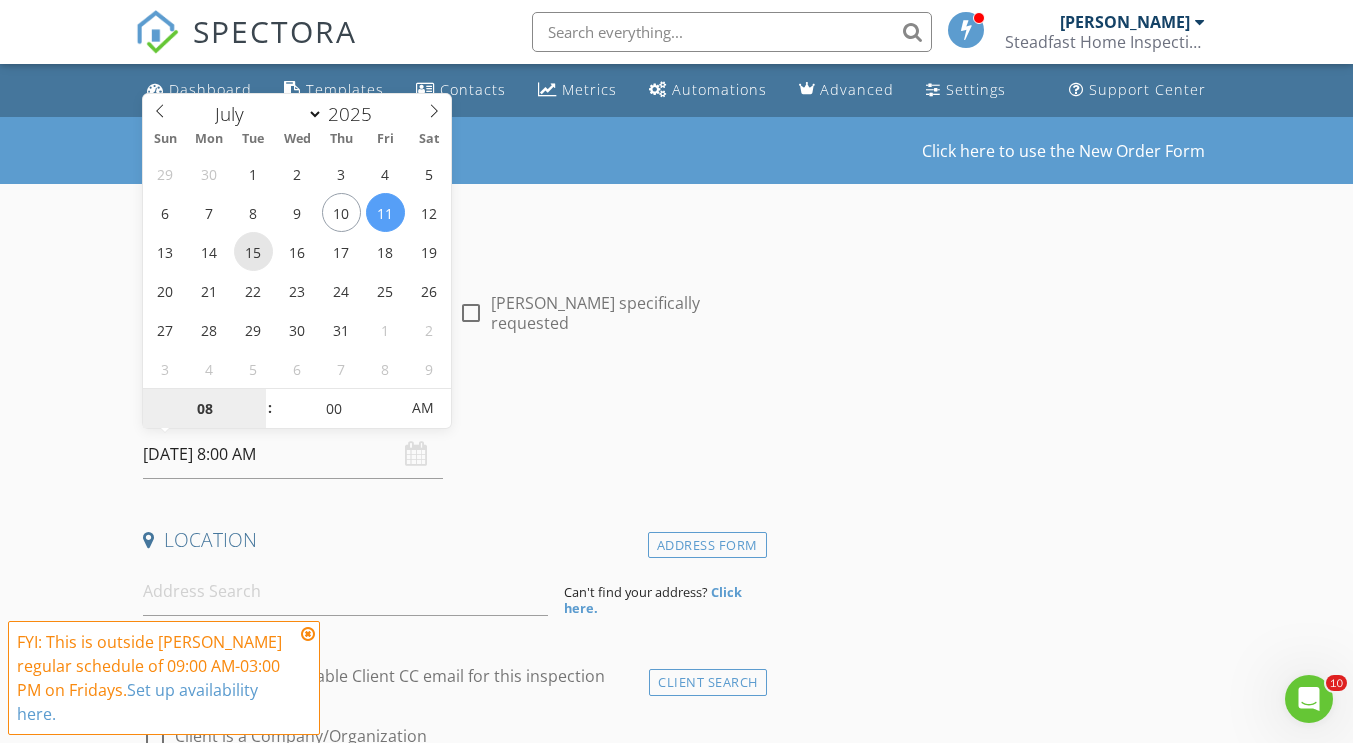 type on "[DATE] 8:00 AM" 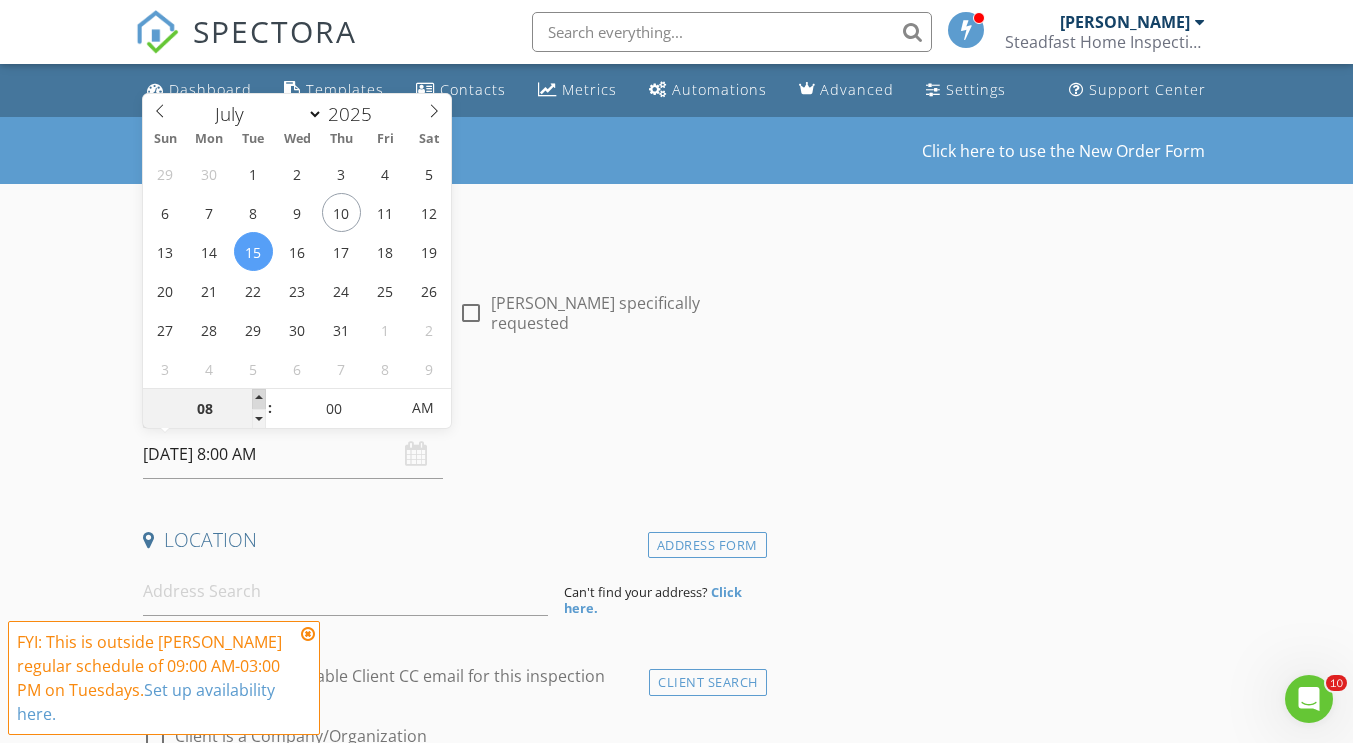 type on "09" 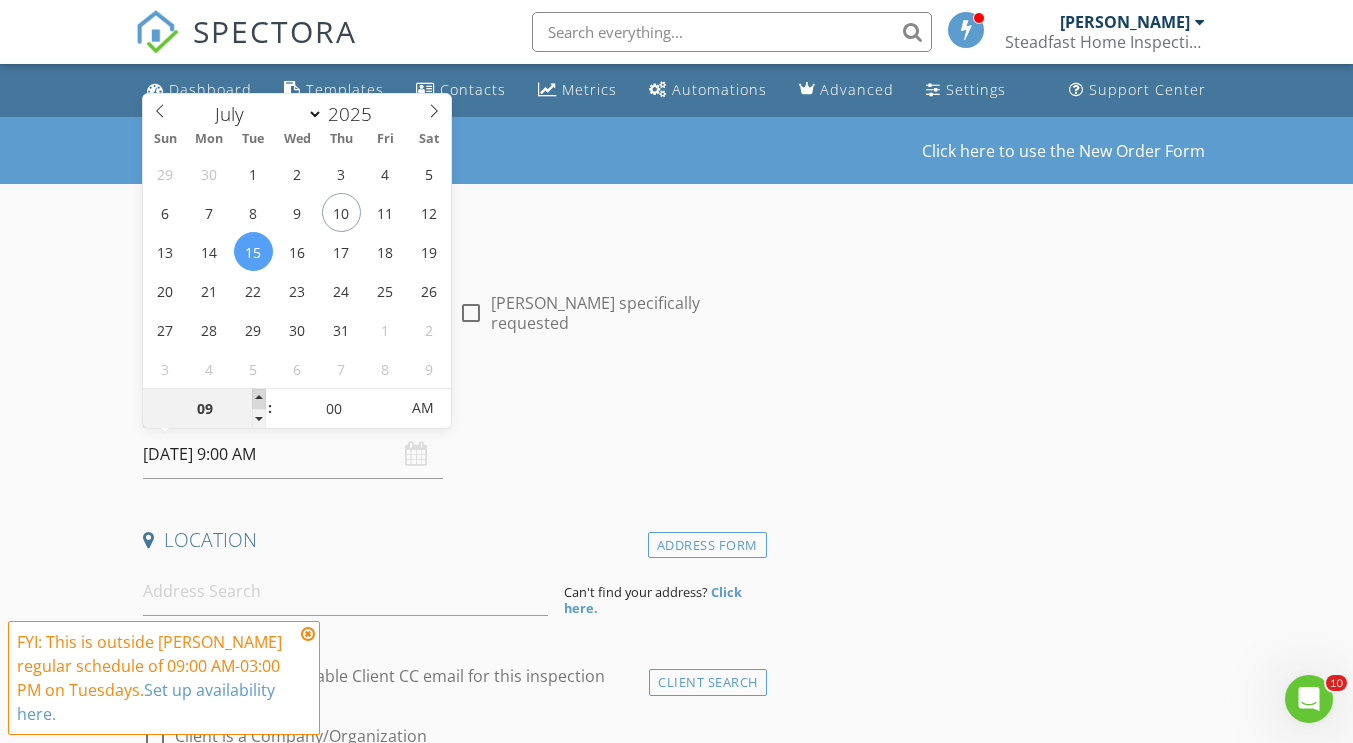 click at bounding box center [259, 399] 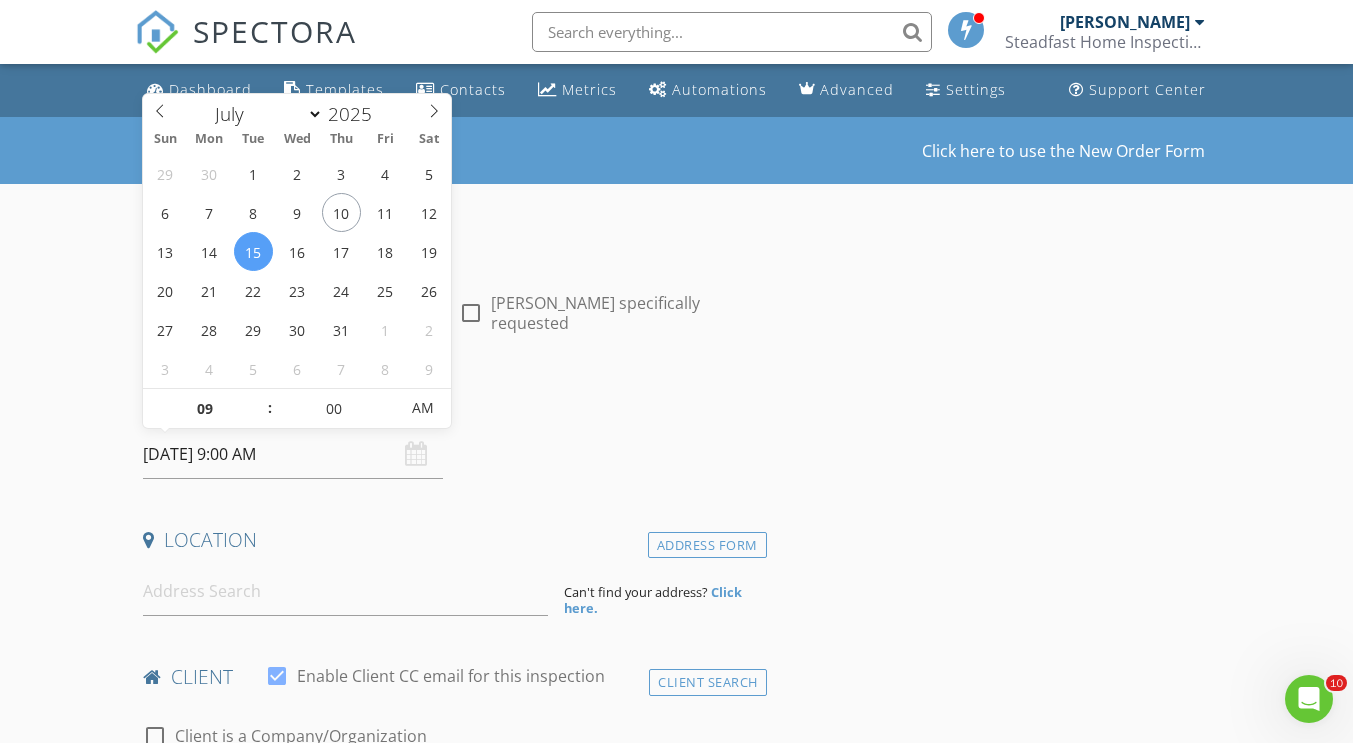 scroll, scrollTop: 216, scrollLeft: 0, axis: vertical 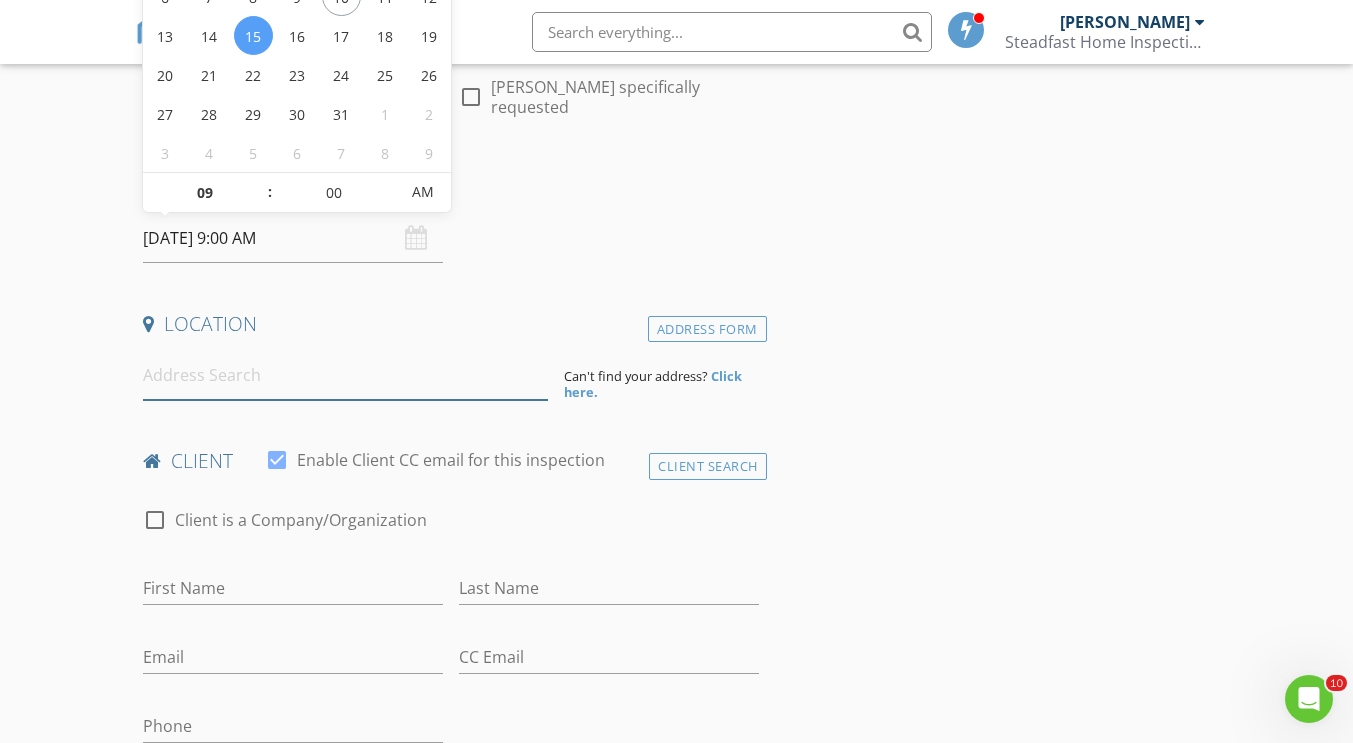click at bounding box center (345, 375) 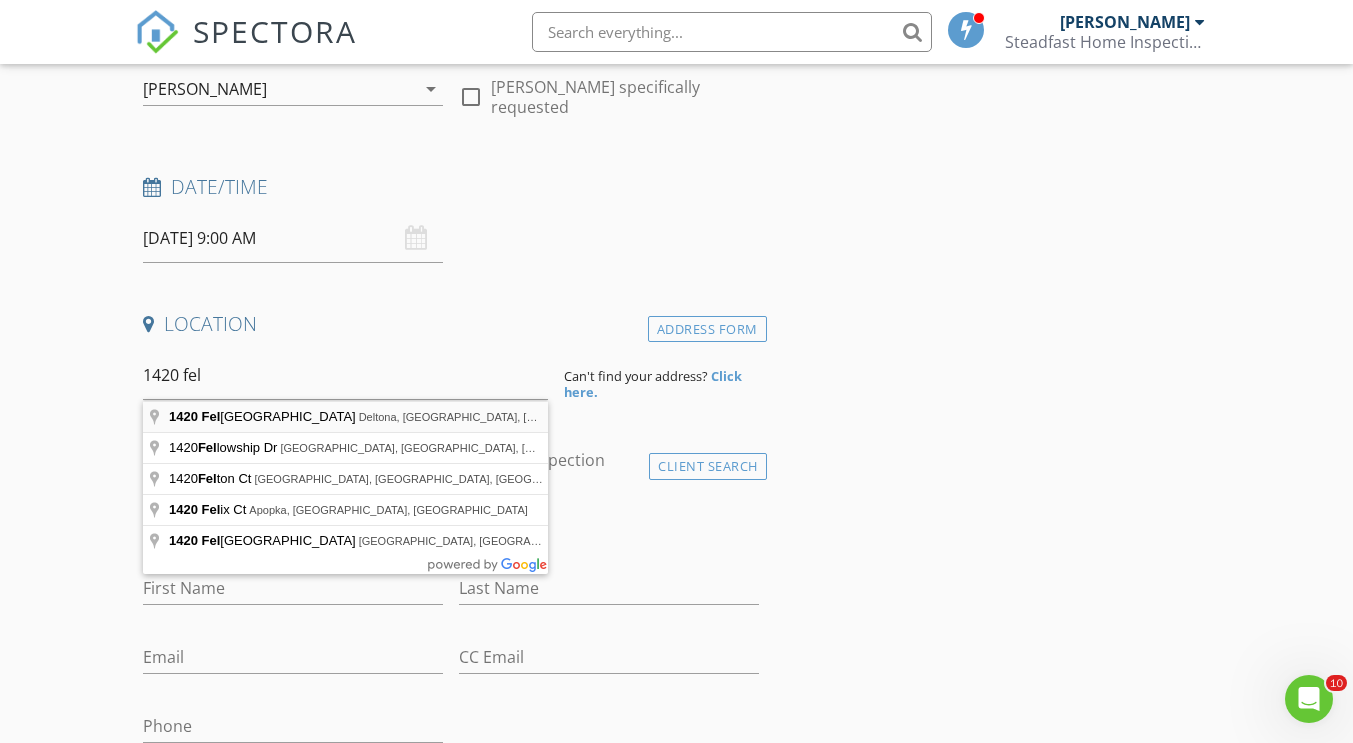 type on "1420 Felton Street, Deltona, FL, USA" 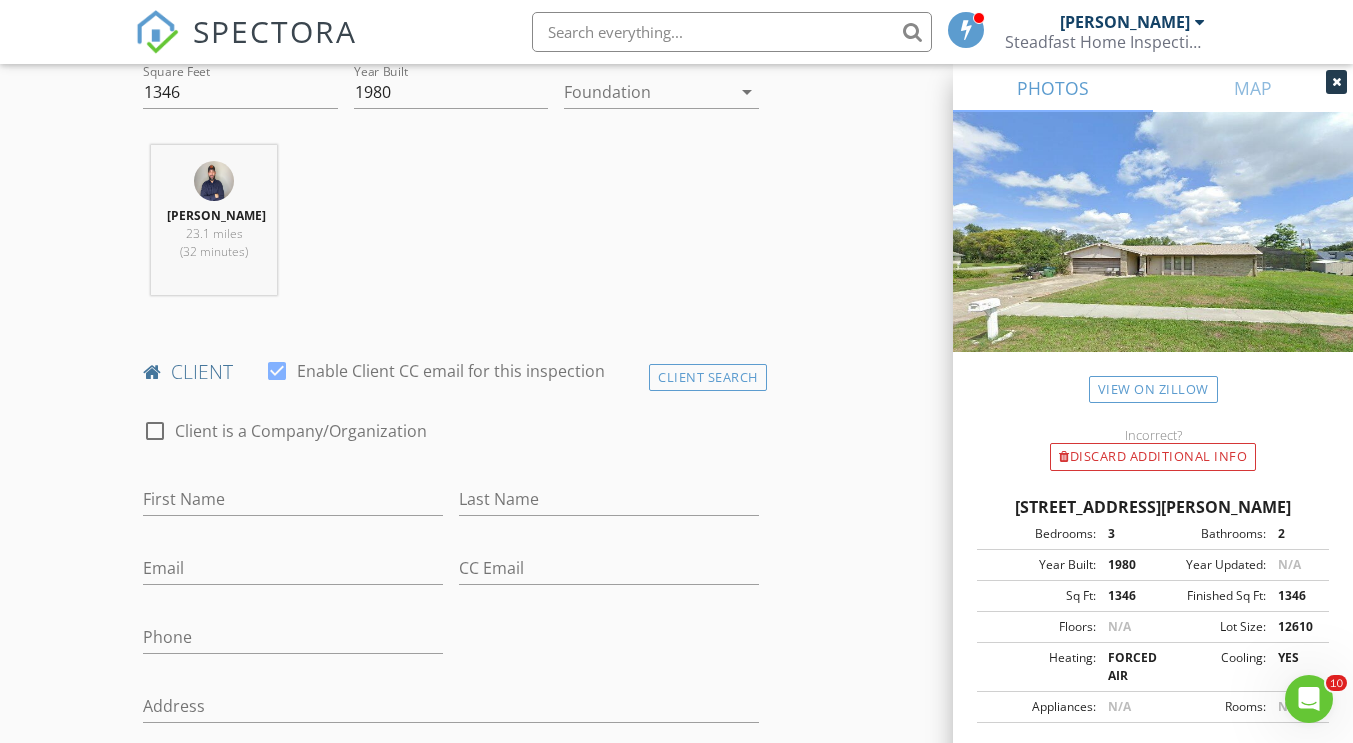 scroll, scrollTop: 721, scrollLeft: 0, axis: vertical 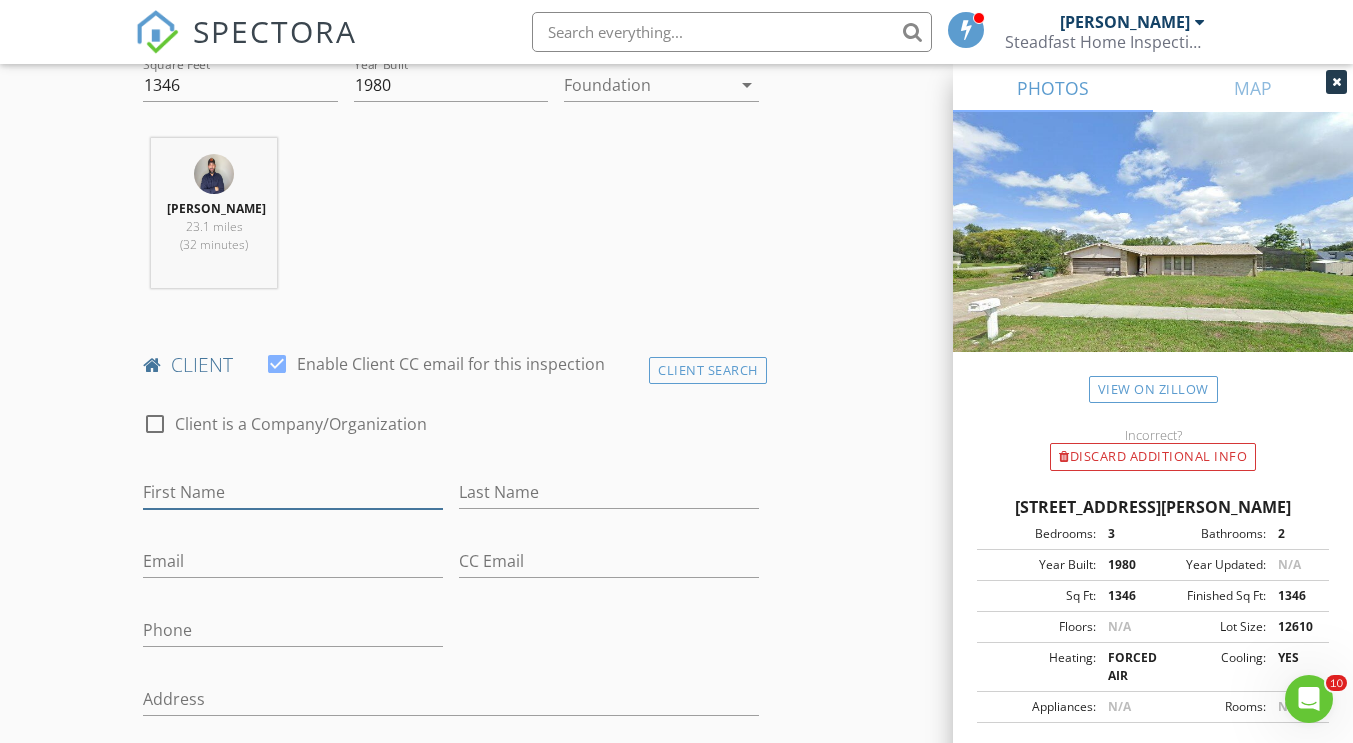 click on "First Name" at bounding box center (293, 492) 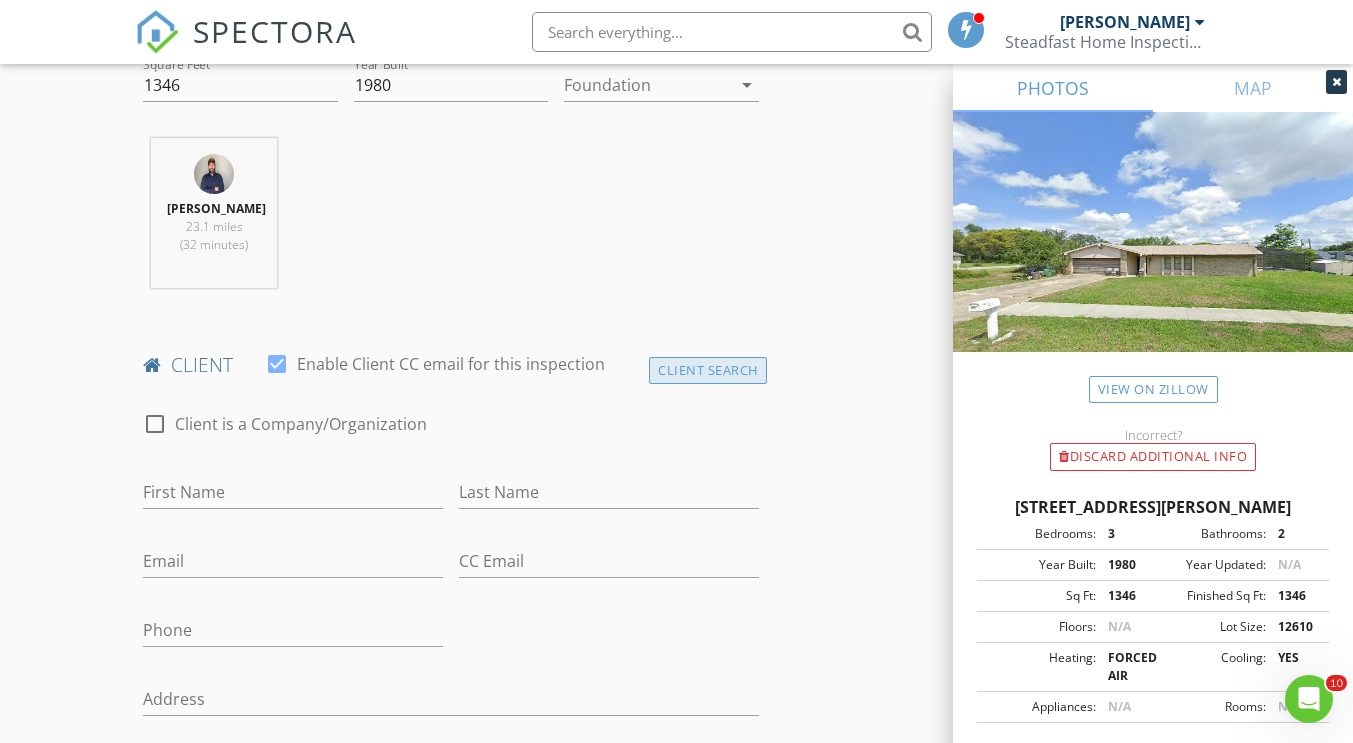 click on "Client Search" at bounding box center (708, 370) 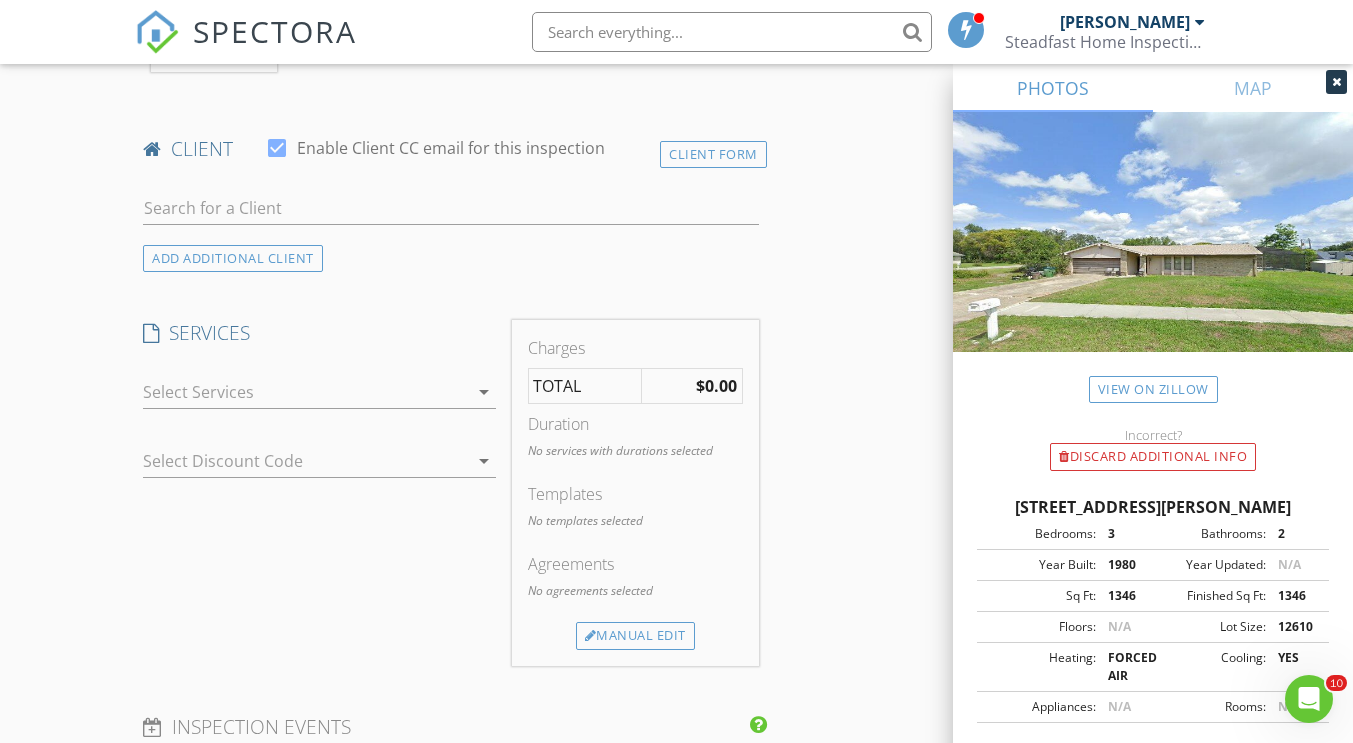 scroll, scrollTop: 938, scrollLeft: 0, axis: vertical 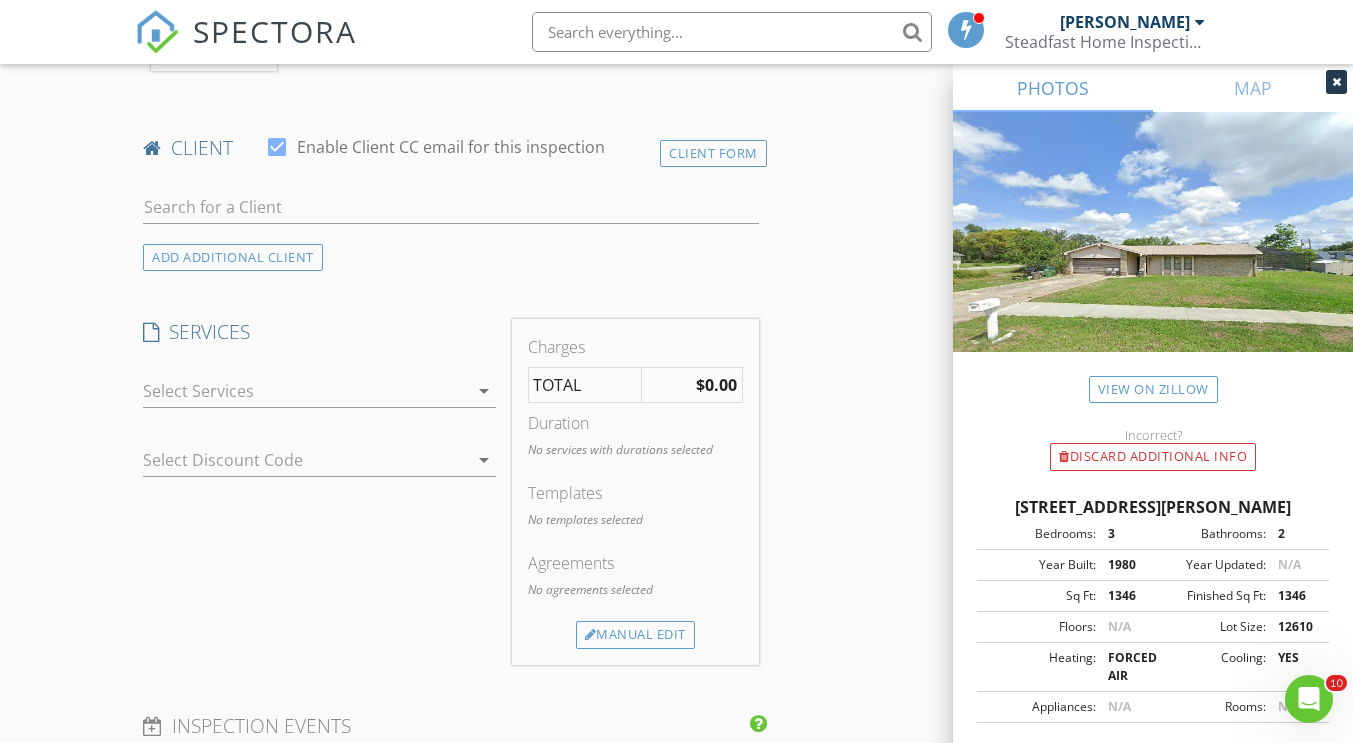click at bounding box center [305, 391] 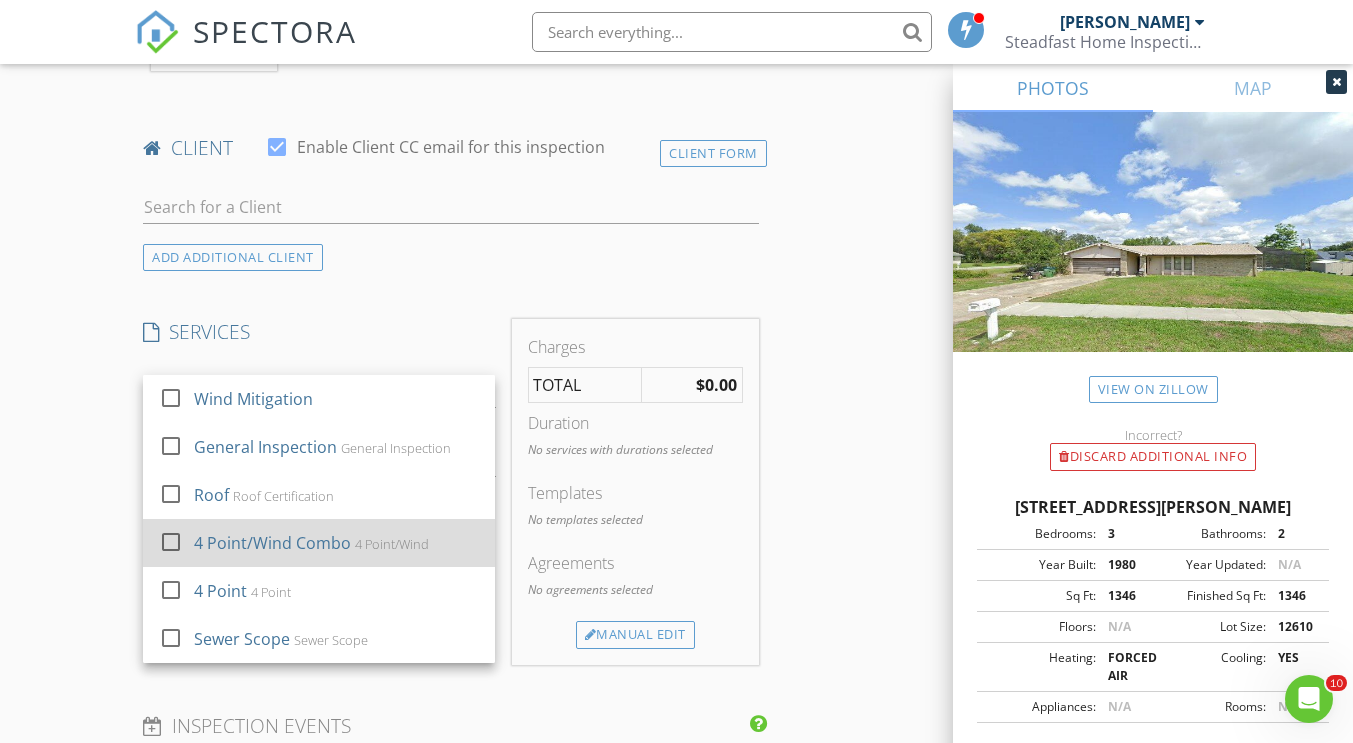 click at bounding box center [171, 542] 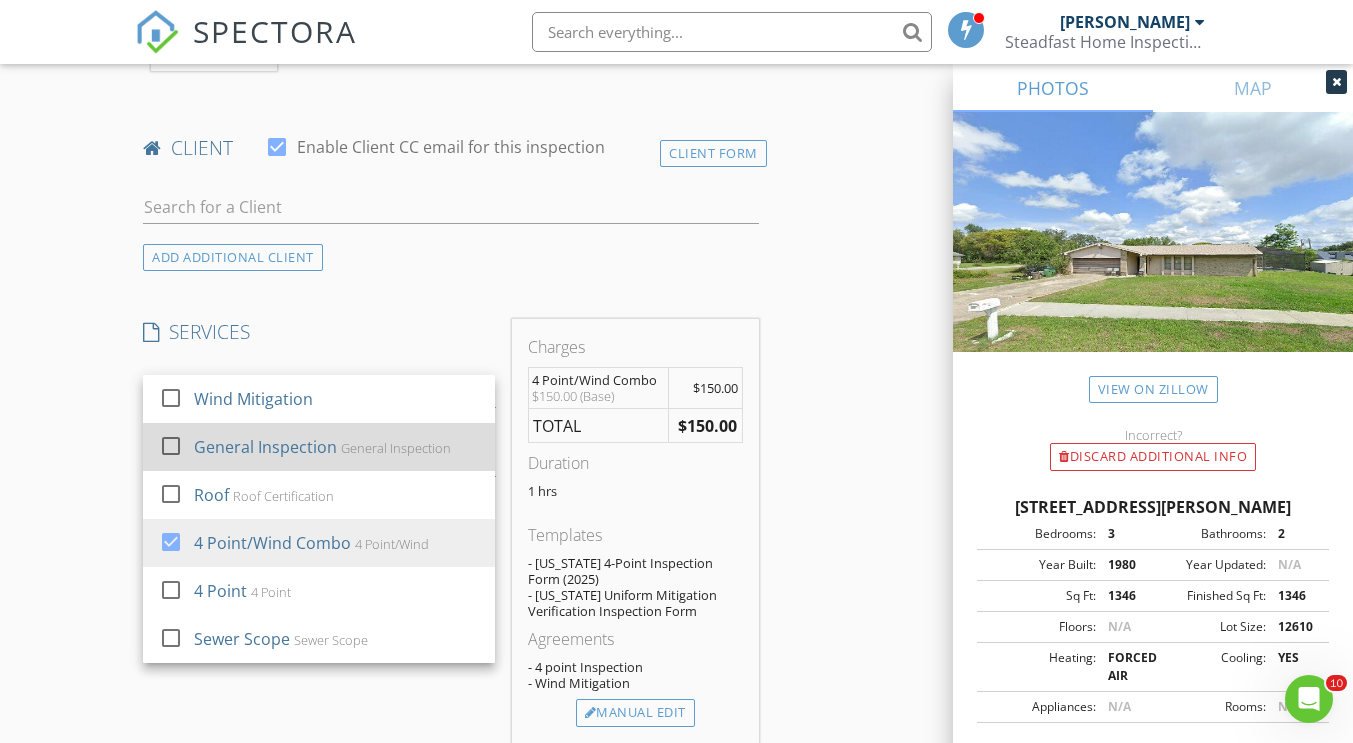 click at bounding box center [171, 446] 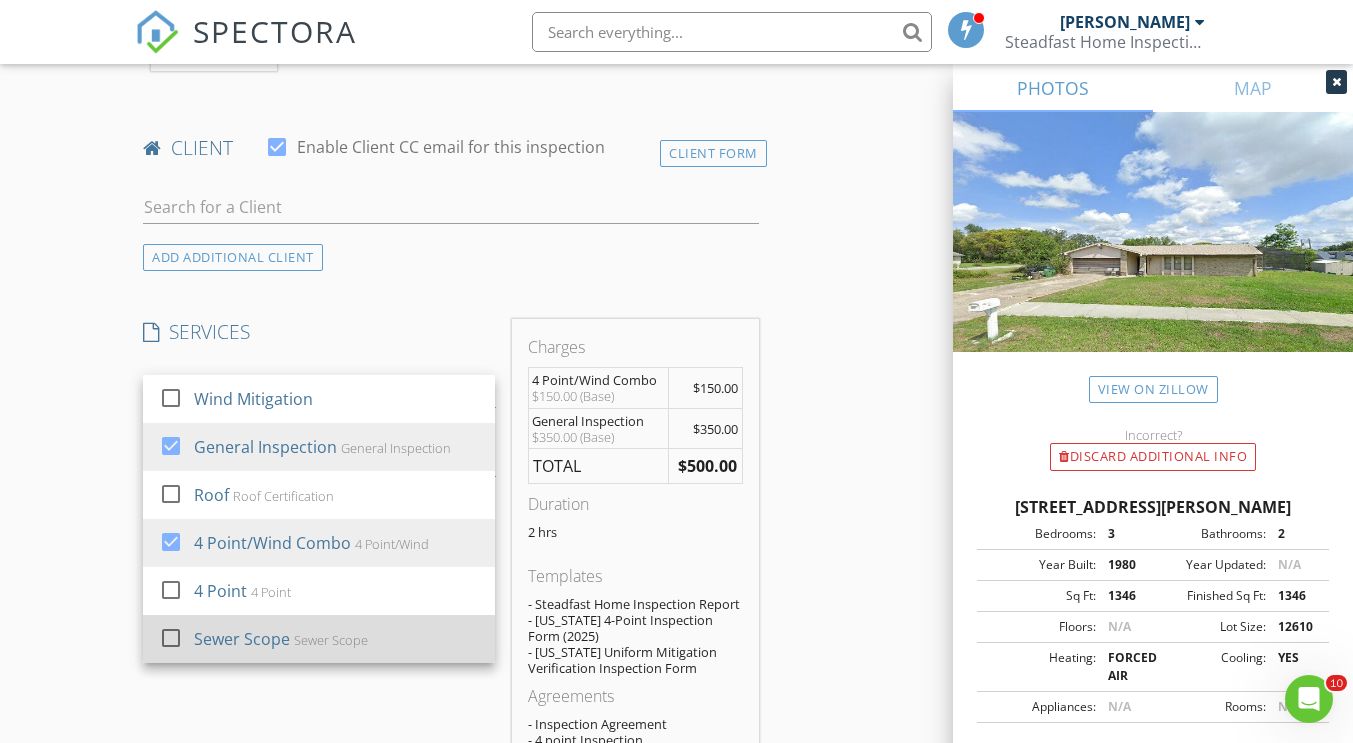 click at bounding box center [171, 638] 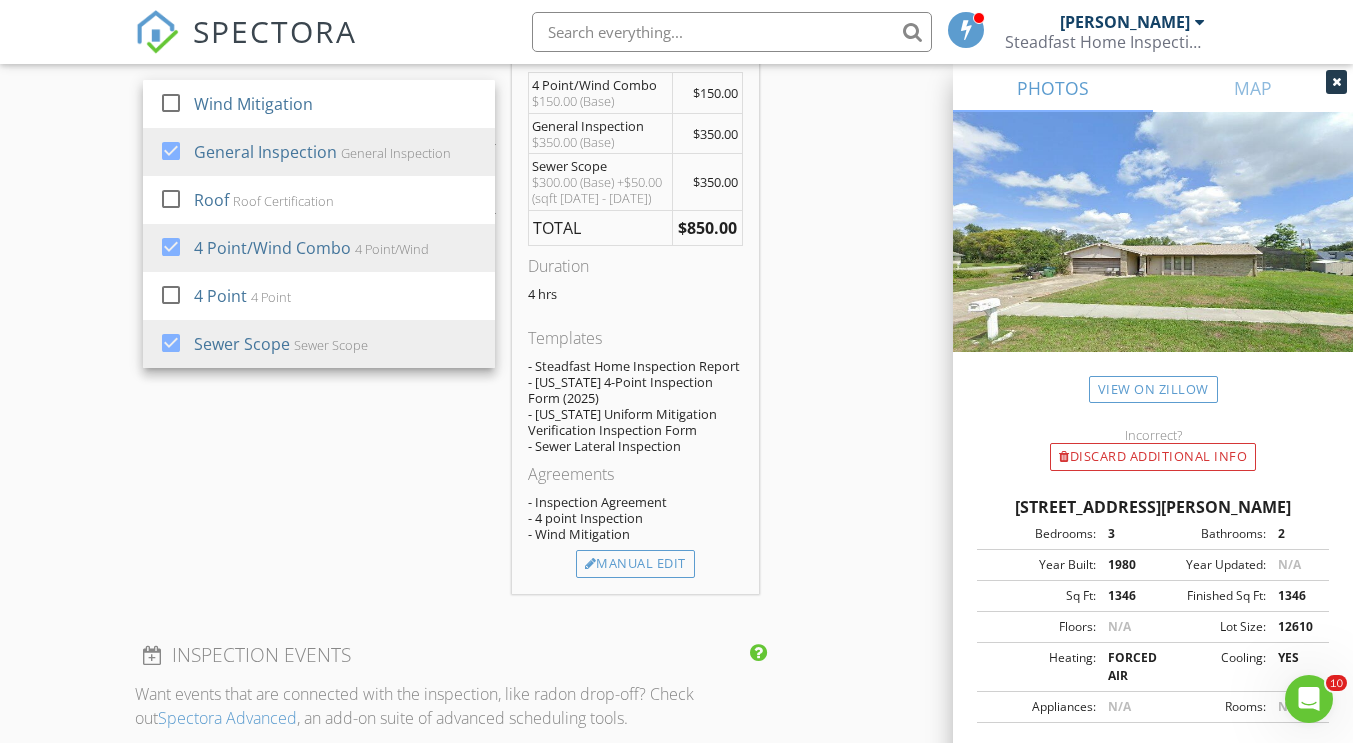 scroll, scrollTop: 1234, scrollLeft: 0, axis: vertical 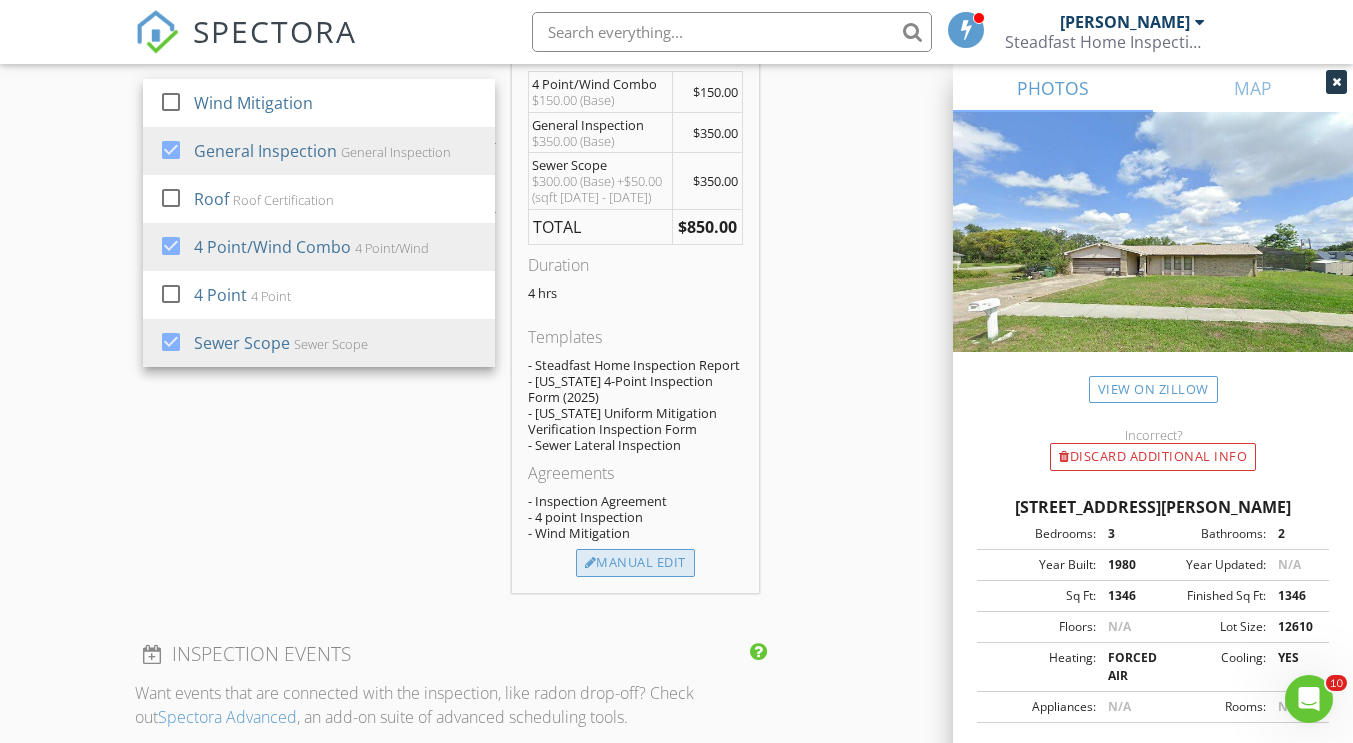 click on "Manual Edit" at bounding box center [635, 563] 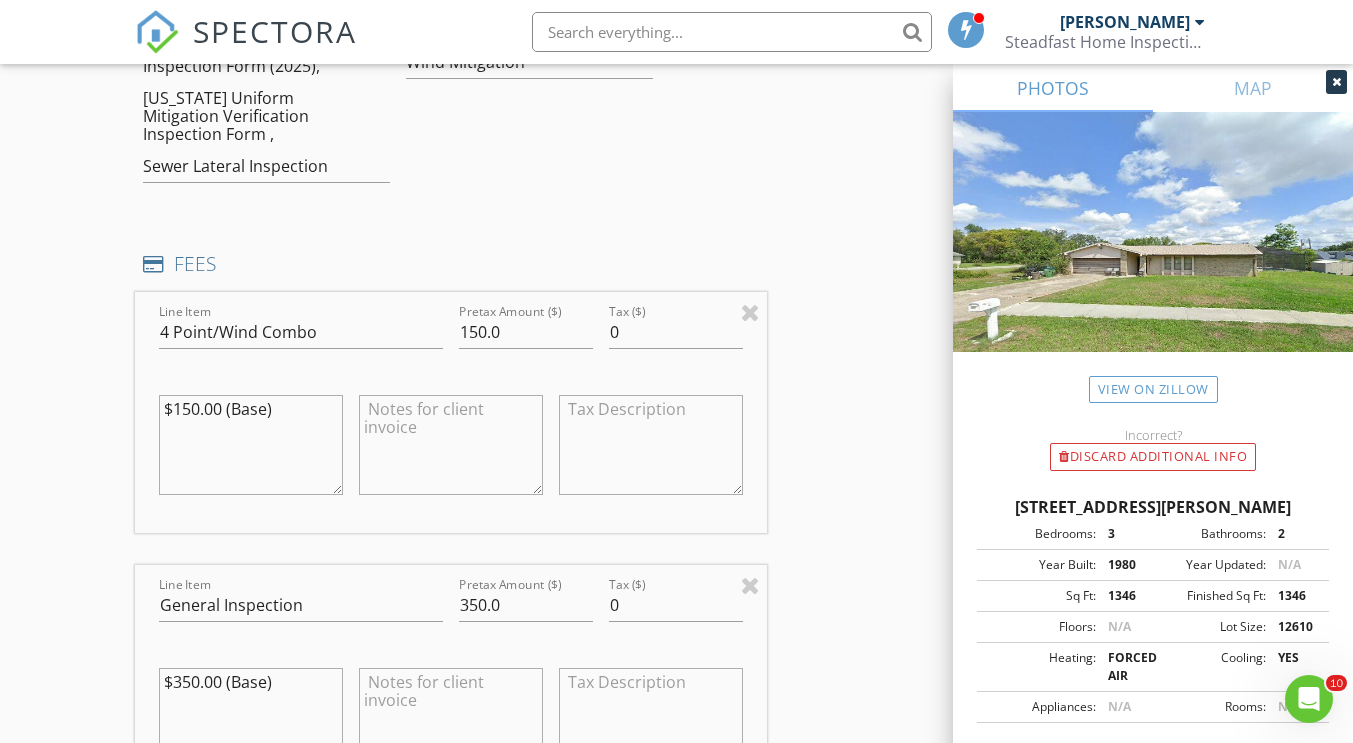 scroll, scrollTop: 1332, scrollLeft: 0, axis: vertical 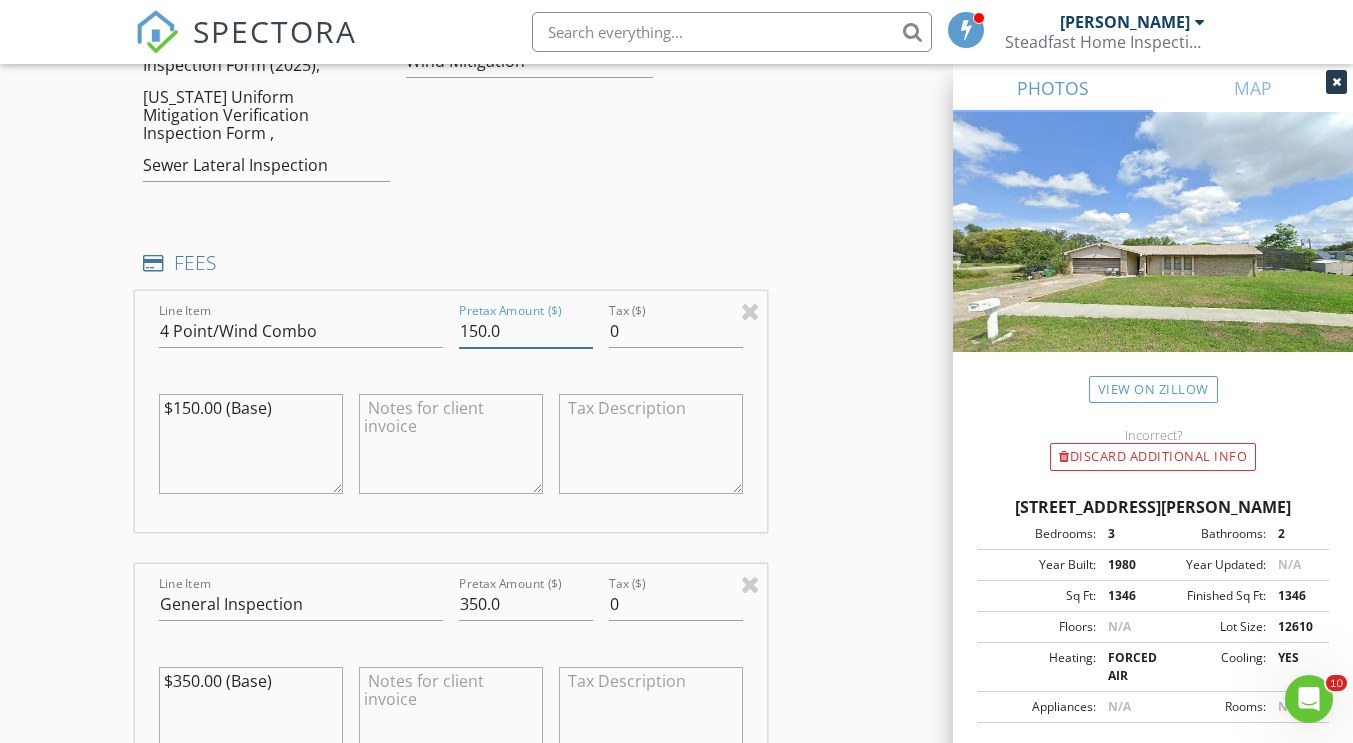 click on "150.0" at bounding box center [526, 331] 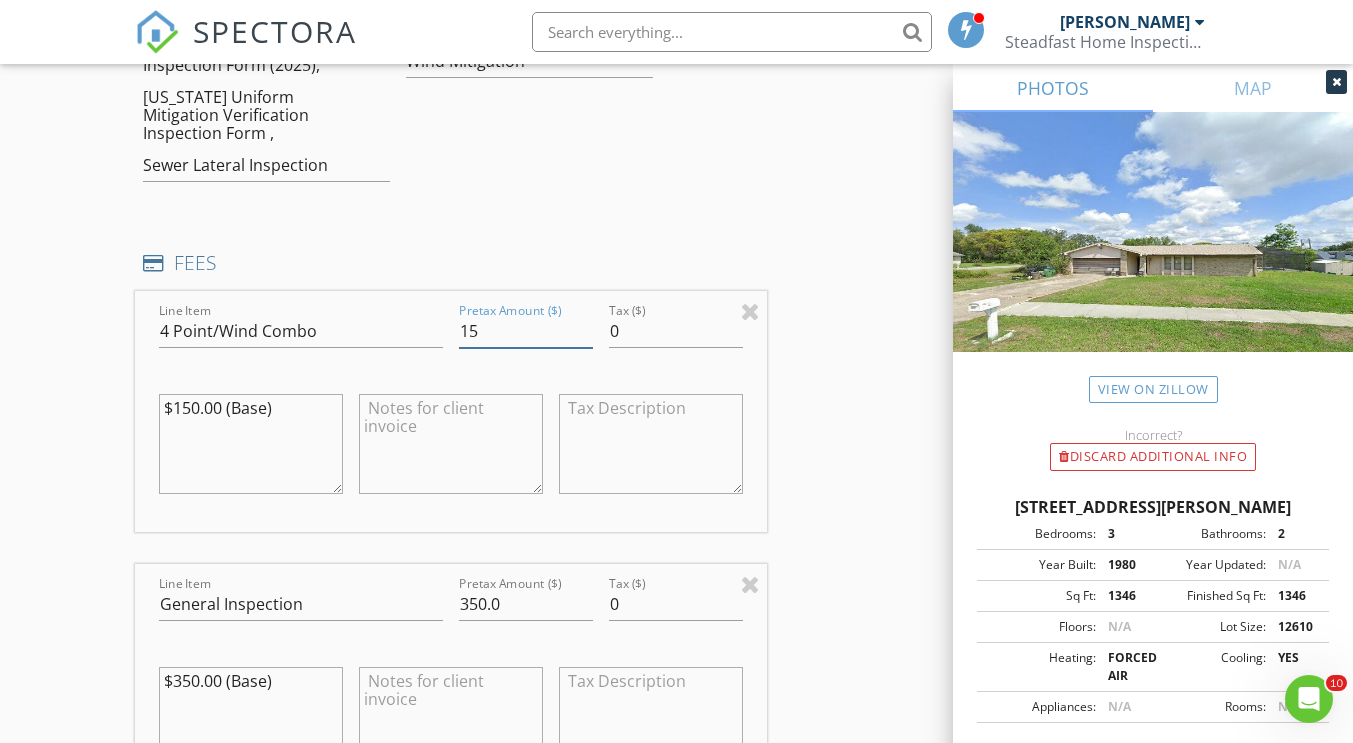 type on "1" 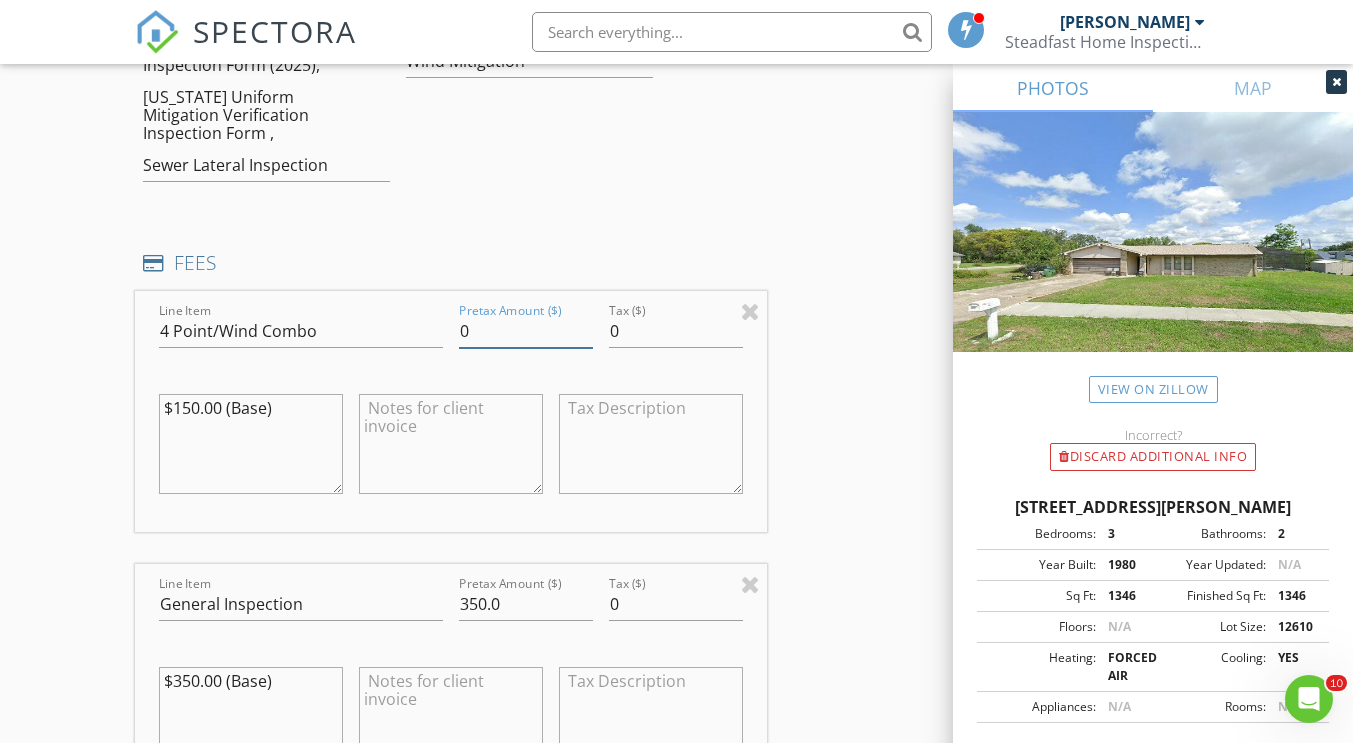 type on "0" 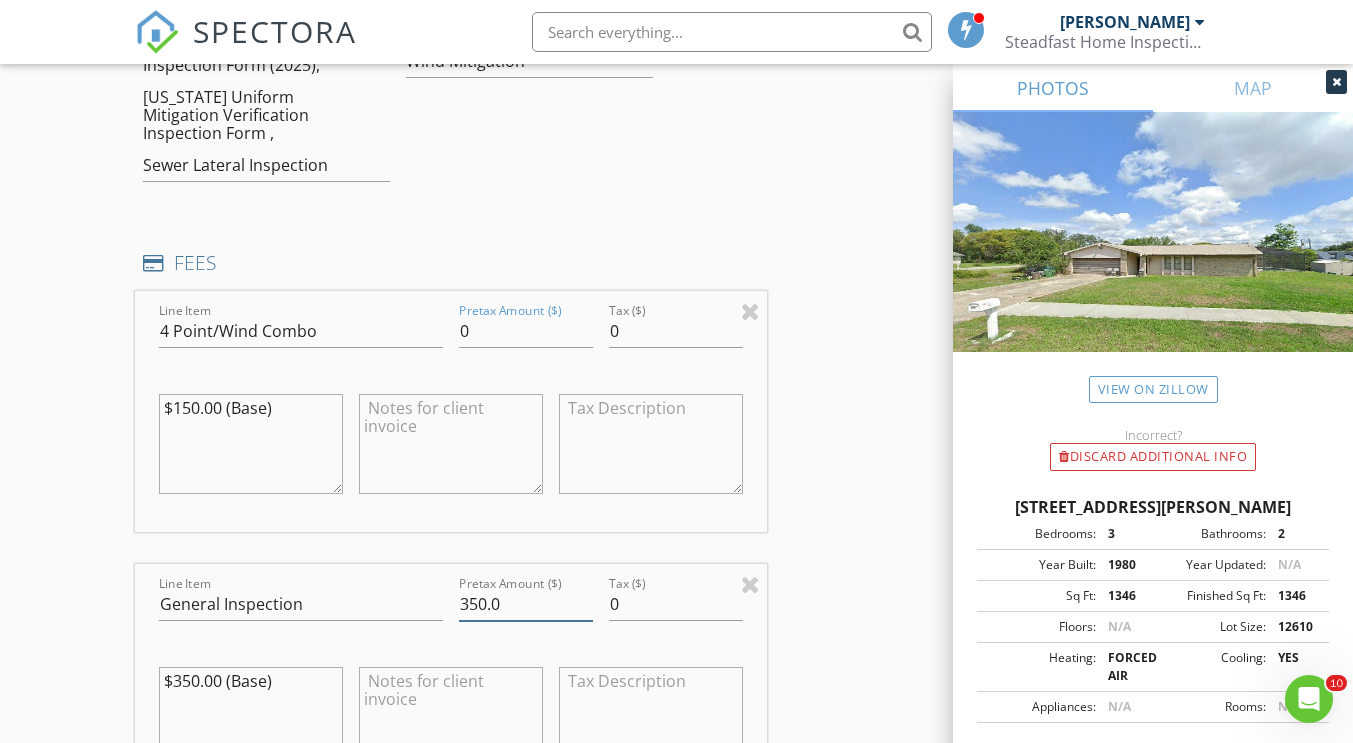click on "350.0" at bounding box center (526, 604) 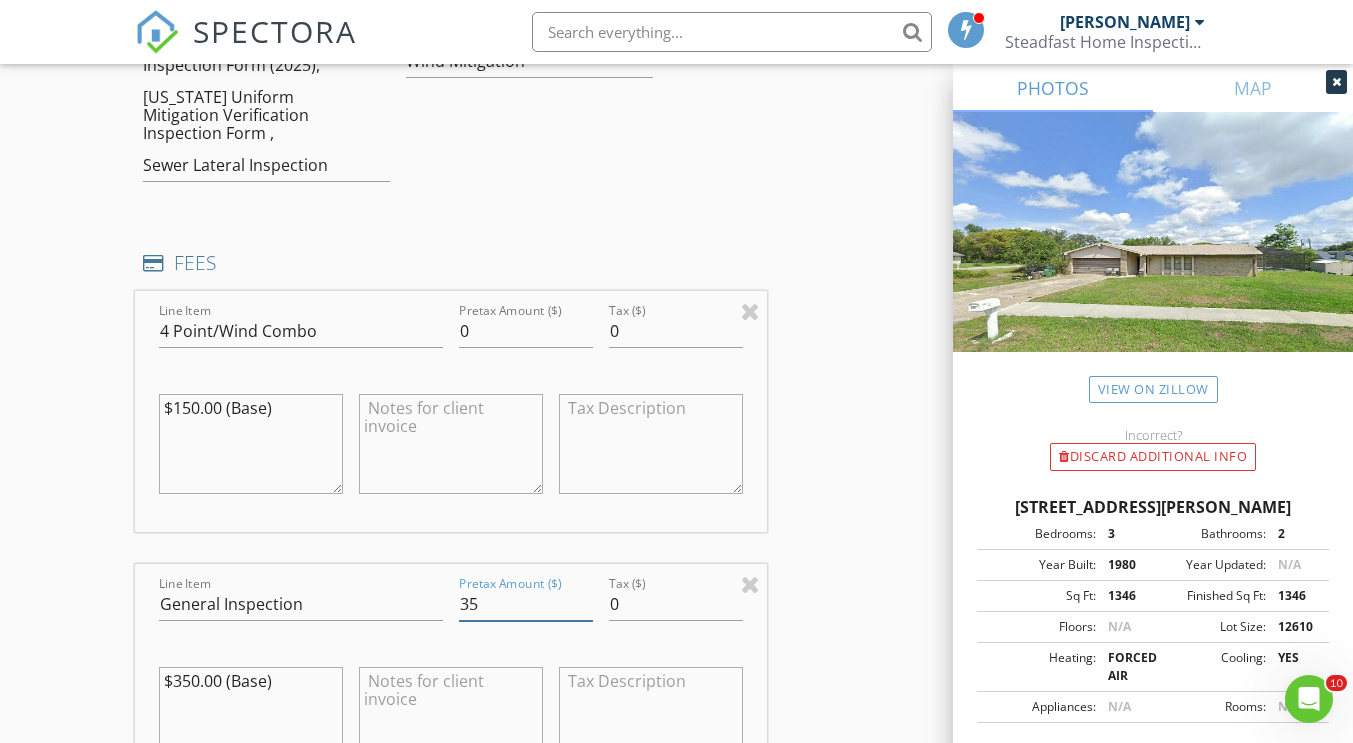 type on "3" 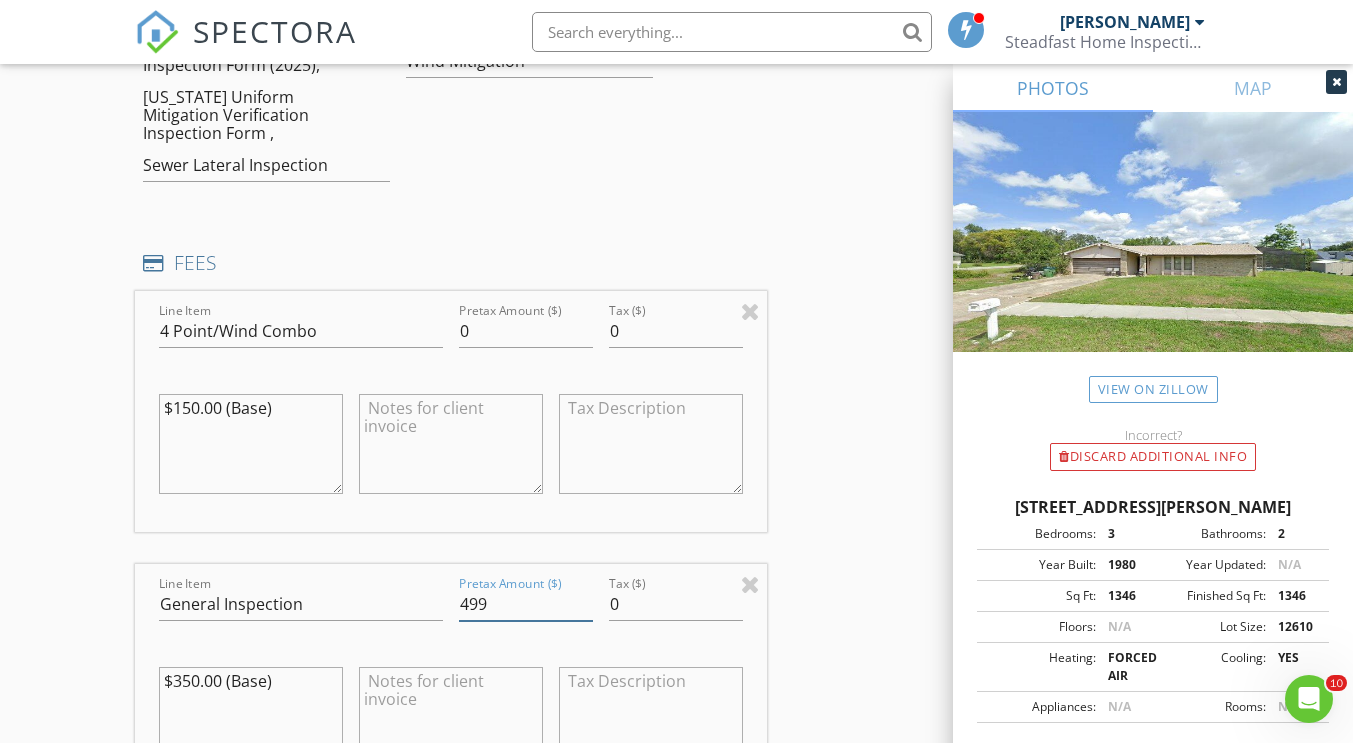 type on "499" 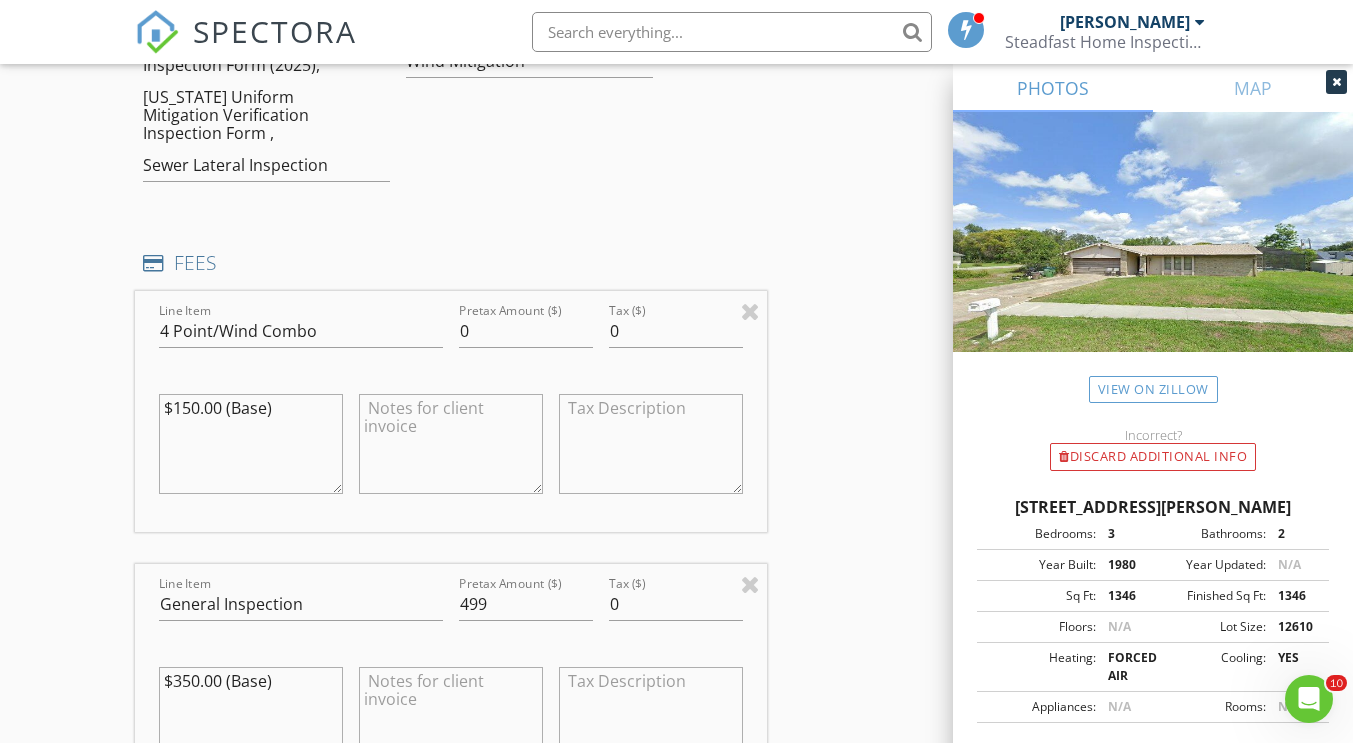 click on "INSPECTOR(S)
check_box   Hector Cedeno   PRIMARY   Hector Cedeno arrow_drop_down   check_box_outline_blank Hector Cedeno specifically requested
Date/Time
07/15/2025 9:00 AM
Location
Address Search       Address 1420 Felton St   Unit   City Deltona   State FL   Zip 32725   County Volusia     Square Feet 1346   Year Built 1980   Foundation arrow_drop_down     Hector Cedeno     23.1 miles     (32 minutes)
client
check_box Enable Client CC email for this inspection   Client Form
ADD ADDITIONAL client
SERVICES
check_box_outline_blank   Wind Mitigation   check_box   General Inspection   General Inspection check_box_outline_blank   Roof   Roof Certification  check_box   4 Point/Wind Combo   4 Point/Wind check_box_outline_blank   4 Point   4 Point check_box   Sewer Scope" at bounding box center (676, 781) 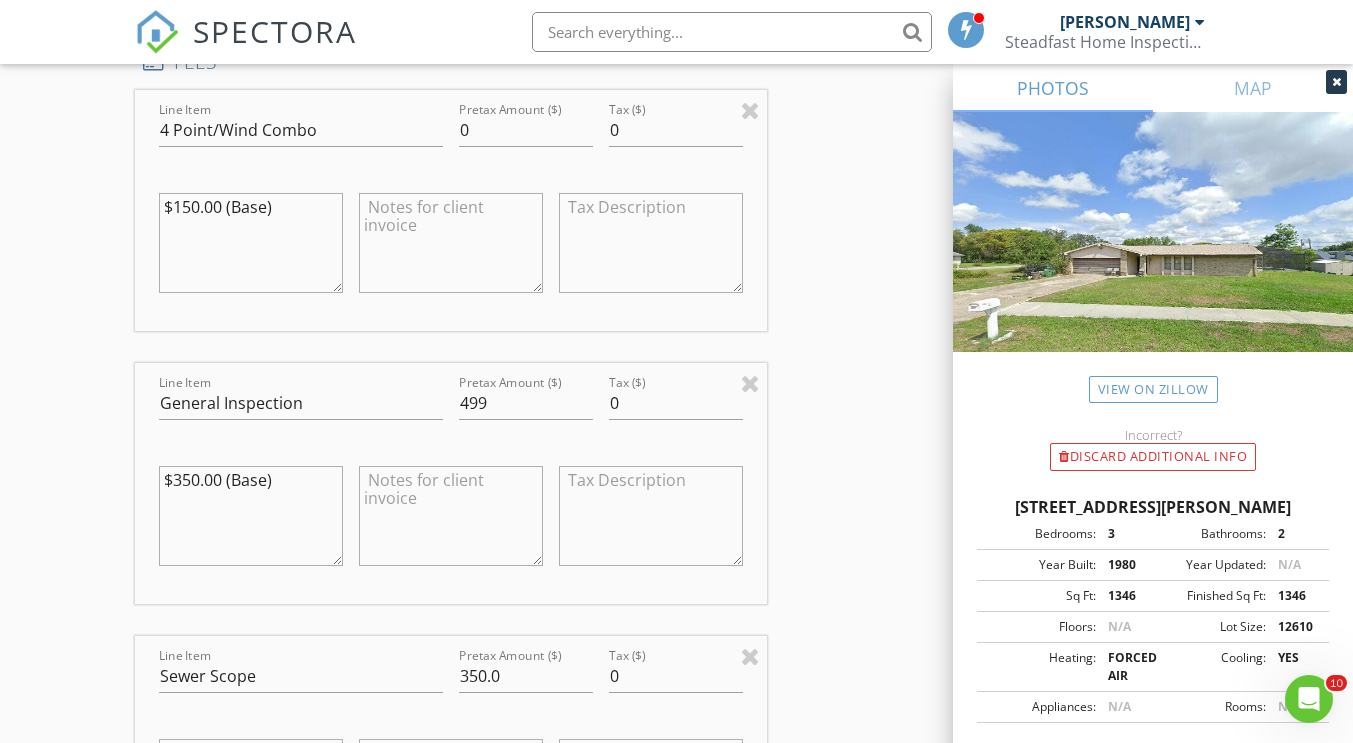 scroll, scrollTop: 1618, scrollLeft: 0, axis: vertical 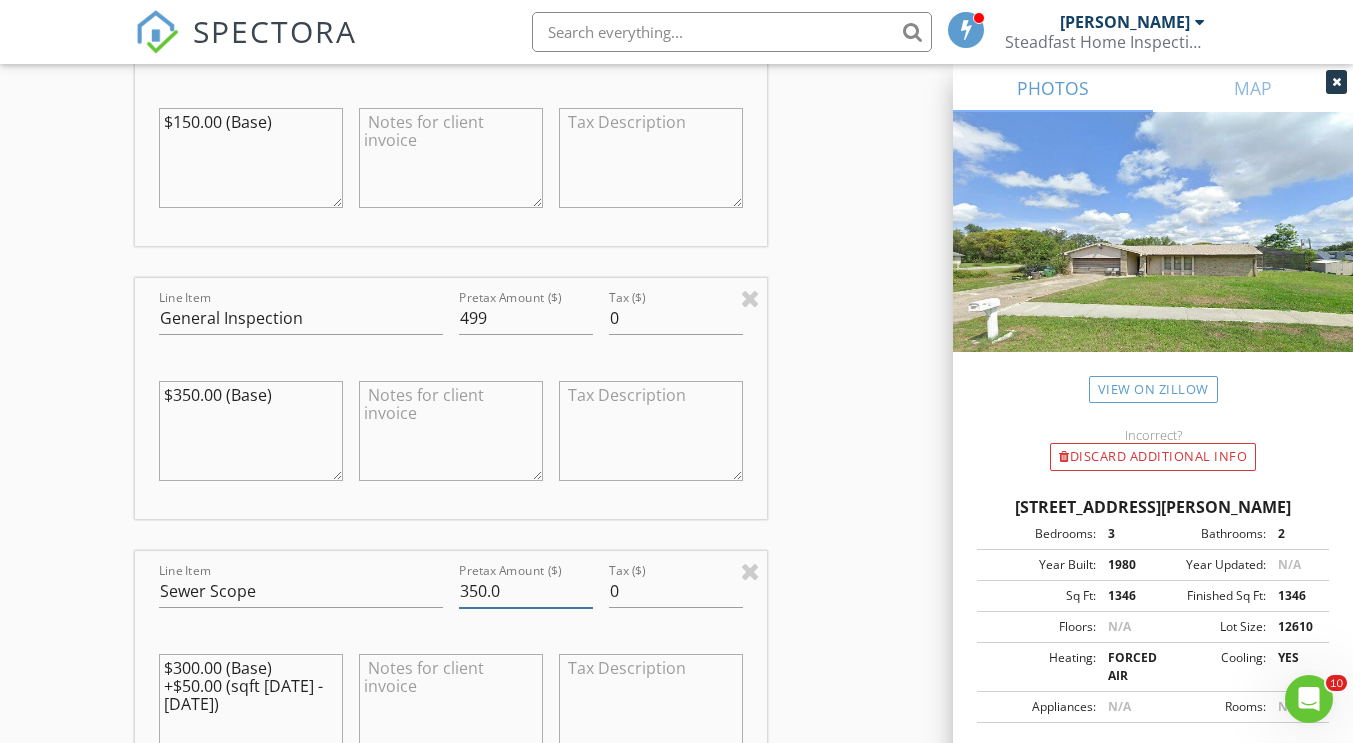 click on "350.0" at bounding box center (526, 591) 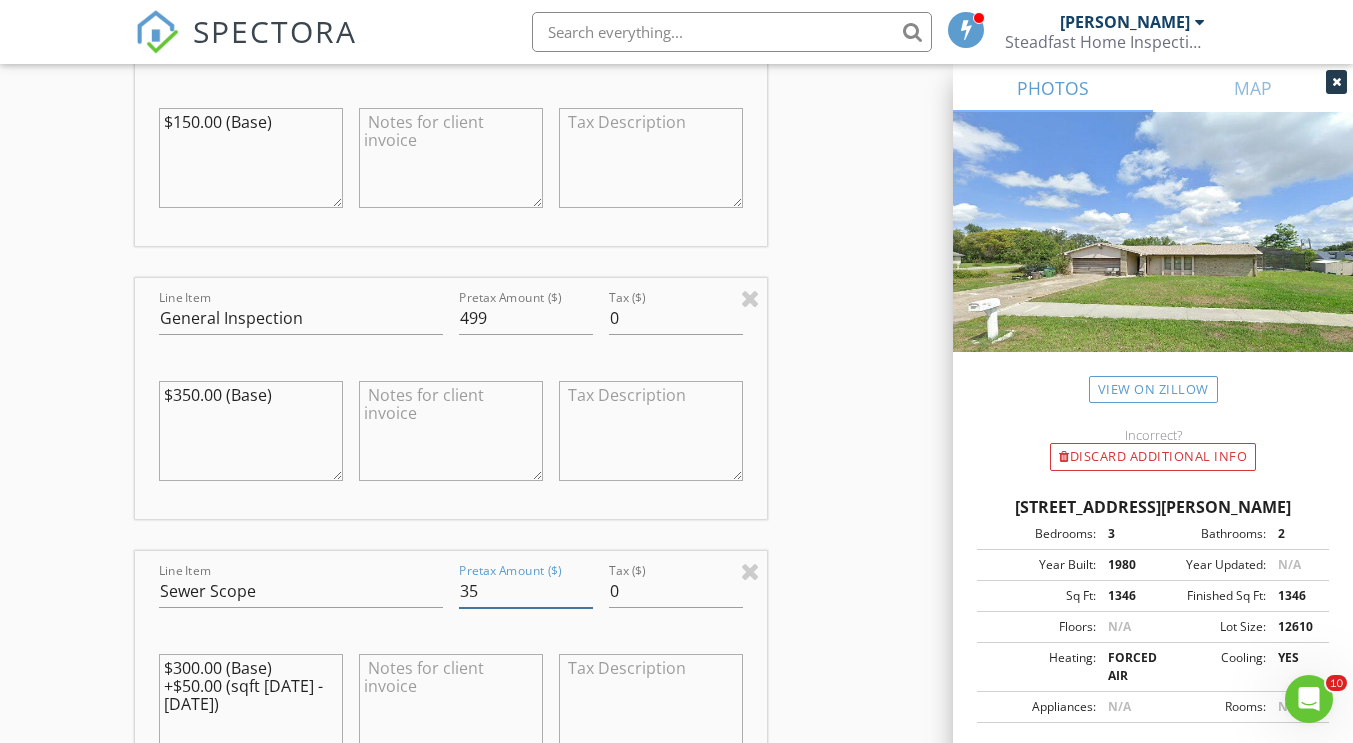 type on "3" 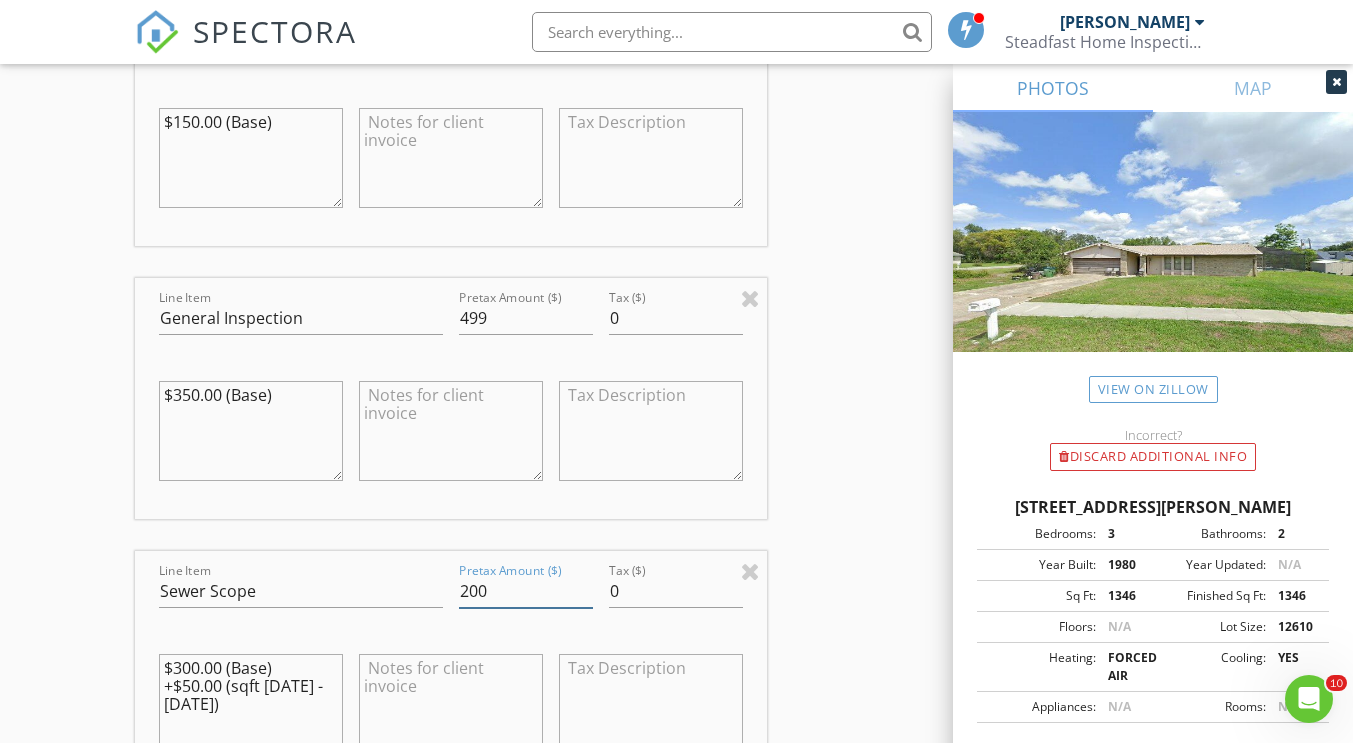 type on "200" 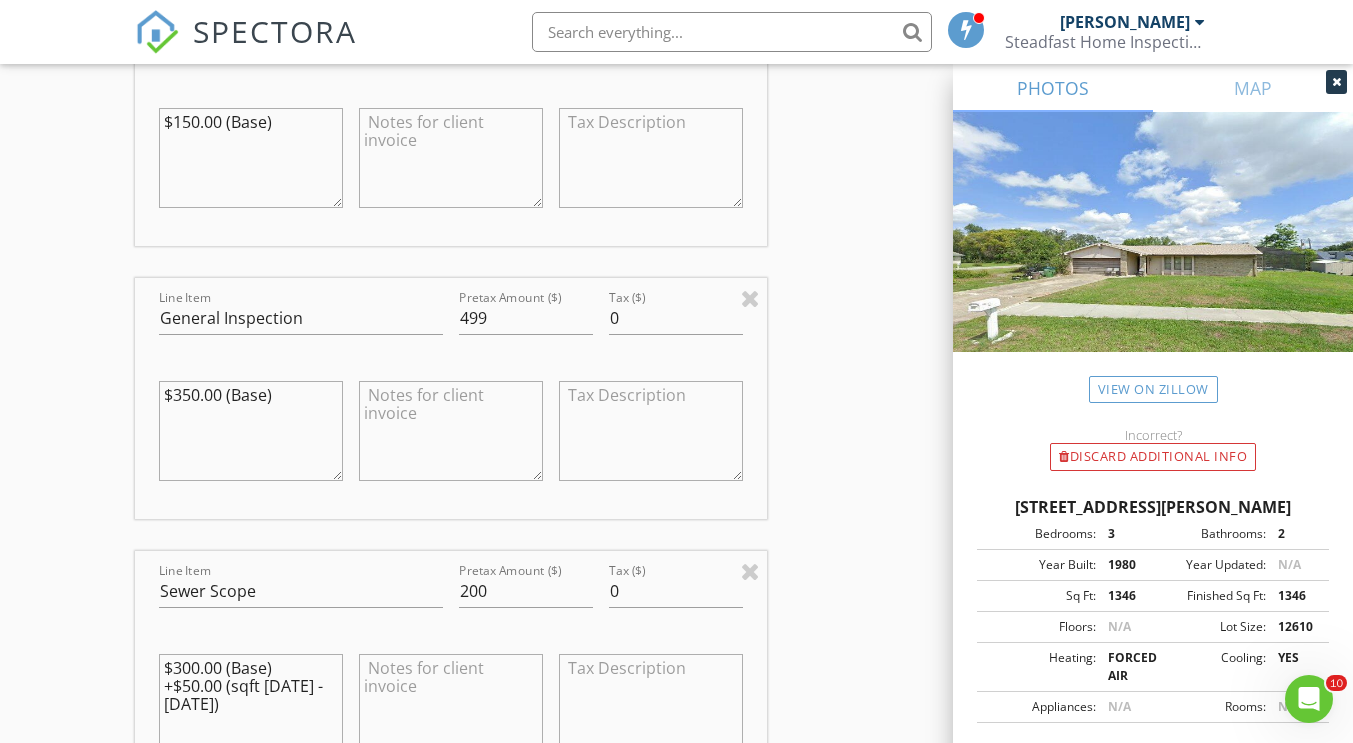 click on "INSPECTOR(S)
check_box   Hector Cedeno   PRIMARY   Hector Cedeno arrow_drop_down   check_box_outline_blank Hector Cedeno specifically requested
Date/Time
07/15/2025 9:00 AM
Location
Address Search       Address 1420 Felton St   Unit   City Deltona   State FL   Zip 32725   County Volusia     Square Feet 1346   Year Built 1980   Foundation arrow_drop_down     Hector Cedeno     23.1 miles     (32 minutes)
client
check_box Enable Client CC email for this inspection   Client Form
ADD ADDITIONAL client
SERVICES
check_box_outline_blank   Wind Mitigation   check_box   General Inspection   General Inspection check_box_outline_blank   Roof   Roof Certification  check_box   4 Point/Wind Combo   4 Point/Wind check_box_outline_blank   4 Point   4 Point check_box   Sewer Scope" at bounding box center (676, 495) 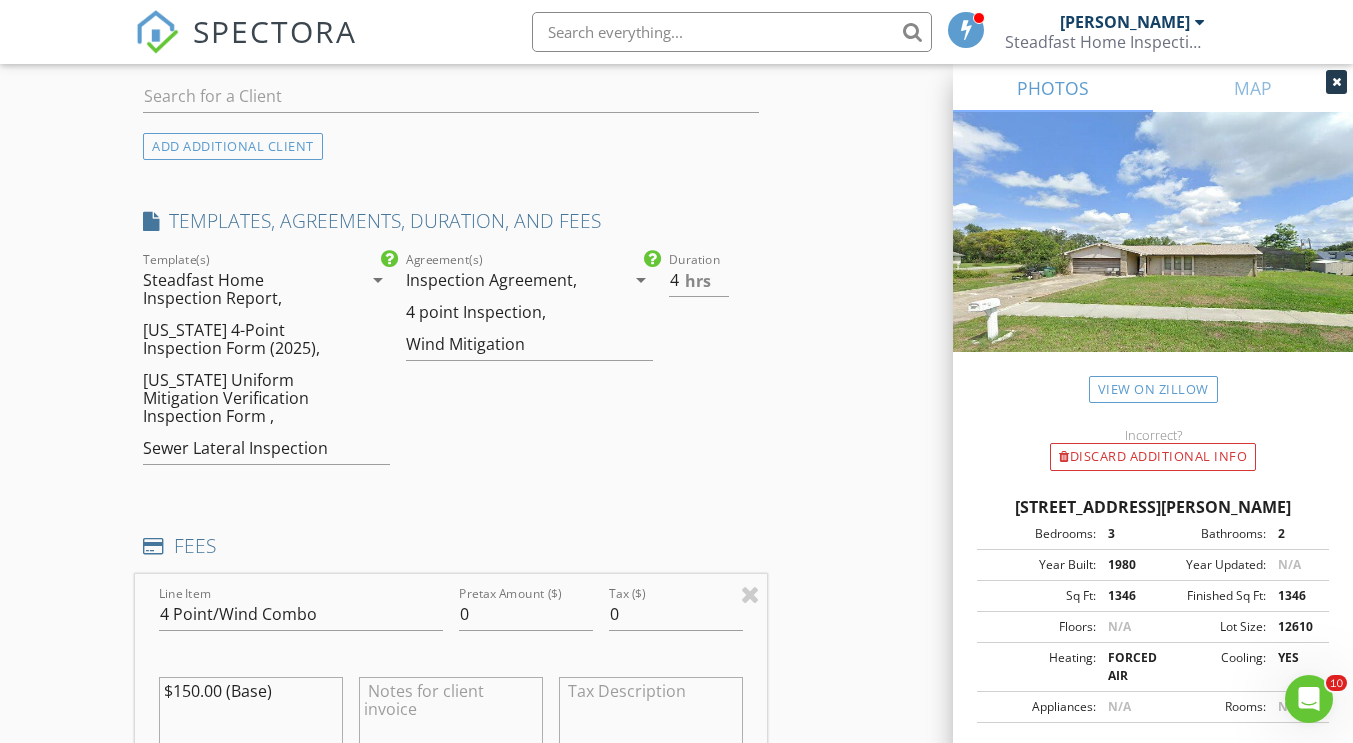 scroll, scrollTop: 1039, scrollLeft: 0, axis: vertical 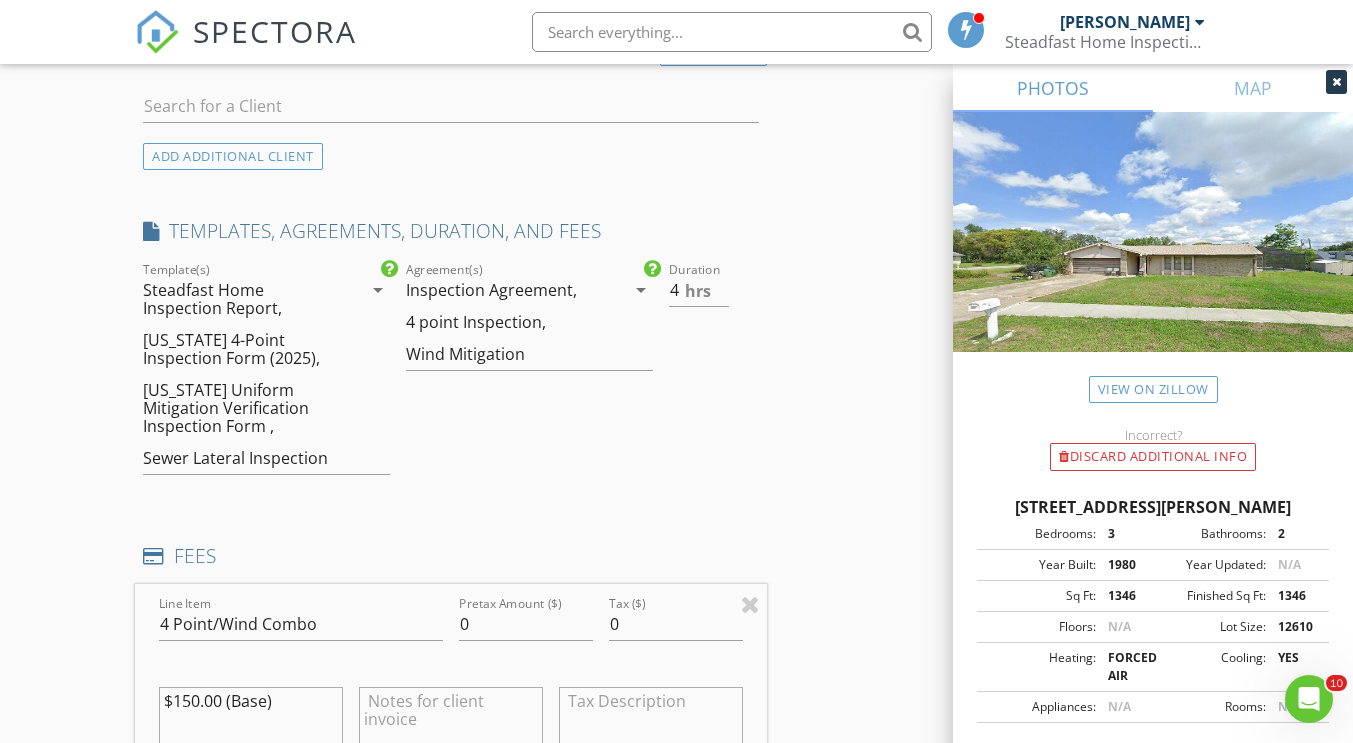 click on "arrow_drop_down" at bounding box center (641, 290) 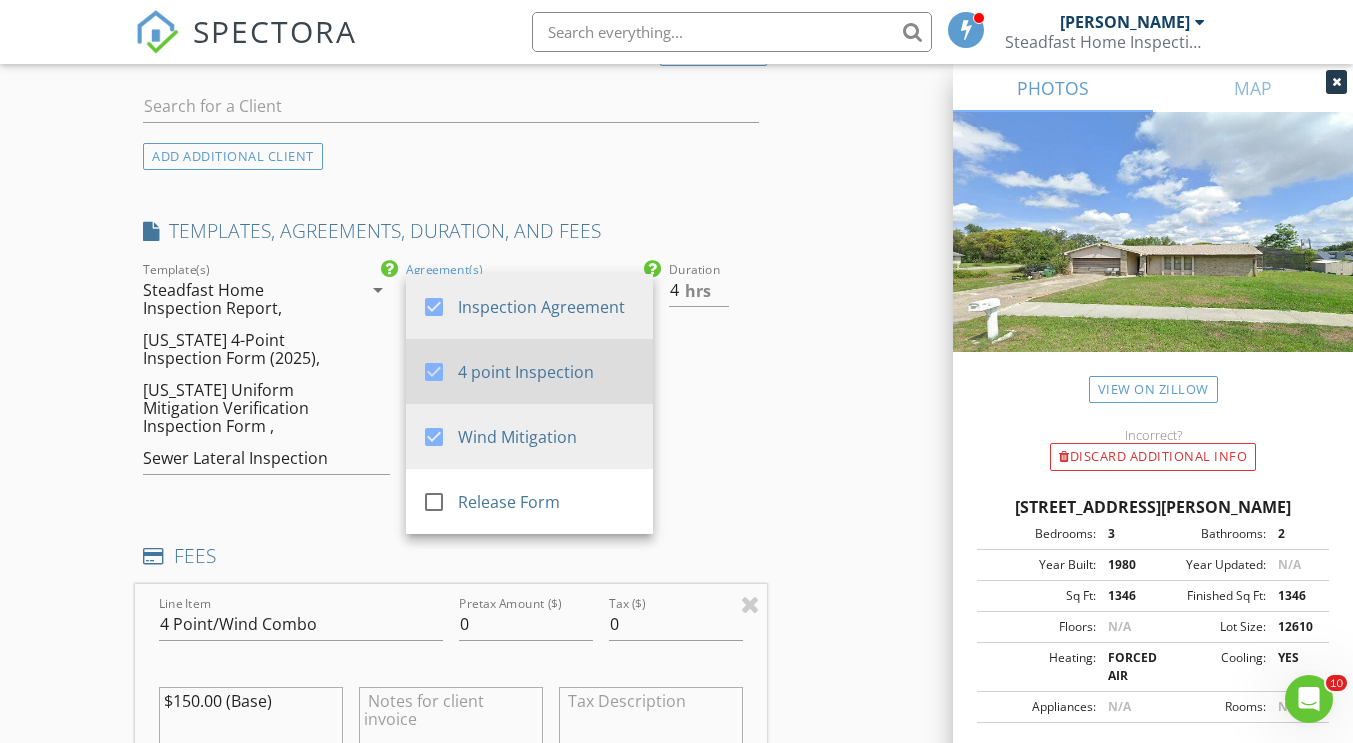 click at bounding box center (434, 372) 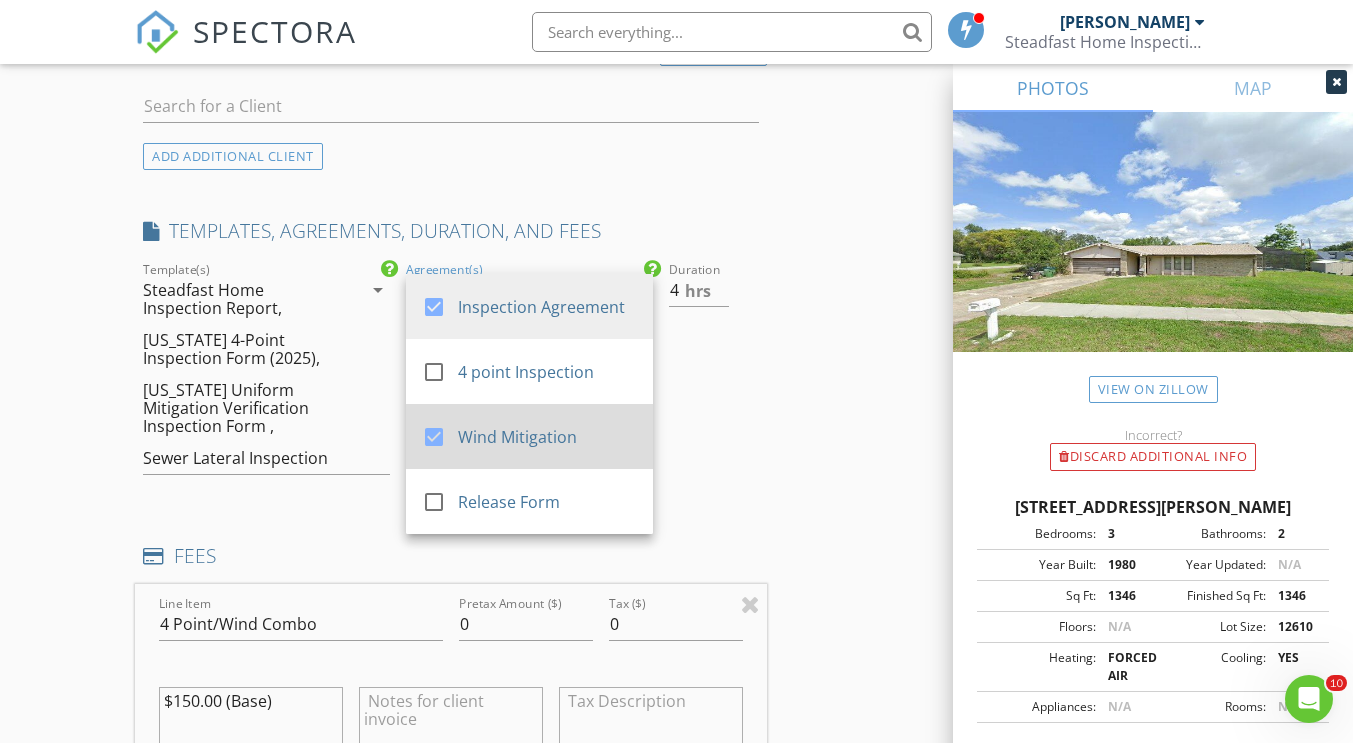 click at bounding box center [434, 437] 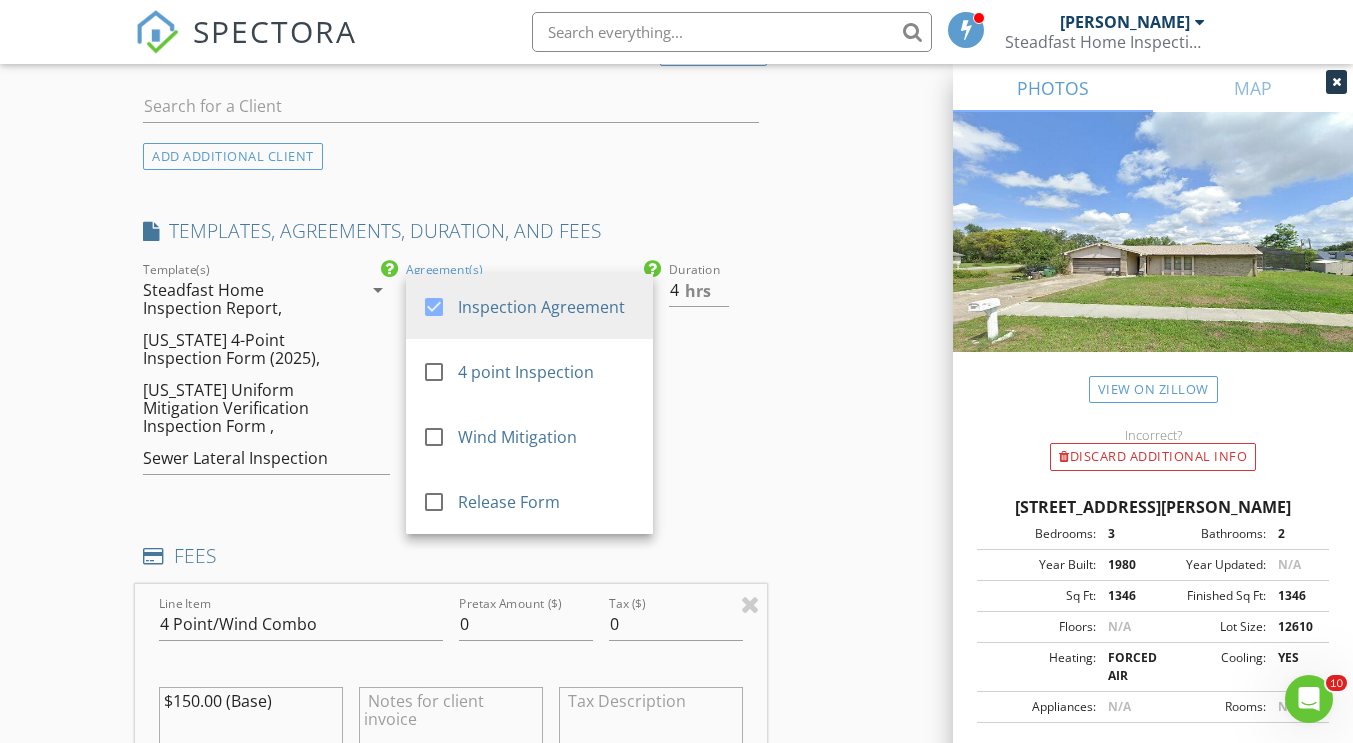 click on "Duration 4 hrs" at bounding box center (713, 376) 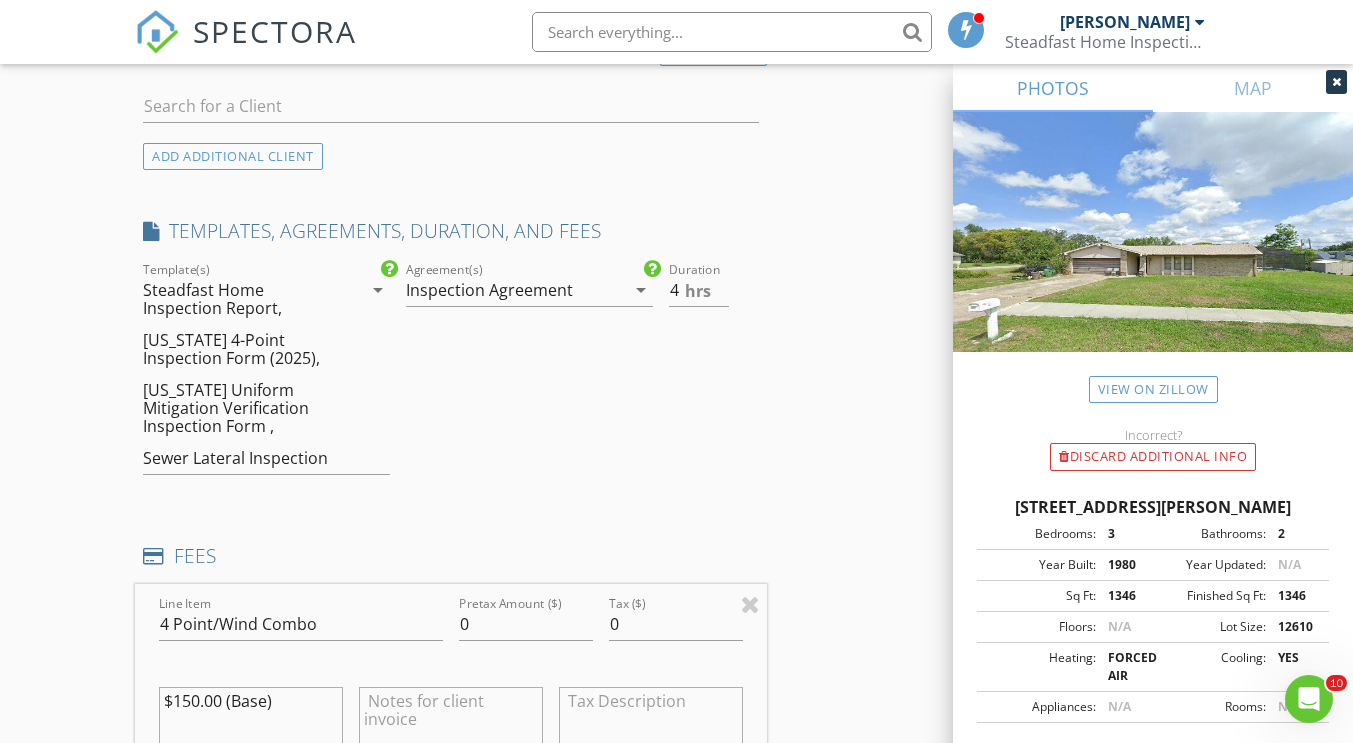click on "Inspection Agreement" at bounding box center (489, 290) 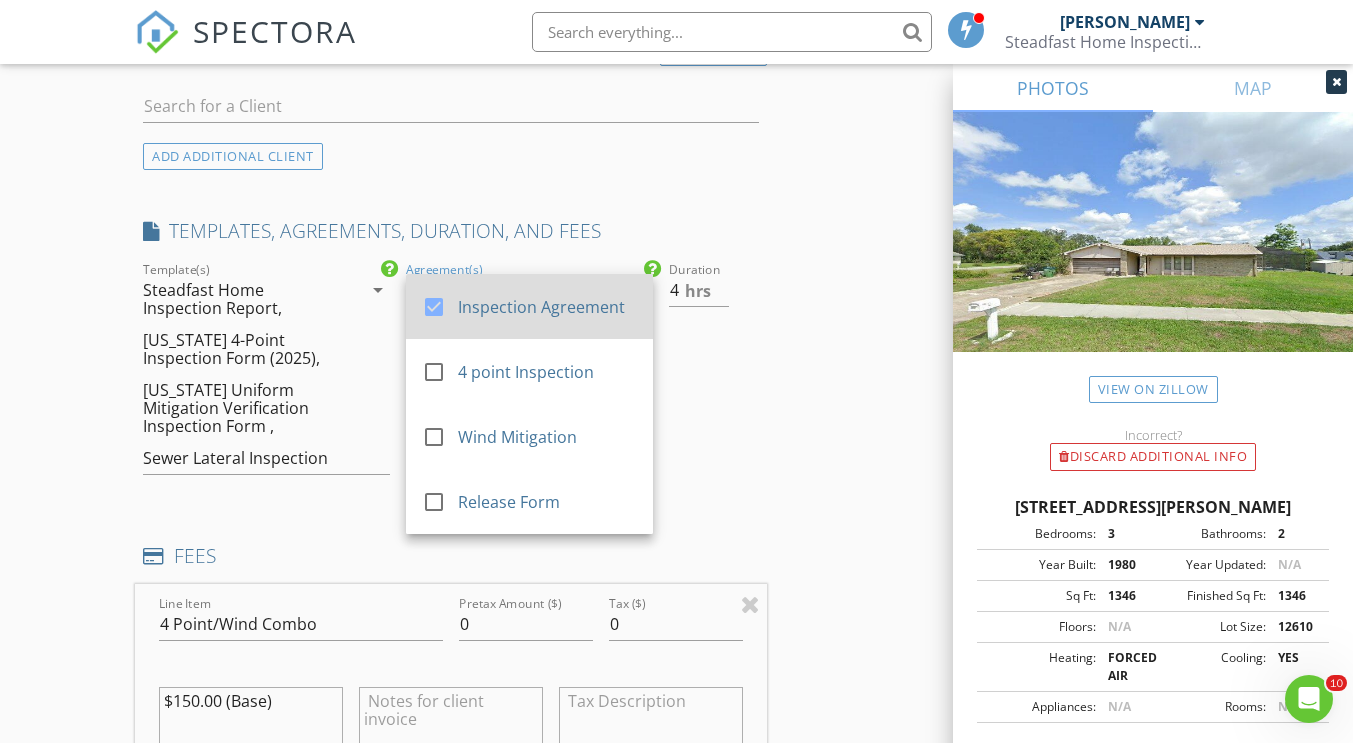 click on "Inspection Agreement" at bounding box center [547, 307] 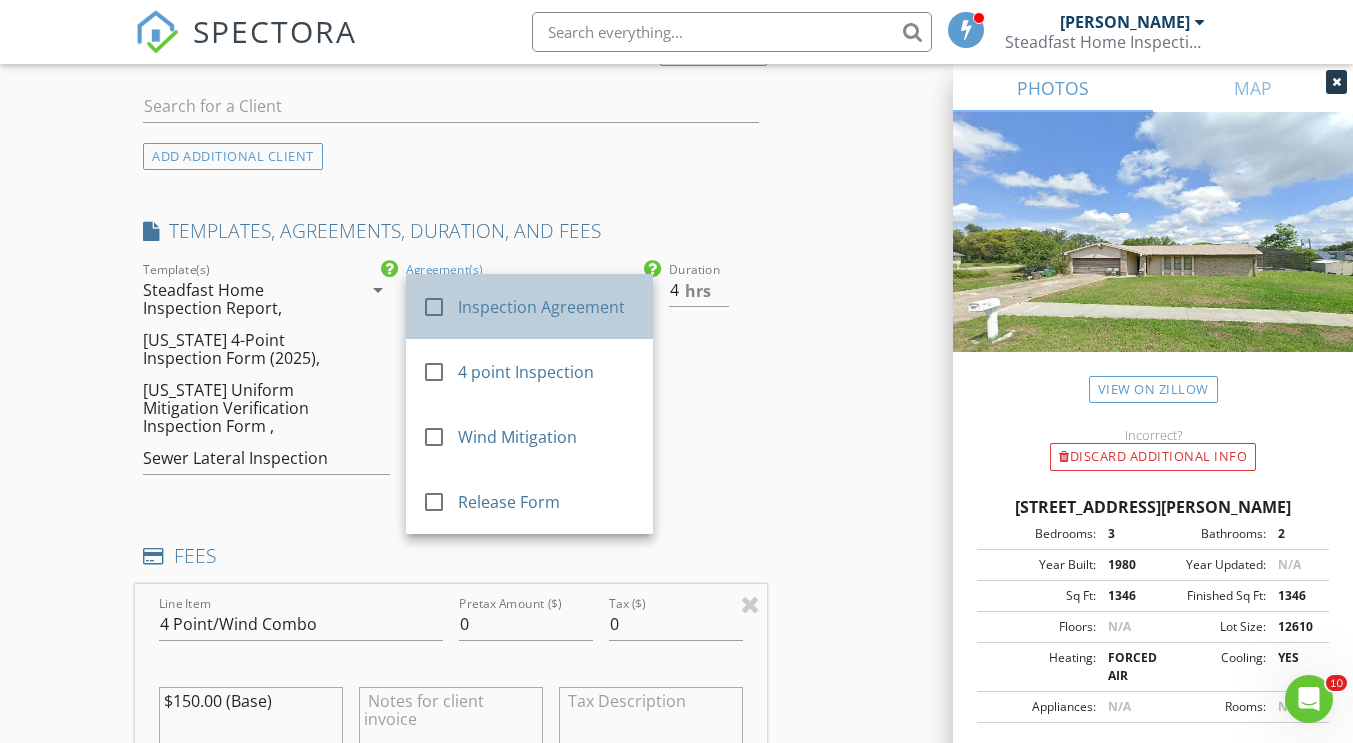 click on "Inspection Agreement" at bounding box center [547, 307] 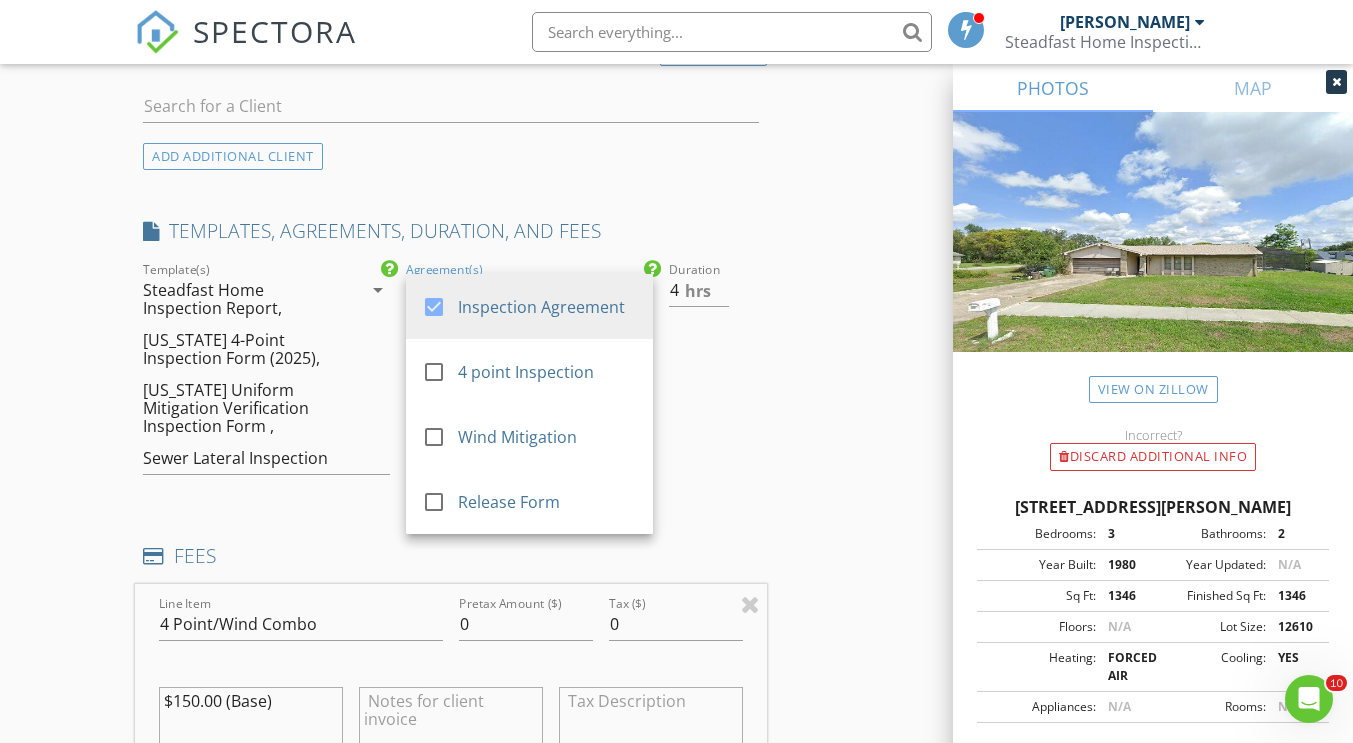 click on "Duration 4 hrs" at bounding box center (713, 376) 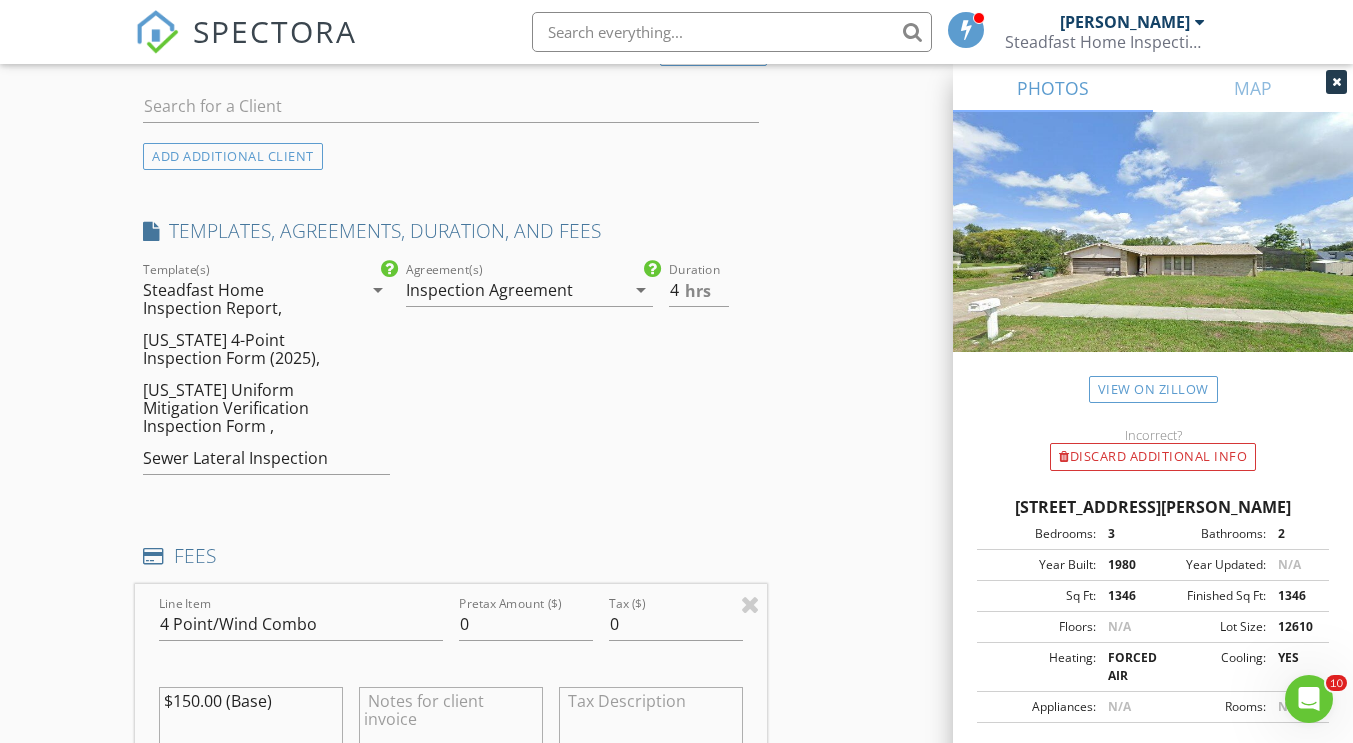 click on "Inspection Agreement" at bounding box center (489, 290) 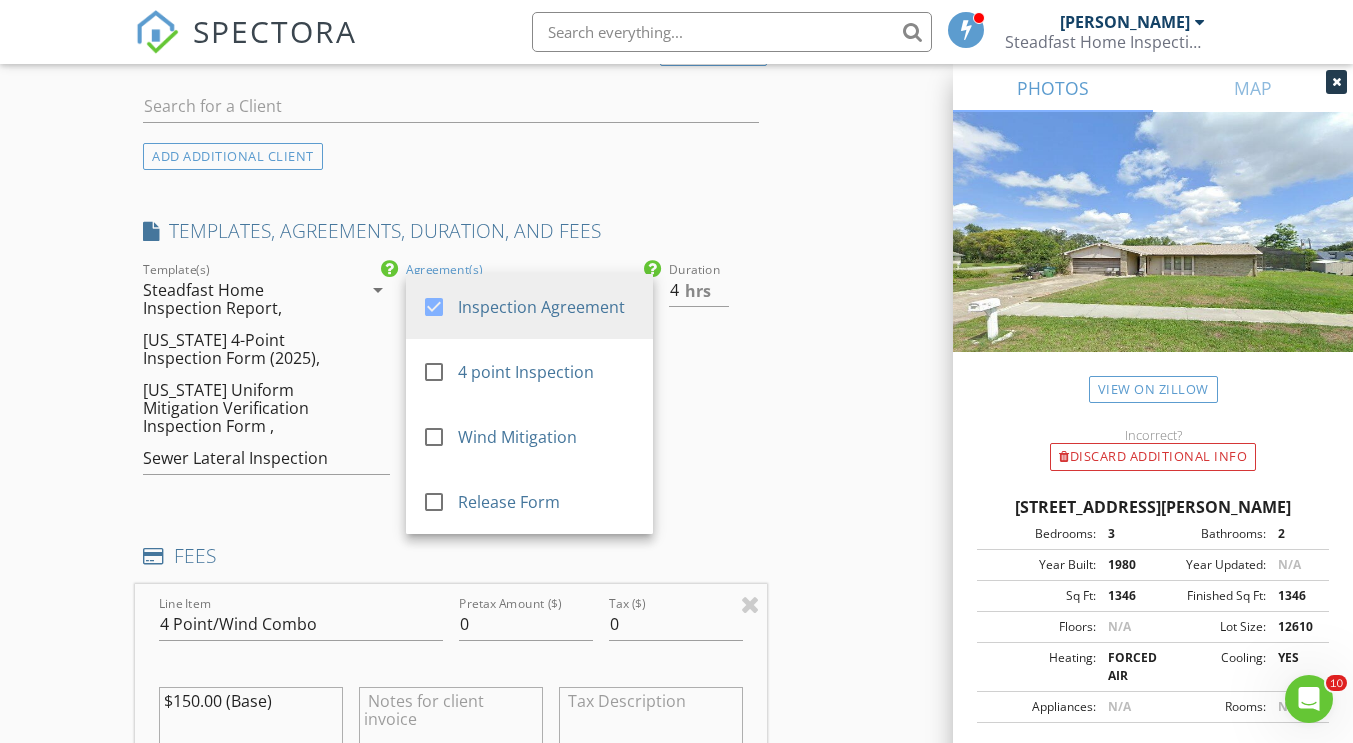 click on "Duration 4 hrs" at bounding box center [713, 376] 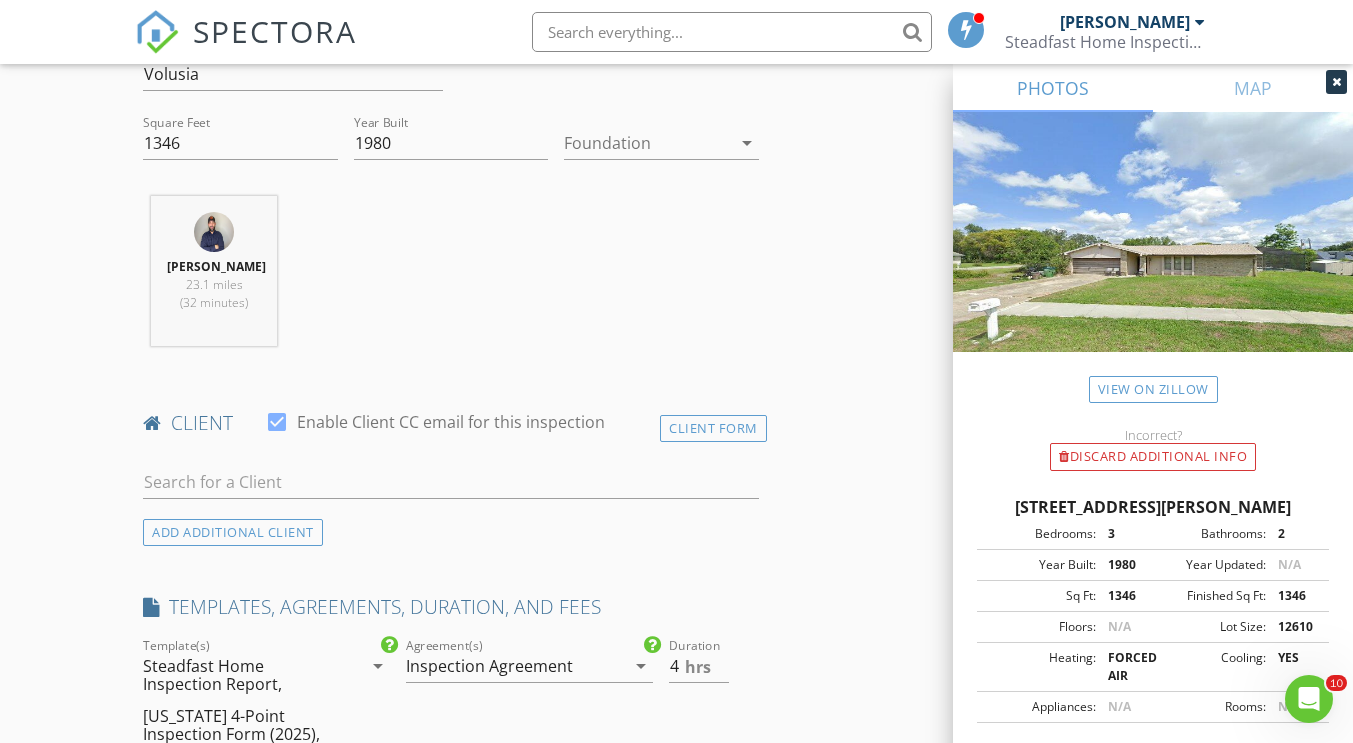 scroll, scrollTop: 662, scrollLeft: 0, axis: vertical 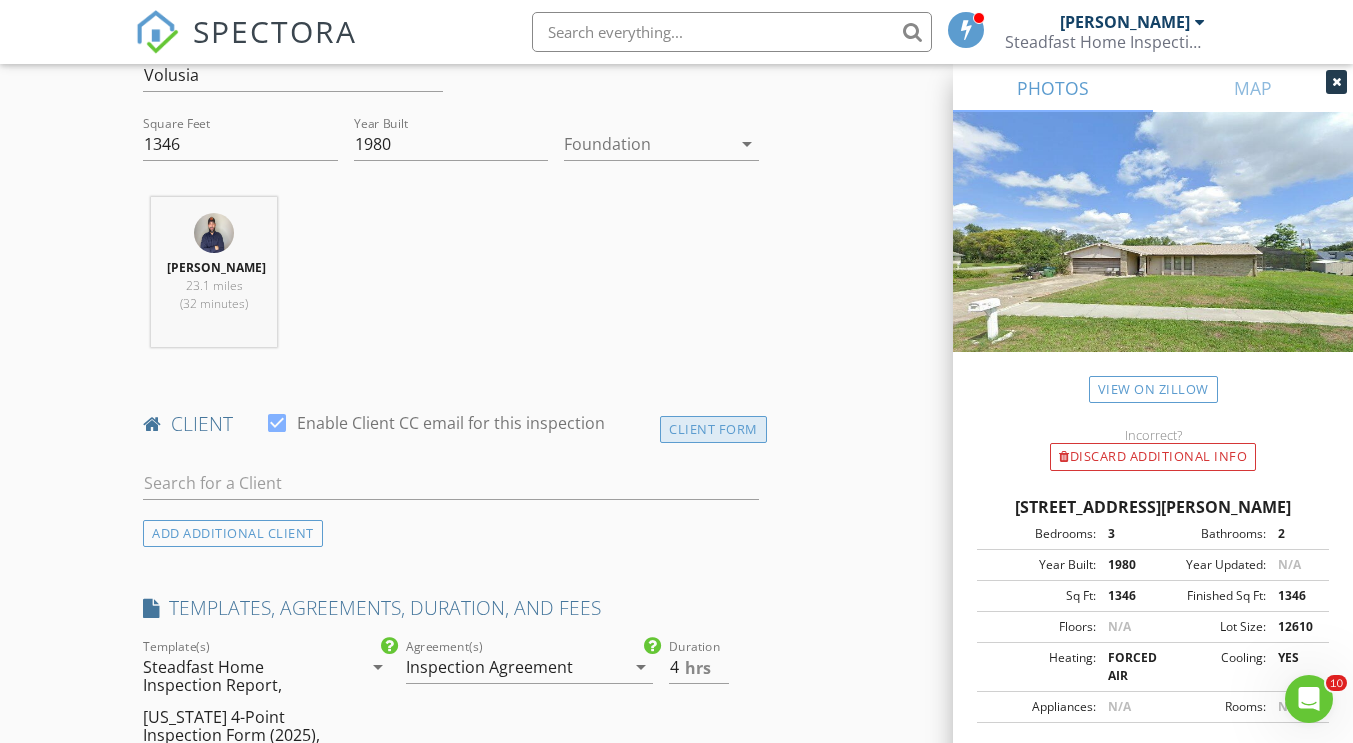 click on "Client Form" at bounding box center [713, 429] 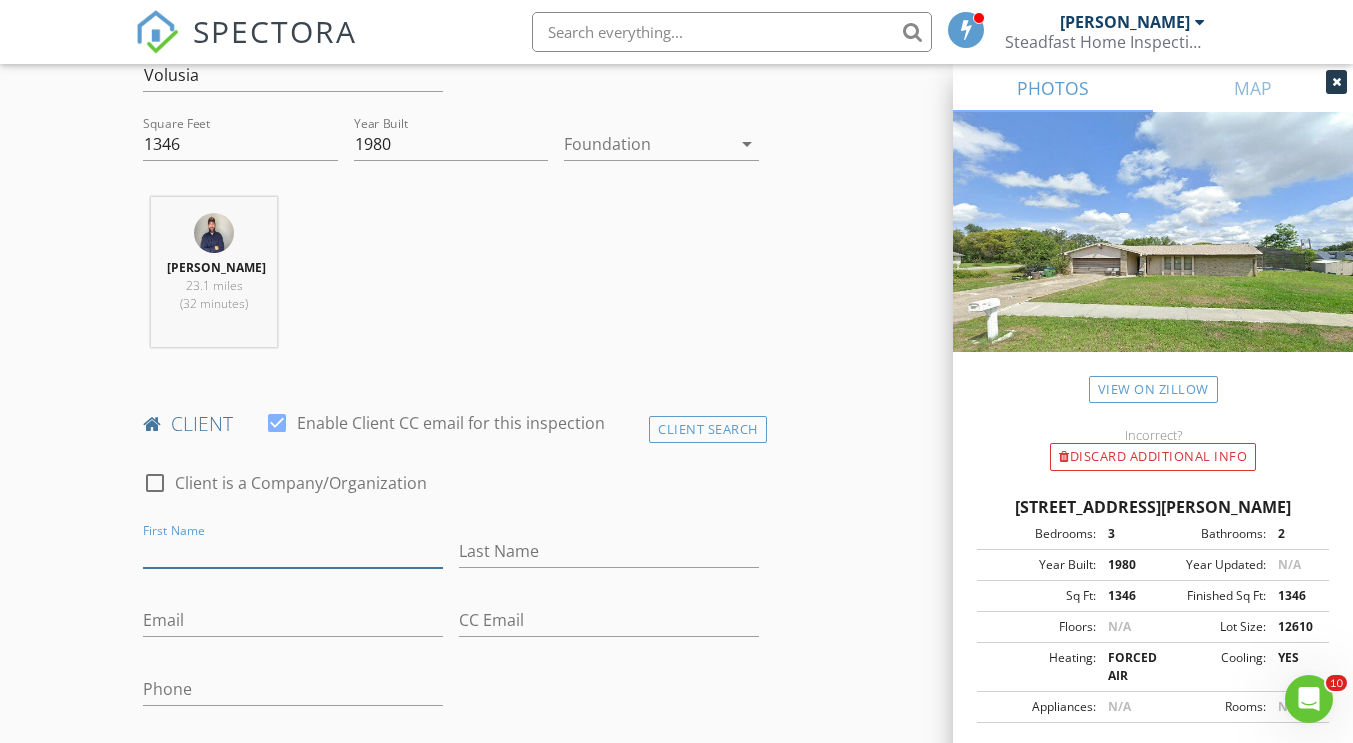 click on "First Name" at bounding box center (293, 551) 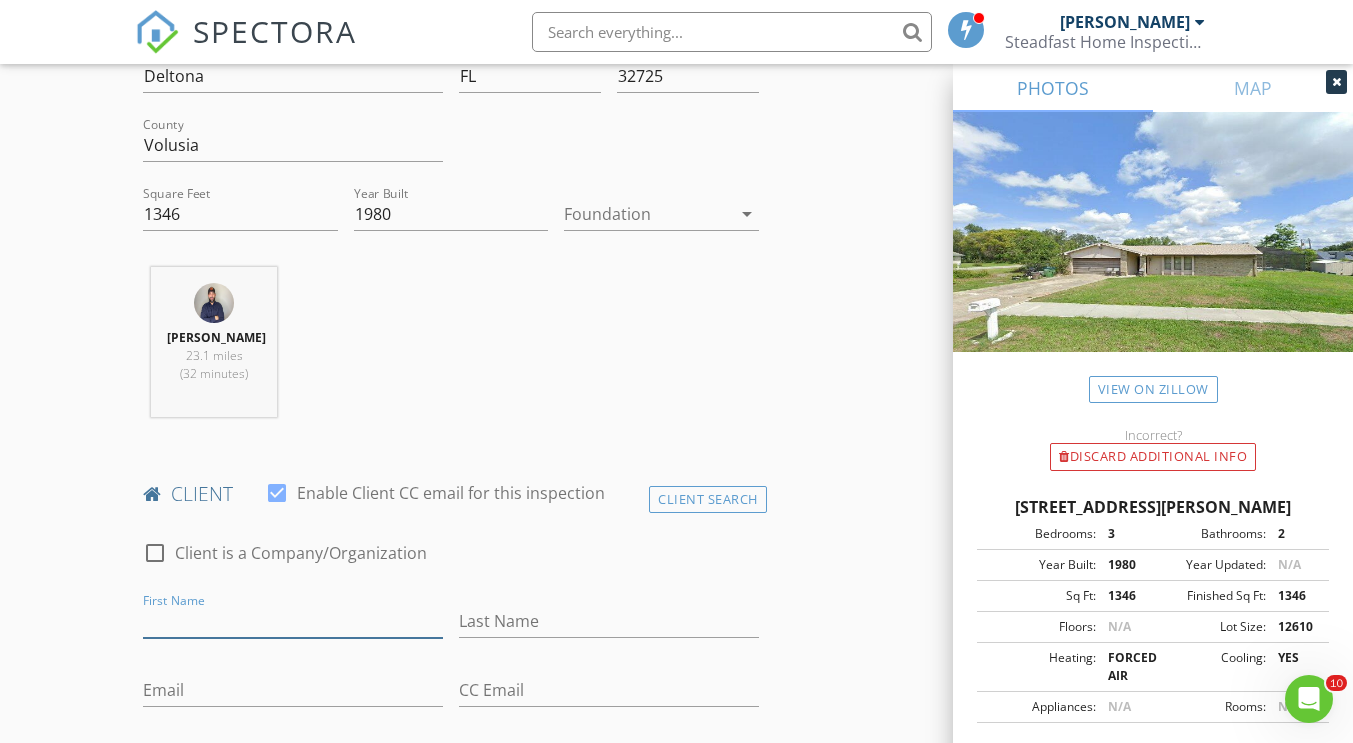 scroll, scrollTop: 602, scrollLeft: 0, axis: vertical 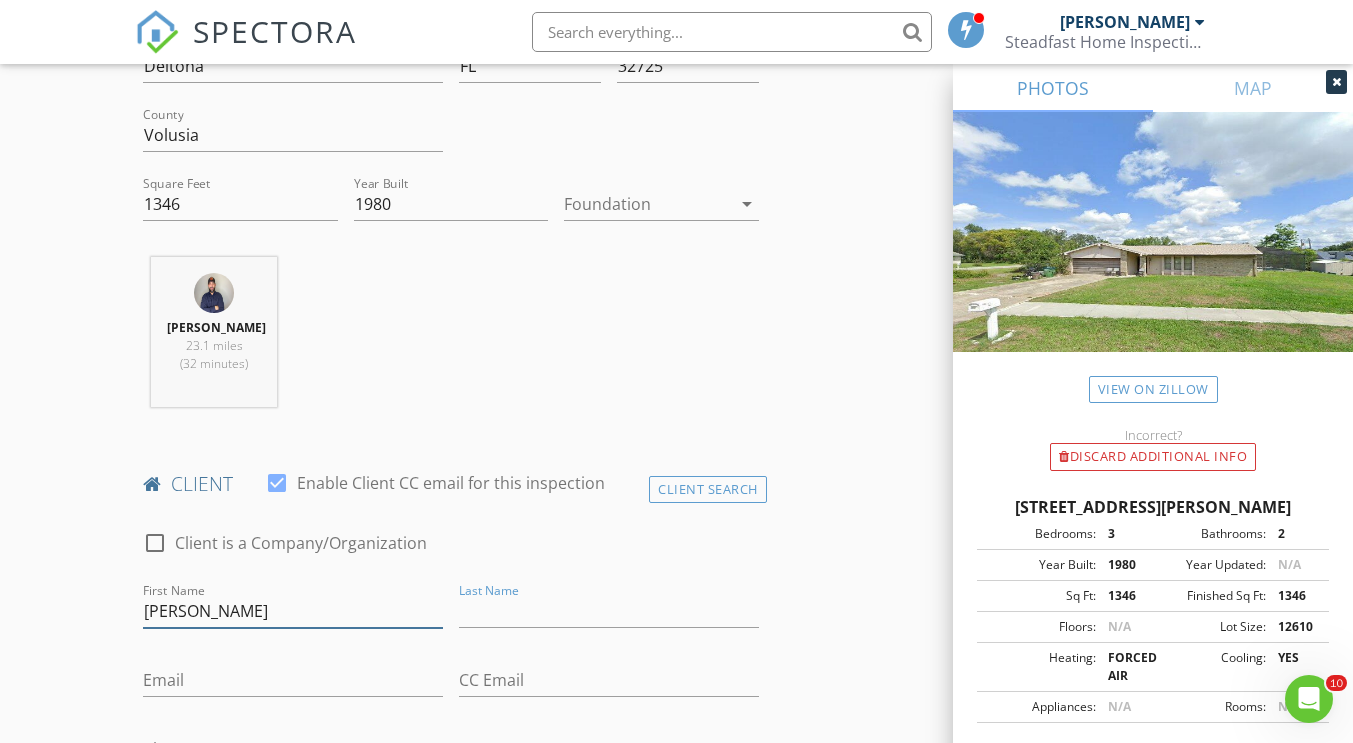 click on "Cristian" at bounding box center [293, 611] 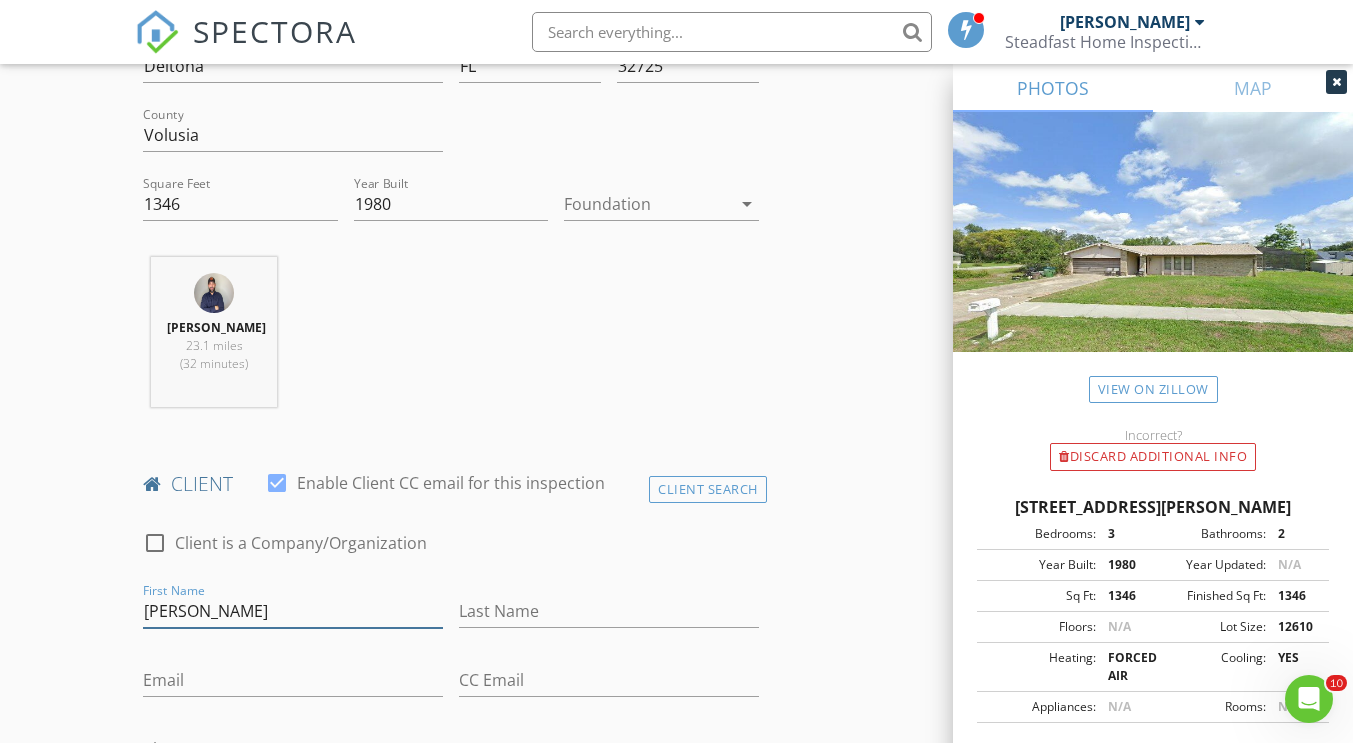 type on "Cristian Alejandro" 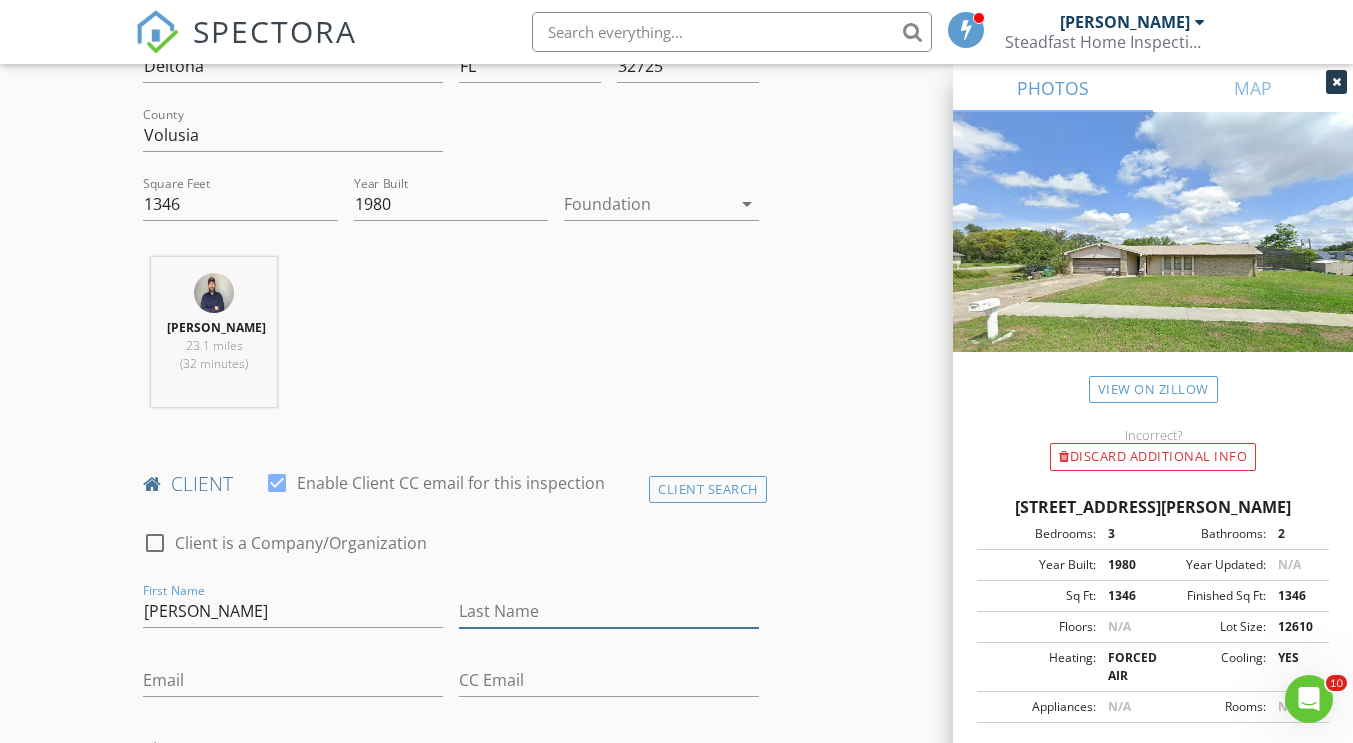 click on "Last Name" at bounding box center (609, 611) 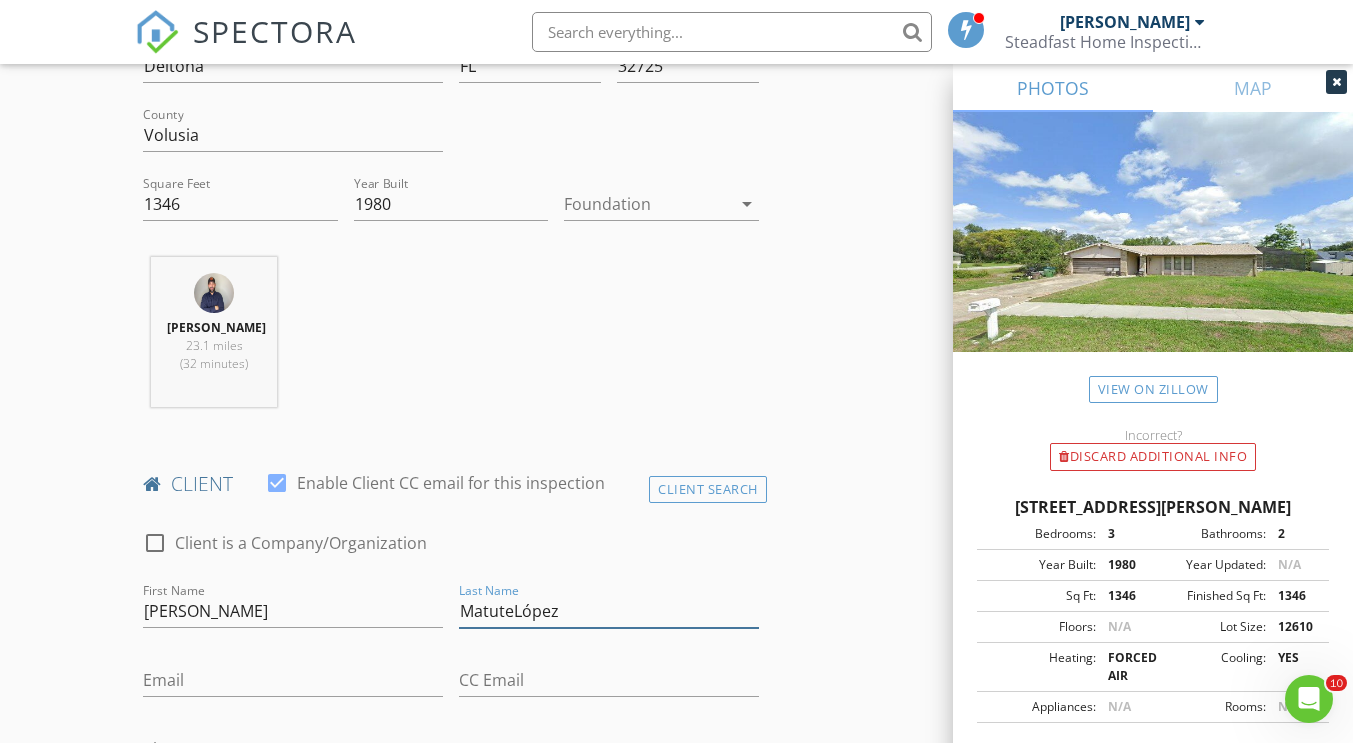 click on "MatuteLópez" at bounding box center [609, 611] 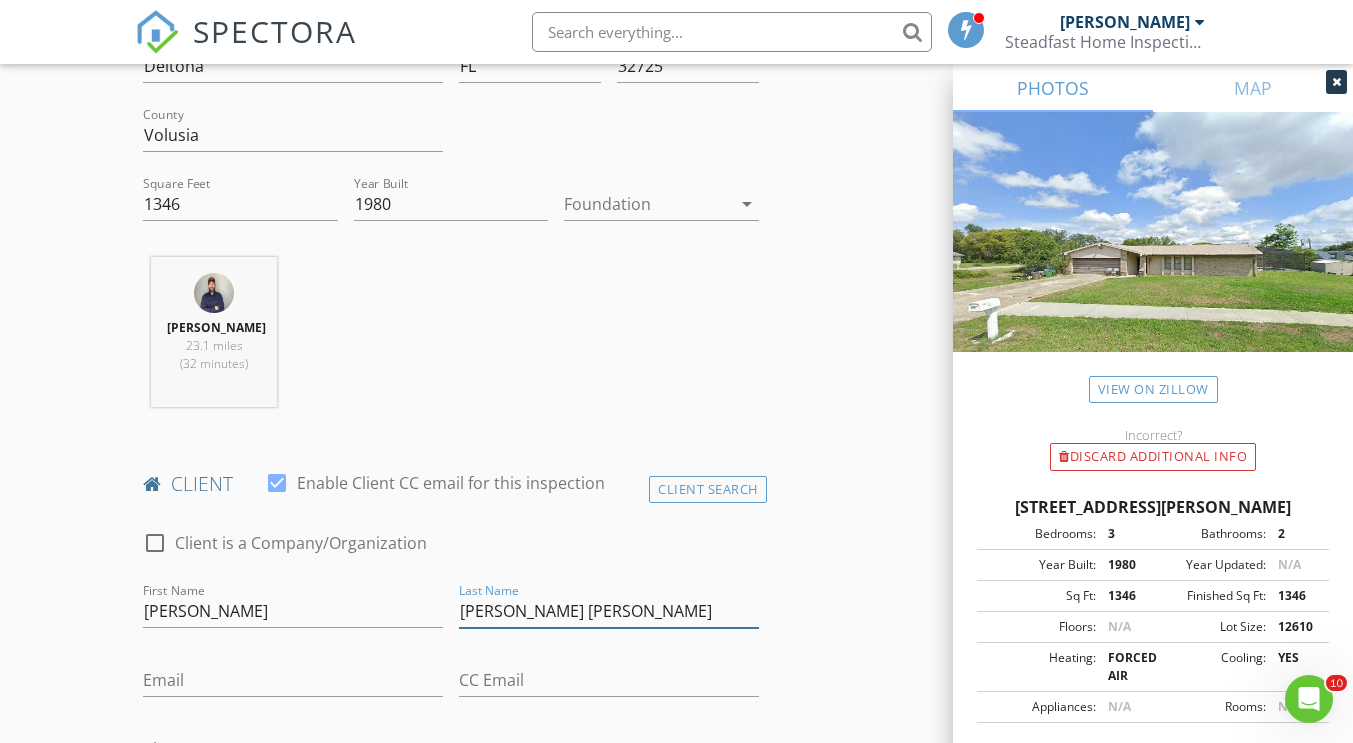 type on "Matute López" 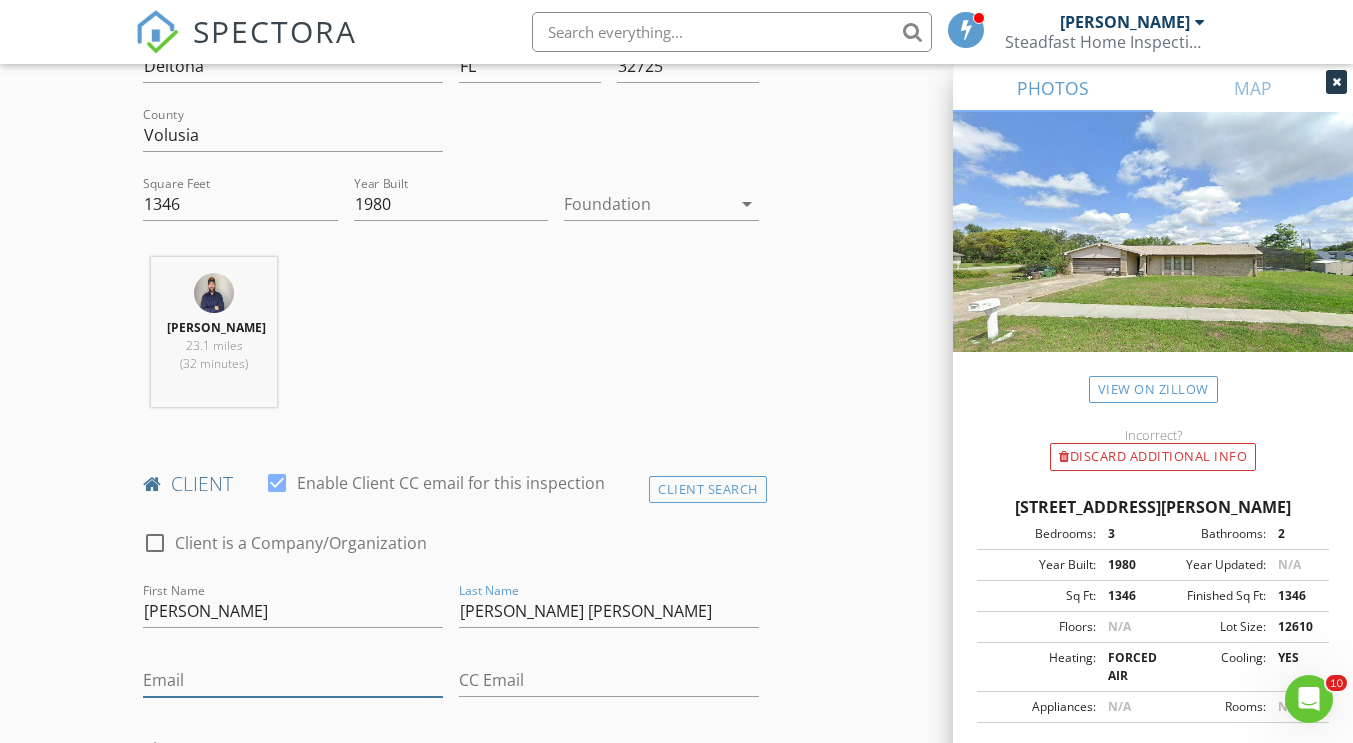 click on "Email" at bounding box center (293, 680) 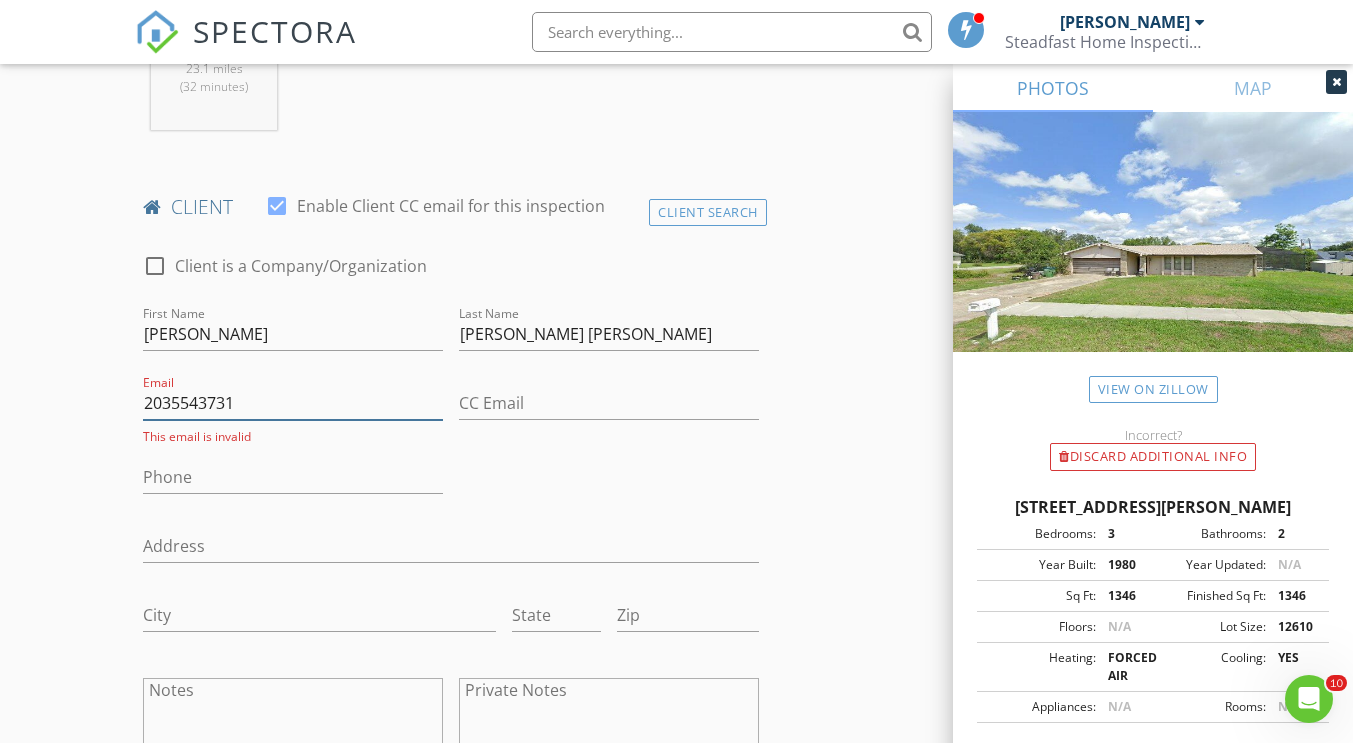 scroll, scrollTop: 880, scrollLeft: 0, axis: vertical 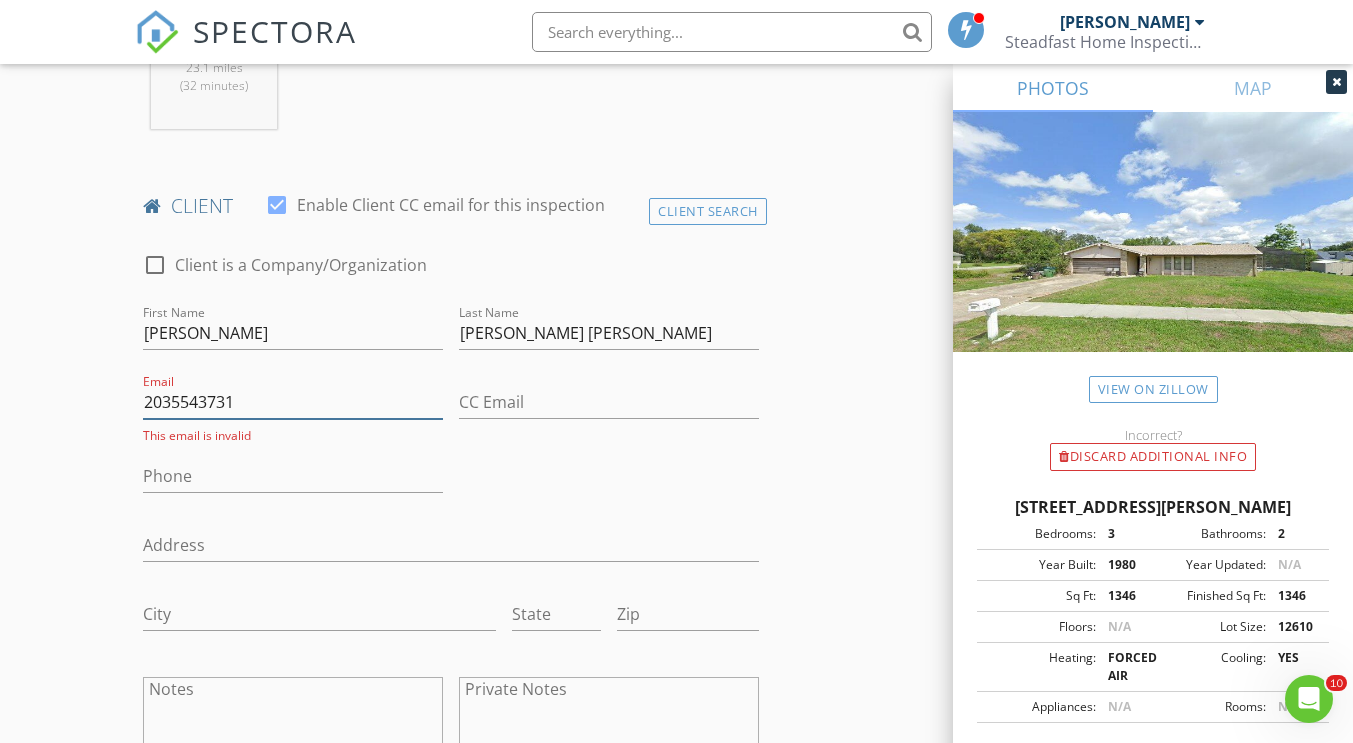 type on "2035543731" 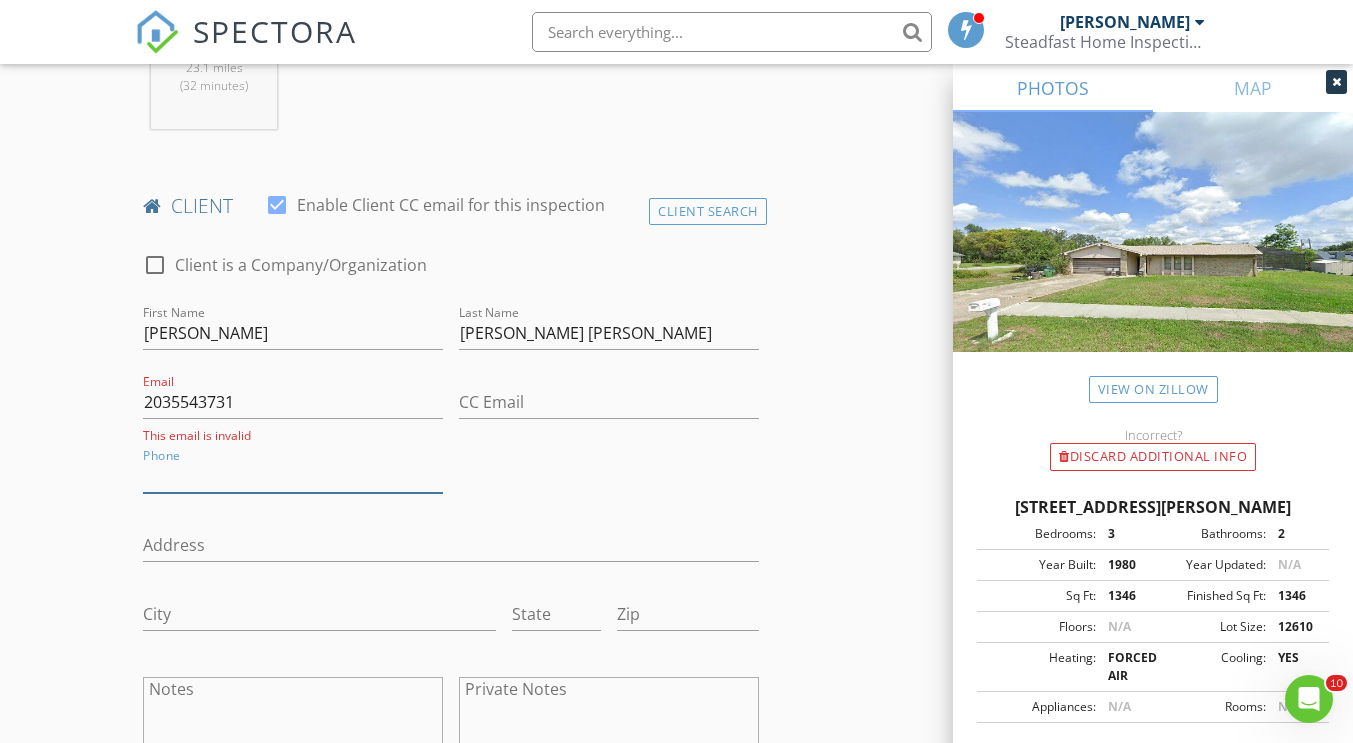 click on "Phone" at bounding box center (293, 476) 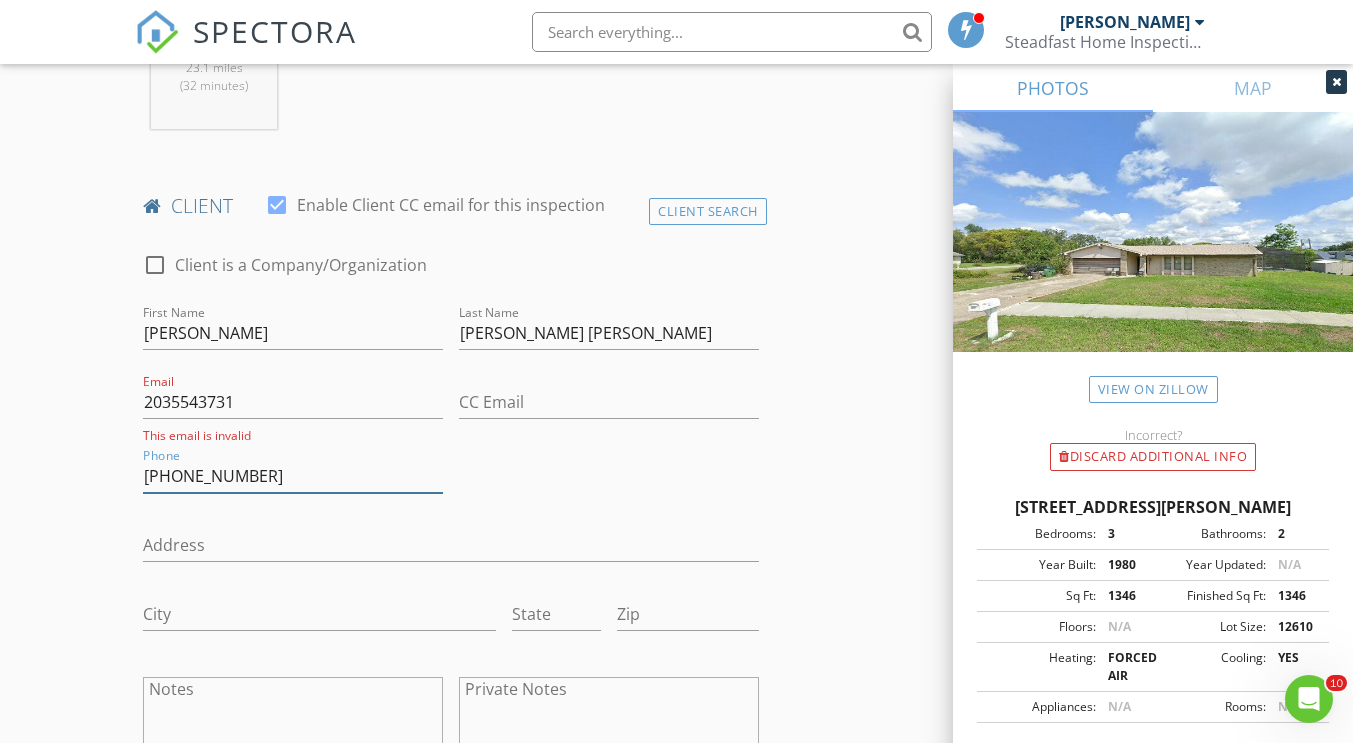 type on "203-554-3731" 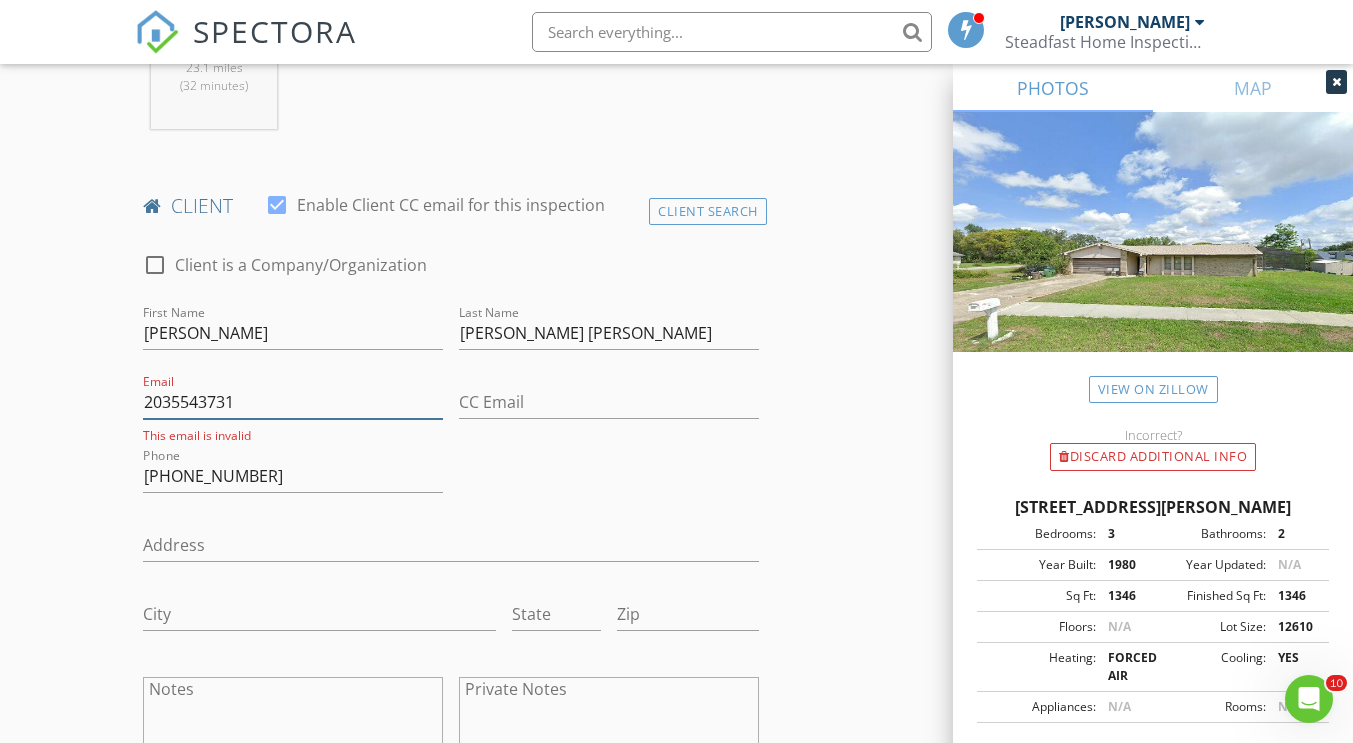 click on "2035543731" at bounding box center [293, 402] 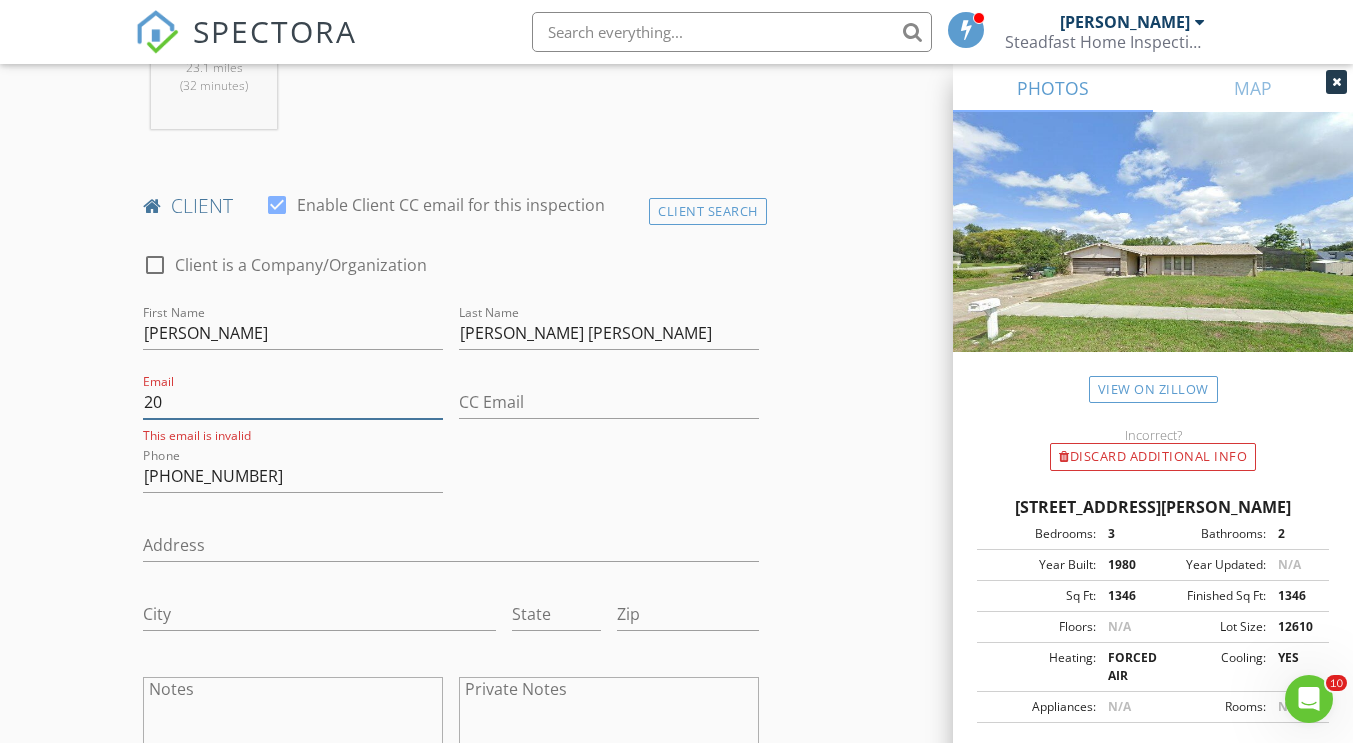 type on "2" 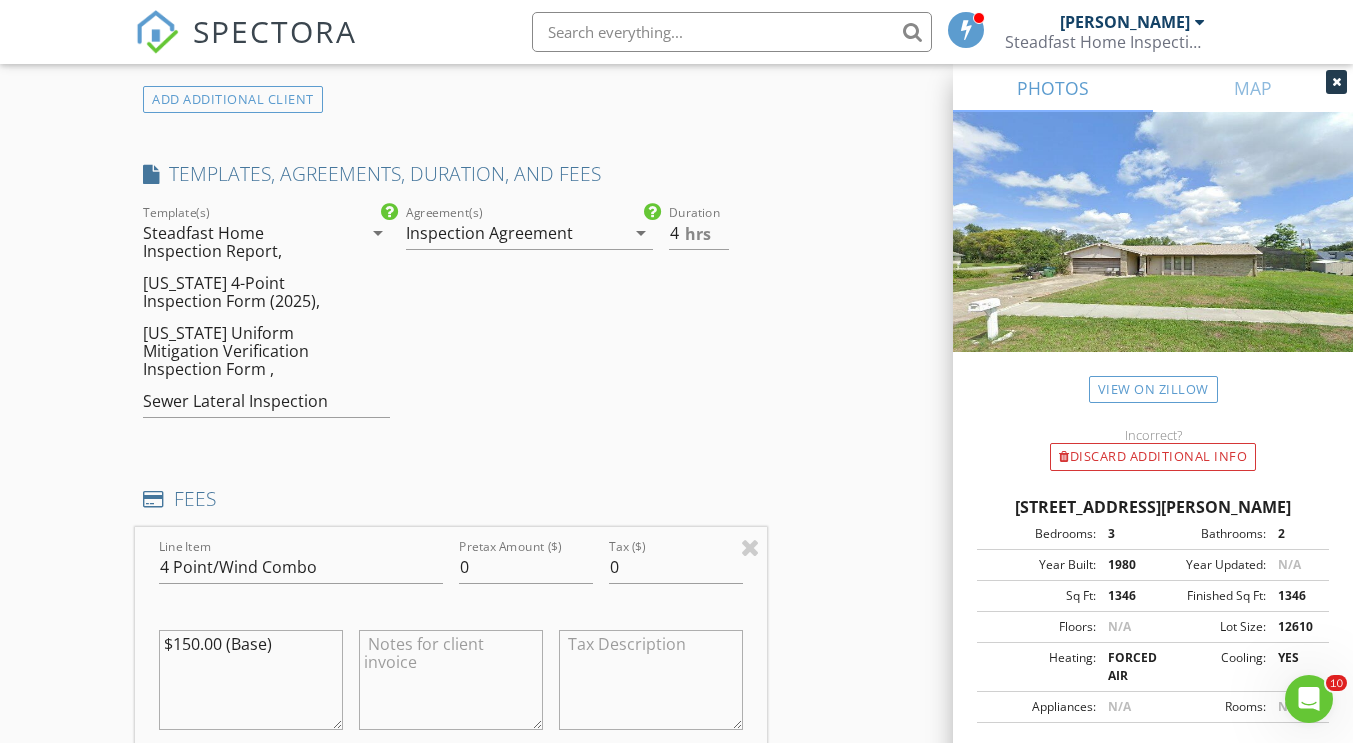 scroll, scrollTop: 1602, scrollLeft: 0, axis: vertical 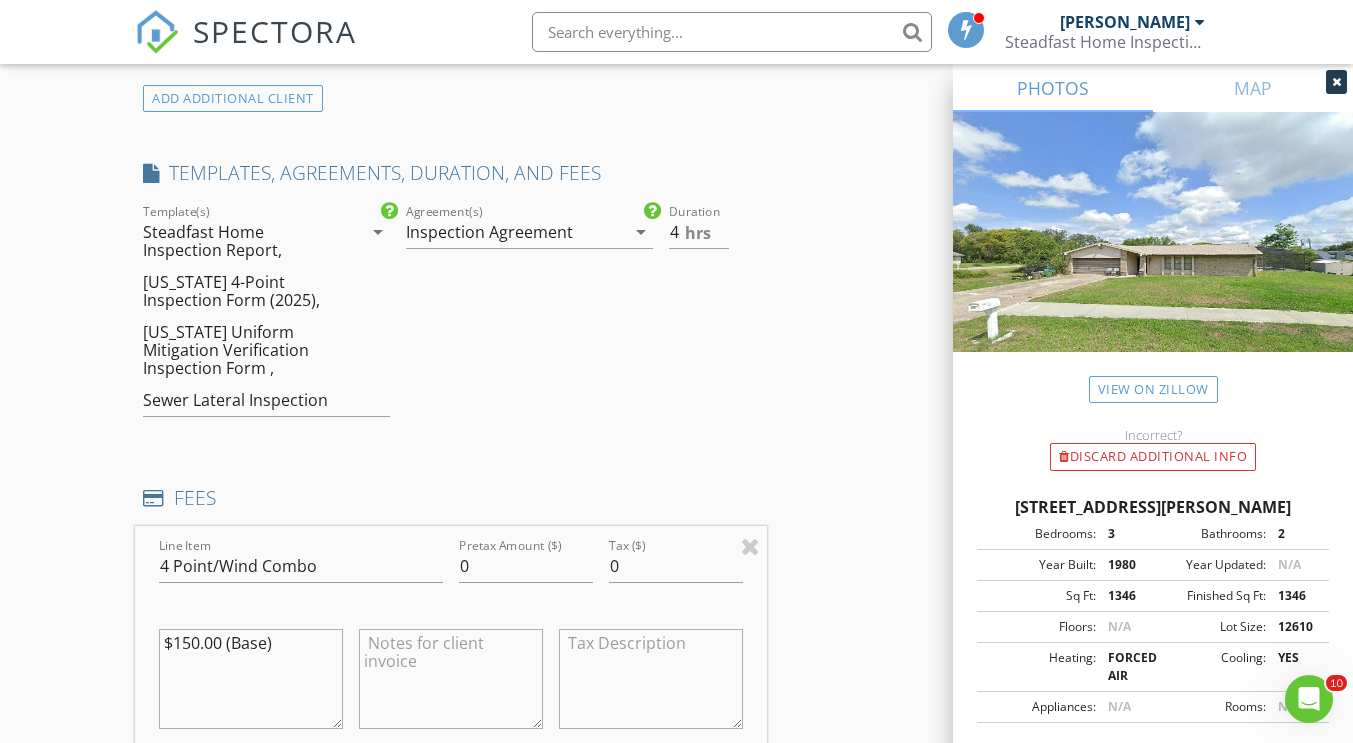 type 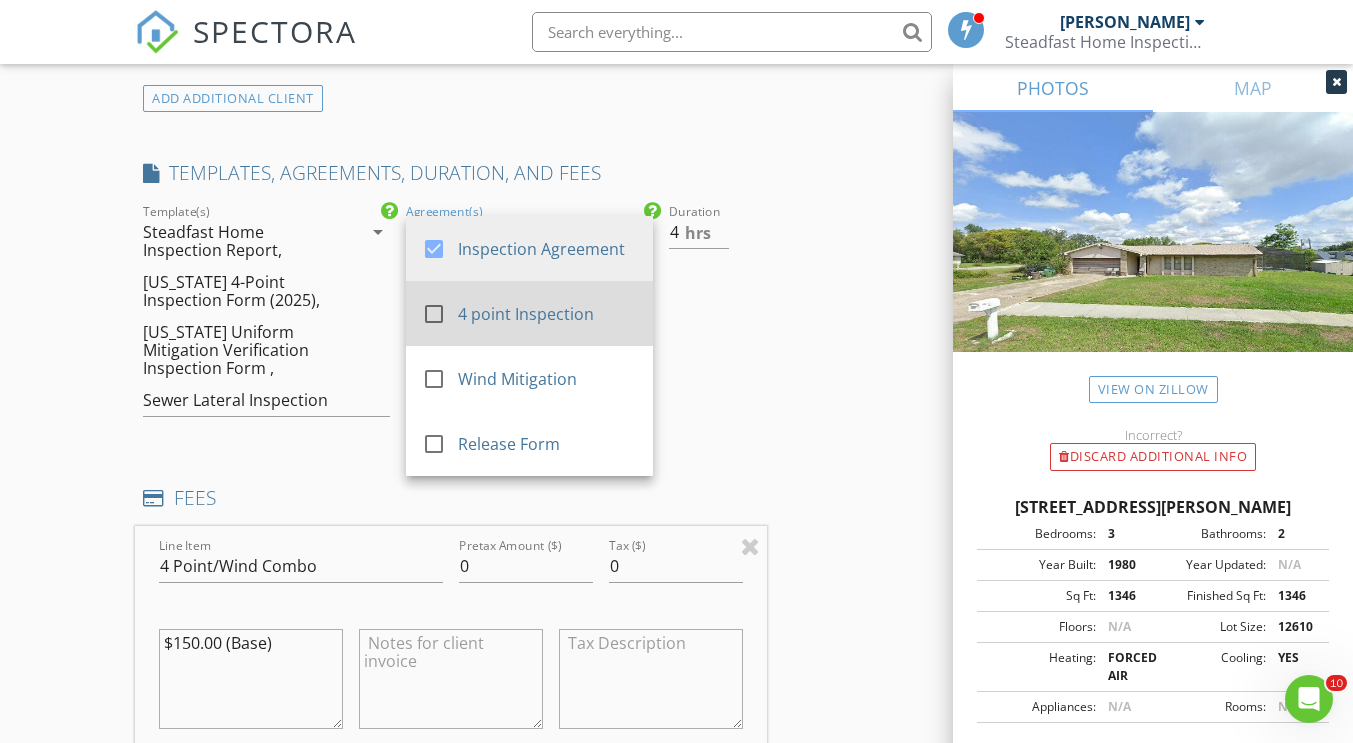click at bounding box center [434, 314] 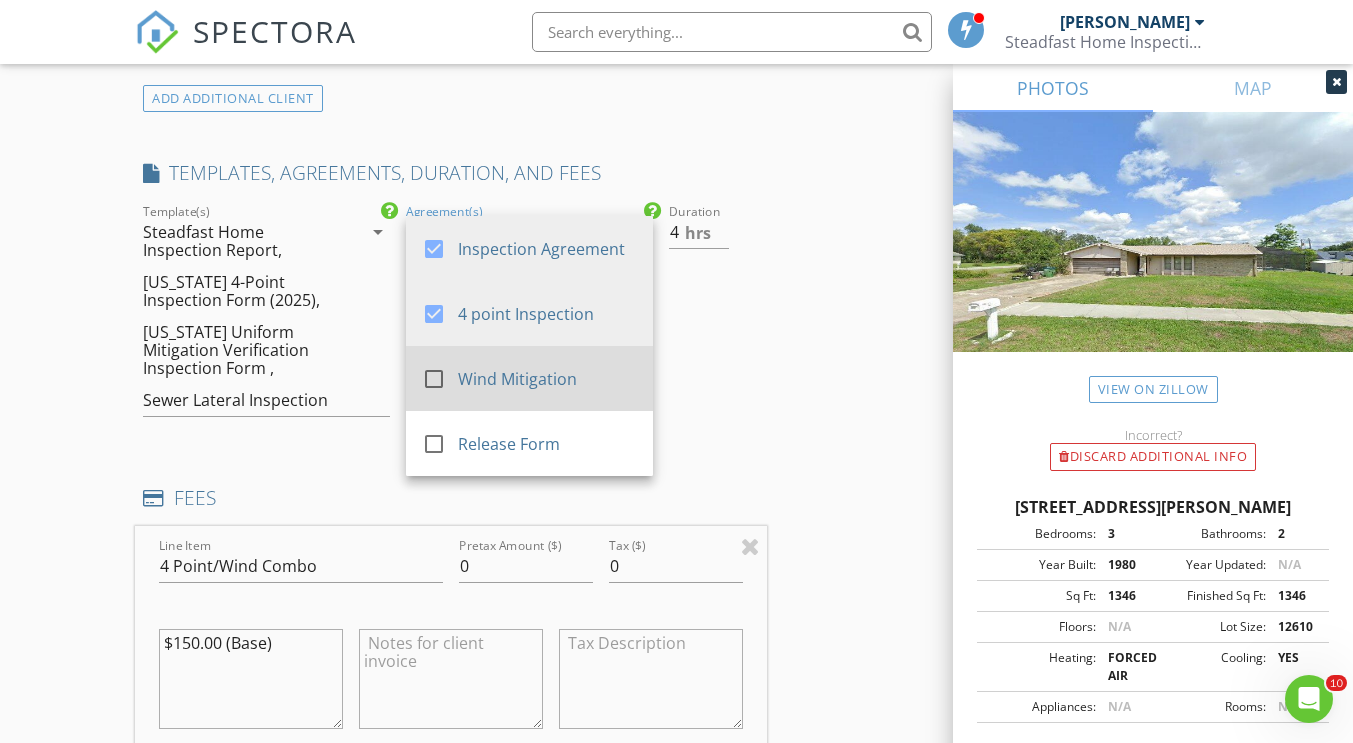 click at bounding box center [434, 379] 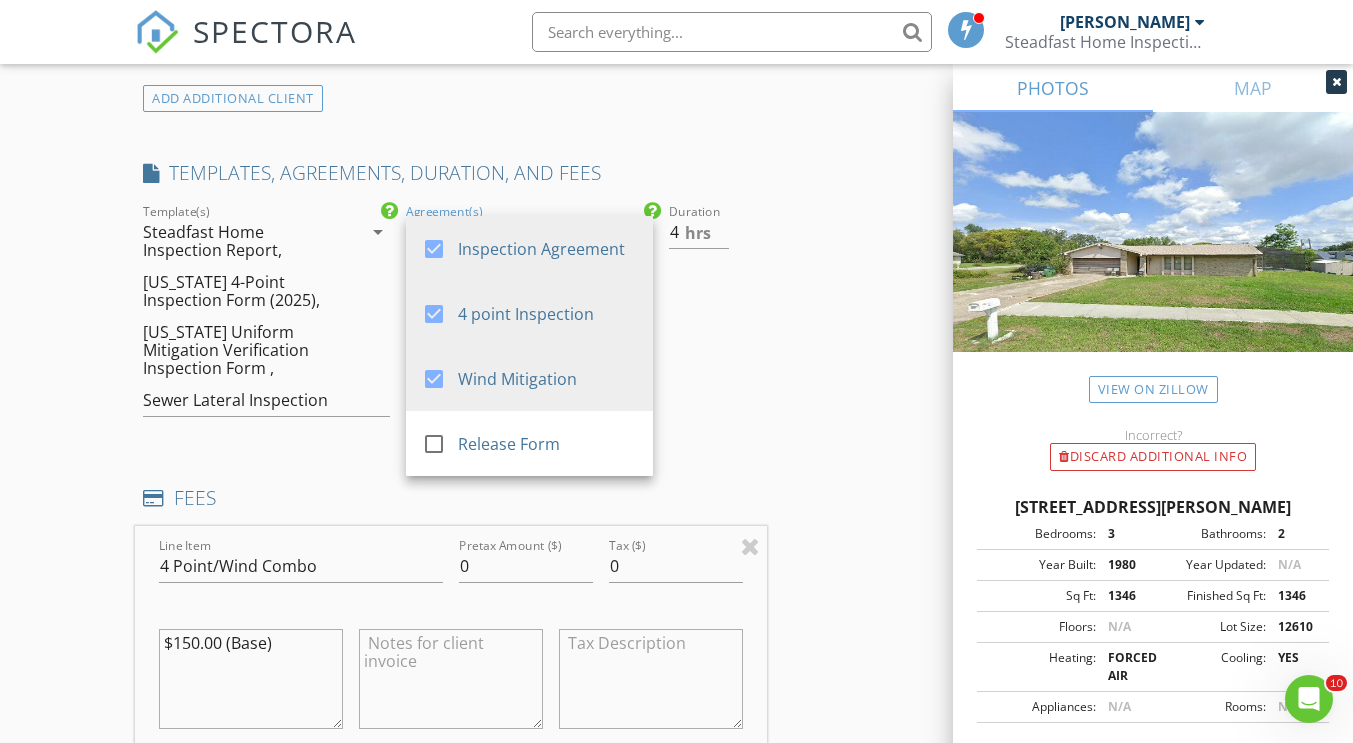 click on "New Inspection
Click here to use the New Order Form
INSPECTOR(S)
check_box   Hector Cedeno   PRIMARY   Hector Cedeno arrow_drop_down   check_box_outline_blank Hector Cedeno specifically requested
Date/Time
07/15/2025 9:00 AM
Location
Address Search       Address 1420 Felton St   Unit   City Deltona   State FL   Zip 32725   County Volusia     Square Feet 1346   Year Built 1980   Foundation arrow_drop_down     Hector Cedeno     23.1 miles     (32 minutes)
client
check_box Enable Client CC email for this inspection   Client Search     check_box_outline_blank Client is a Company/Organization     First Name Cristian Alejandro   Last Name Matute López   Email This email is invalid   CC Email   Phone 203-554-3731   Address   City   State   Zip       Notes   Private Notes
ADD ADDITIONAL client" at bounding box center [676, 730] 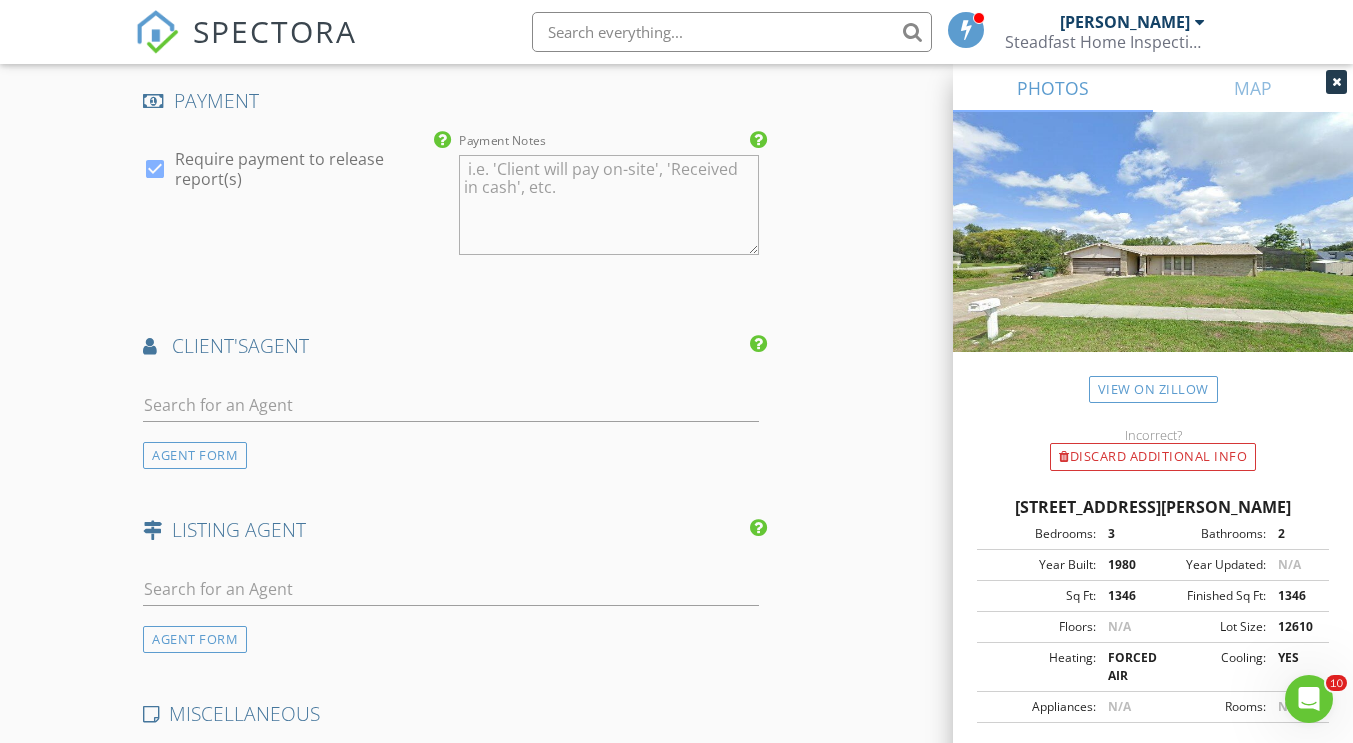 scroll, scrollTop: 3153, scrollLeft: 0, axis: vertical 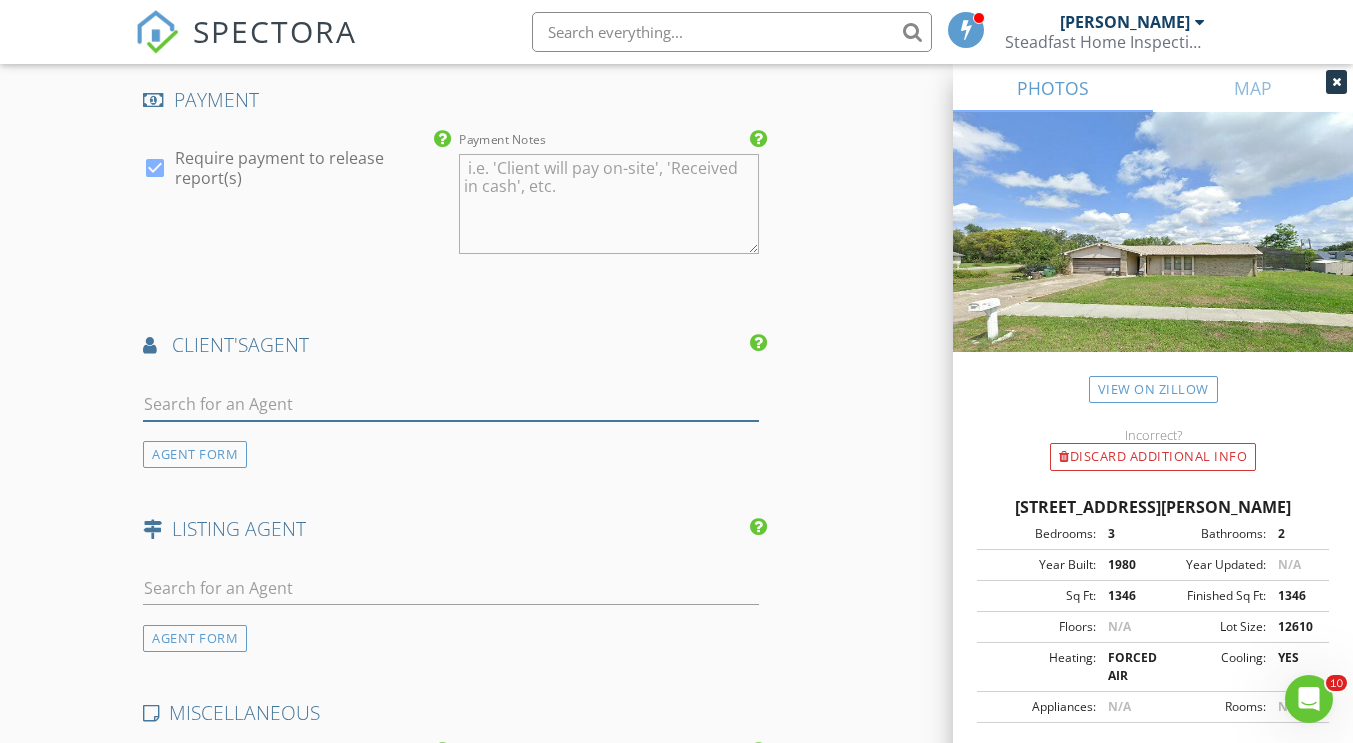 click at bounding box center (450, 404) 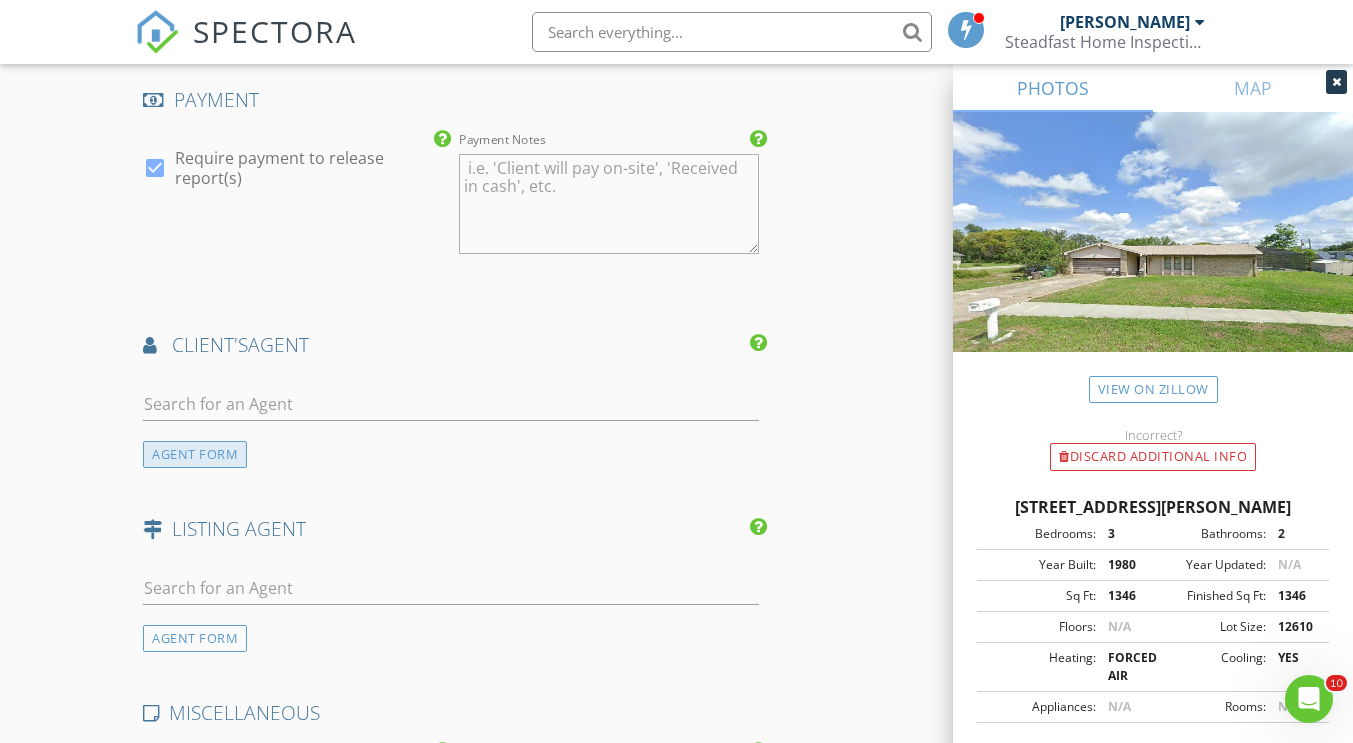 click on "AGENT FORM" at bounding box center (195, 454) 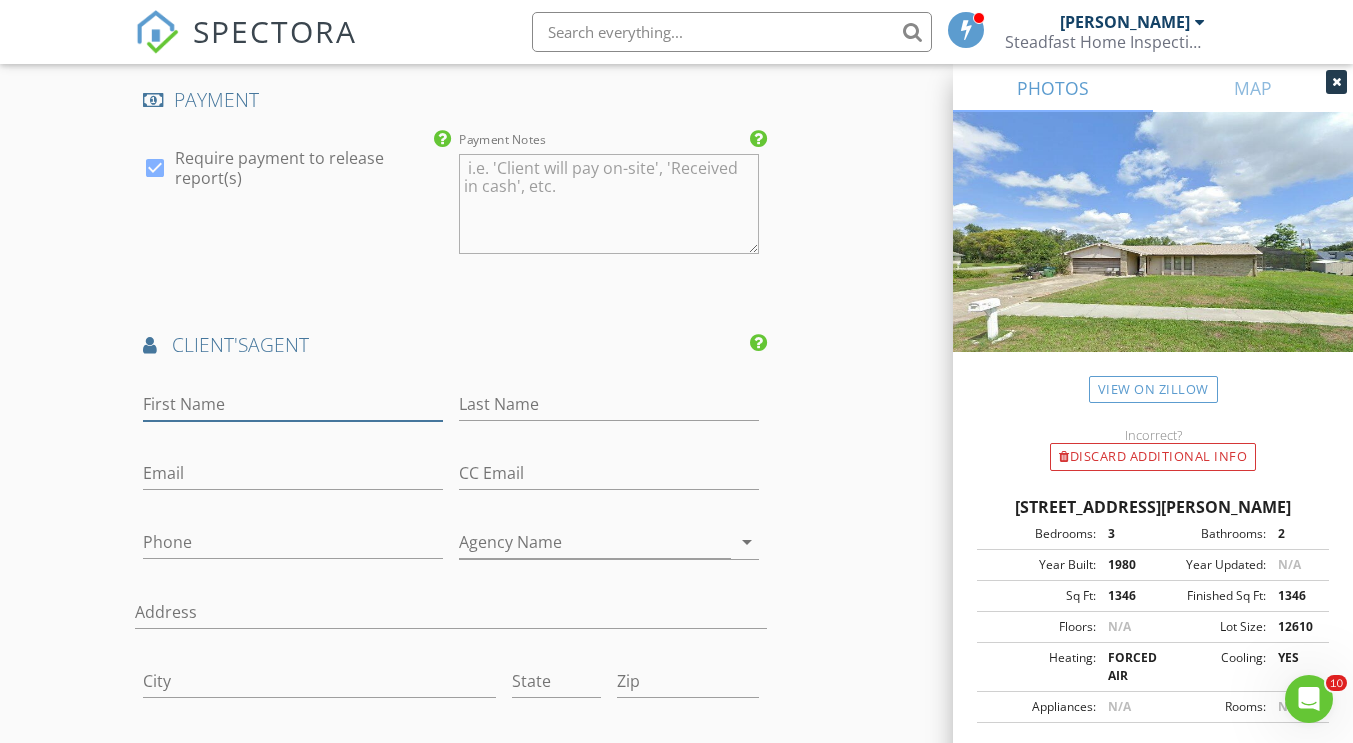 click on "First Name" at bounding box center [293, 404] 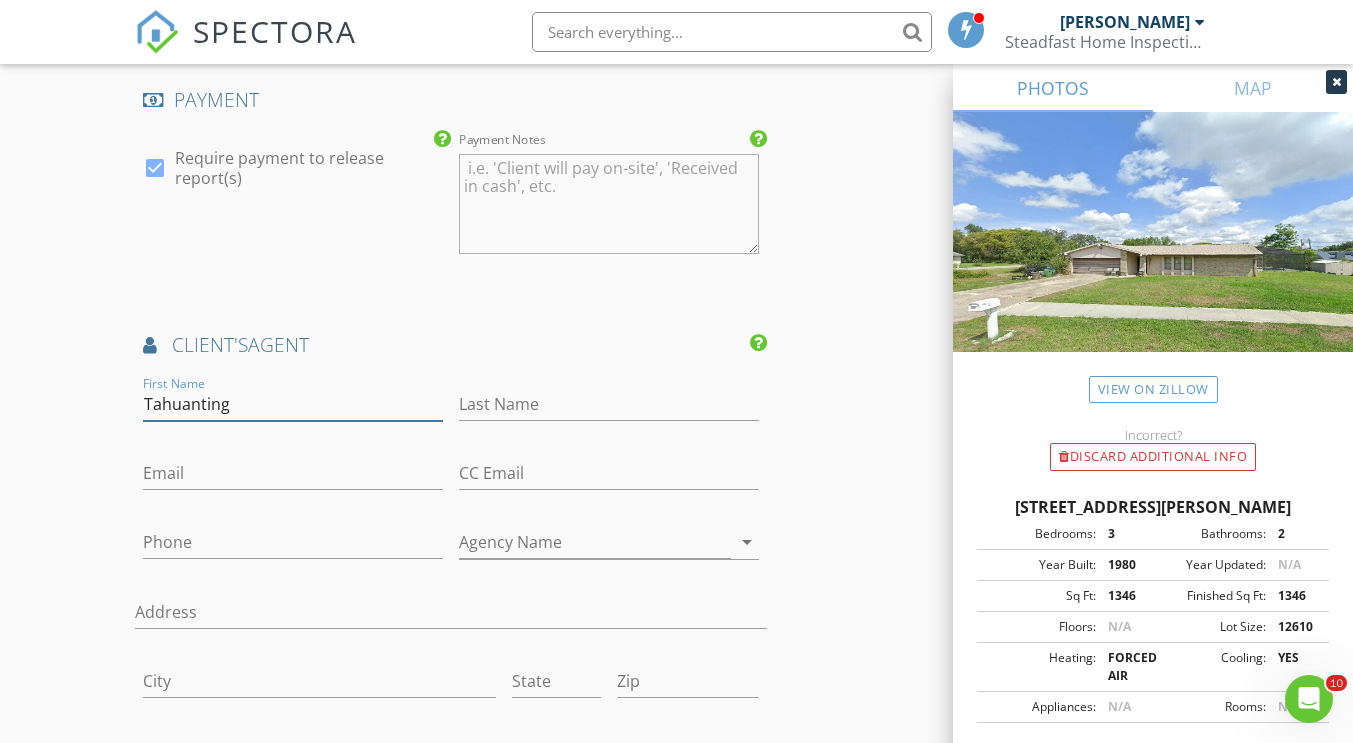 type on "Tahuanting" 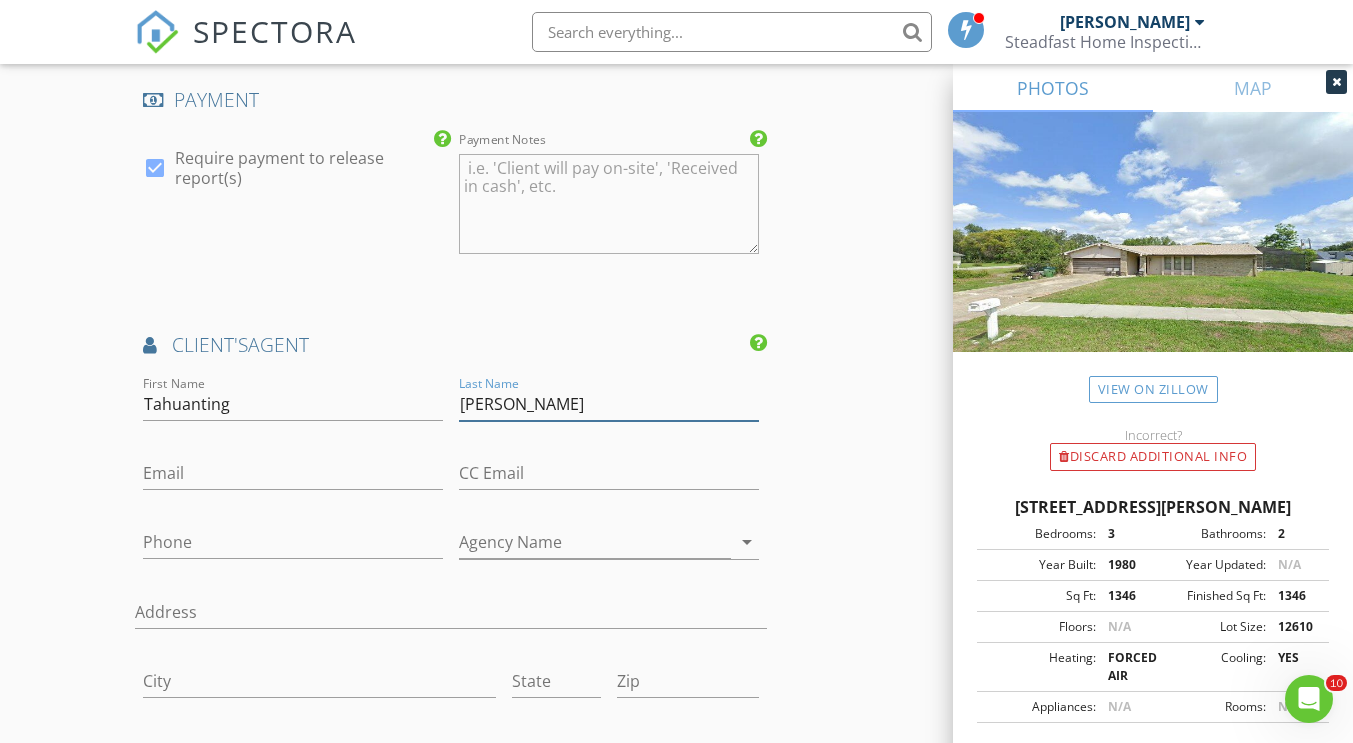 type on "Romero" 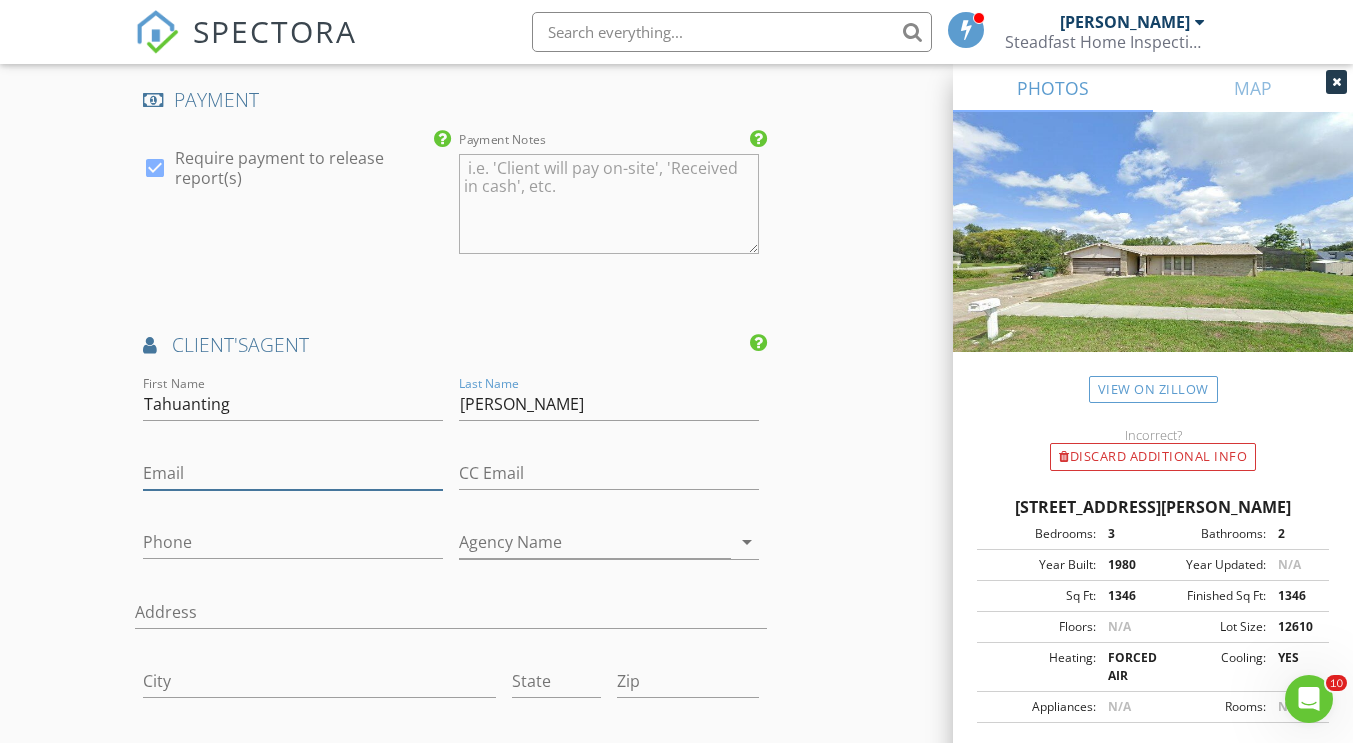 click on "Email" at bounding box center [293, 473] 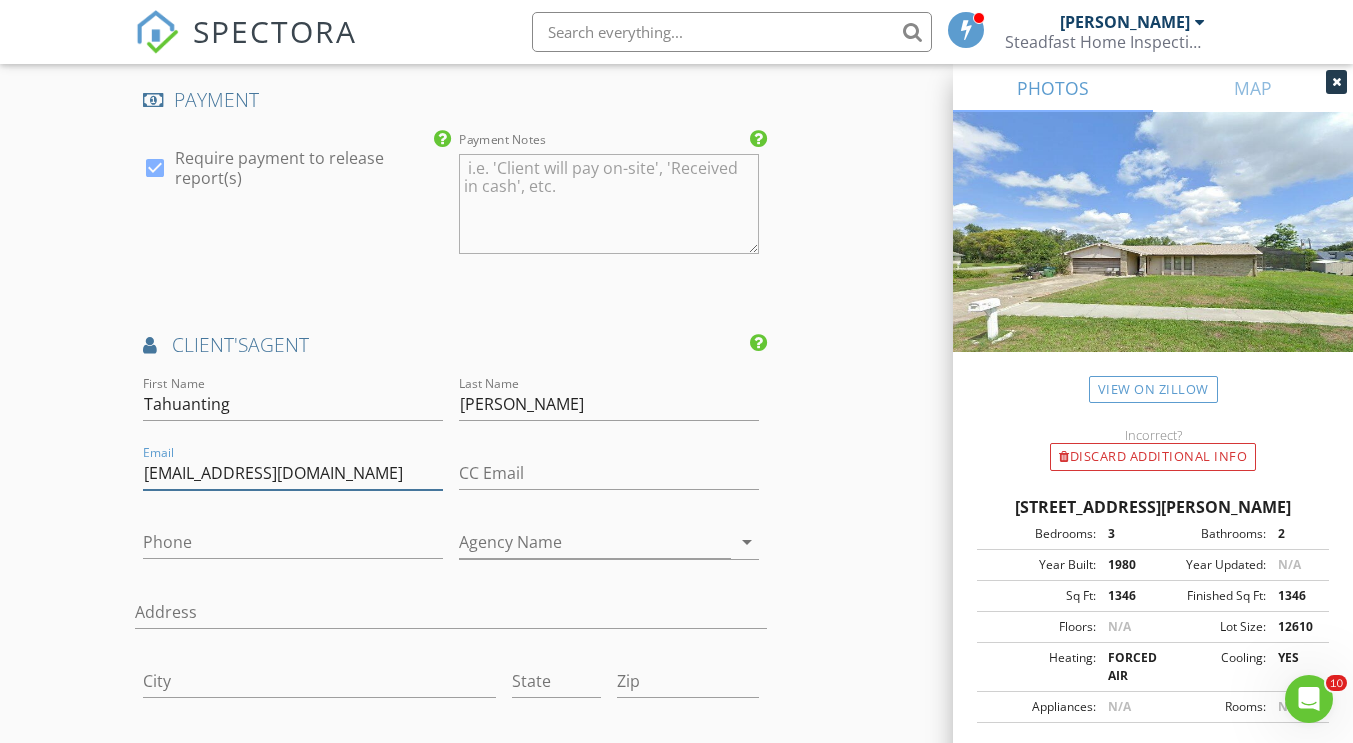 type on "tromerus1@gmail.com" 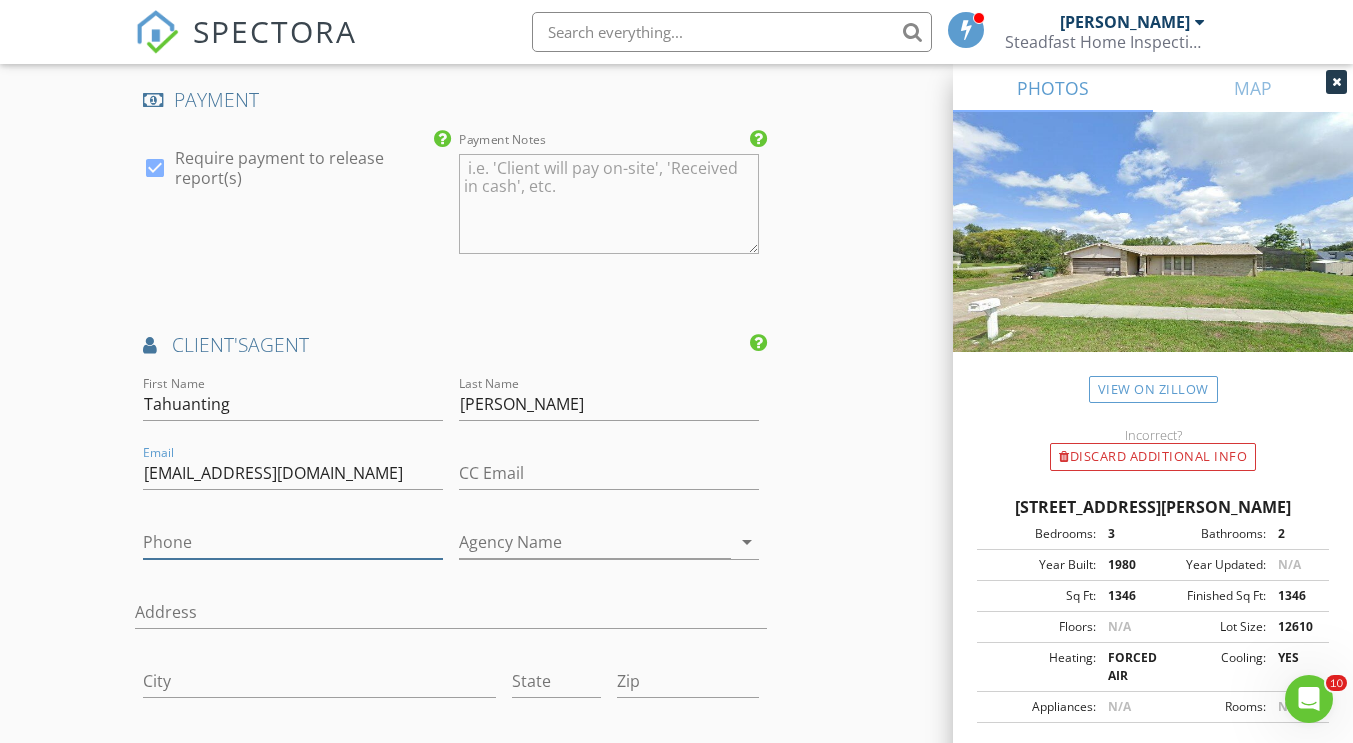 click on "Phone" at bounding box center (293, 542) 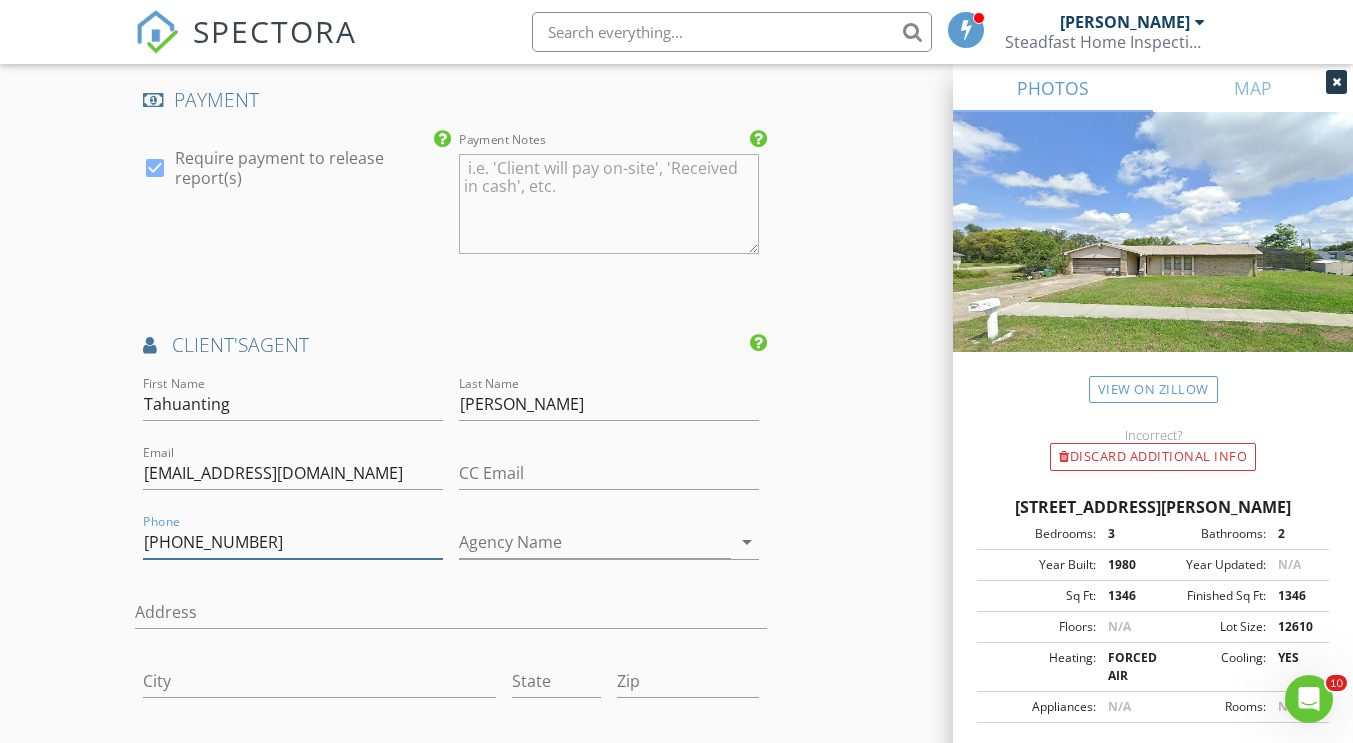 type on "407-460-9385" 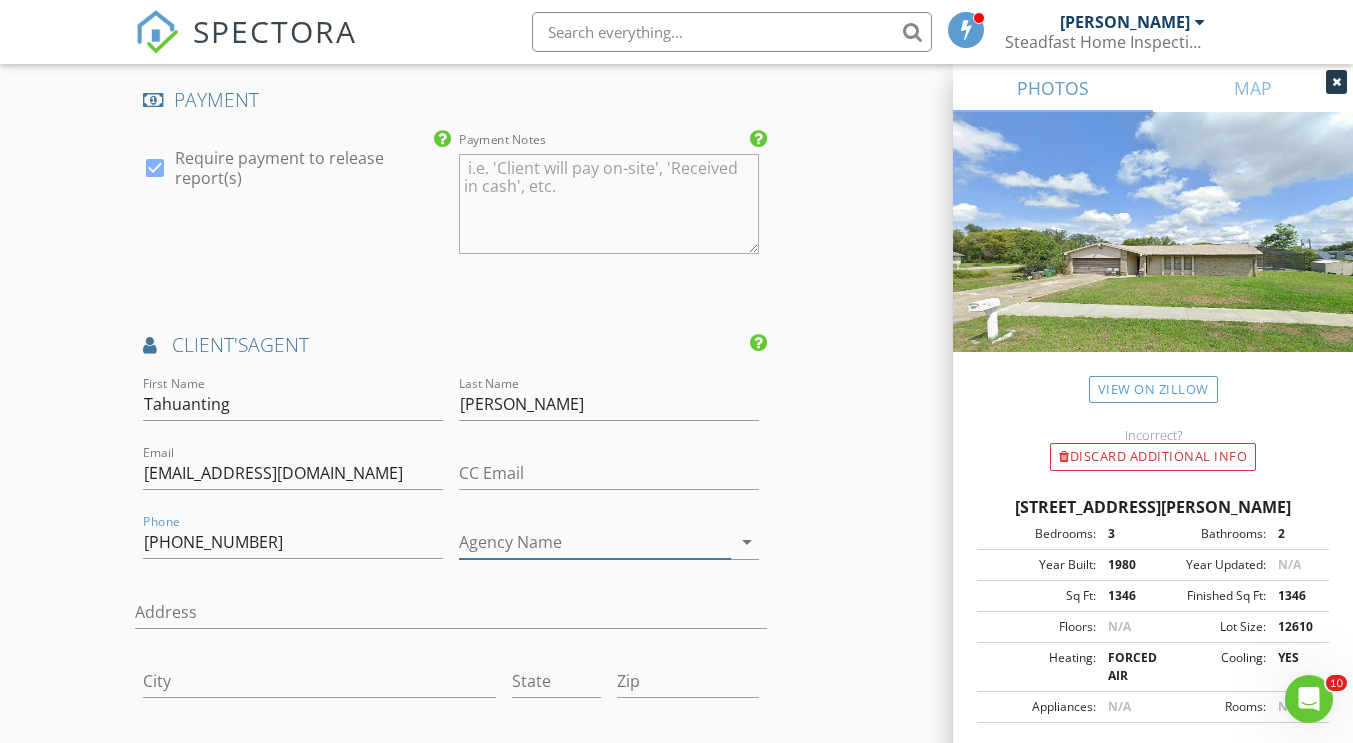 click on "Agency Name" at bounding box center (595, 542) 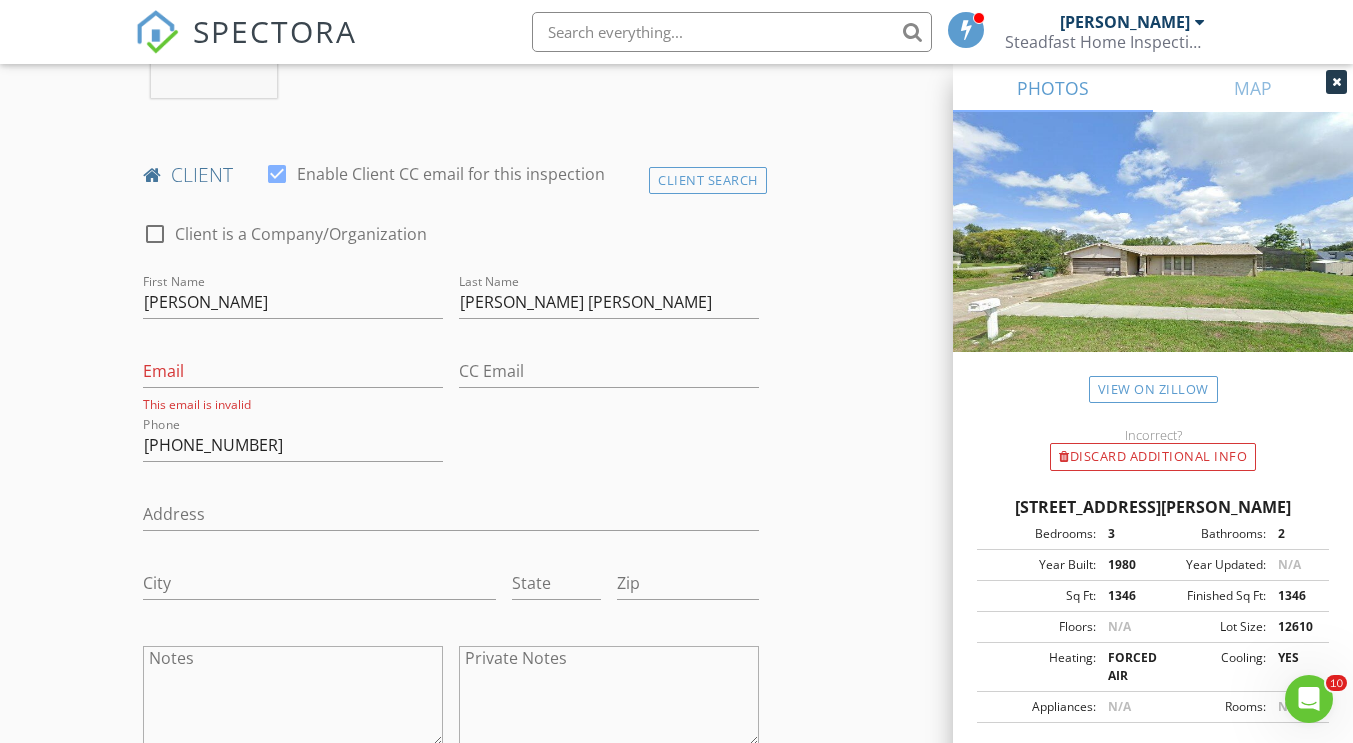 scroll, scrollTop: 907, scrollLeft: 0, axis: vertical 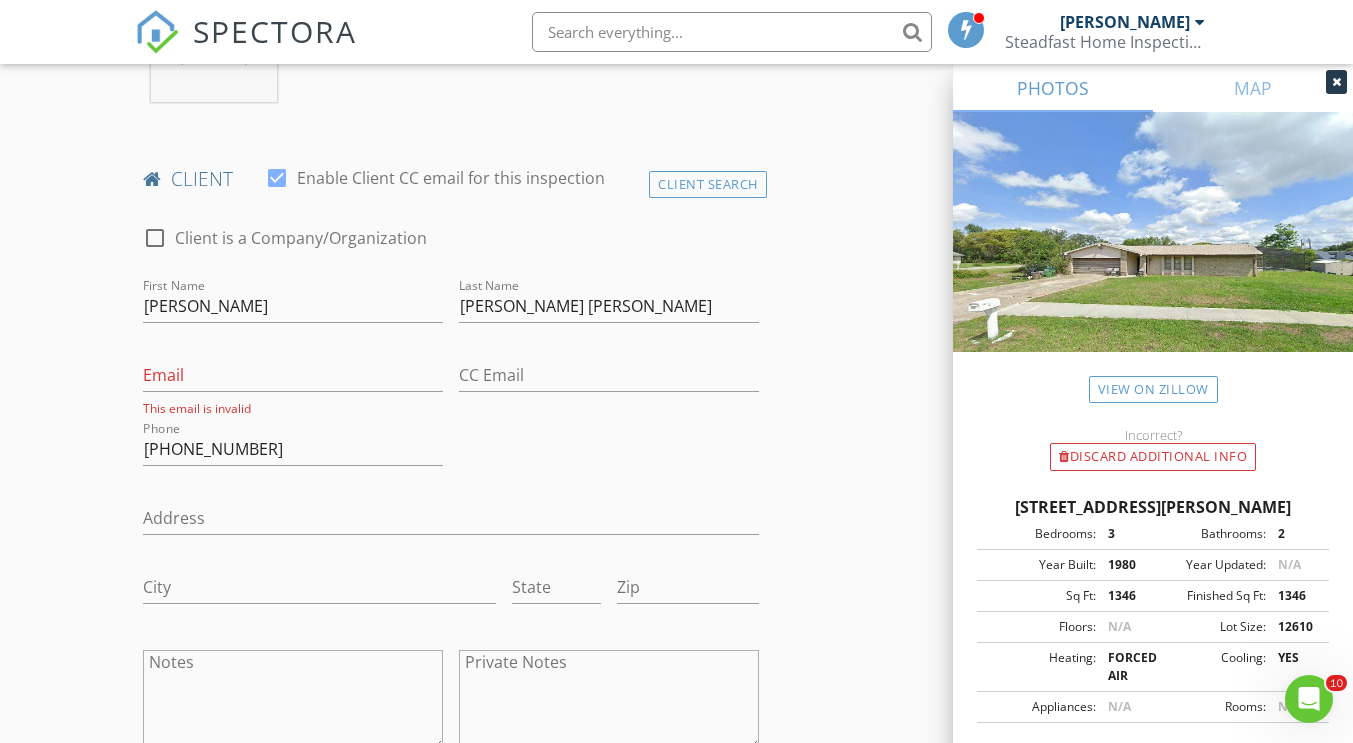type on "Agent Trust Realty" 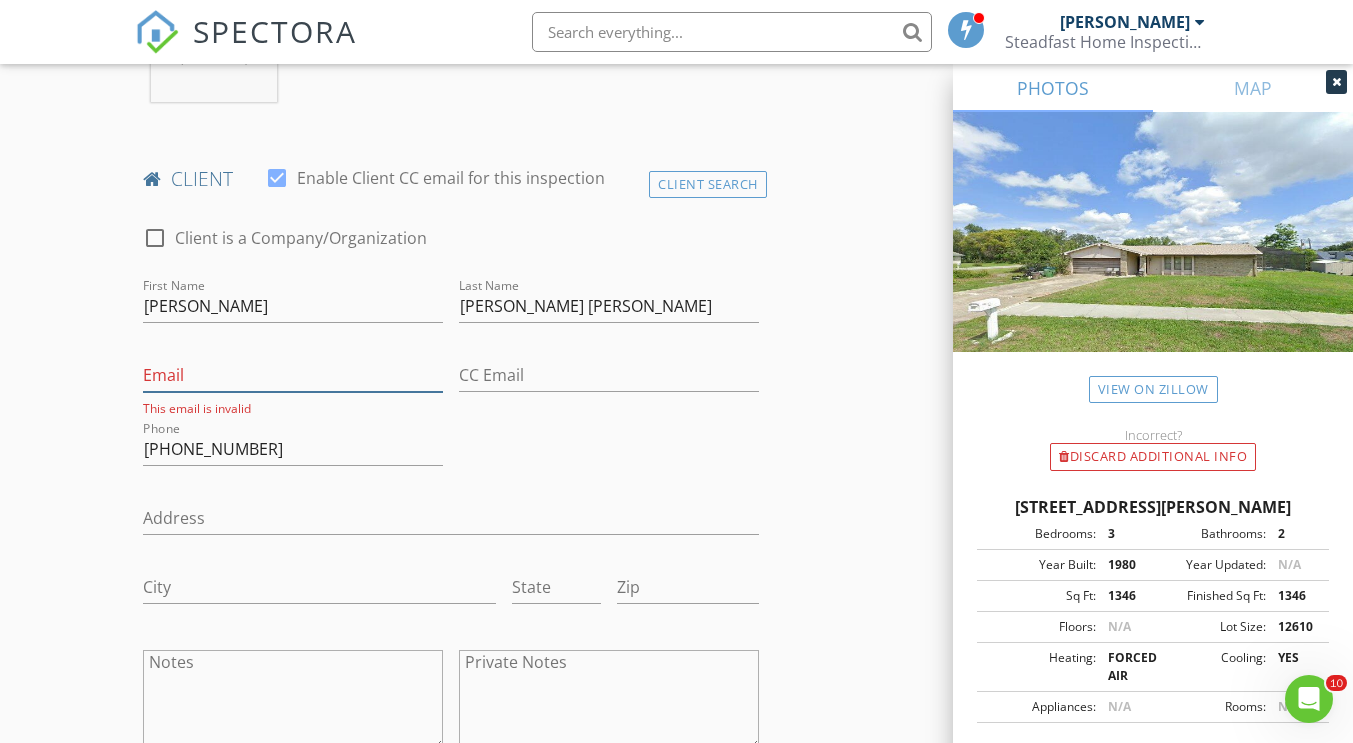 click on "Email" at bounding box center (293, 375) 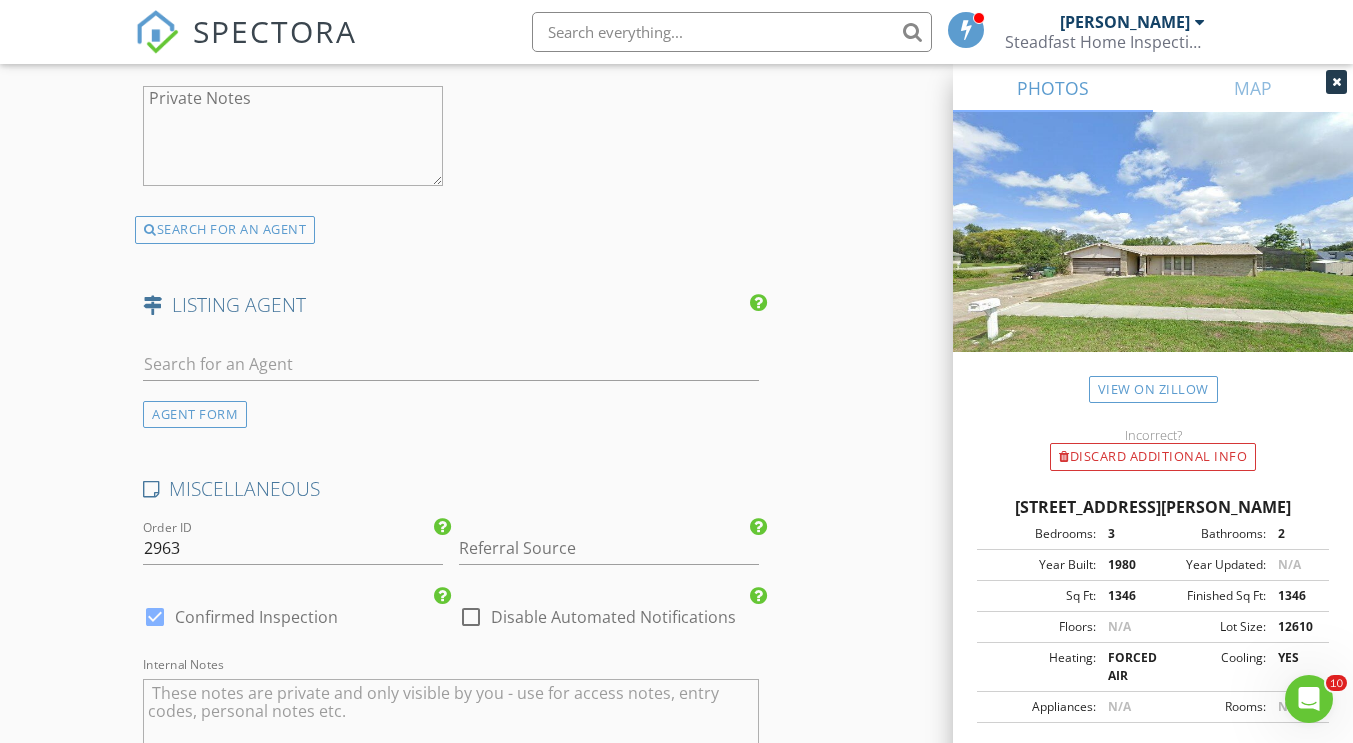 scroll, scrollTop: 4393, scrollLeft: 0, axis: vertical 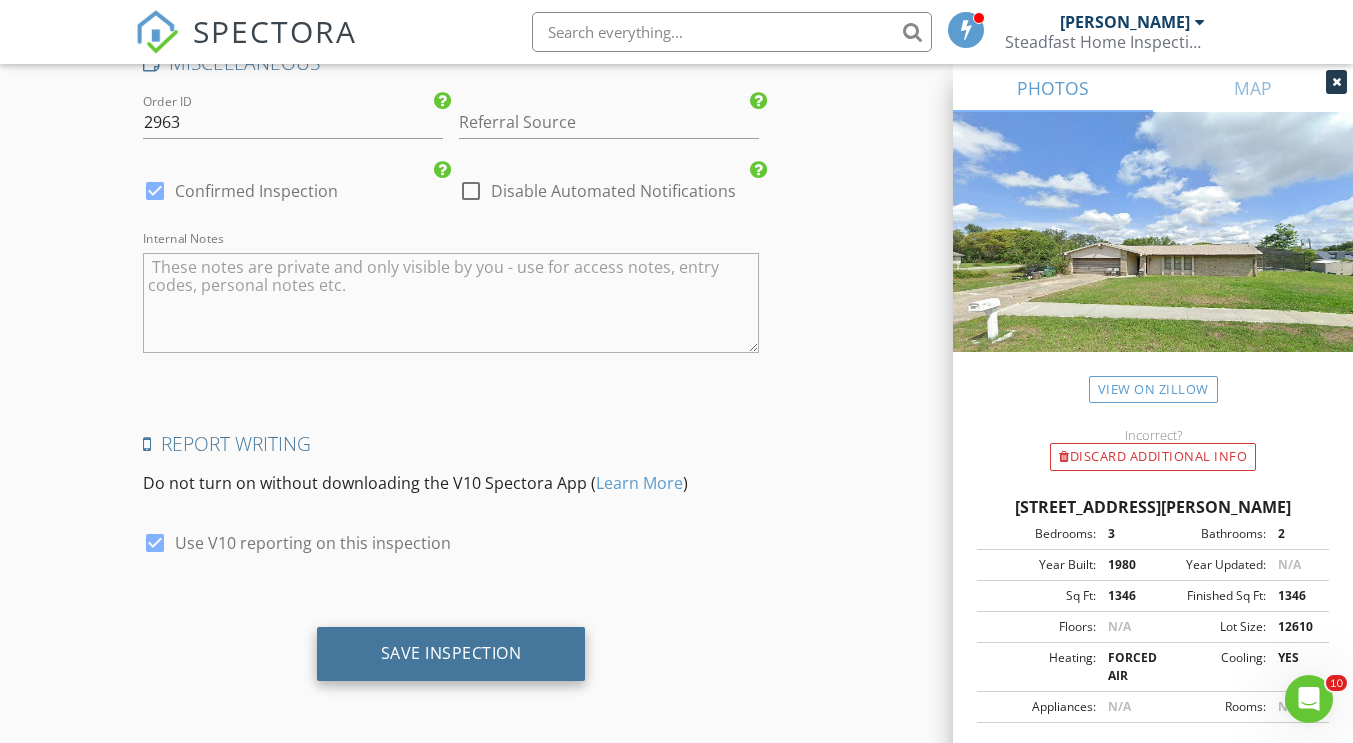 click on "Save Inspection" at bounding box center (451, 653) 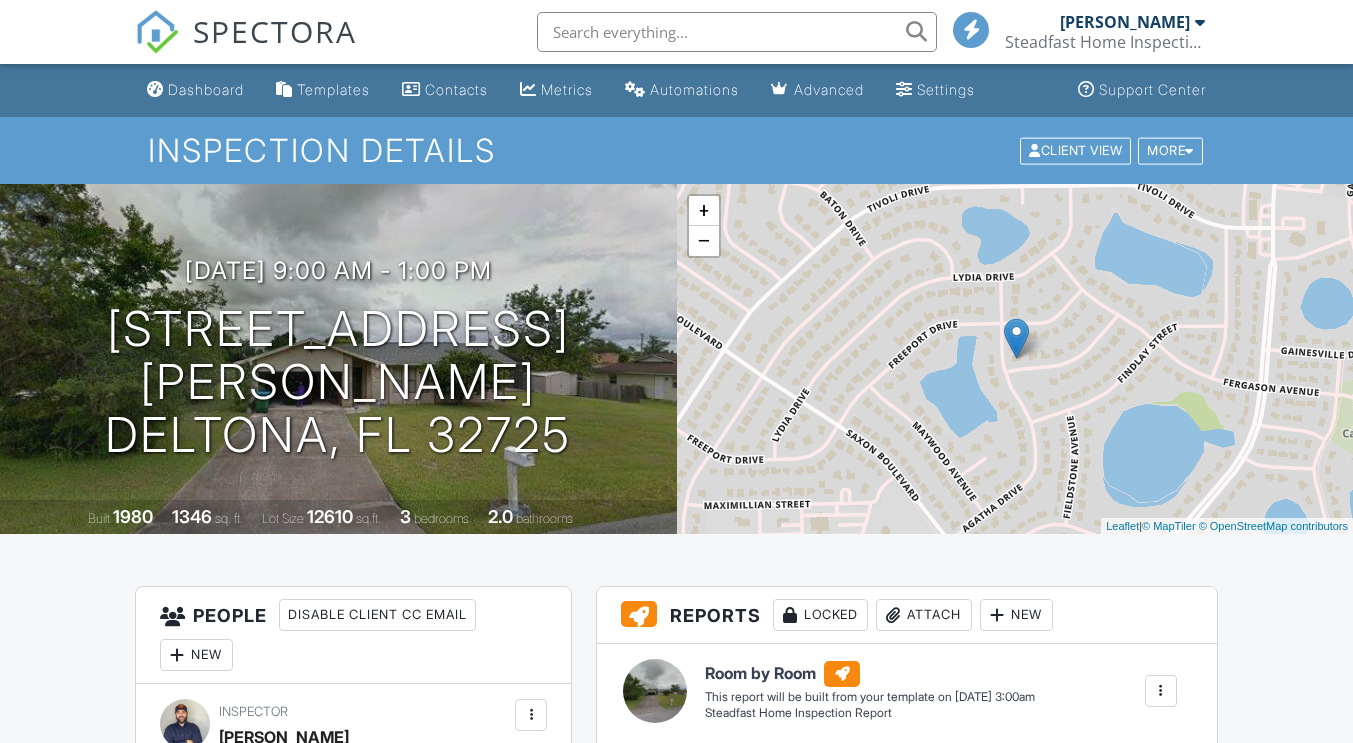 scroll, scrollTop: 406, scrollLeft: 0, axis: vertical 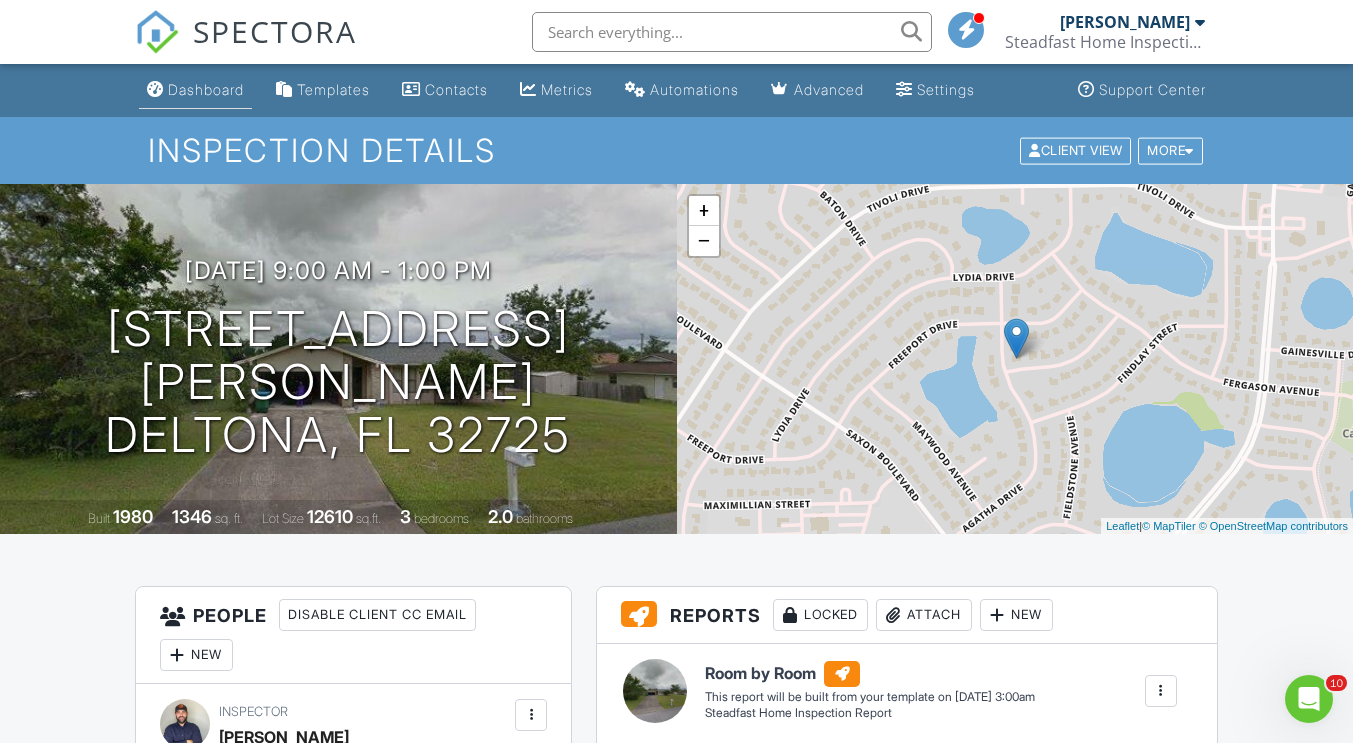 click on "Dashboard" at bounding box center [206, 89] 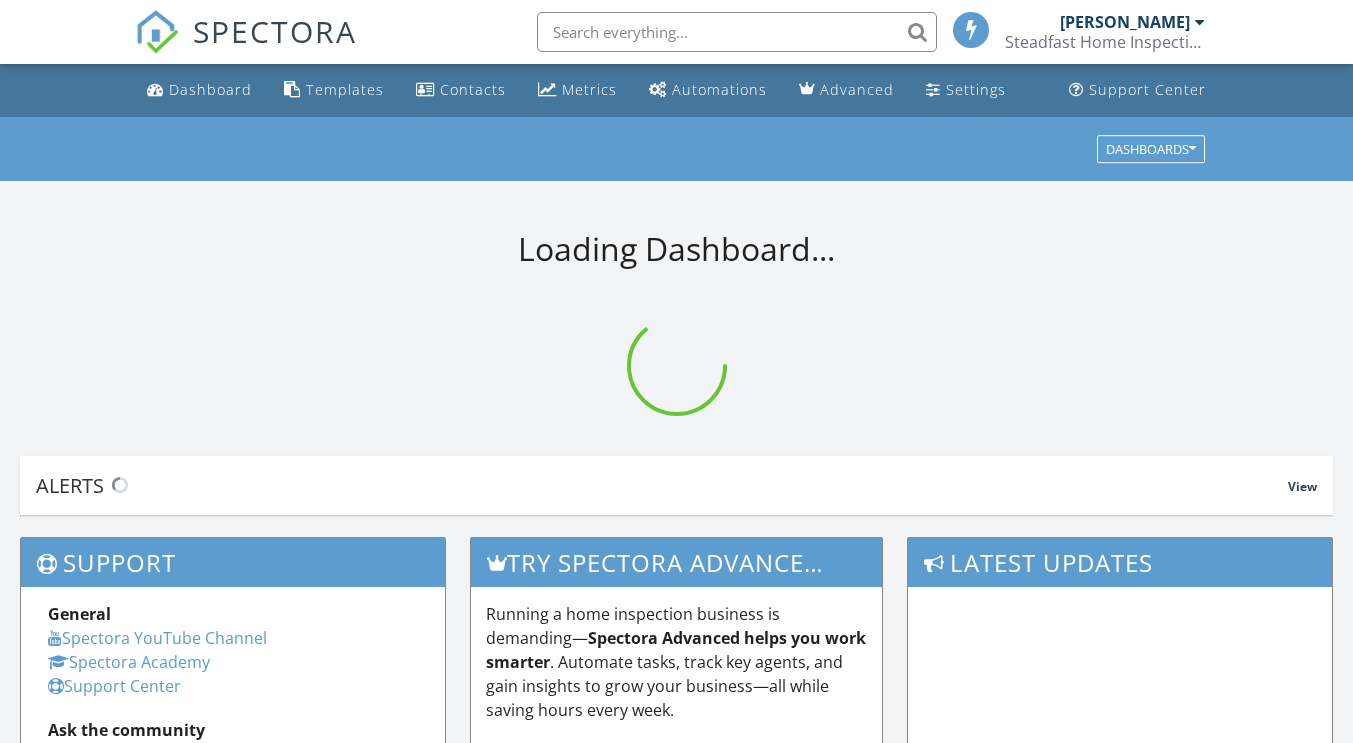 scroll, scrollTop: 0, scrollLeft: 0, axis: both 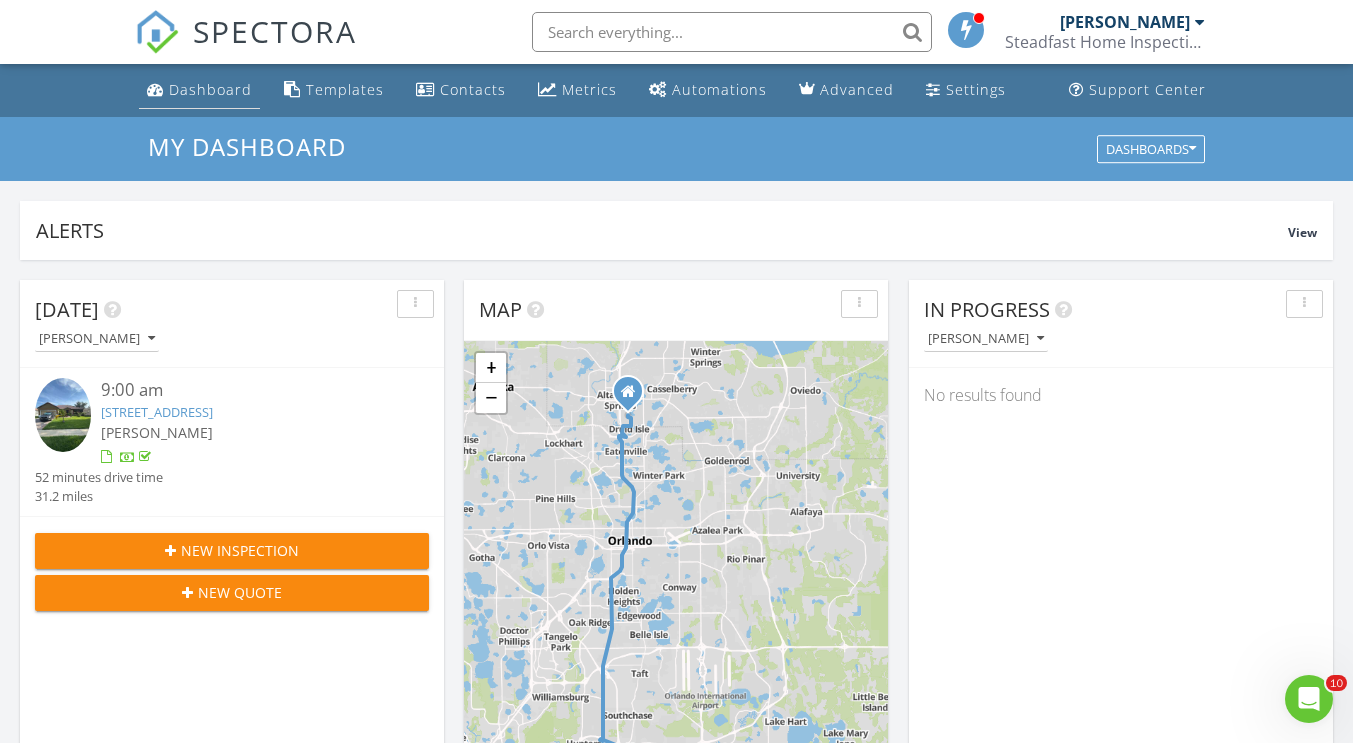 click on "Dashboard" at bounding box center (210, 89) 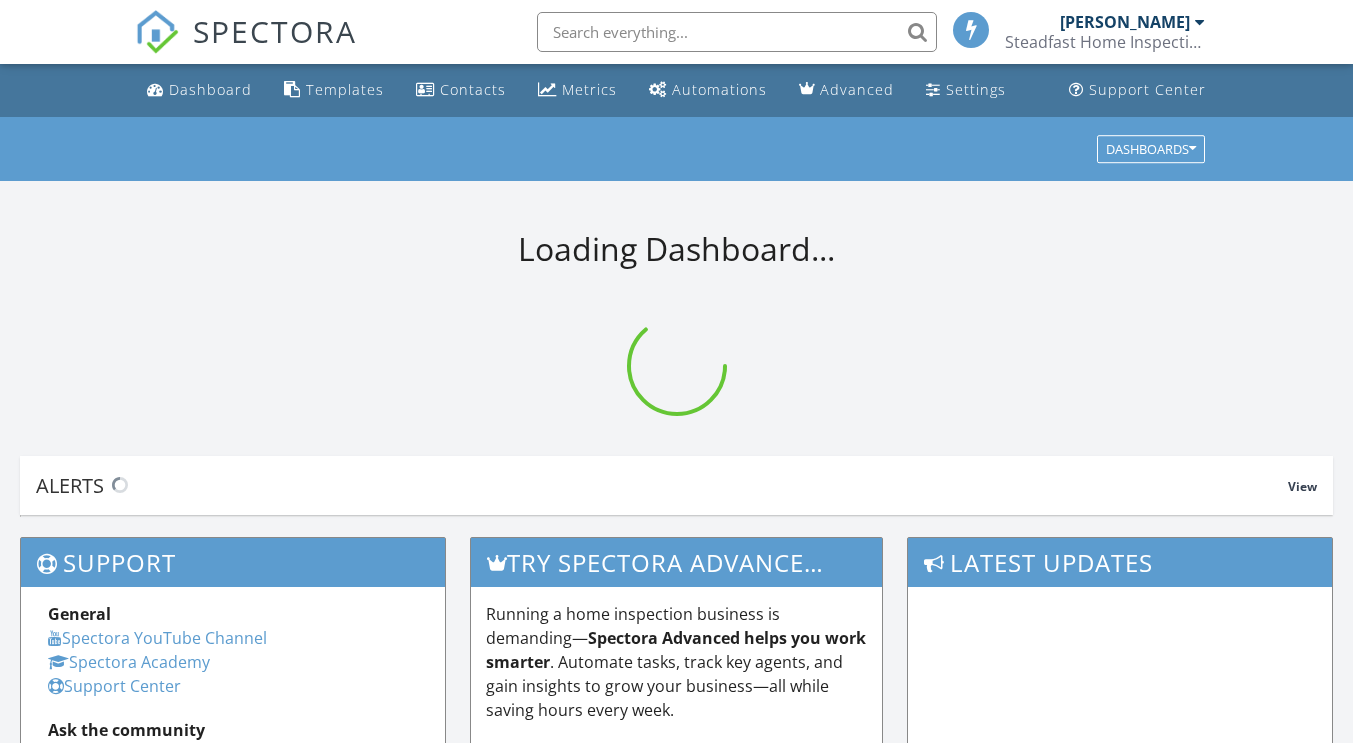scroll, scrollTop: 0, scrollLeft: 0, axis: both 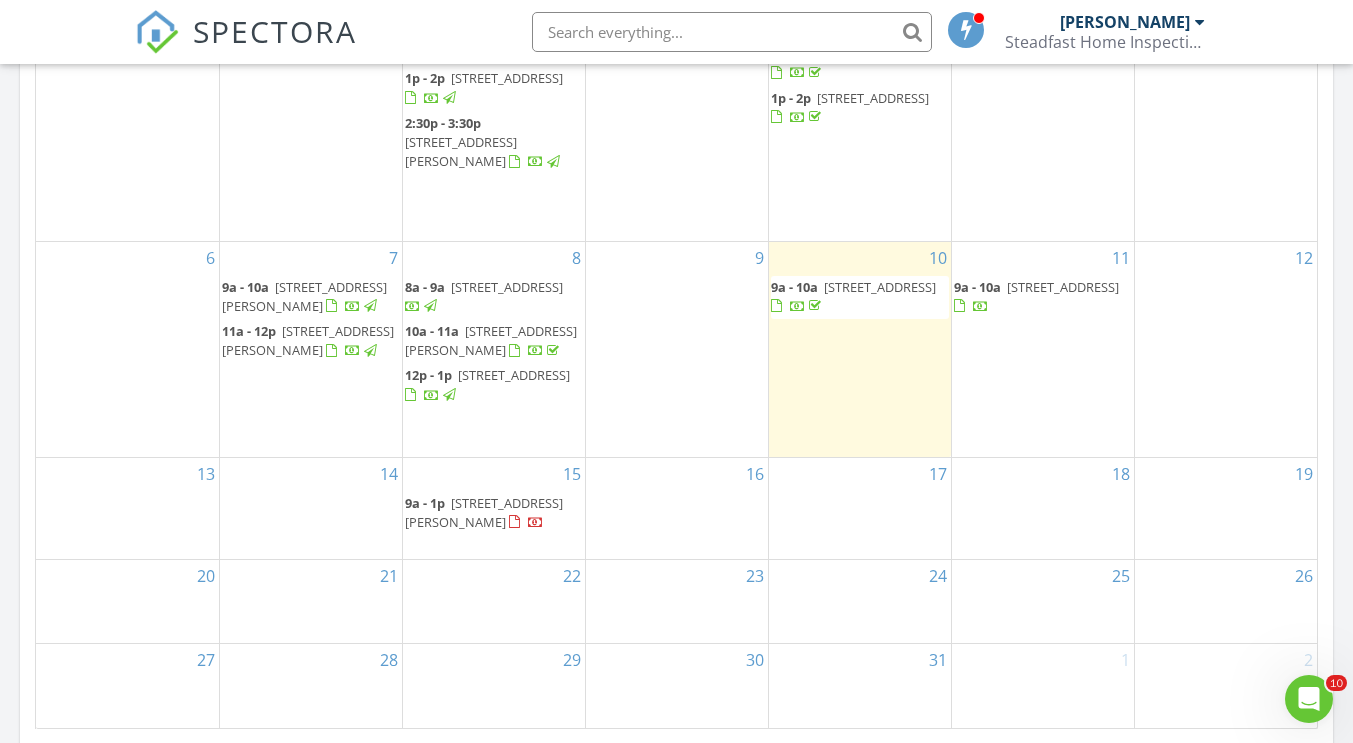 click at bounding box center (1200, 22) 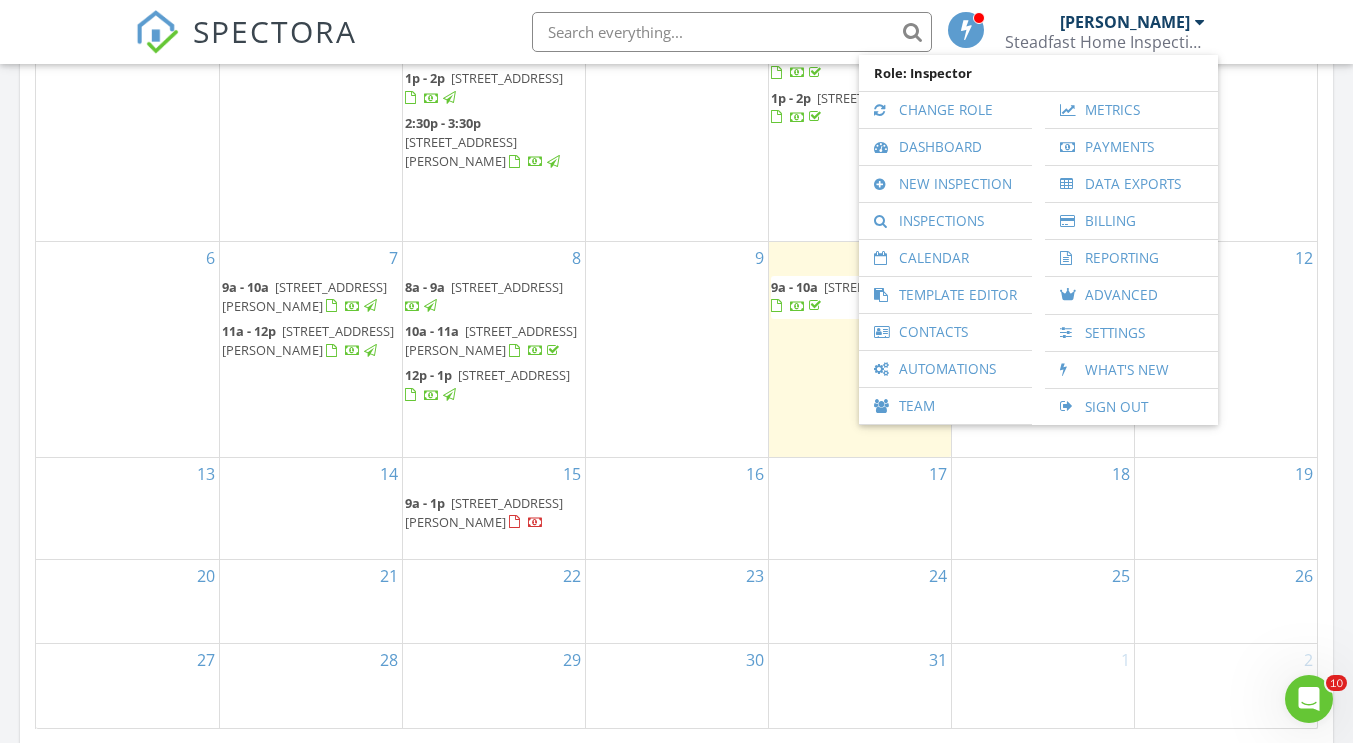 click on "5" at bounding box center [1226, 93] 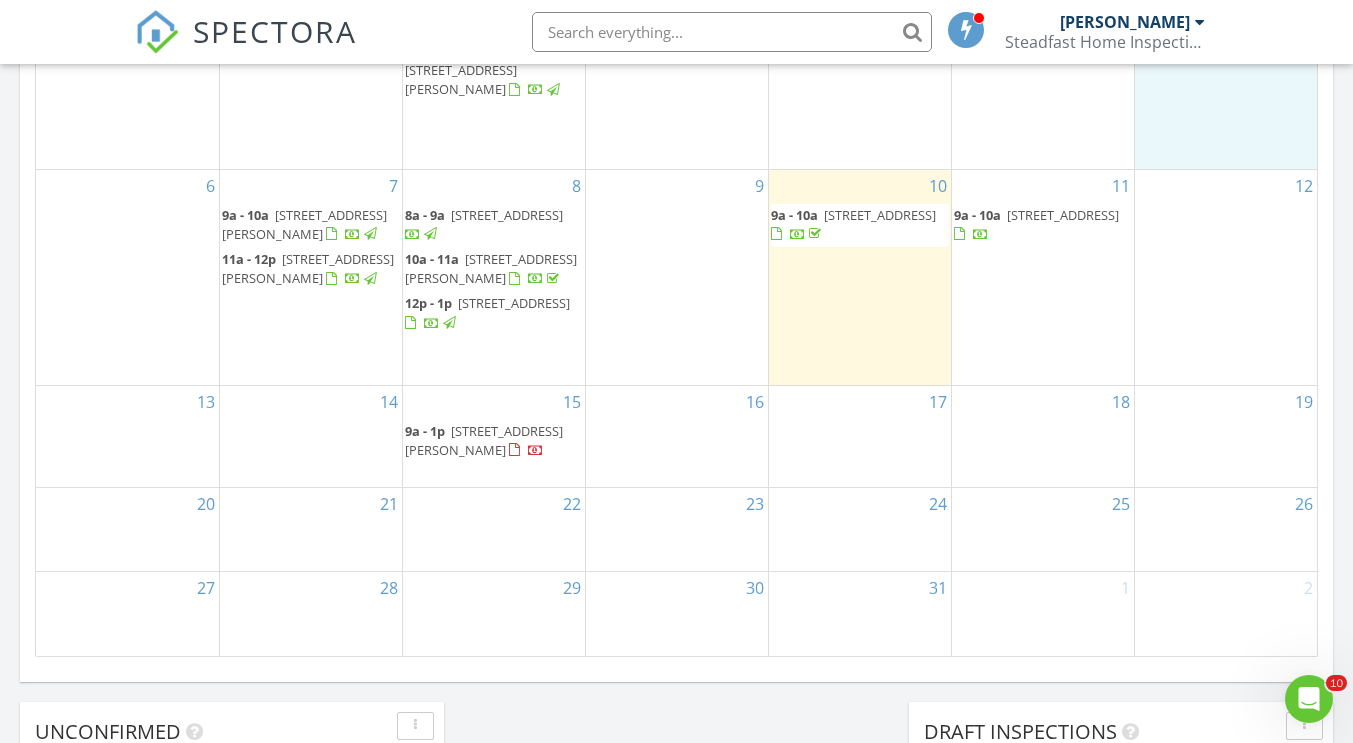 scroll, scrollTop: 1179, scrollLeft: 0, axis: vertical 